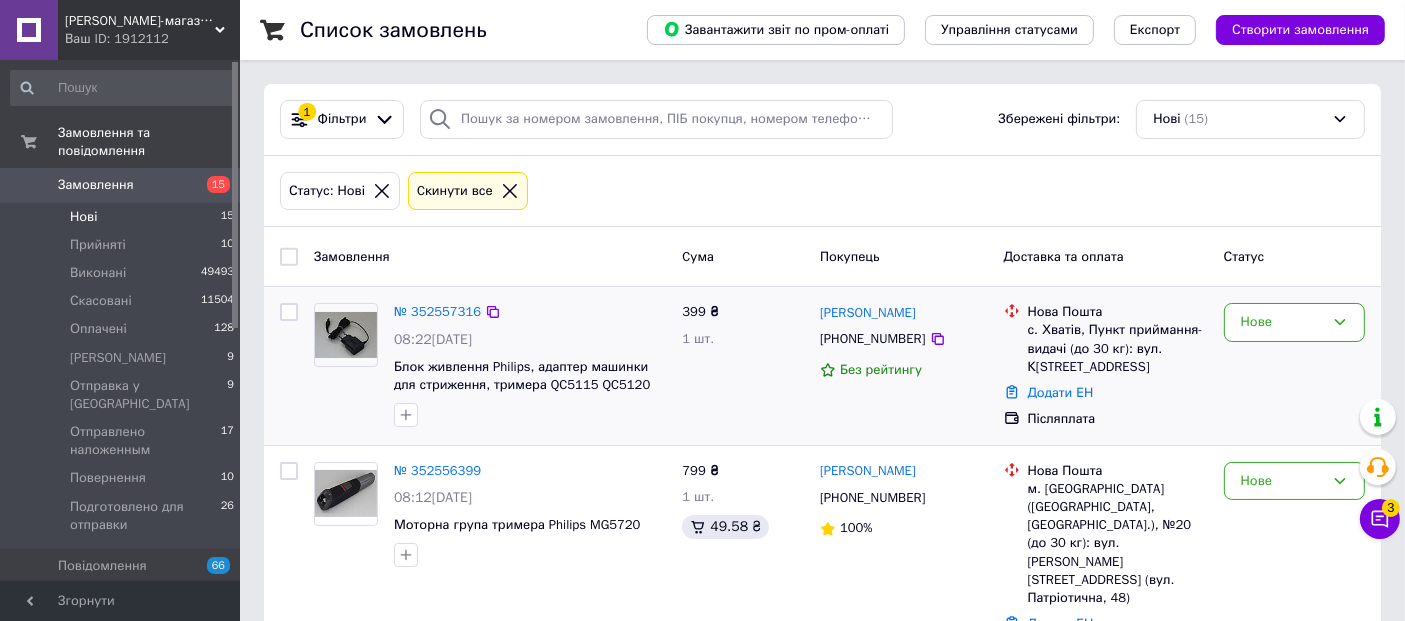 scroll, scrollTop: 111, scrollLeft: 0, axis: vertical 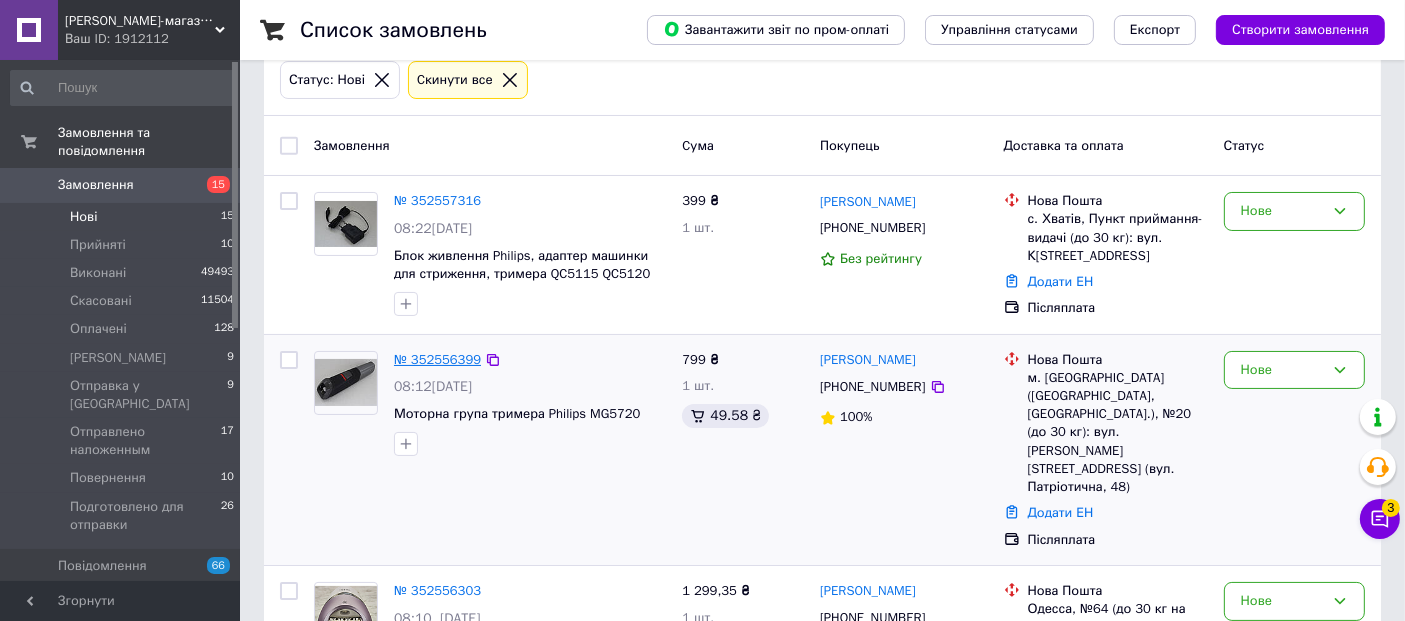 click on "№ 352556399" at bounding box center (437, 359) 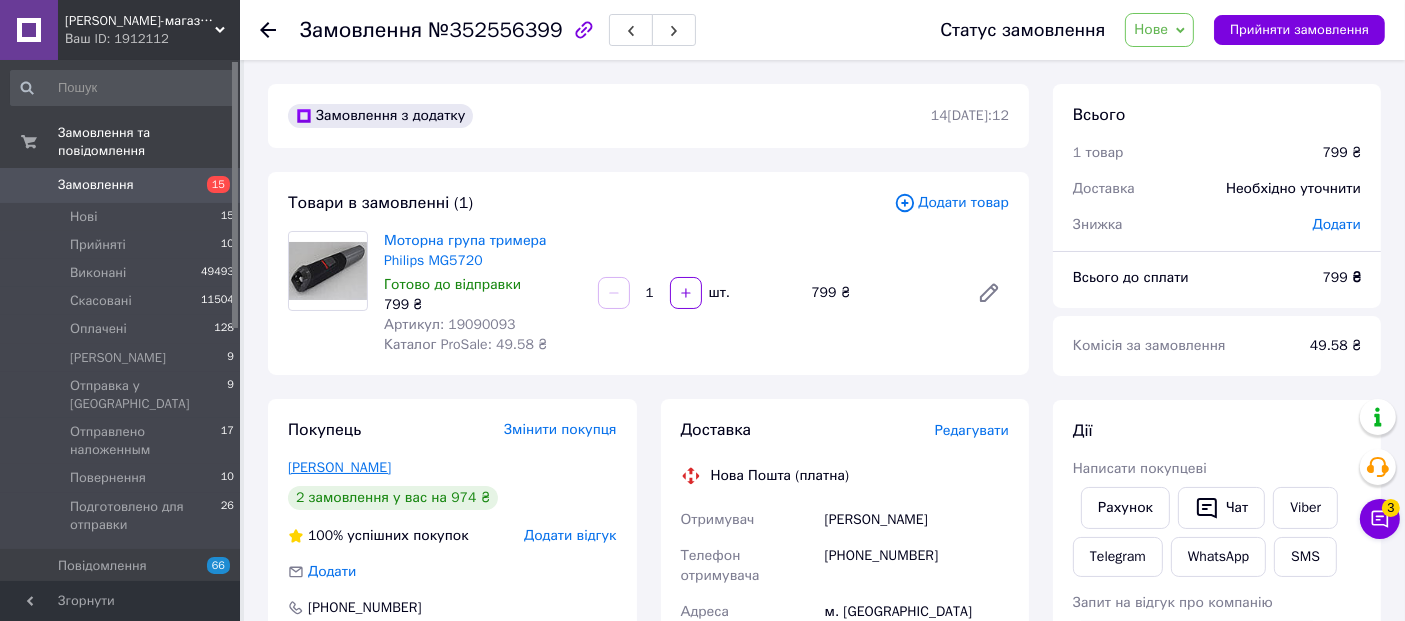 click on "[PERSON_NAME]" at bounding box center (339, 467) 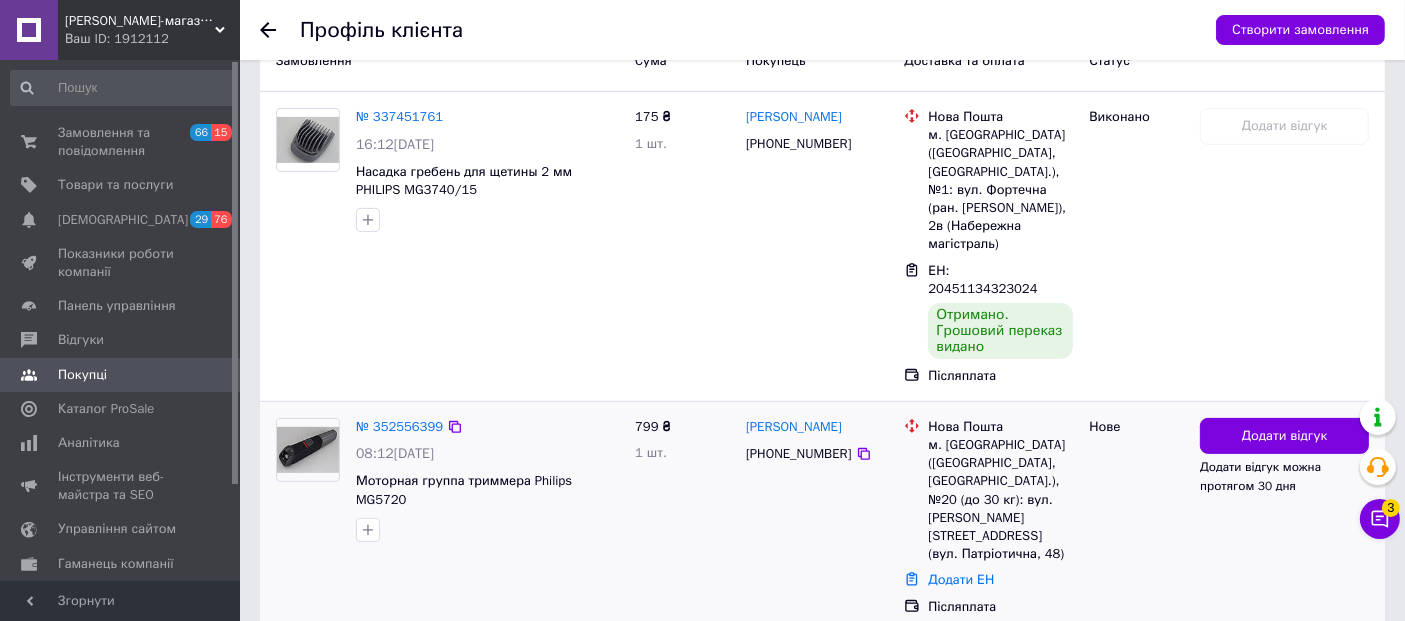scroll, scrollTop: 602, scrollLeft: 0, axis: vertical 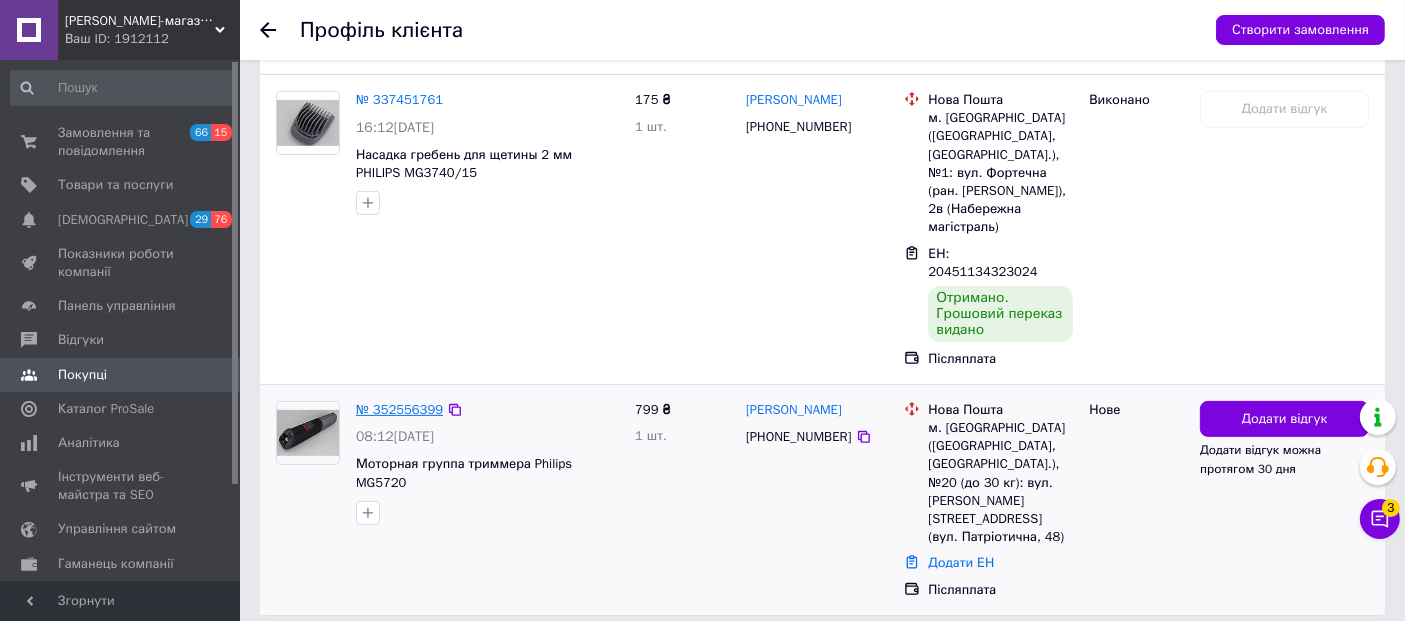 click on "№ 352556399" at bounding box center [399, 409] 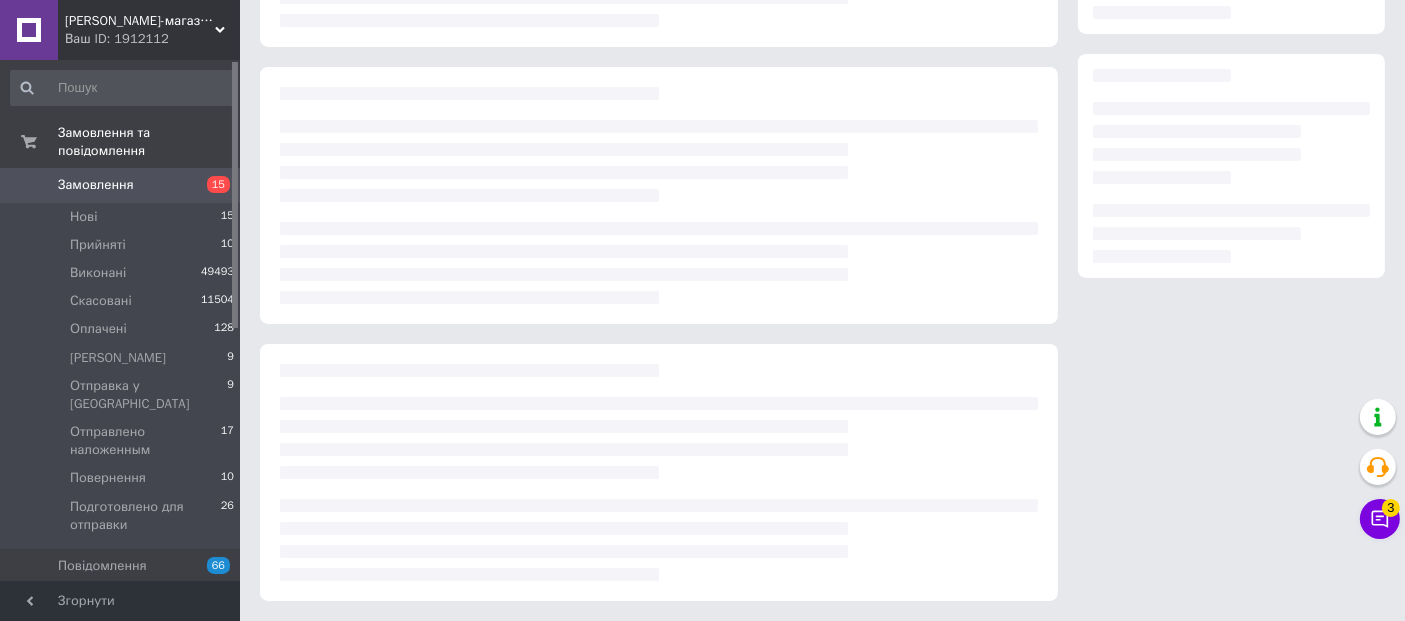 scroll, scrollTop: 0, scrollLeft: 0, axis: both 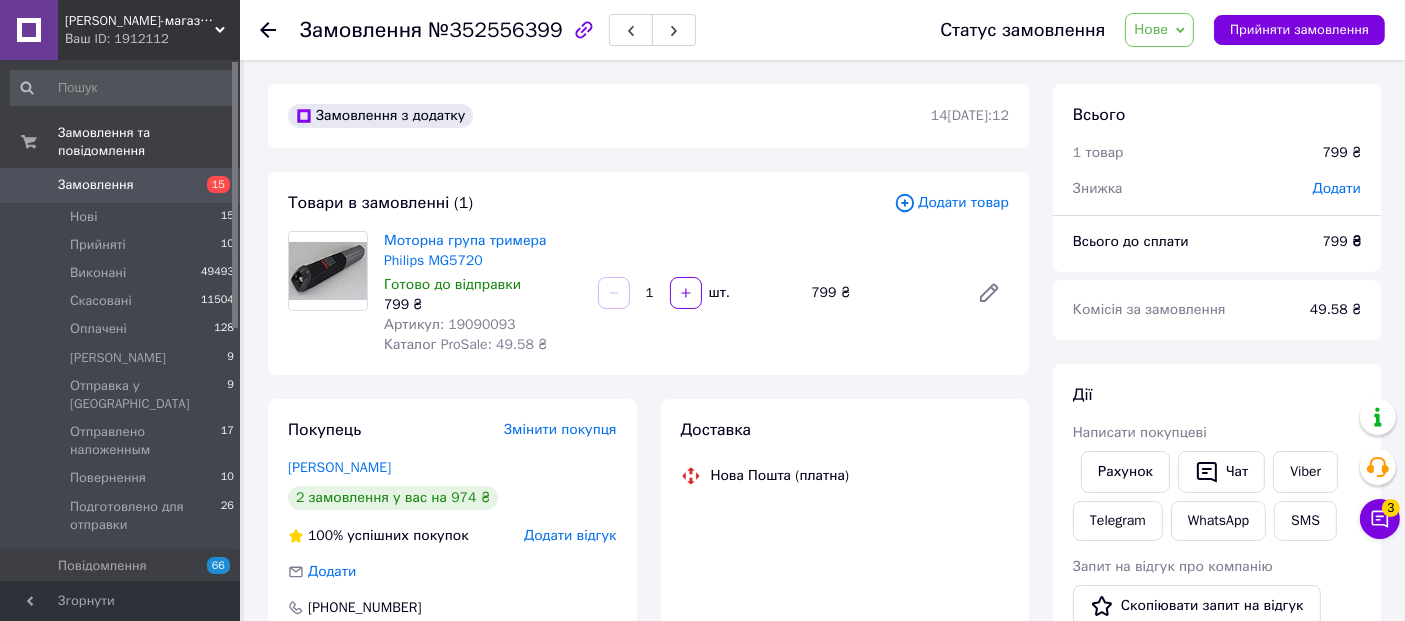 click on "Нове" at bounding box center (1151, 29) 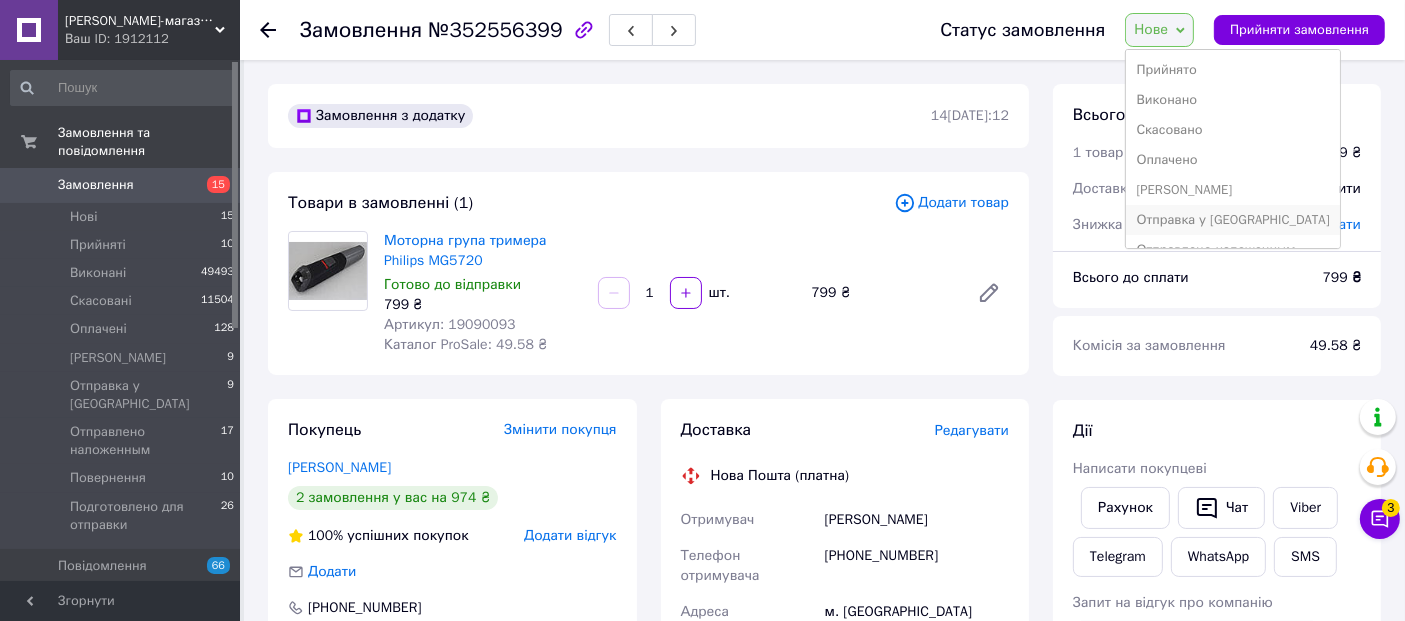 click on "Отправка у [GEOGRAPHIC_DATA]" at bounding box center (1232, 220) 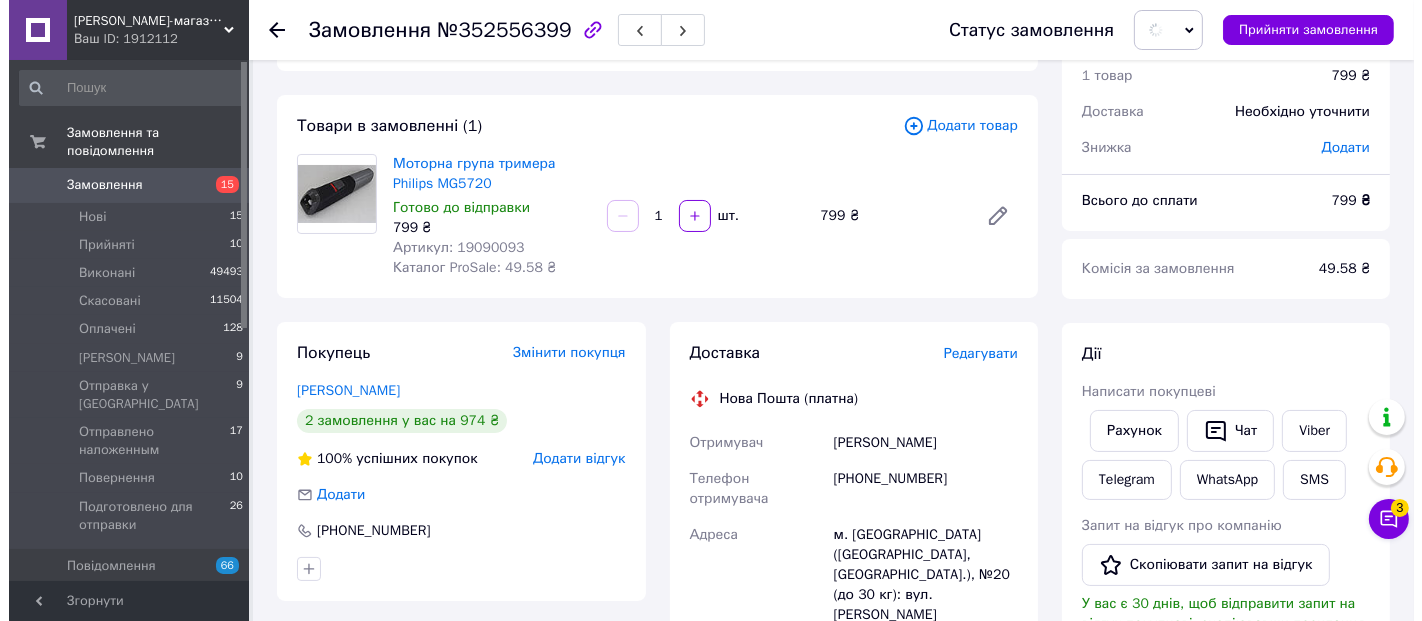 scroll, scrollTop: 111, scrollLeft: 0, axis: vertical 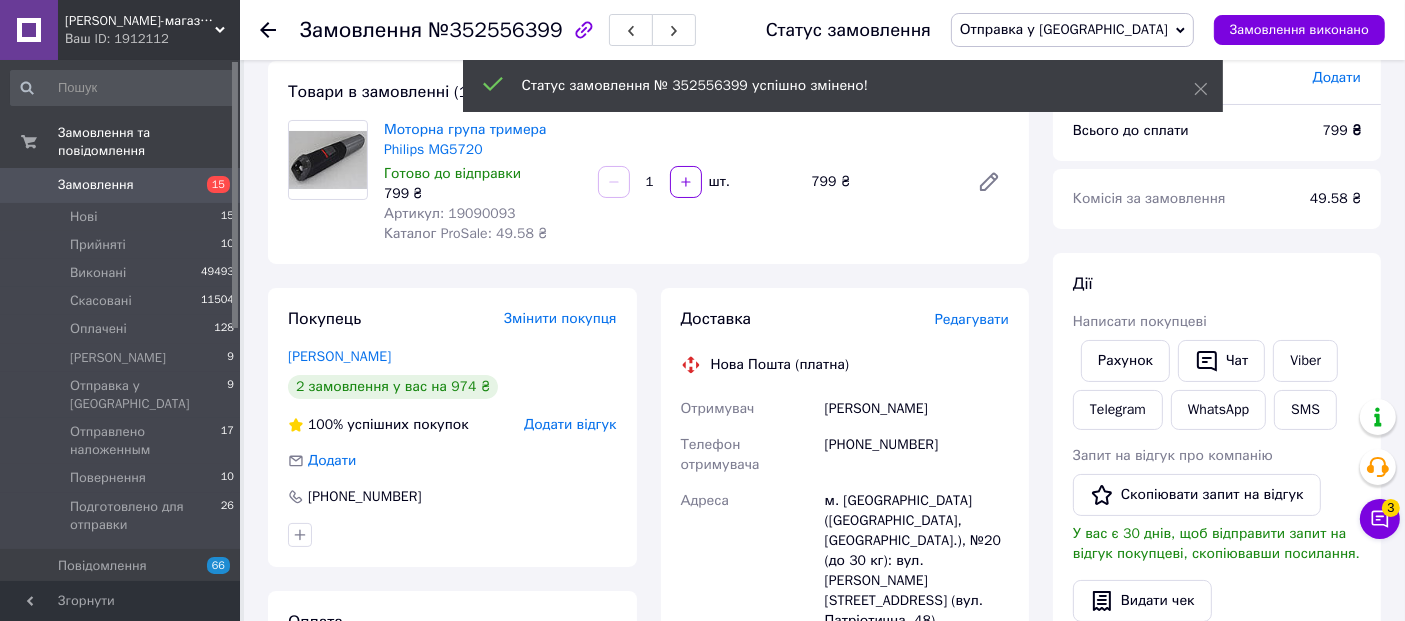 click on "Редагувати" at bounding box center (972, 319) 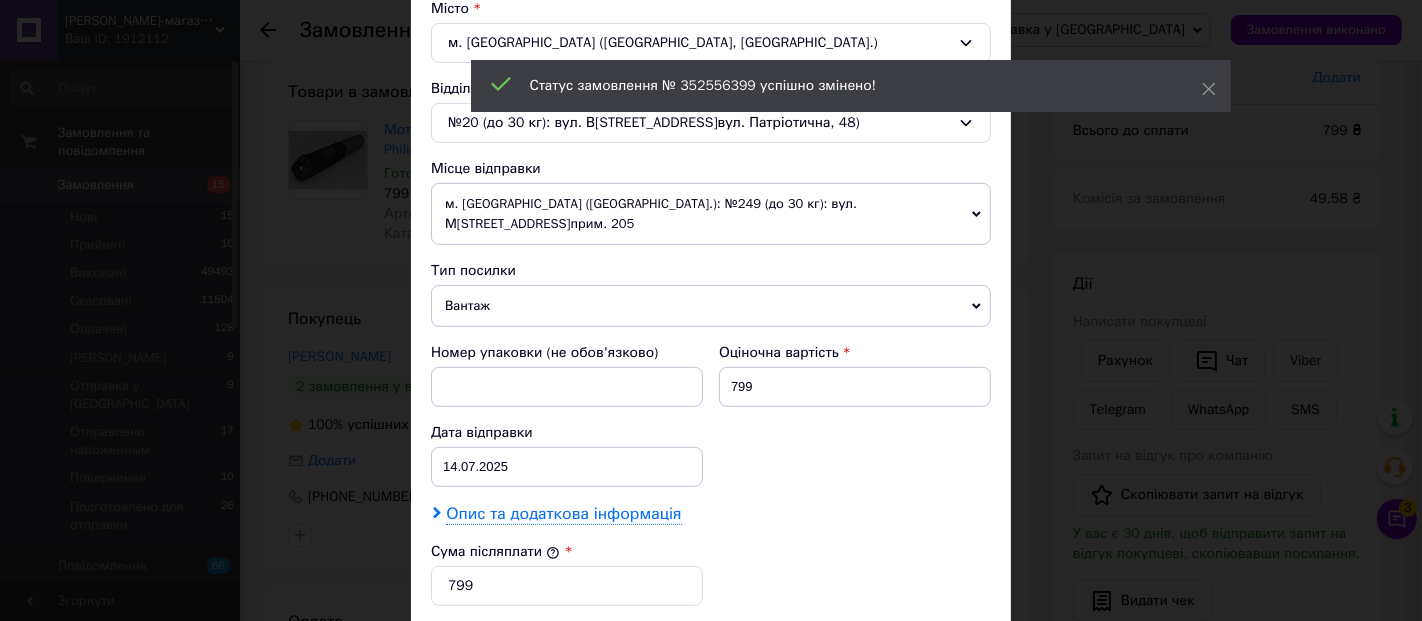 scroll, scrollTop: 666, scrollLeft: 0, axis: vertical 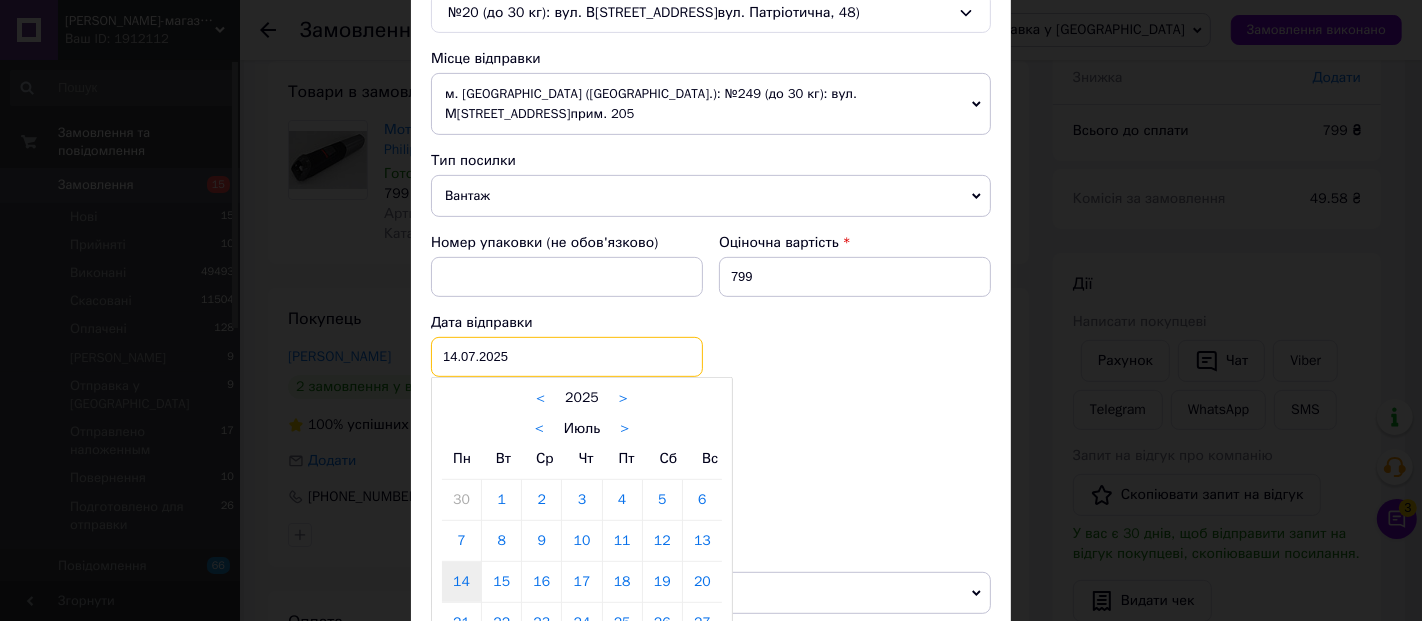 click on "14[DATE] 2025 > < Июль > Пн Вт Ср Чт Пт Сб Вс 30 1 2 3 4 5 6 7 8 9 10 11 12 13 14 15 16 17 18 19 20 21 22 23 24 25 26 27 28 29 30 31 1 2 3 4 5 6 7 8 9 10" at bounding box center (567, 357) 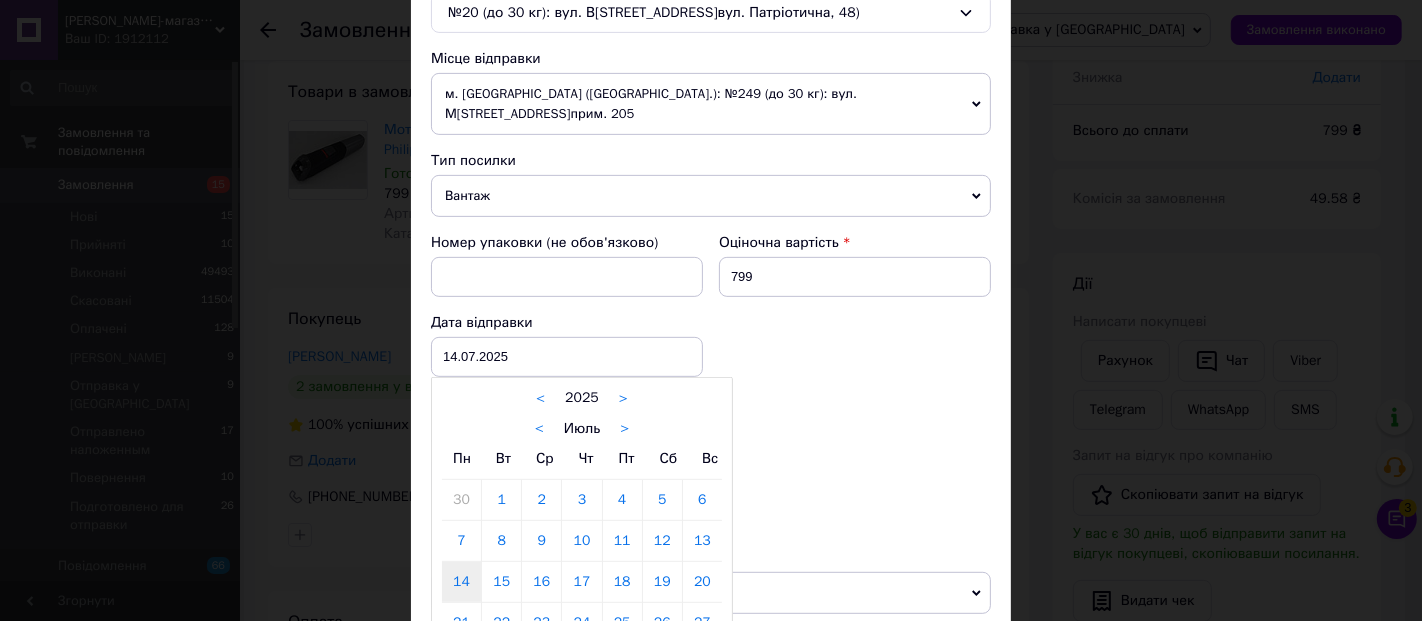 click at bounding box center (711, 310) 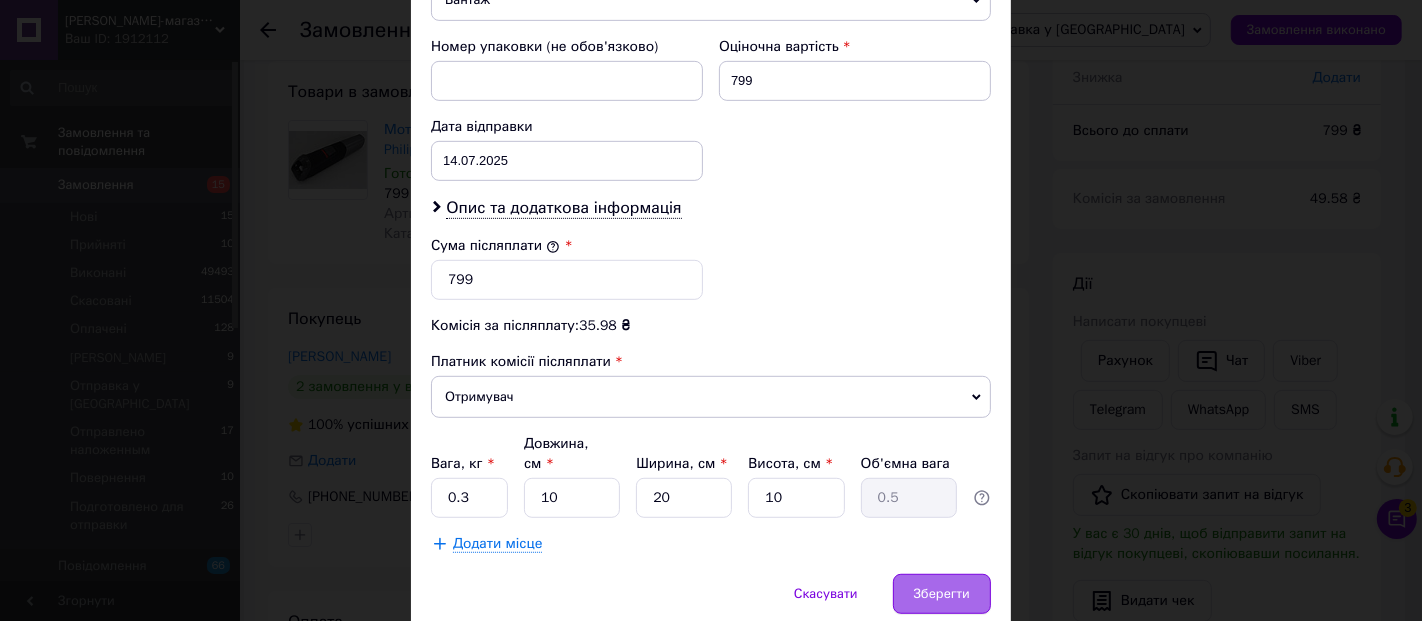scroll, scrollTop: 896, scrollLeft: 0, axis: vertical 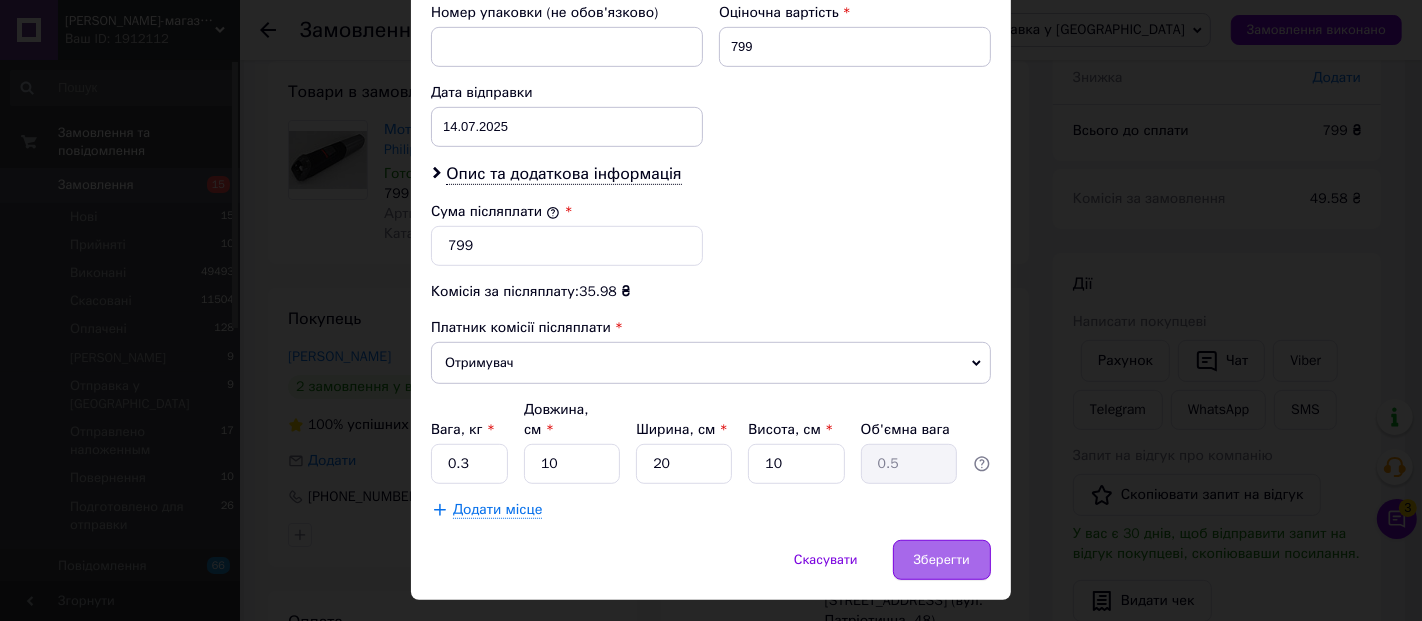 click on "Зберегти" at bounding box center (942, 560) 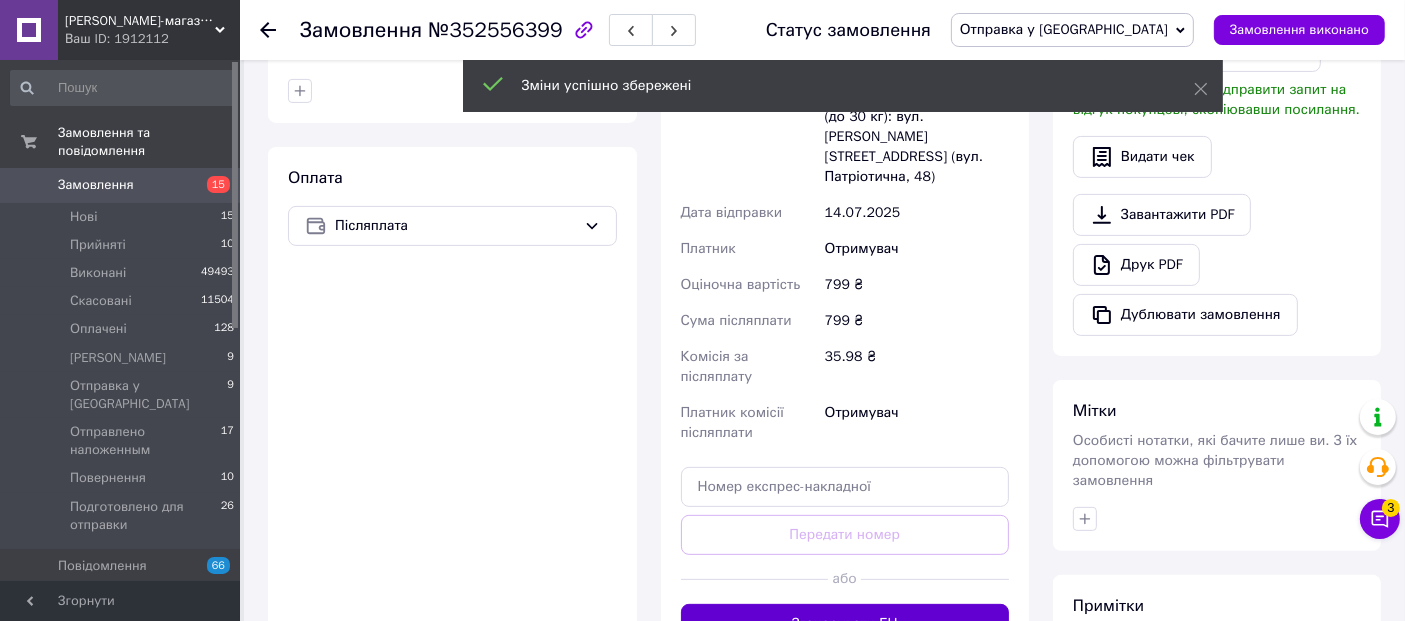 click on "Згенерувати ЕН" at bounding box center (845, 624) 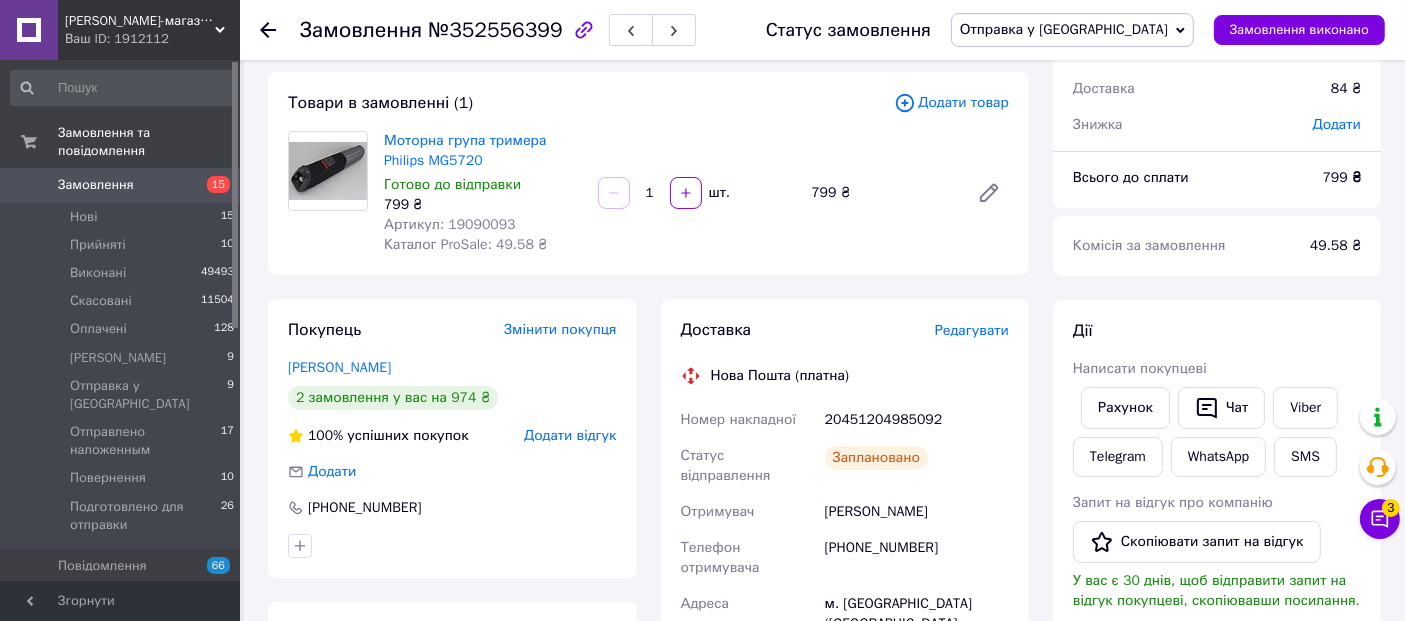 scroll, scrollTop: 222, scrollLeft: 0, axis: vertical 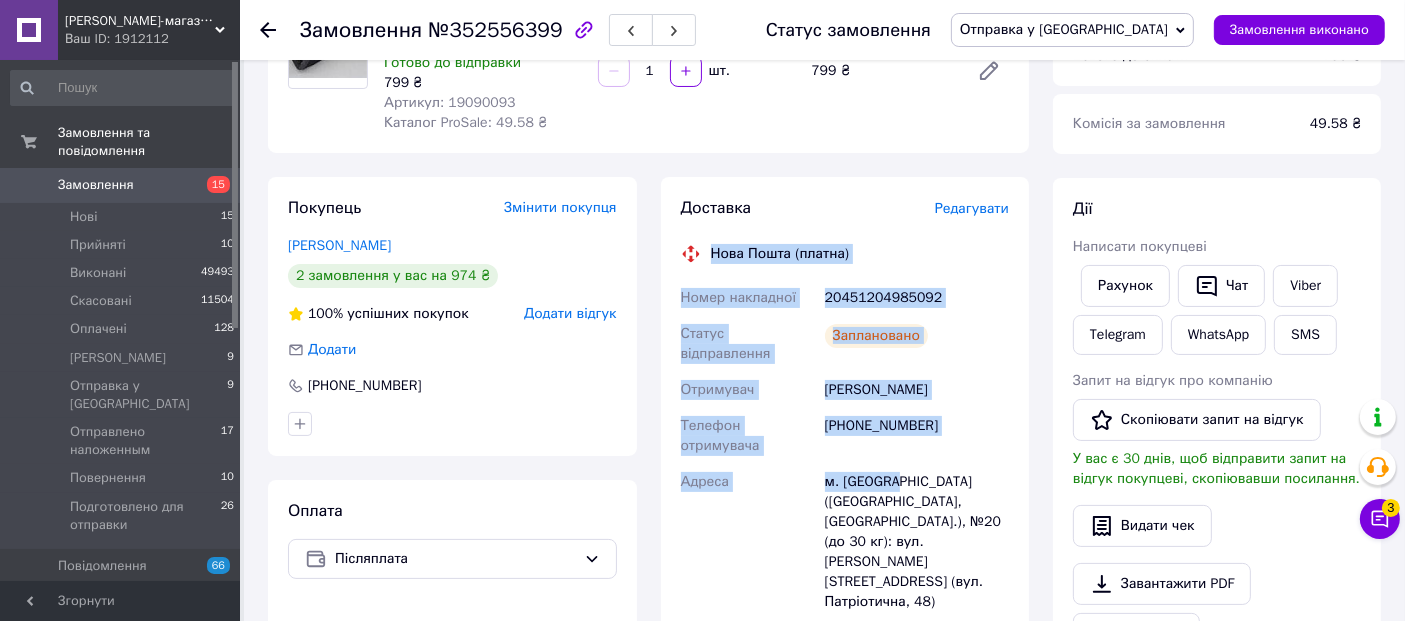 drag, startPoint x: 710, startPoint y: 255, endPoint x: 899, endPoint y: 434, distance: 260.31134 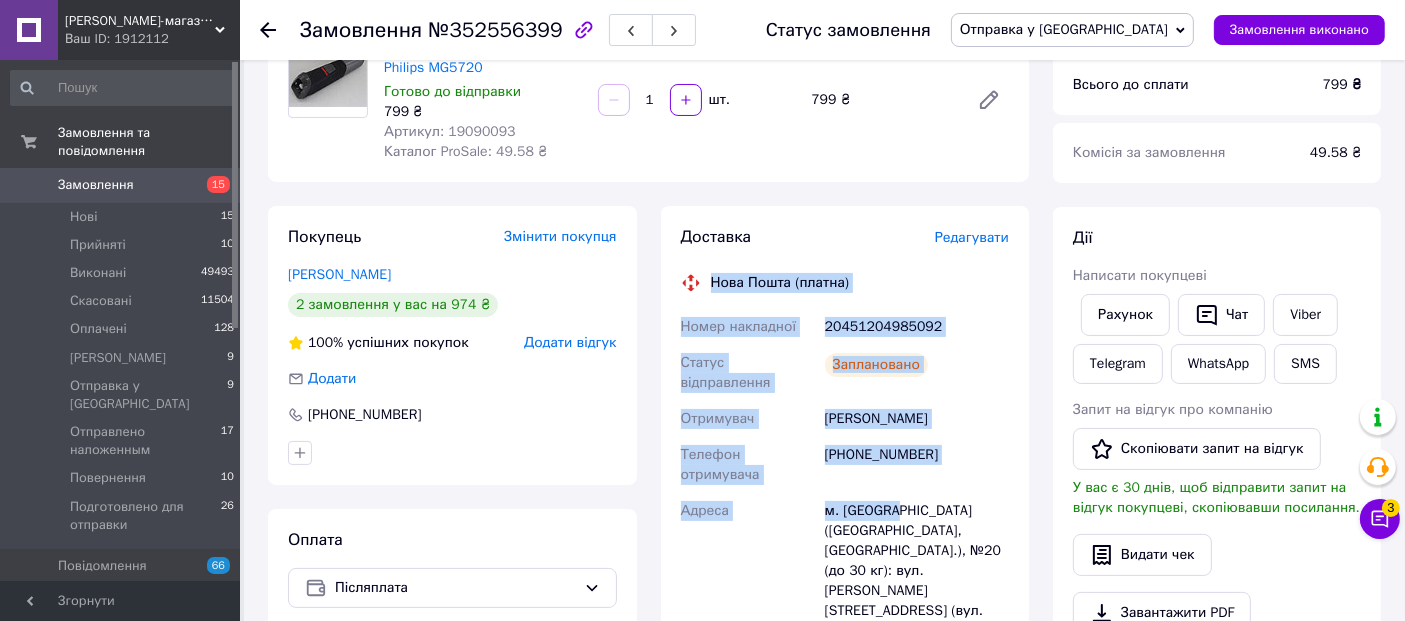 scroll, scrollTop: 0, scrollLeft: 0, axis: both 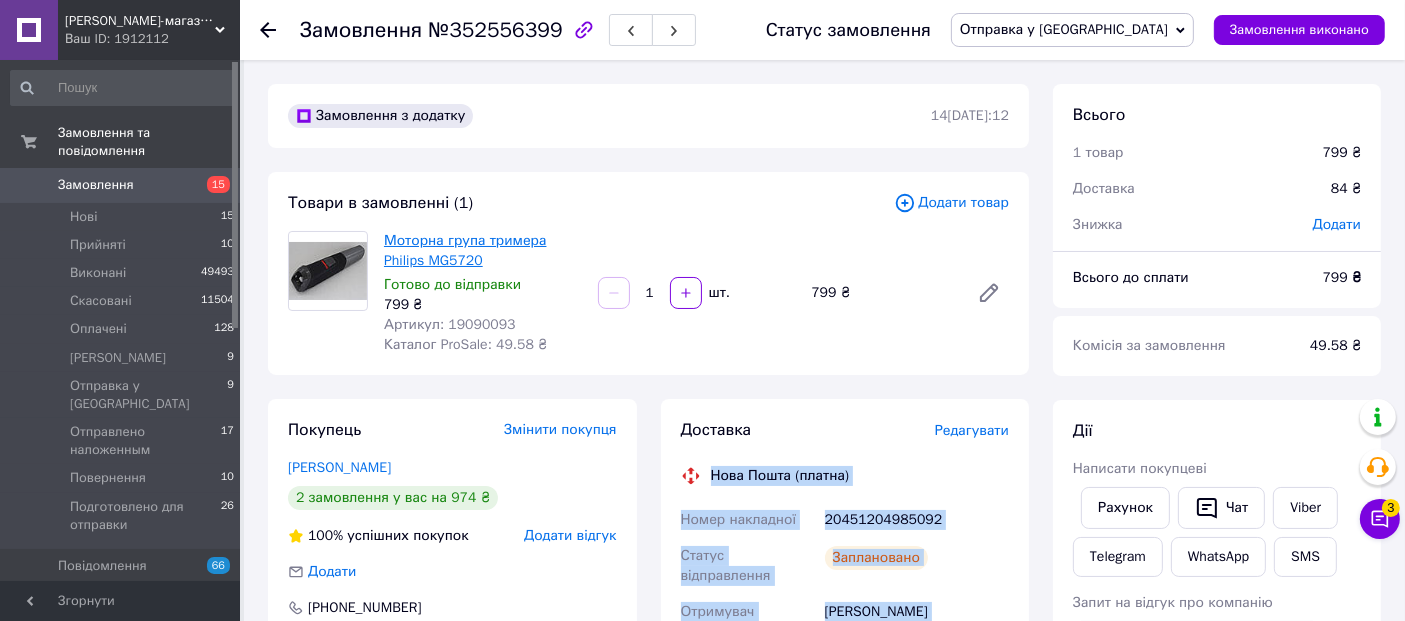 click on "Моторна група тримера Philips MG5720" at bounding box center [465, 250] 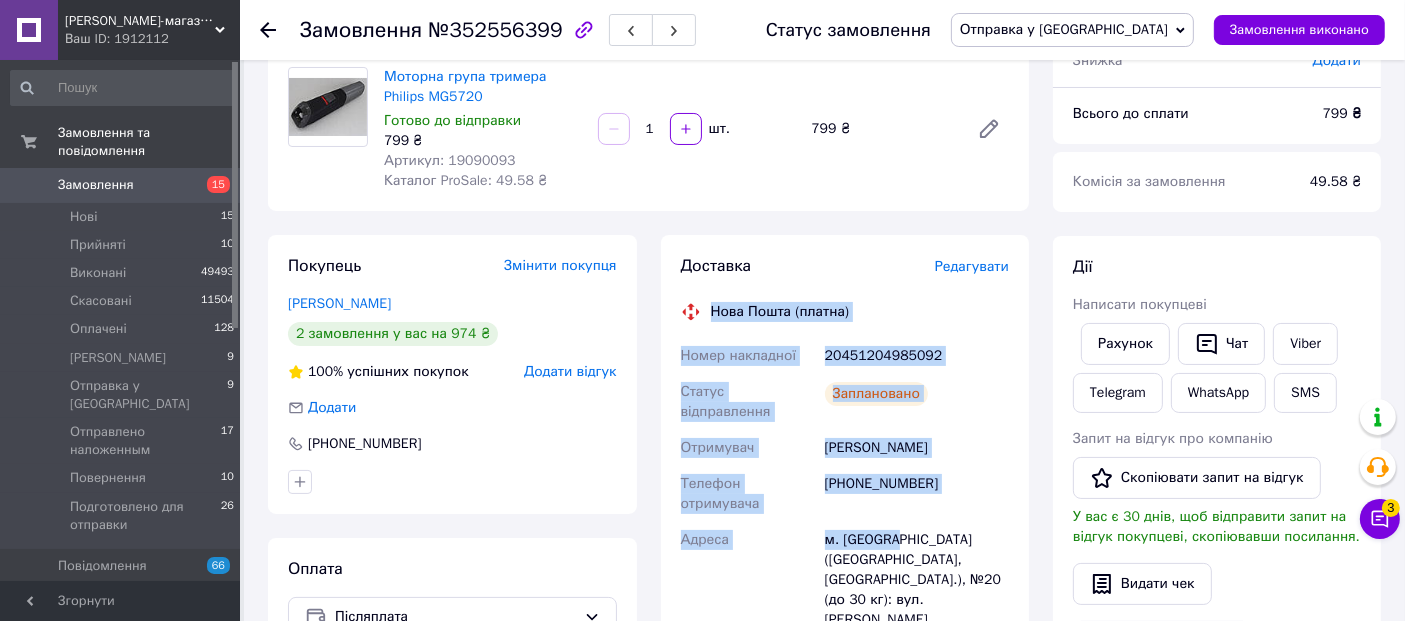 scroll, scrollTop: 333, scrollLeft: 0, axis: vertical 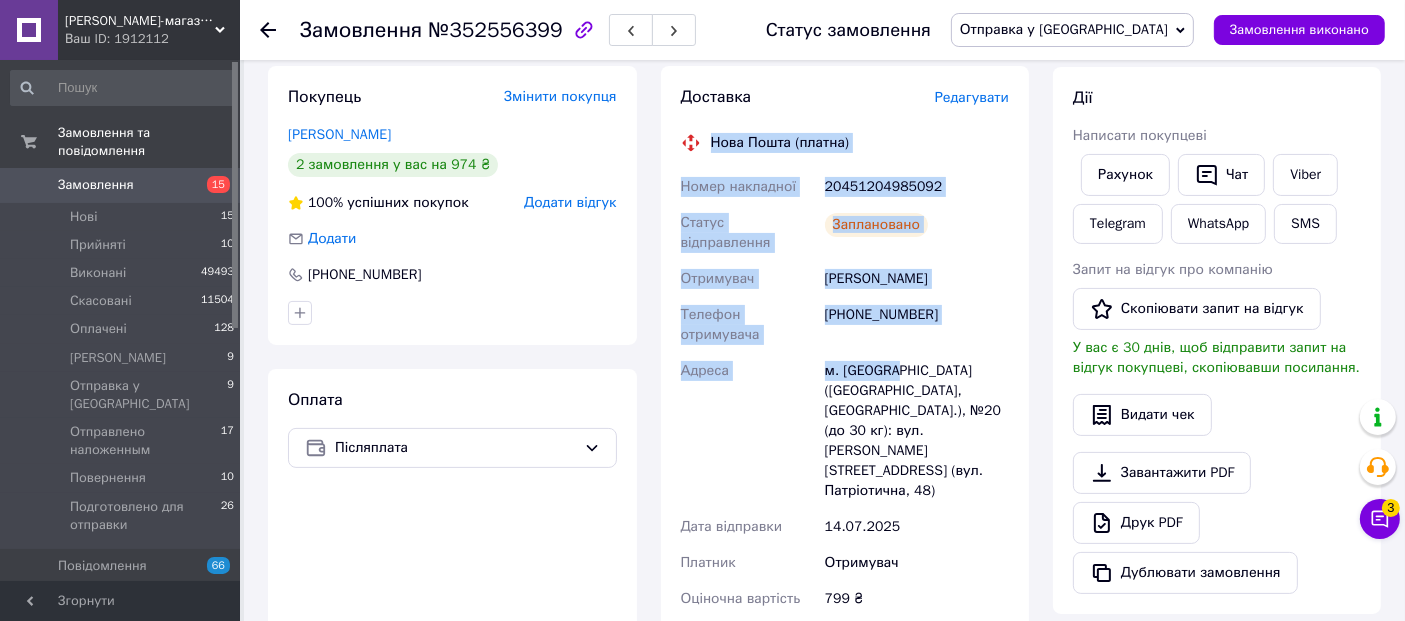 click on "Отримувач" at bounding box center [749, 279] 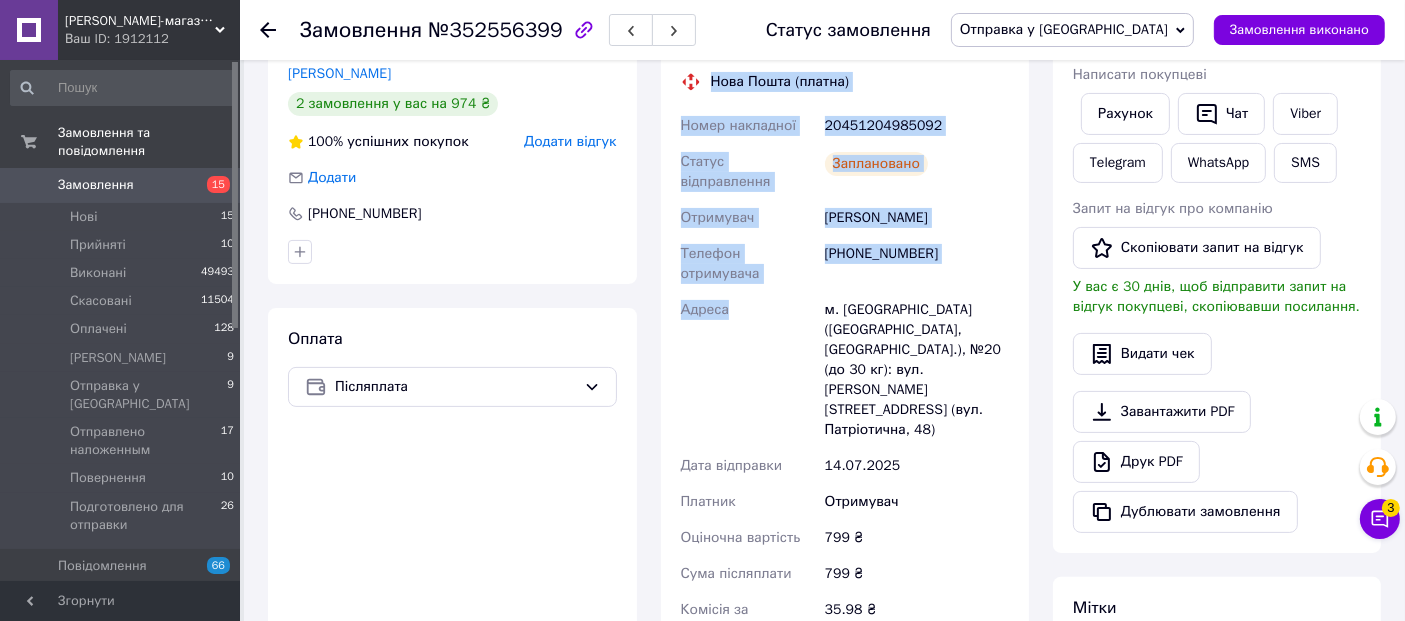 scroll, scrollTop: 555, scrollLeft: 0, axis: vertical 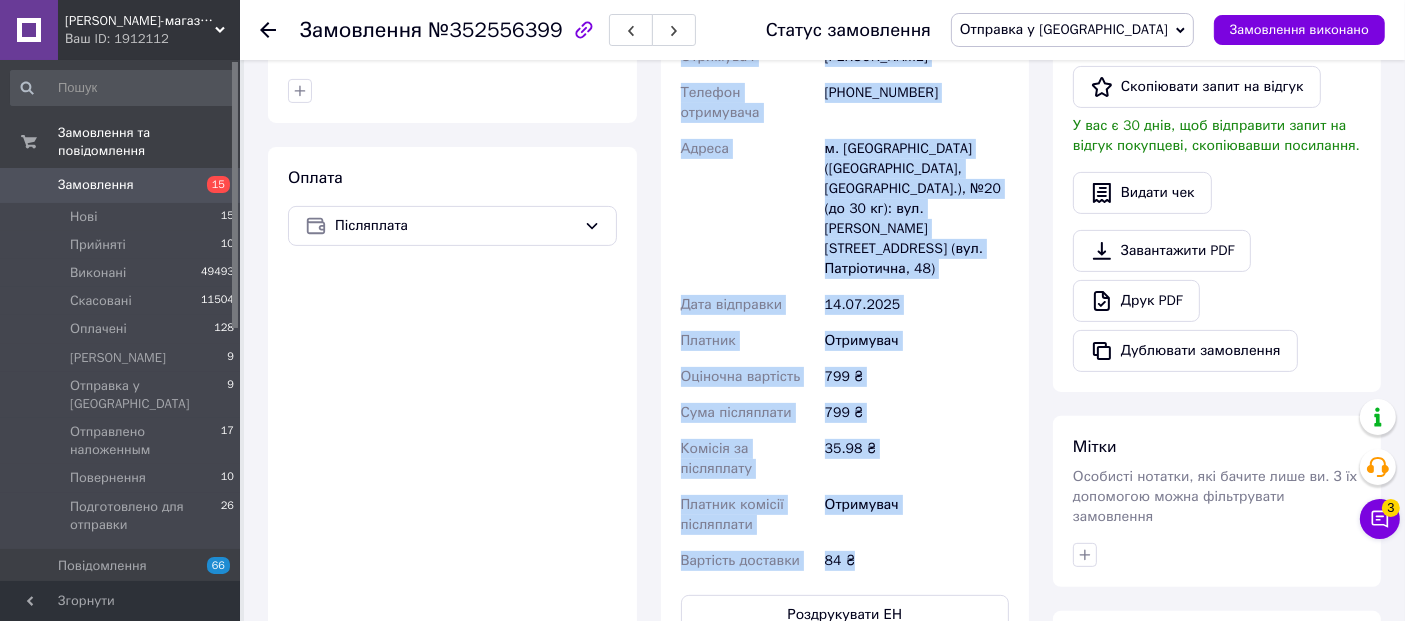 drag, startPoint x: 705, startPoint y: 133, endPoint x: 886, endPoint y: 443, distance: 358.97214 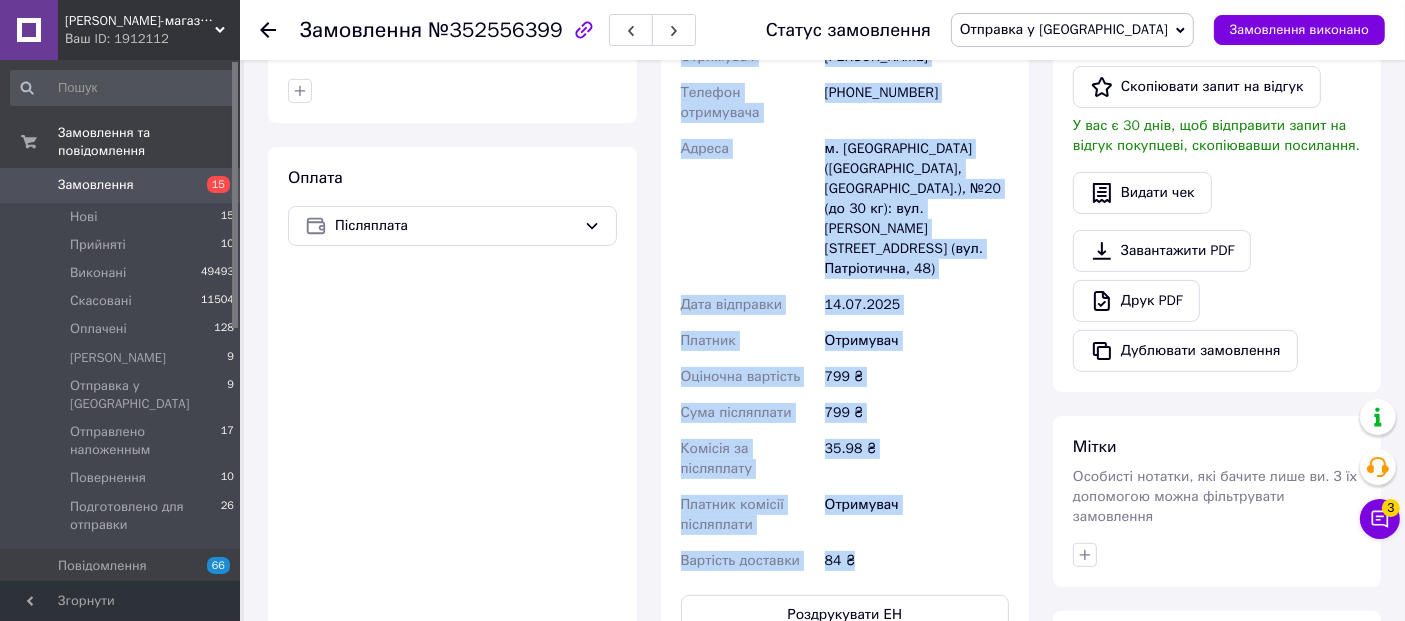 copy on "Нова Пошта (платна) Номер накладної 20451204985092 Статус відправлення Заплановано Отримувач [PERSON_NAME] Телефон отримувача [PHONE_NUMBER] Адреса м. [GEOGRAPHIC_DATA] ([GEOGRAPHIC_DATA], [GEOGRAPHIC_DATA].), №20 (до 30 кг): вул. [PERSON_NAME][STREET_ADDRESS] (вул. Патріотична, 48) Дата відправки [DATE] Платник Отримувач Оціночна вартість 799 ₴ Сума післяплати 799 ₴ Комісія за післяплату 35.98 ₴ Платник комісії післяплати Отримувач Вартість доставки 84 ₴" 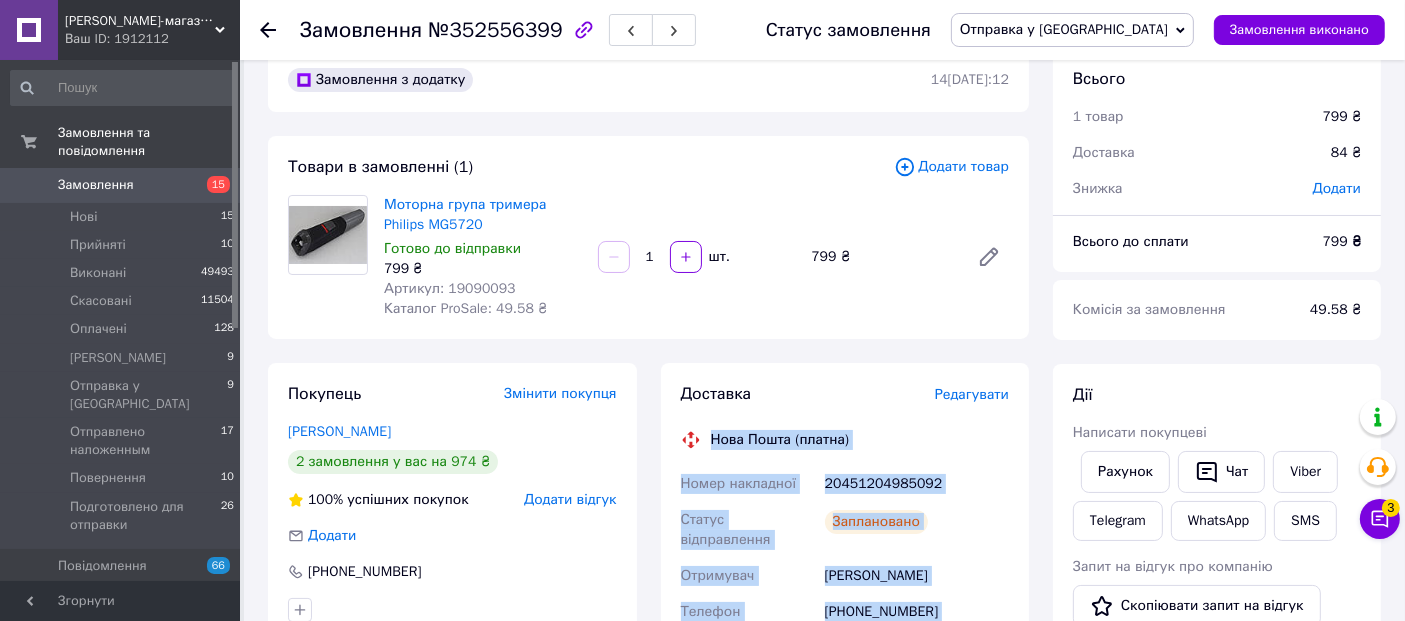 scroll, scrollTop: 0, scrollLeft: 0, axis: both 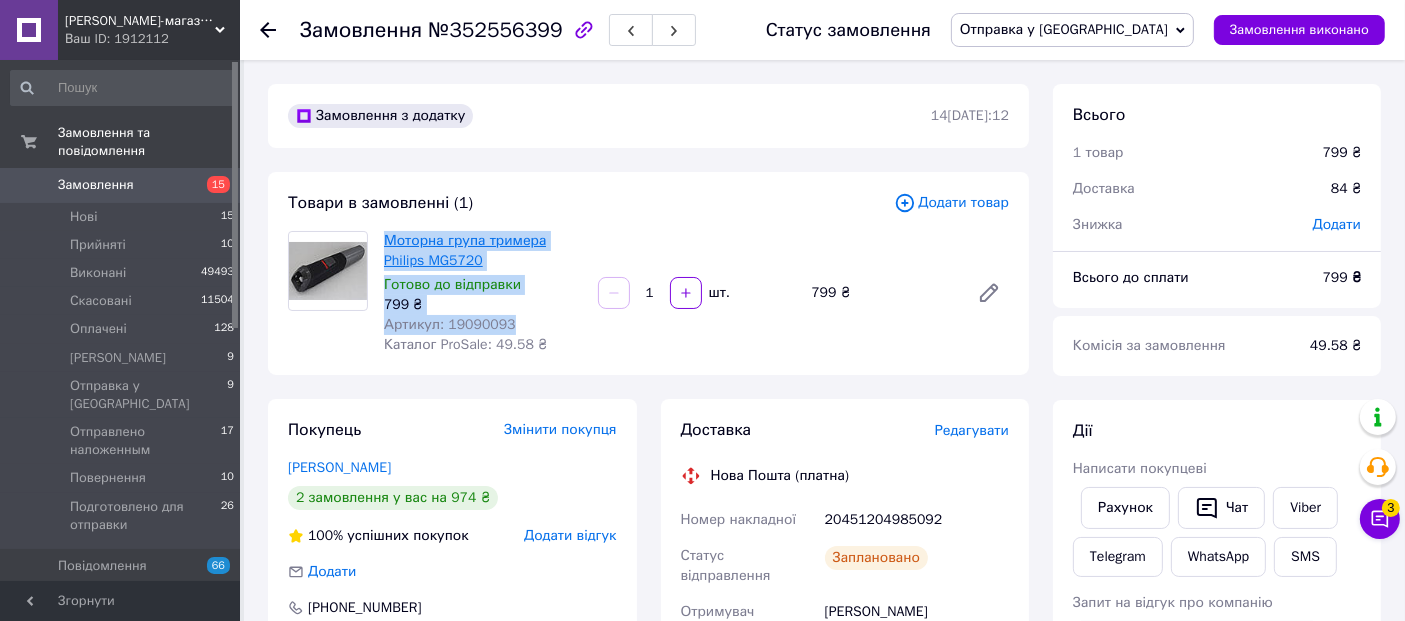 drag, startPoint x: 503, startPoint y: 326, endPoint x: 402, endPoint y: 246, distance: 128.84486 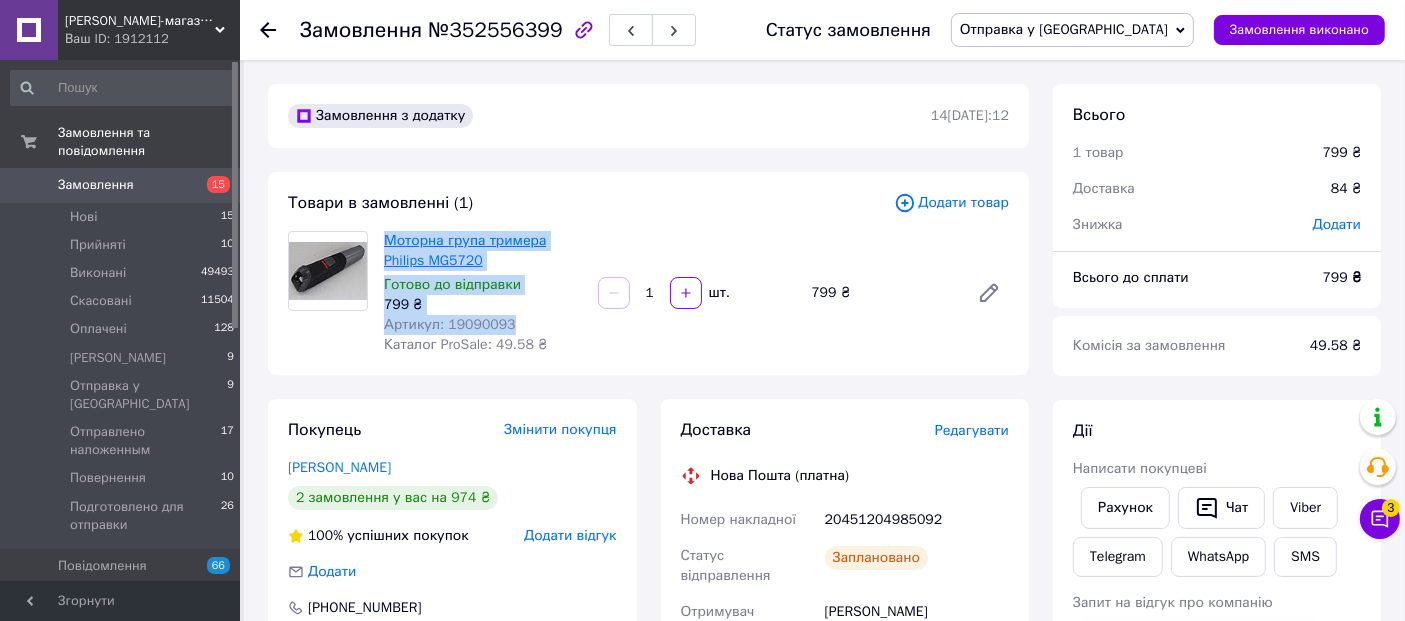 click on "Моторна група тримера Philips MG5720 Готово до відправки 799 ₴ Артикул: 19090093 Каталог ProSale: 49.58 ₴" at bounding box center [483, 293] 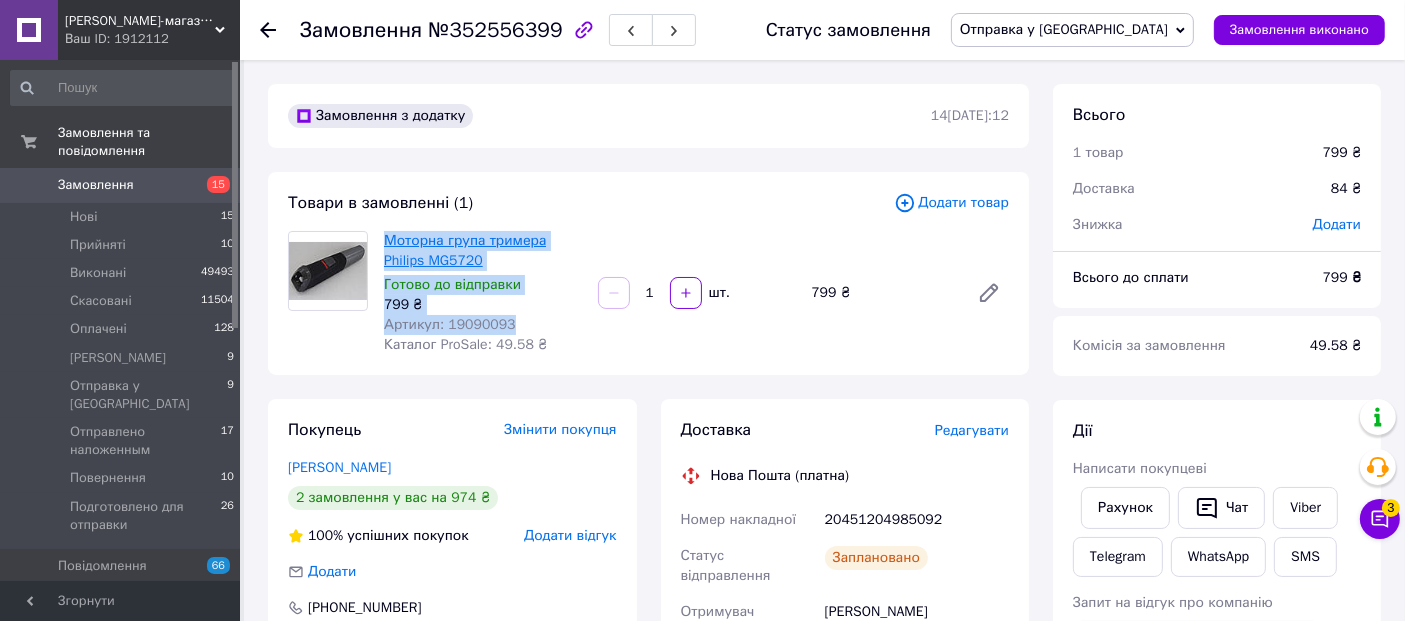 copy on "Моторна група тримера Philips MG5720 Готово до відправки 799 ₴ Артикул: 19090093" 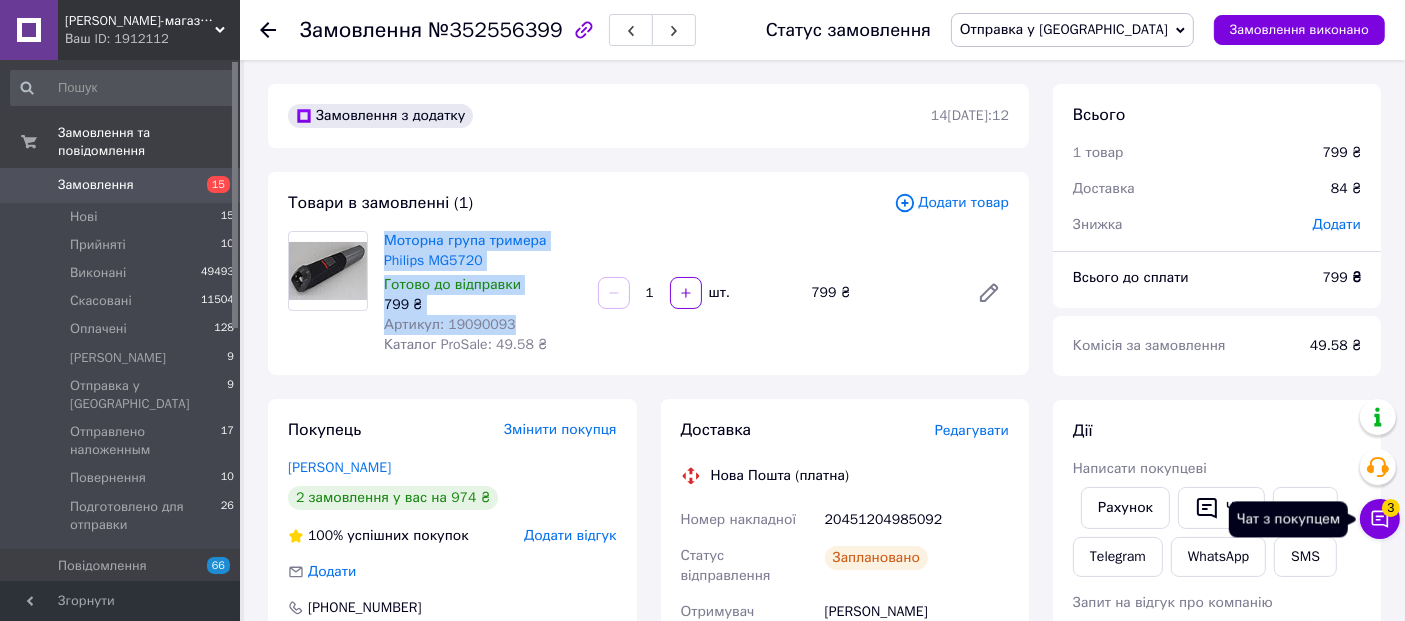 click on "Чат з покупцем 3" at bounding box center (1380, 519) 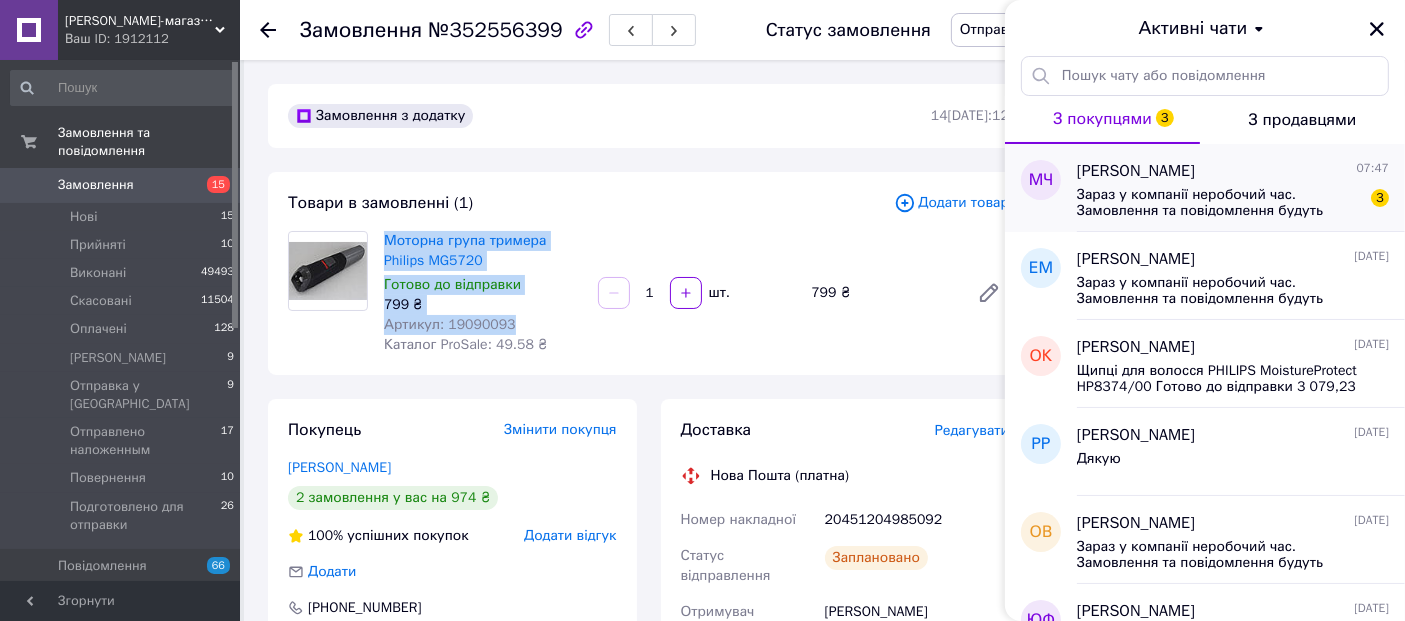 click on "Зараз у компанії неробочий час. Замовлення та повідомлення будуть оброблені з 09:00 найближчого робочого дня (сьогодні)" at bounding box center [1219, 203] 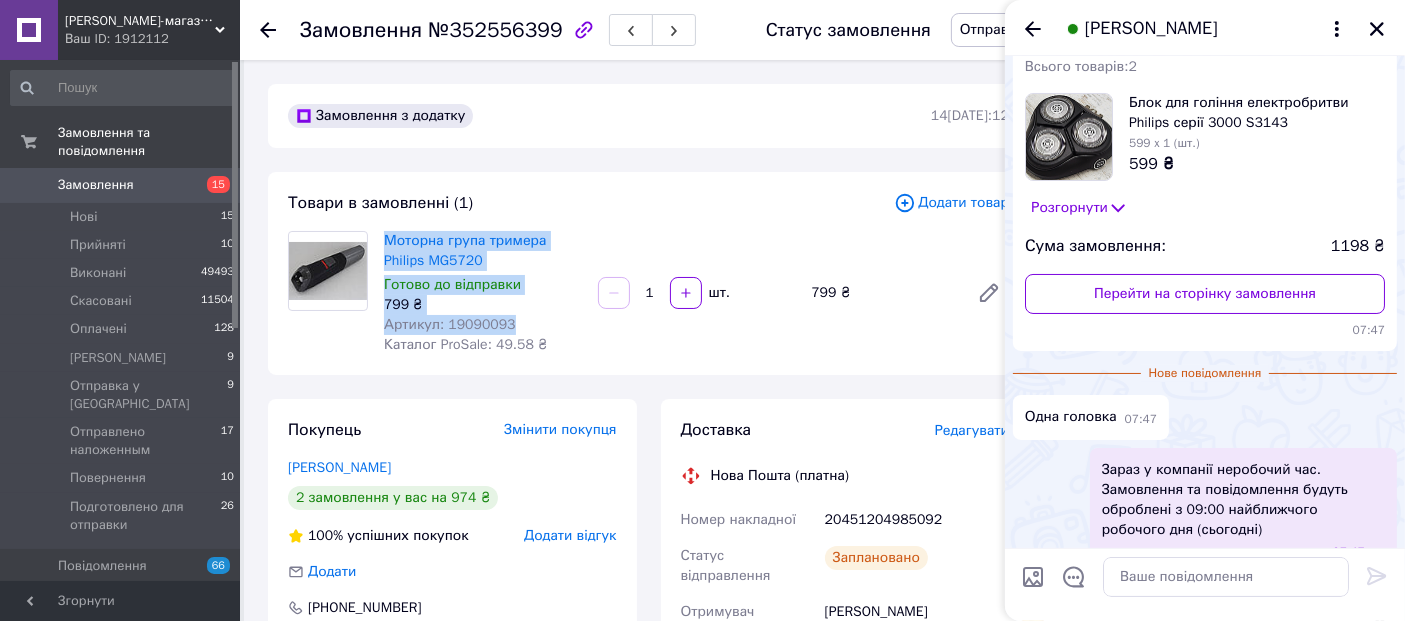 scroll, scrollTop: 0, scrollLeft: 0, axis: both 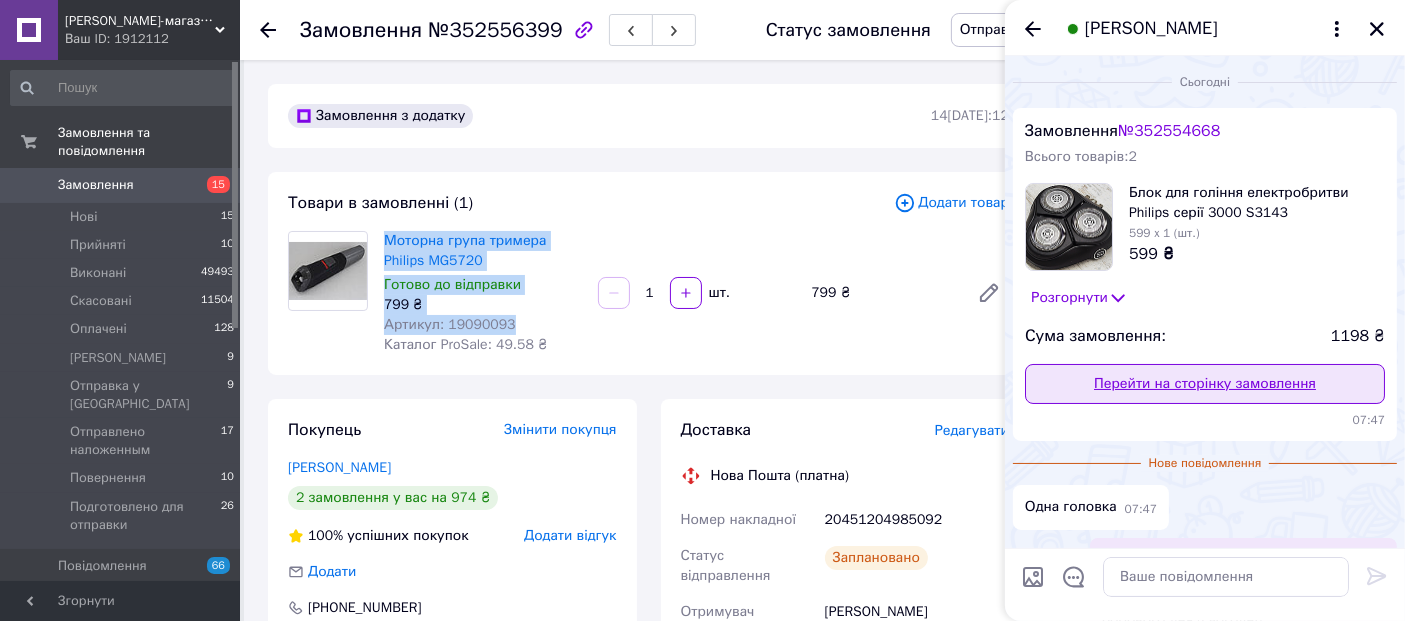 click on "Перейти на сторінку замовлення" at bounding box center [1205, 384] 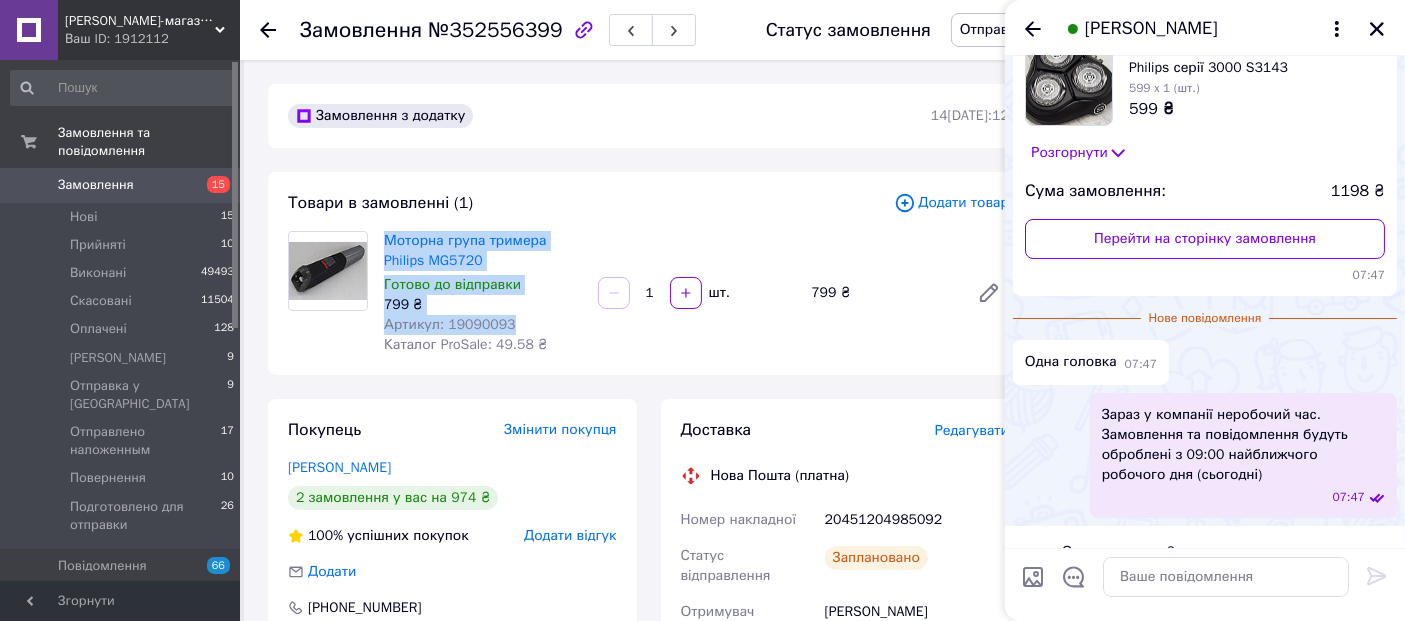 scroll, scrollTop: 195, scrollLeft: 0, axis: vertical 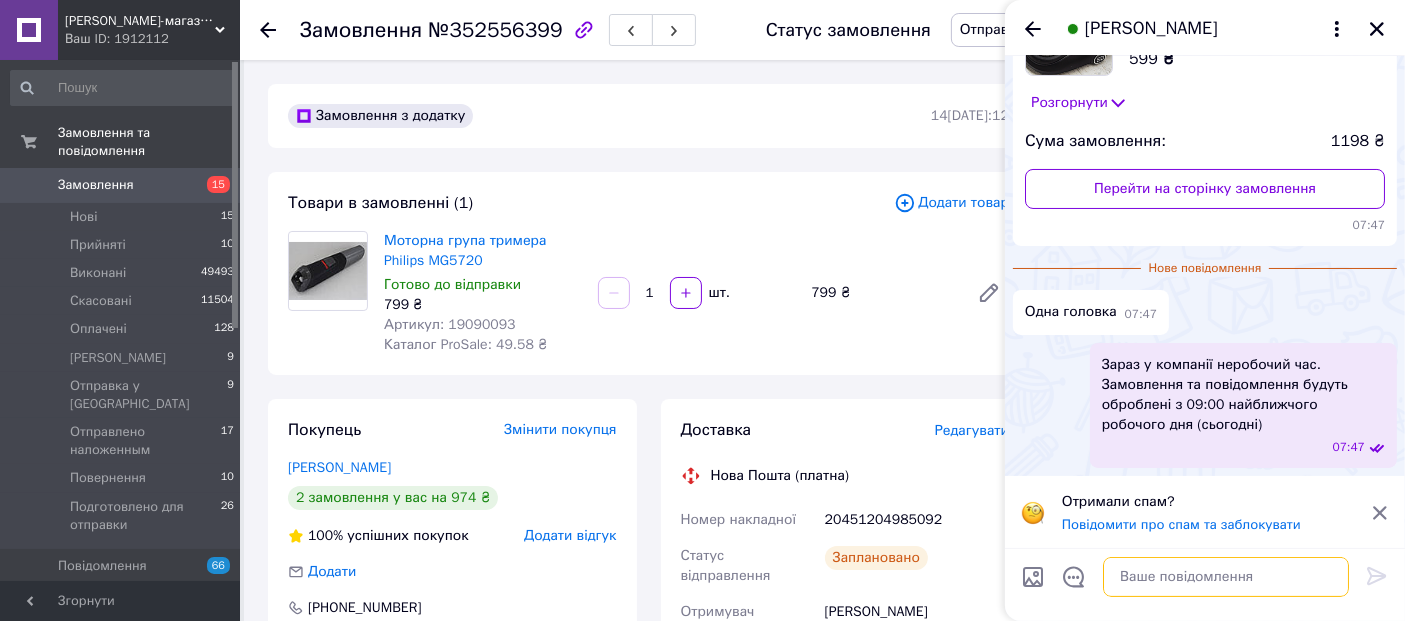 click at bounding box center (1226, 577) 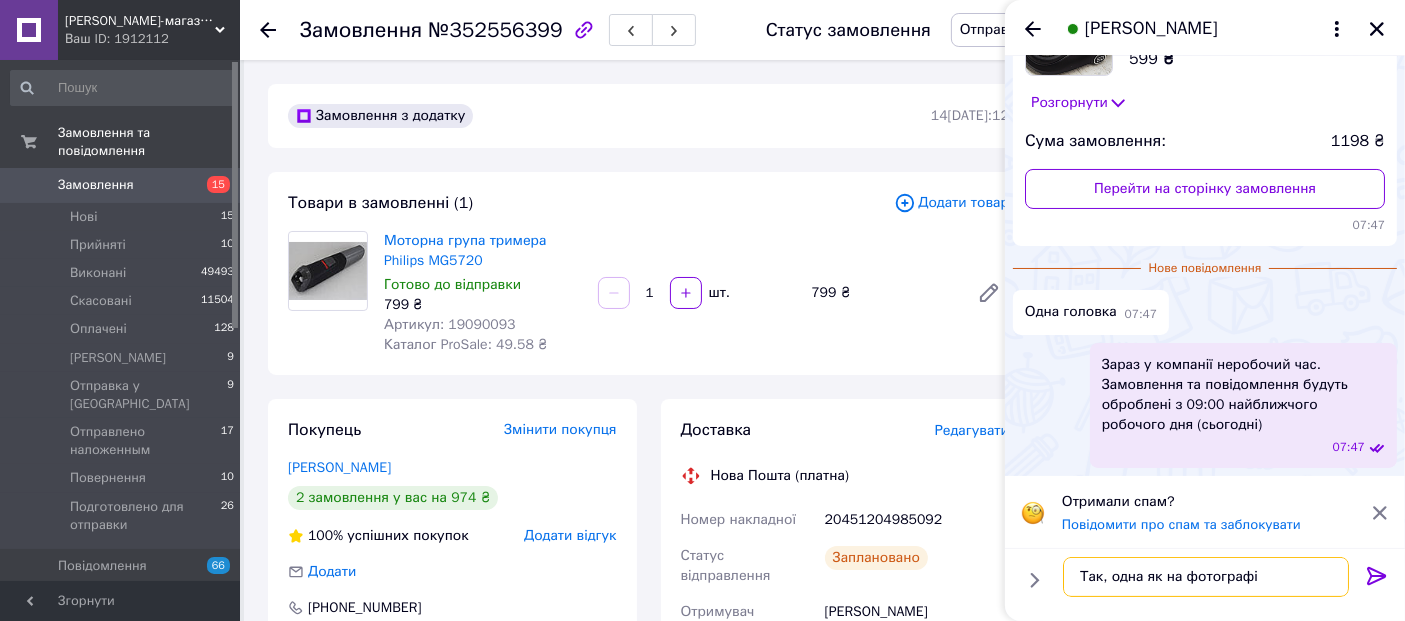 type on "Так, одна як на фотографії" 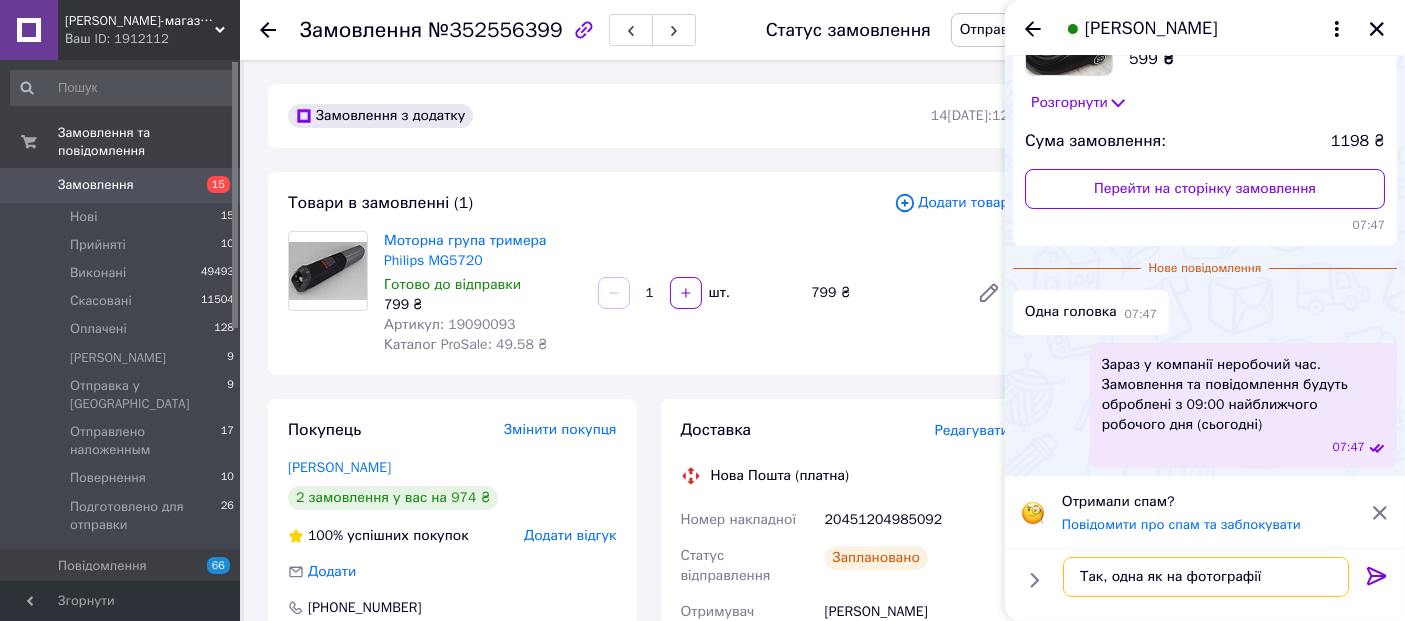 type 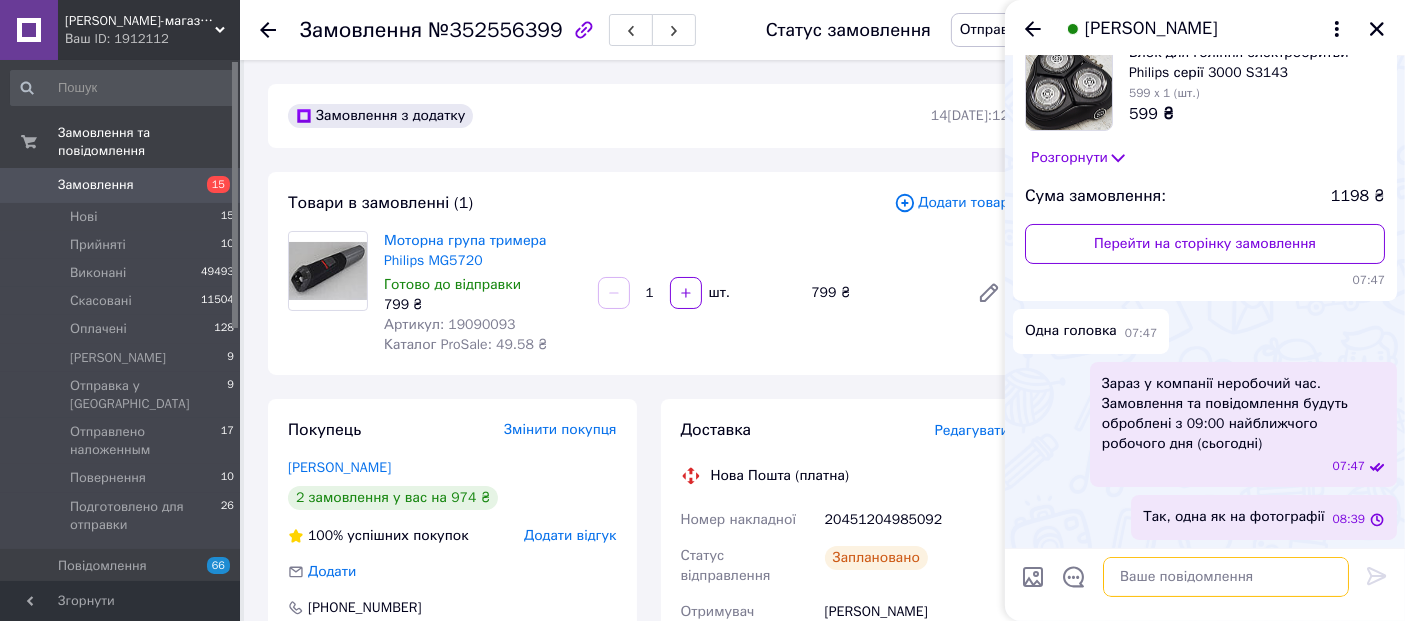 scroll, scrollTop: 139, scrollLeft: 0, axis: vertical 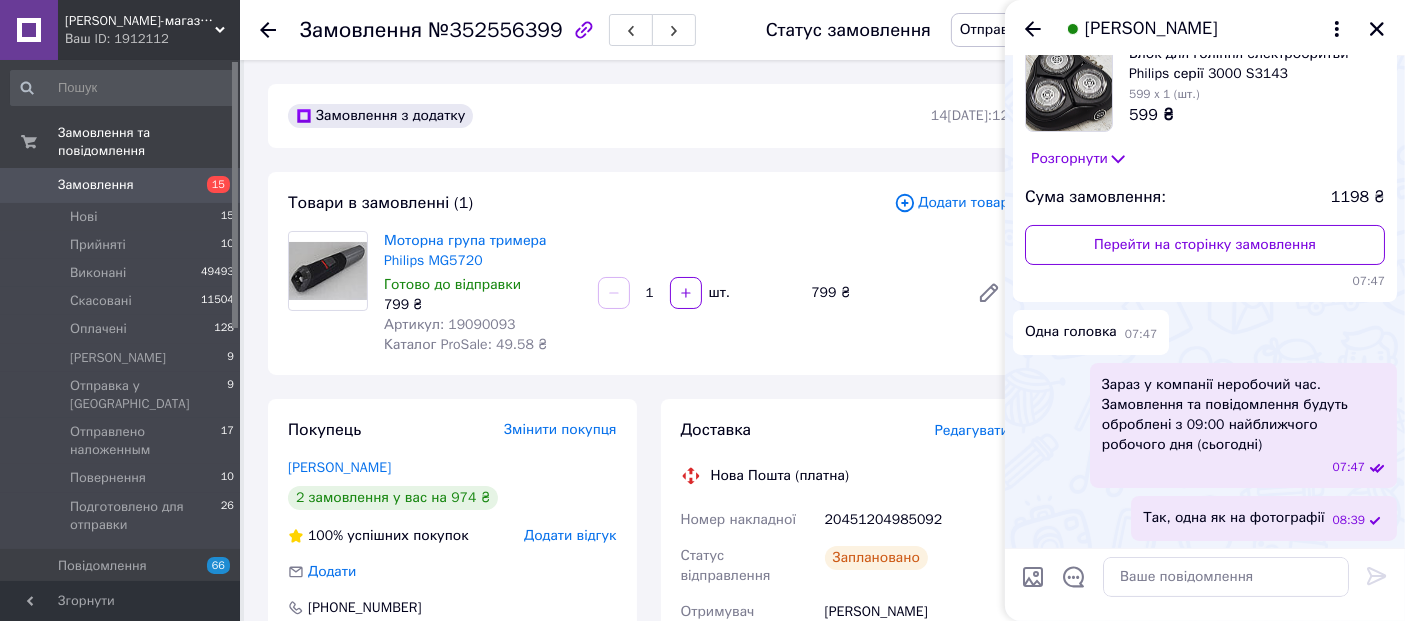 click at bounding box center (1033, 577) 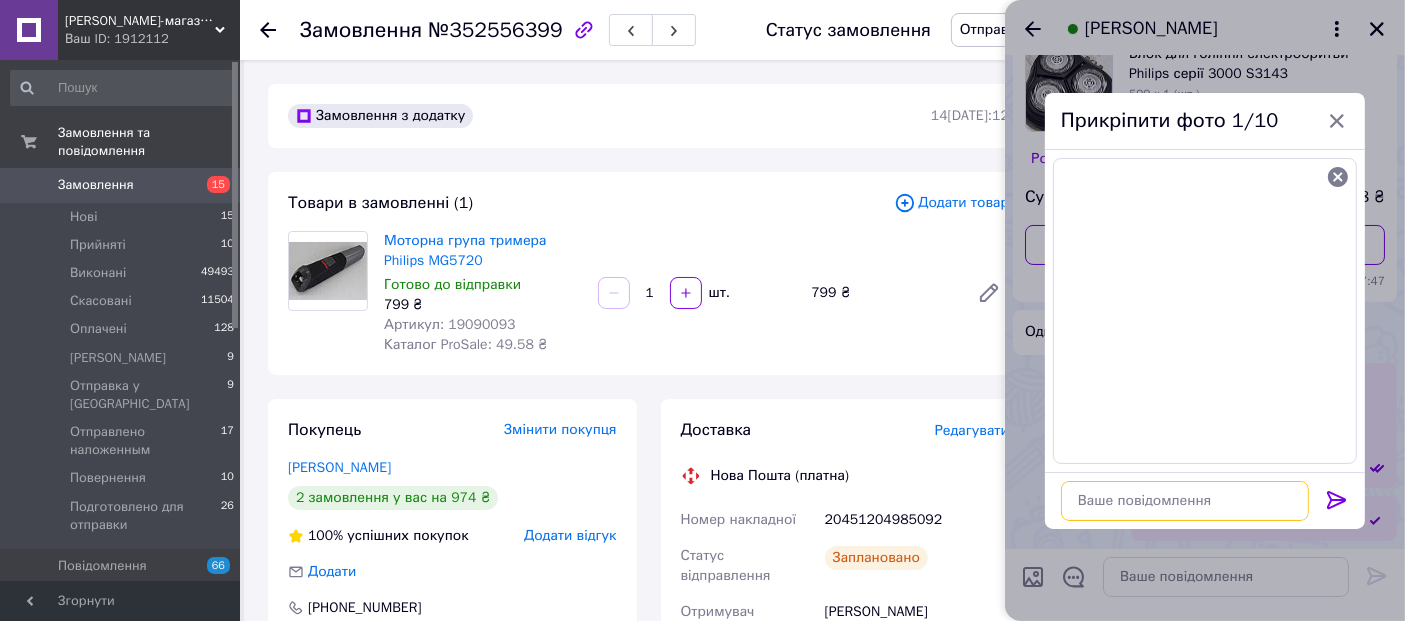 click at bounding box center [1185, 501] 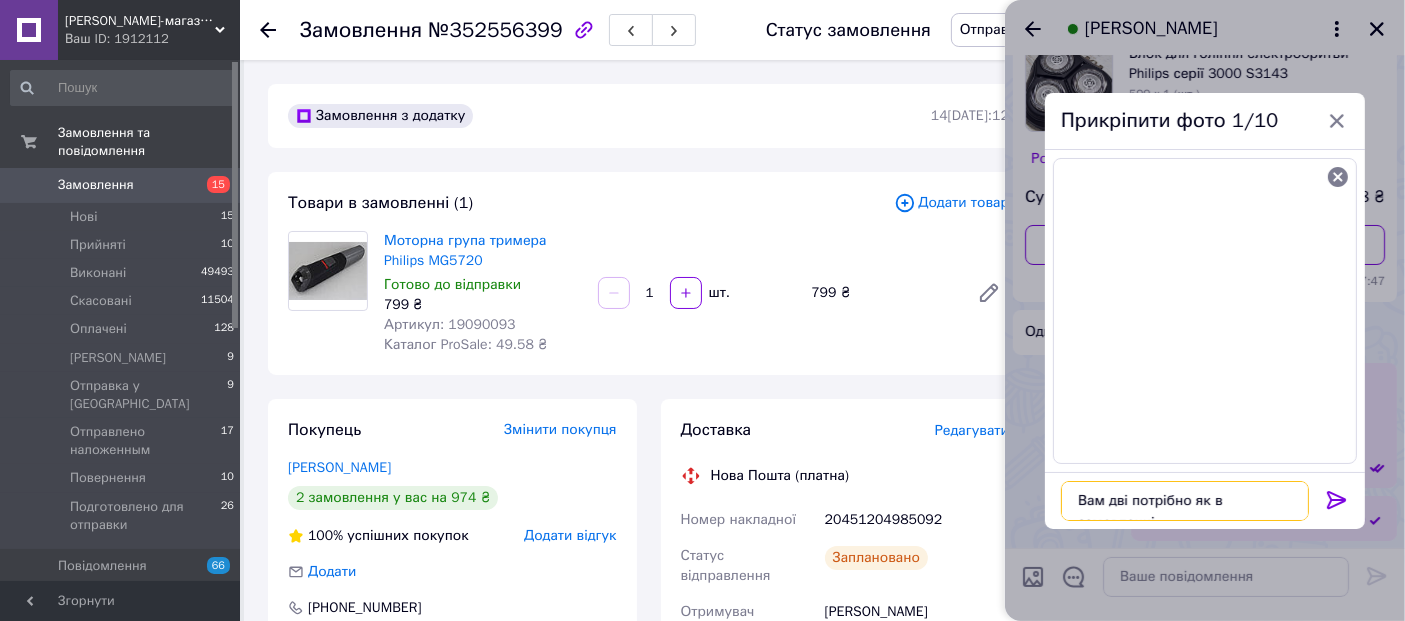 scroll, scrollTop: 11, scrollLeft: 0, axis: vertical 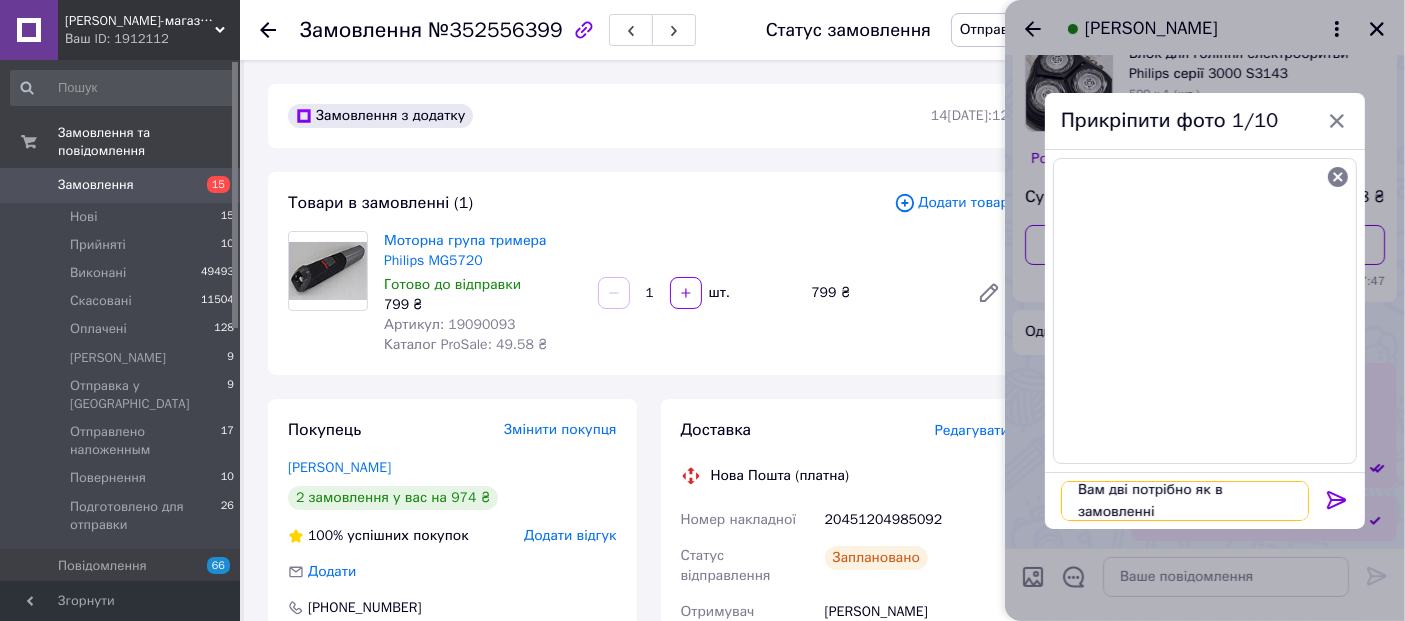 type on "Вам дві потрібно як в замовленні?" 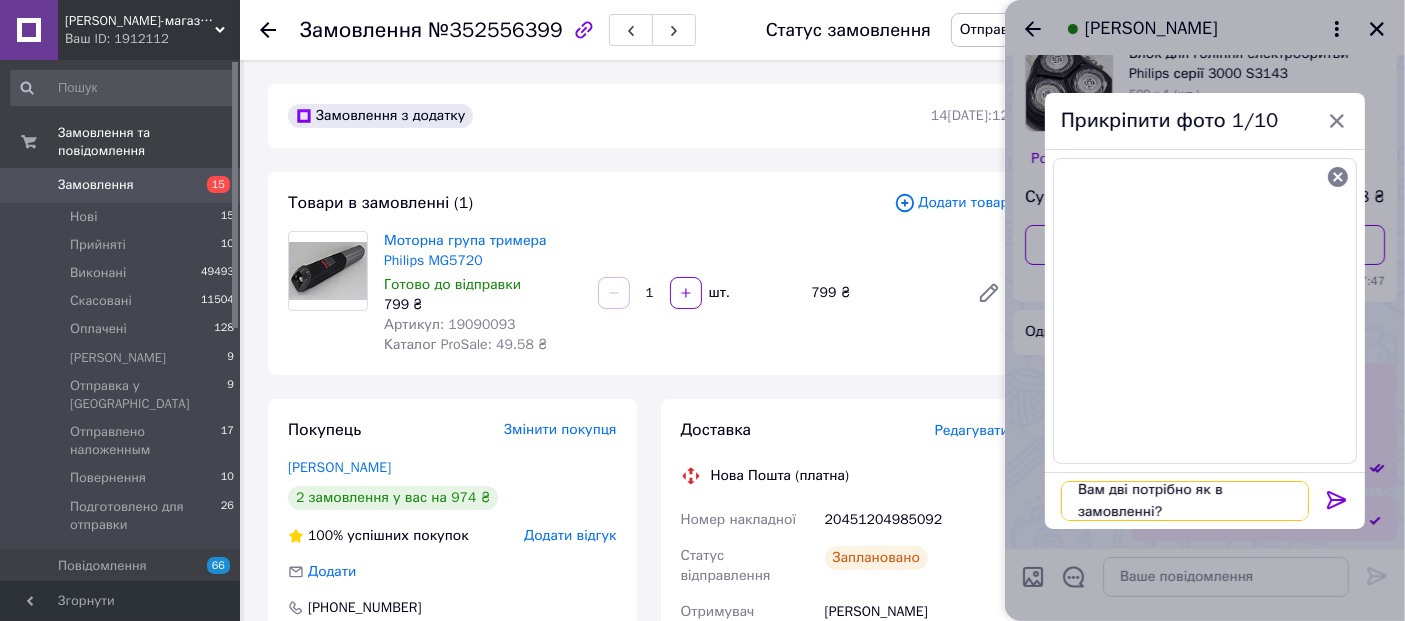 scroll, scrollTop: 1, scrollLeft: 0, axis: vertical 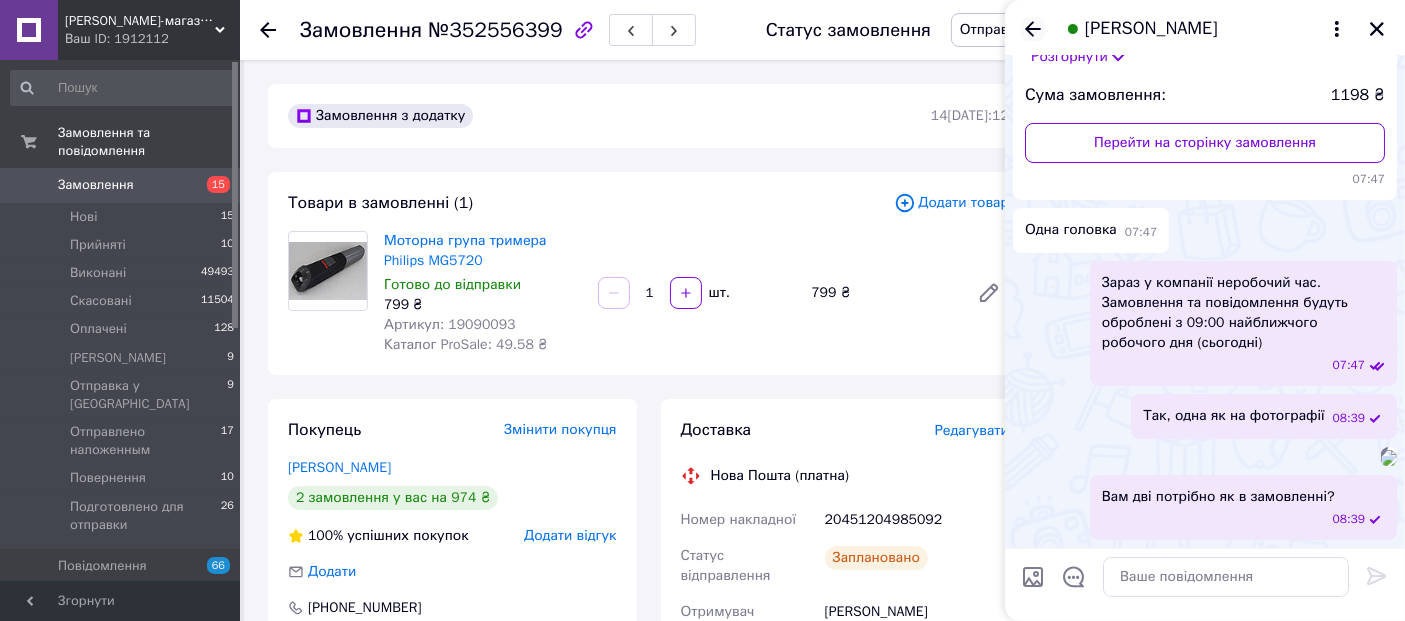 click 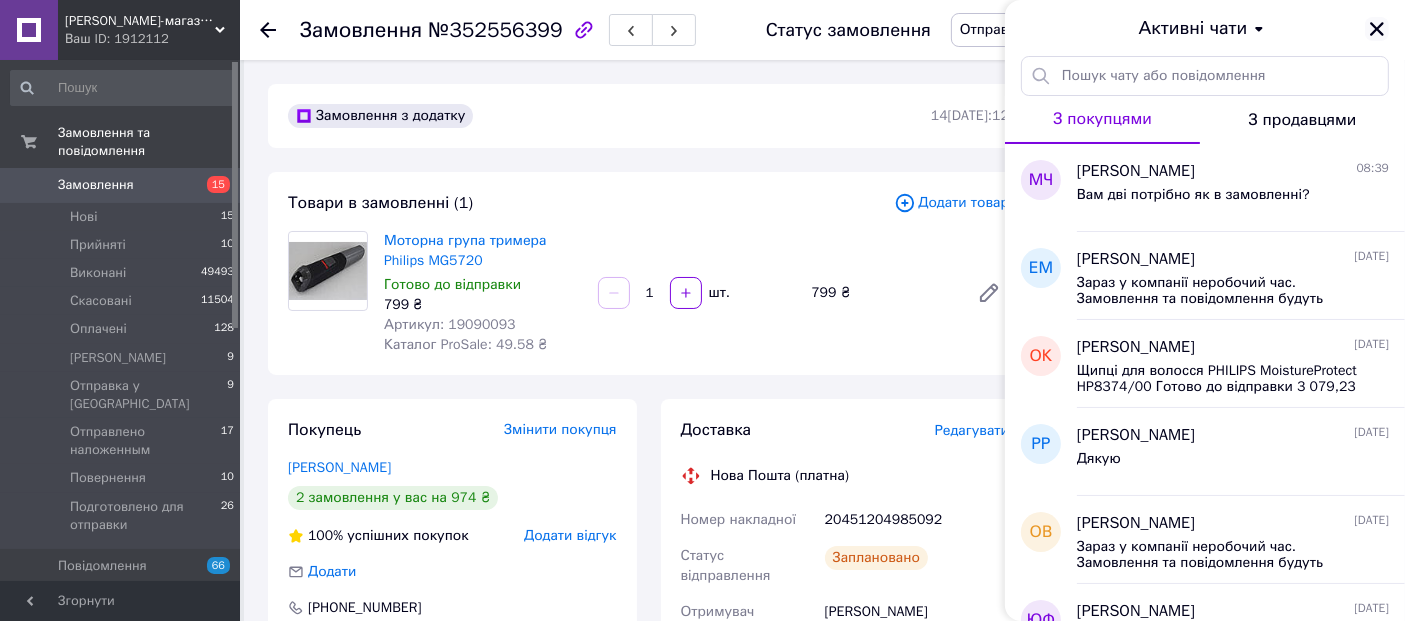 click 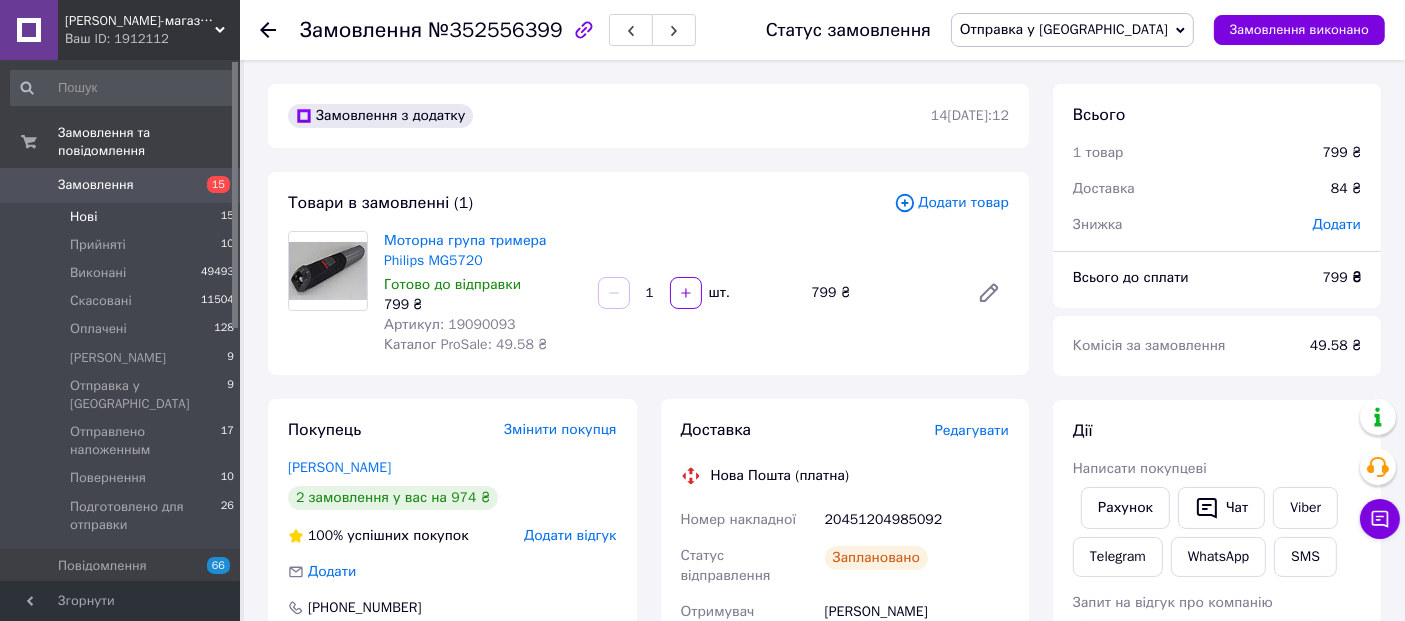 click on "Нові 15" at bounding box center (123, 217) 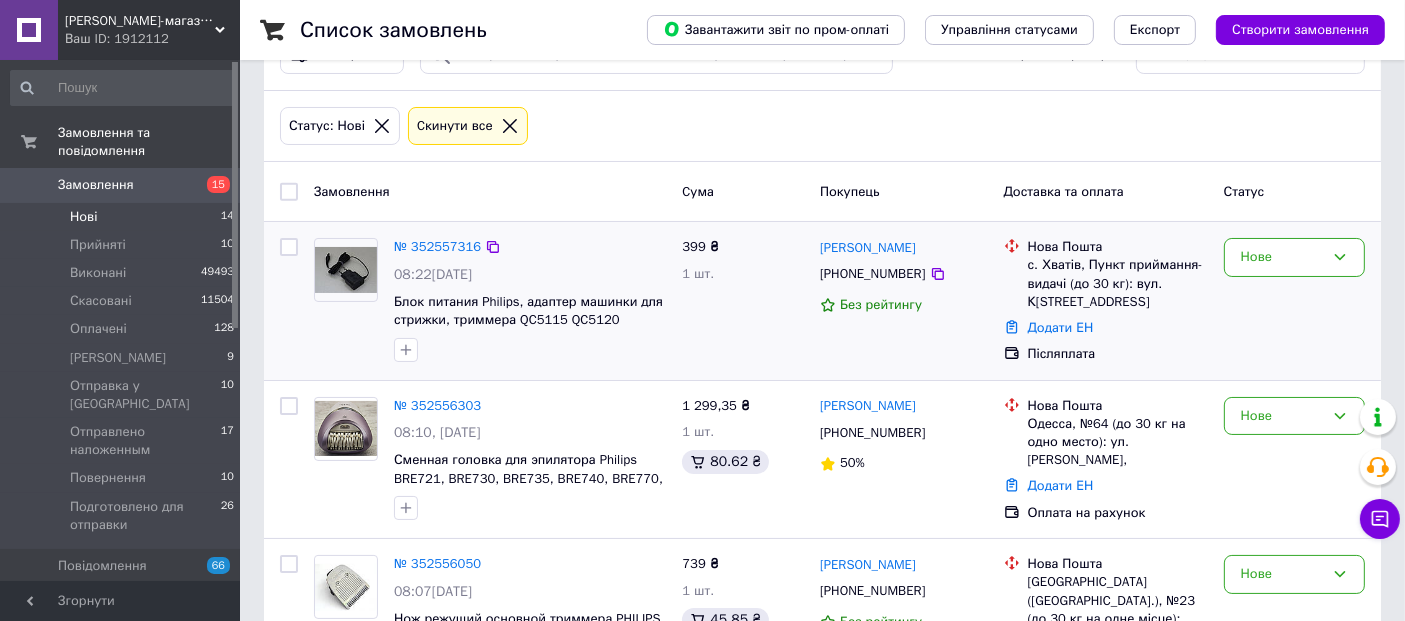 scroll, scrollTop: 111, scrollLeft: 0, axis: vertical 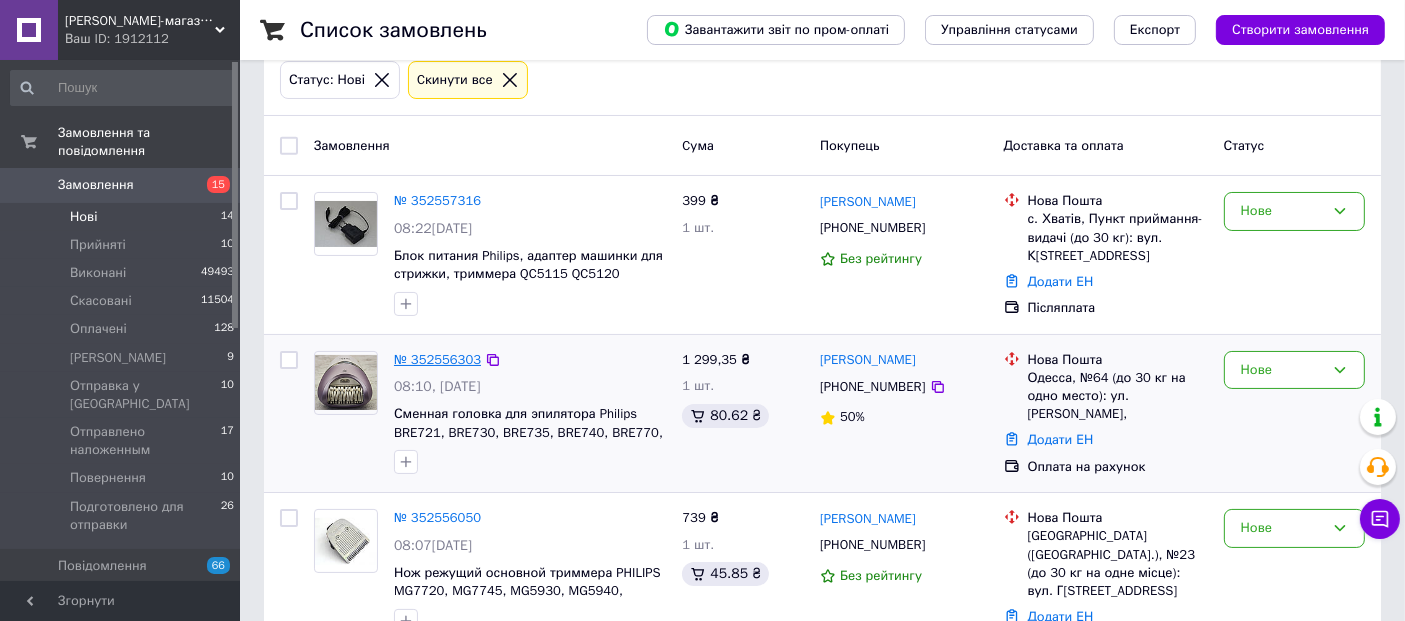 click on "№ 352556303" at bounding box center (437, 359) 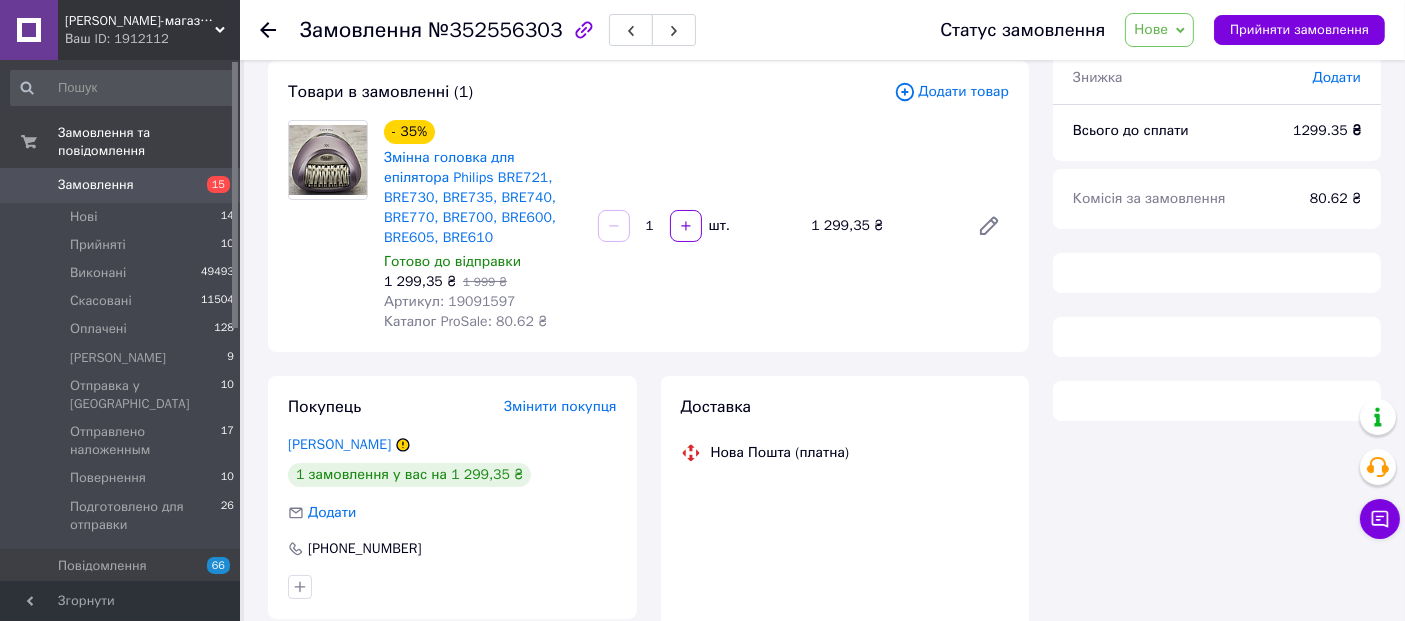 scroll, scrollTop: 333, scrollLeft: 0, axis: vertical 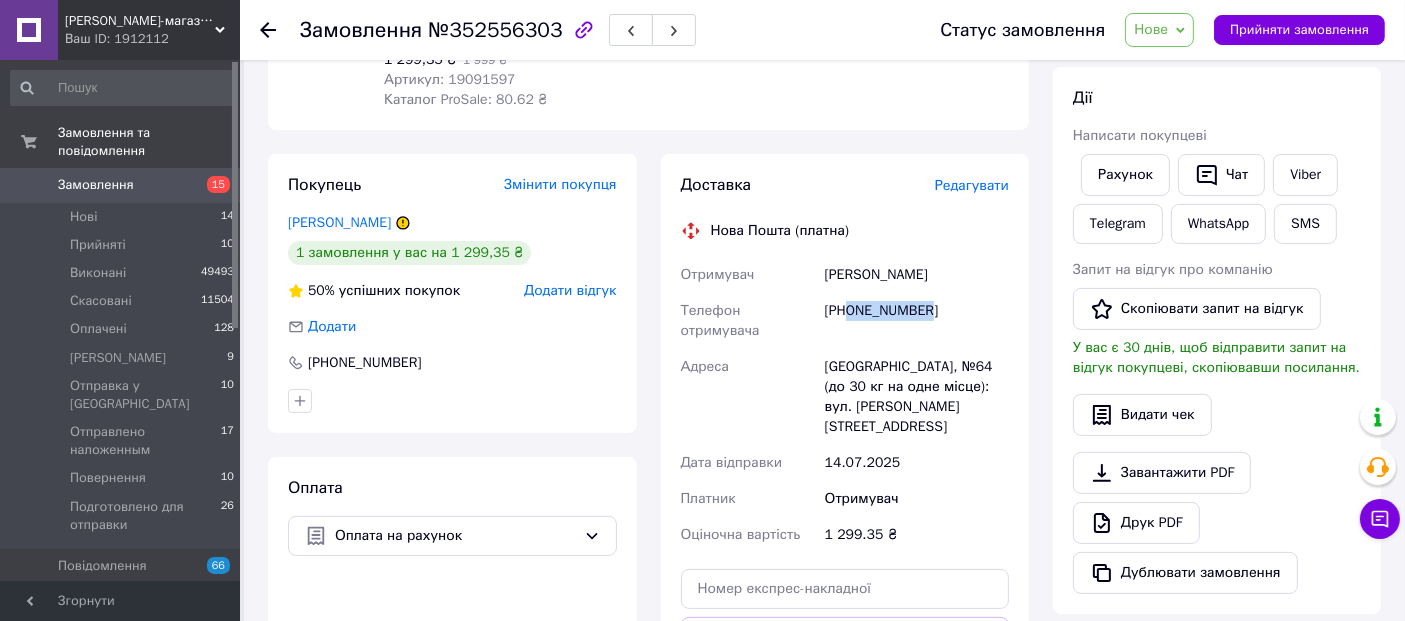 drag, startPoint x: 931, startPoint y: 310, endPoint x: 848, endPoint y: 314, distance: 83.09633 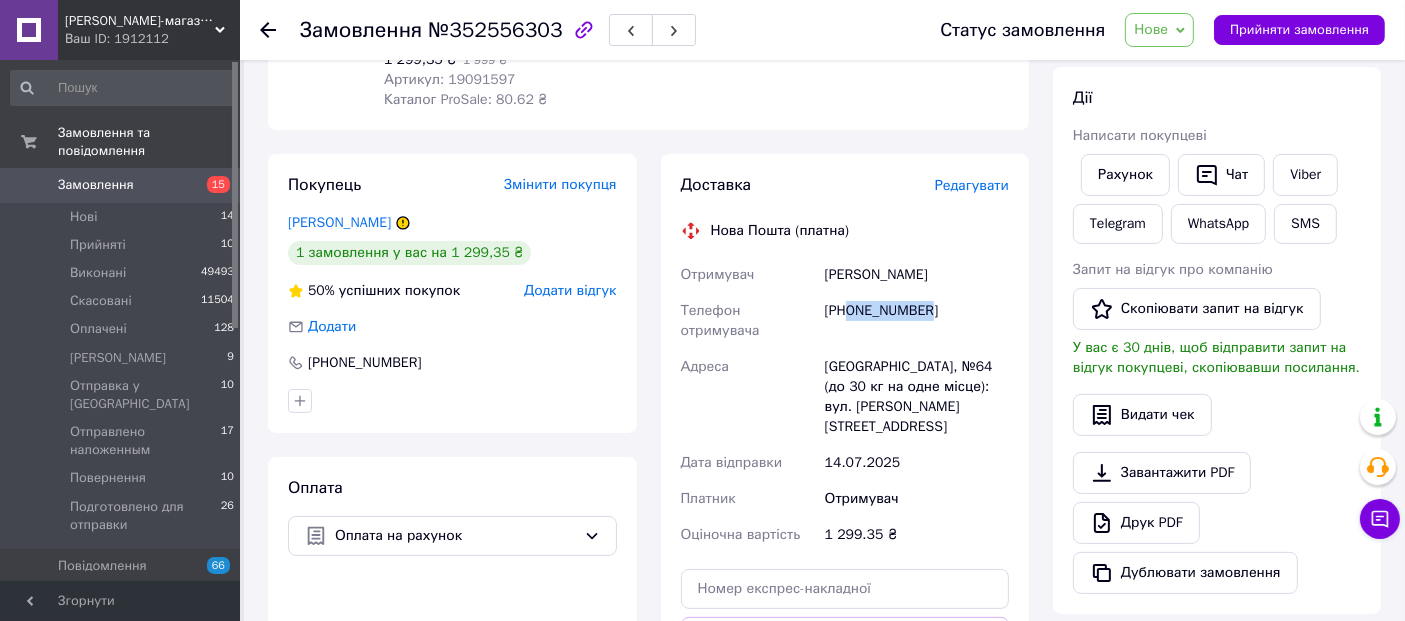 copy on "0677052792" 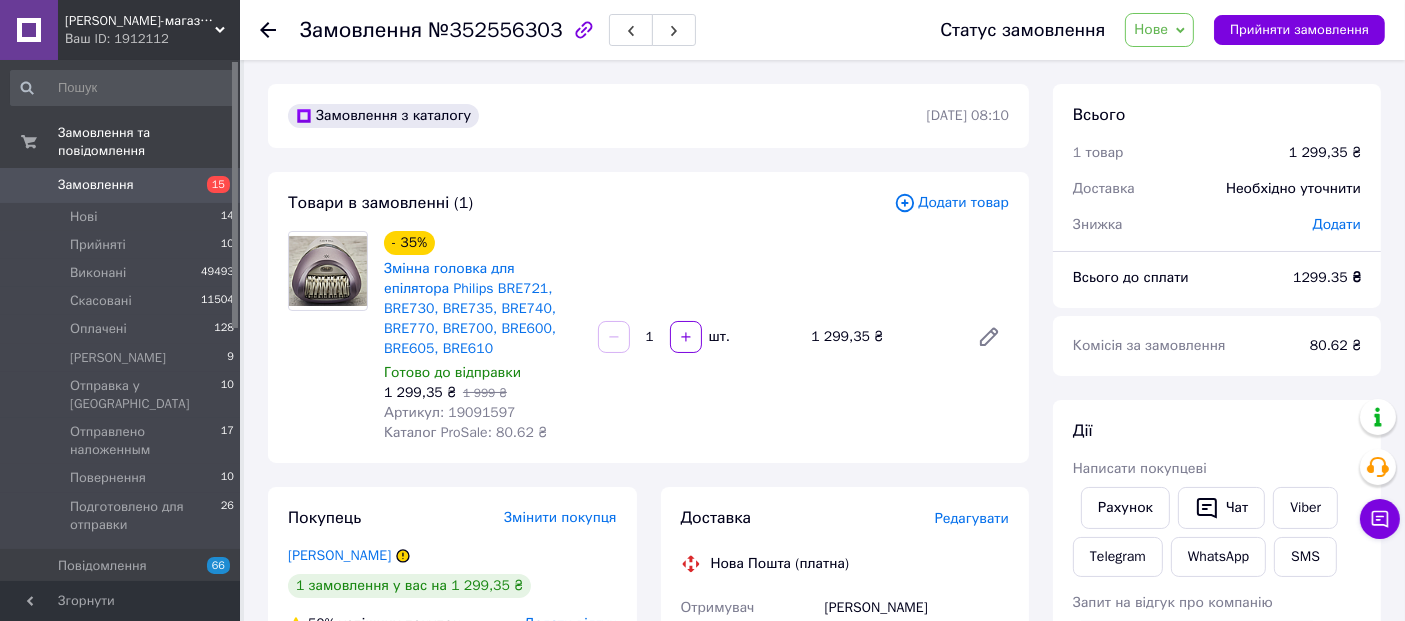 scroll, scrollTop: 222, scrollLeft: 0, axis: vertical 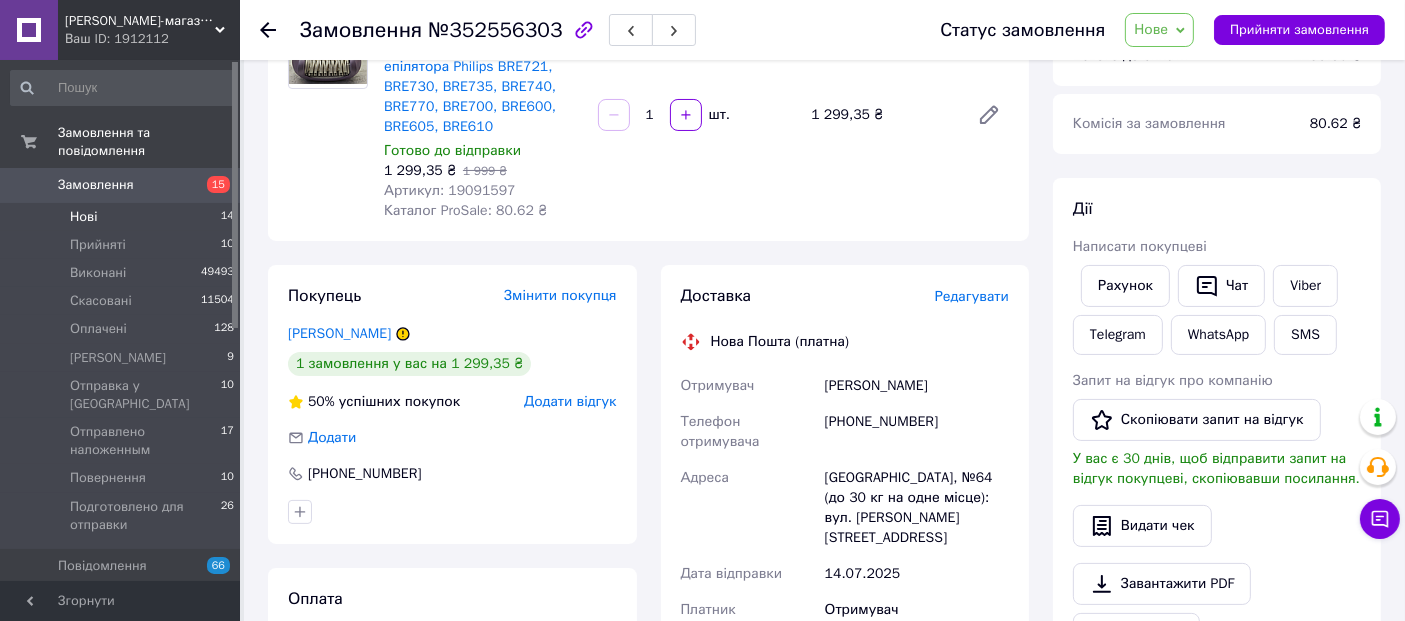 click on "Нові" at bounding box center [83, 217] 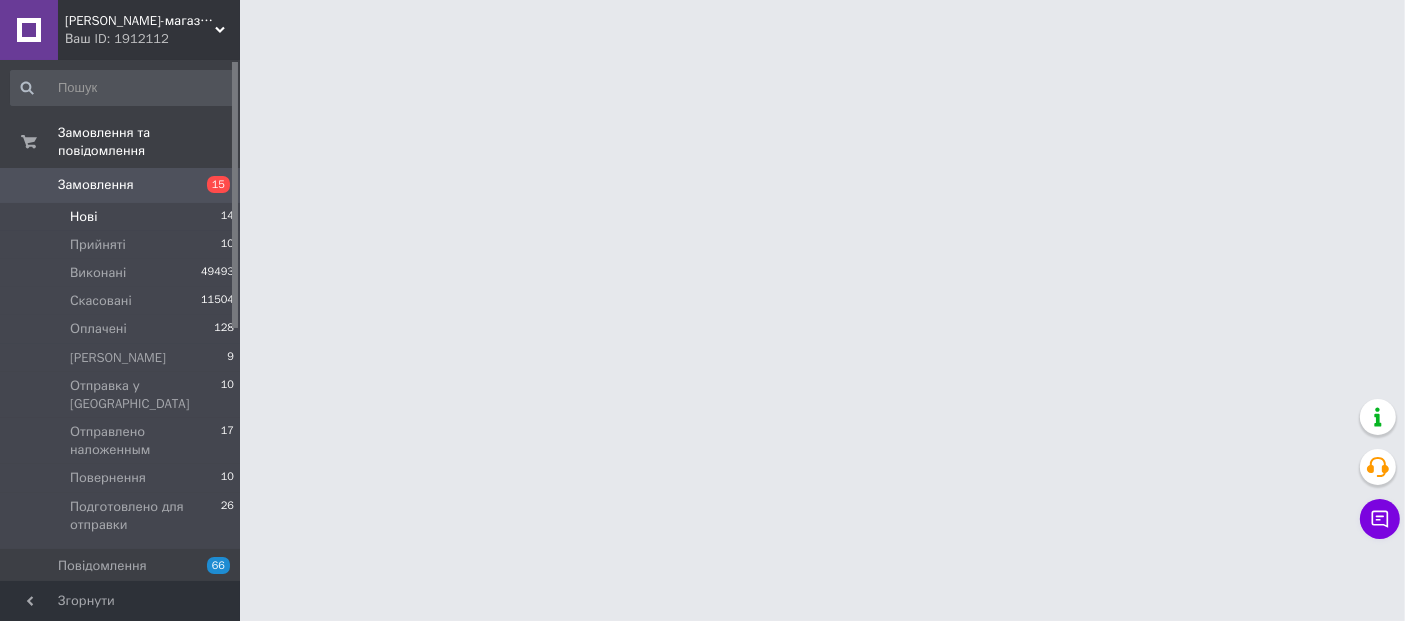 scroll, scrollTop: 0, scrollLeft: 0, axis: both 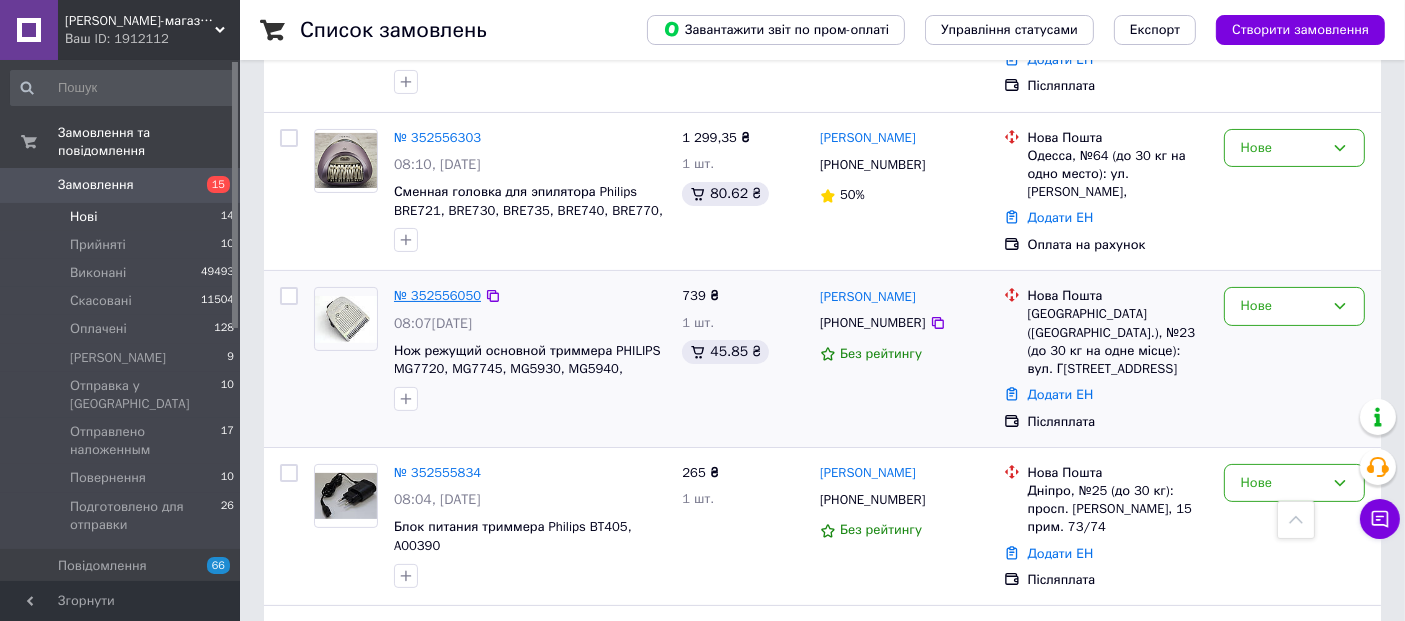 click on "№ 352556050" at bounding box center [437, 295] 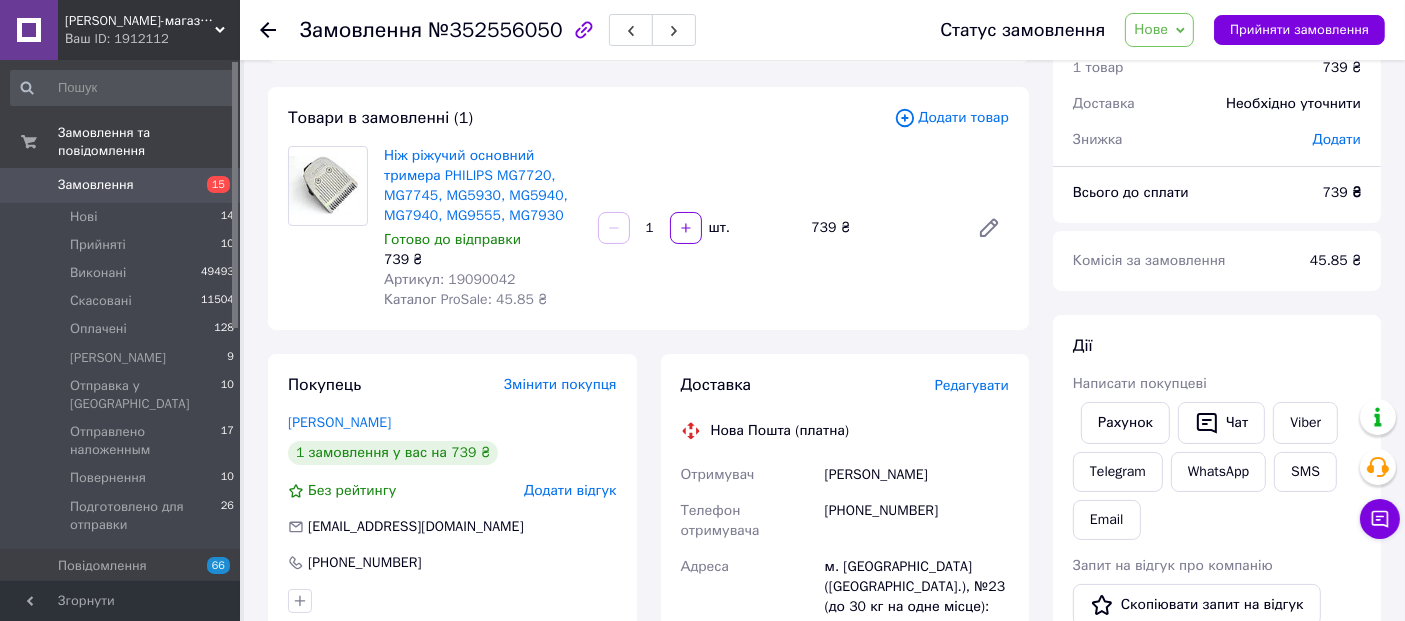 scroll, scrollTop: 222, scrollLeft: 0, axis: vertical 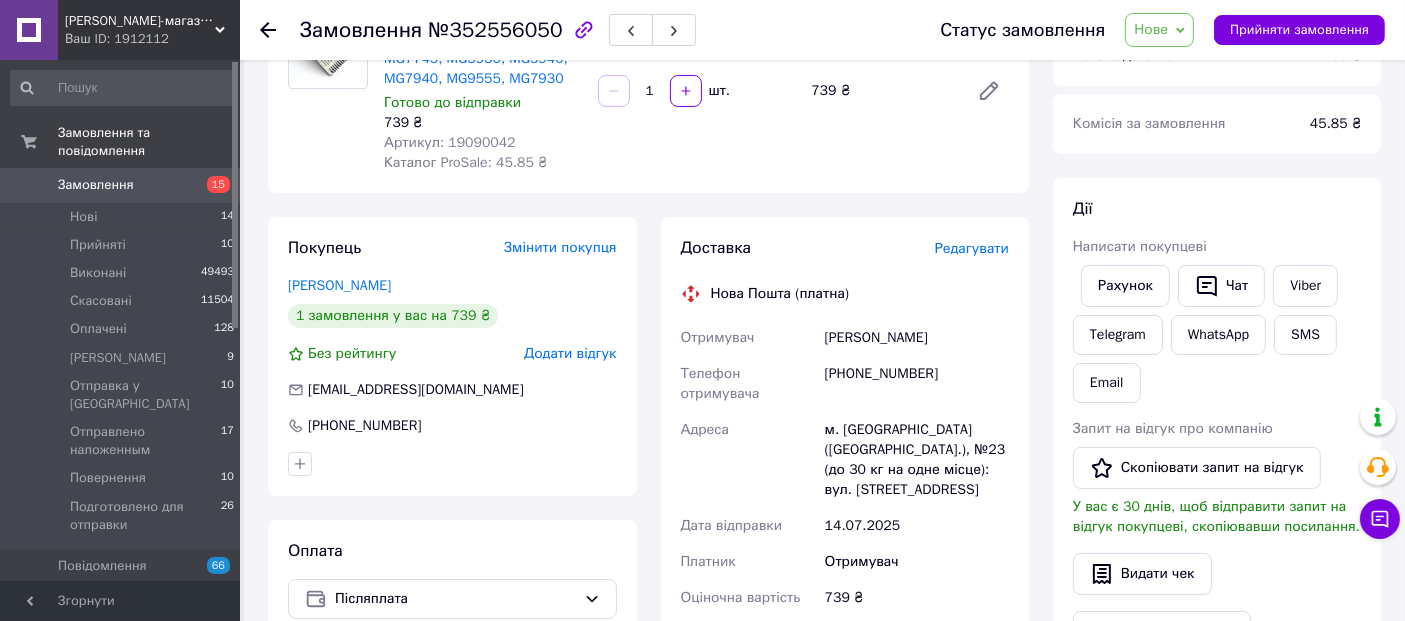 click on "Нове" at bounding box center (1151, 29) 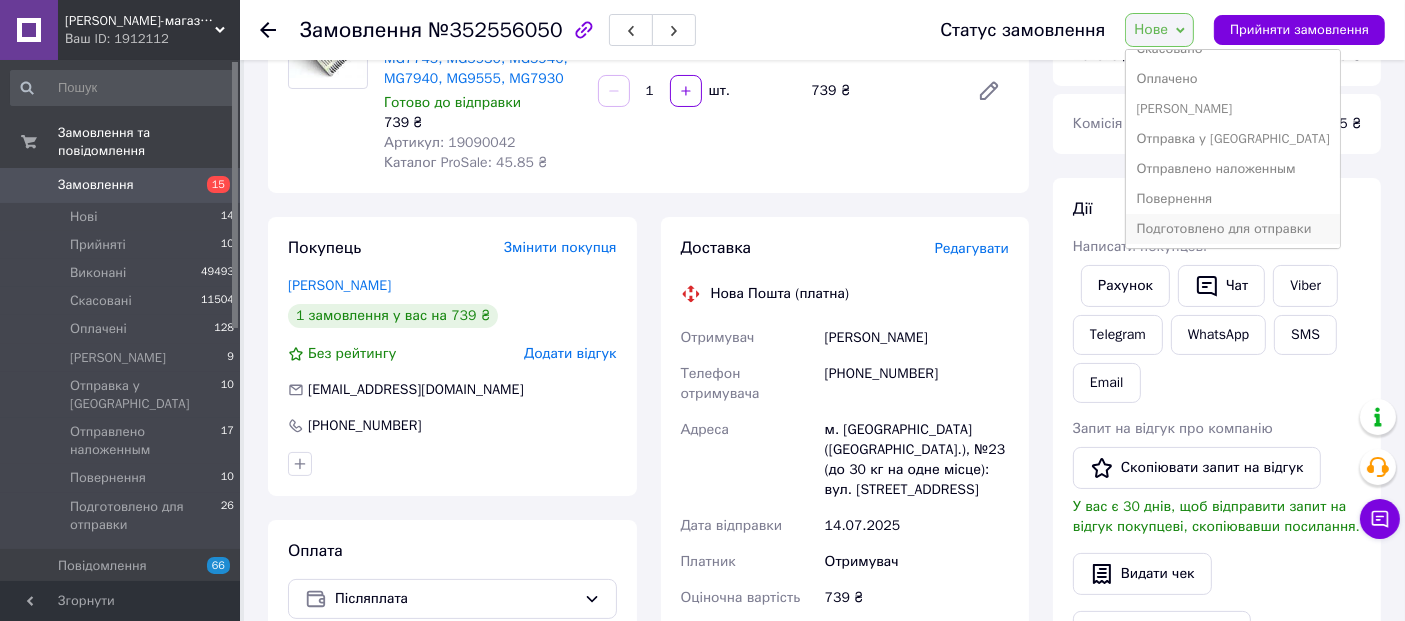 click on "Подготовлено для отправки" at bounding box center [1232, 229] 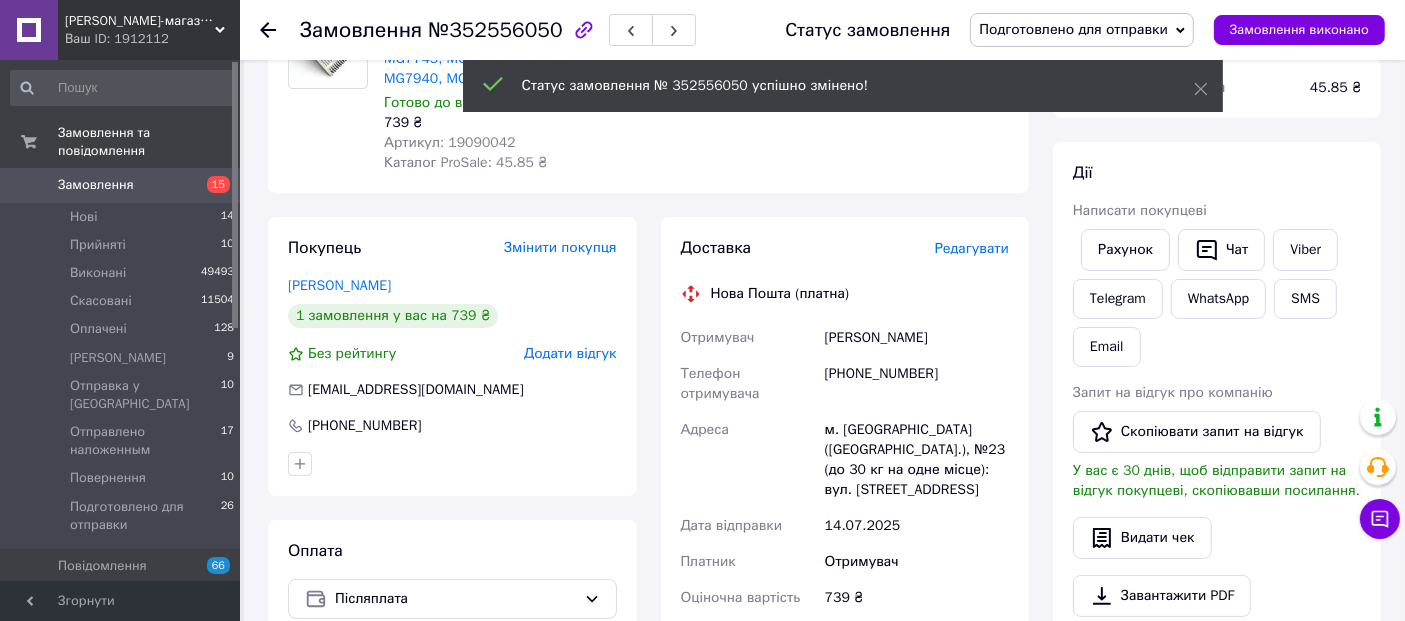 click on "Редагувати" at bounding box center [972, 248] 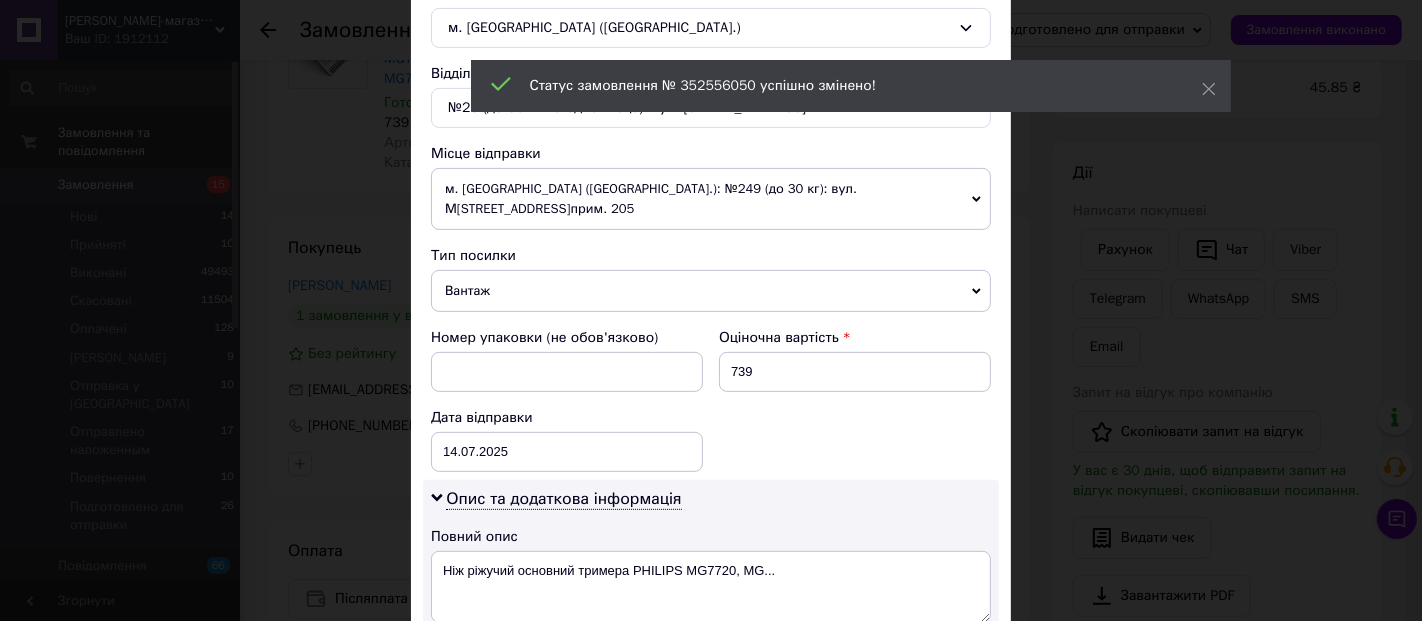 scroll, scrollTop: 666, scrollLeft: 0, axis: vertical 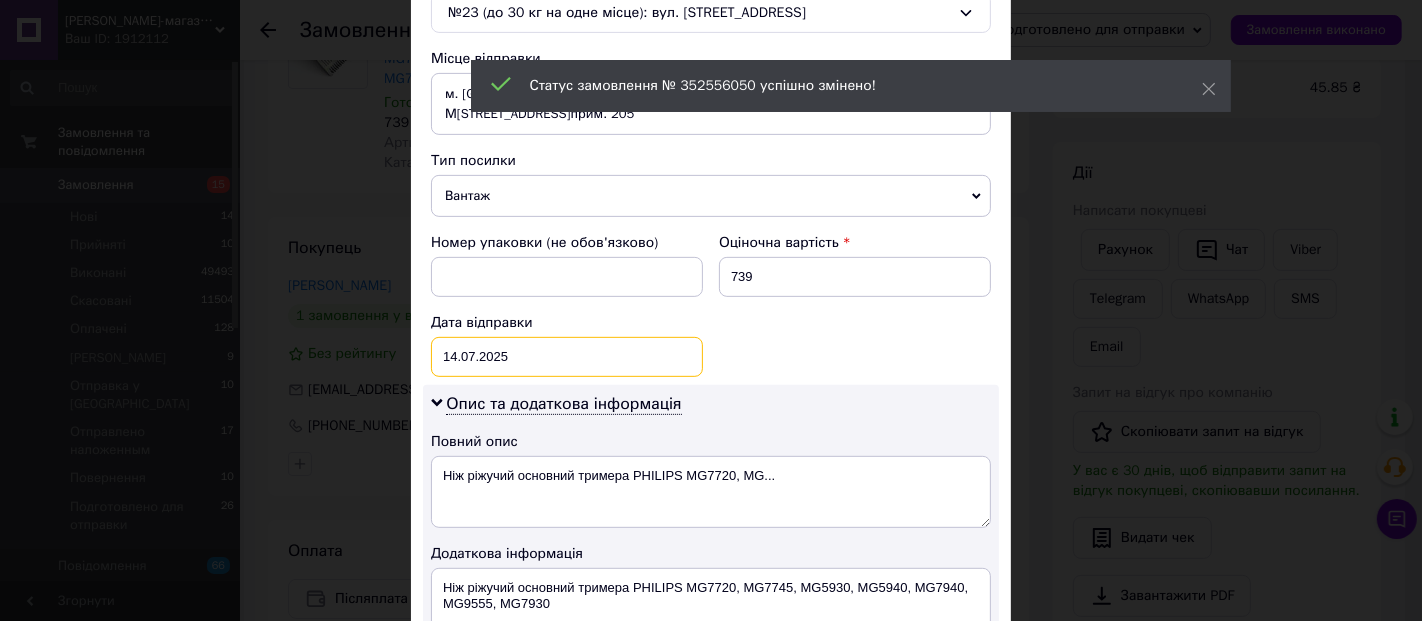 click on "14[DATE] 2025 > < Июль > Пн Вт Ср Чт Пт Сб Вс 30 1 2 3 4 5 6 7 8 9 10 11 12 13 14 15 16 17 18 19 20 21 22 23 24 25 26 27 28 29 30 31 1 2 3 4 5 6 7 8 9 10" at bounding box center [567, 357] 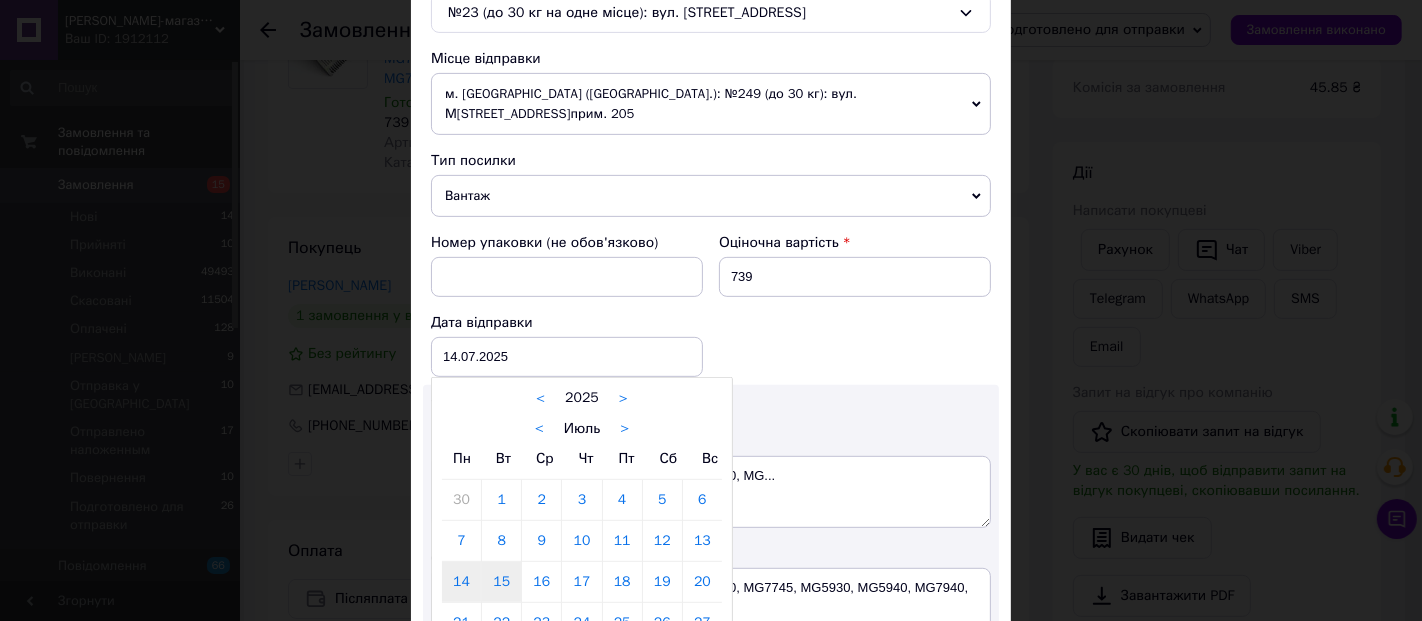 click on "15" at bounding box center [501, 582] 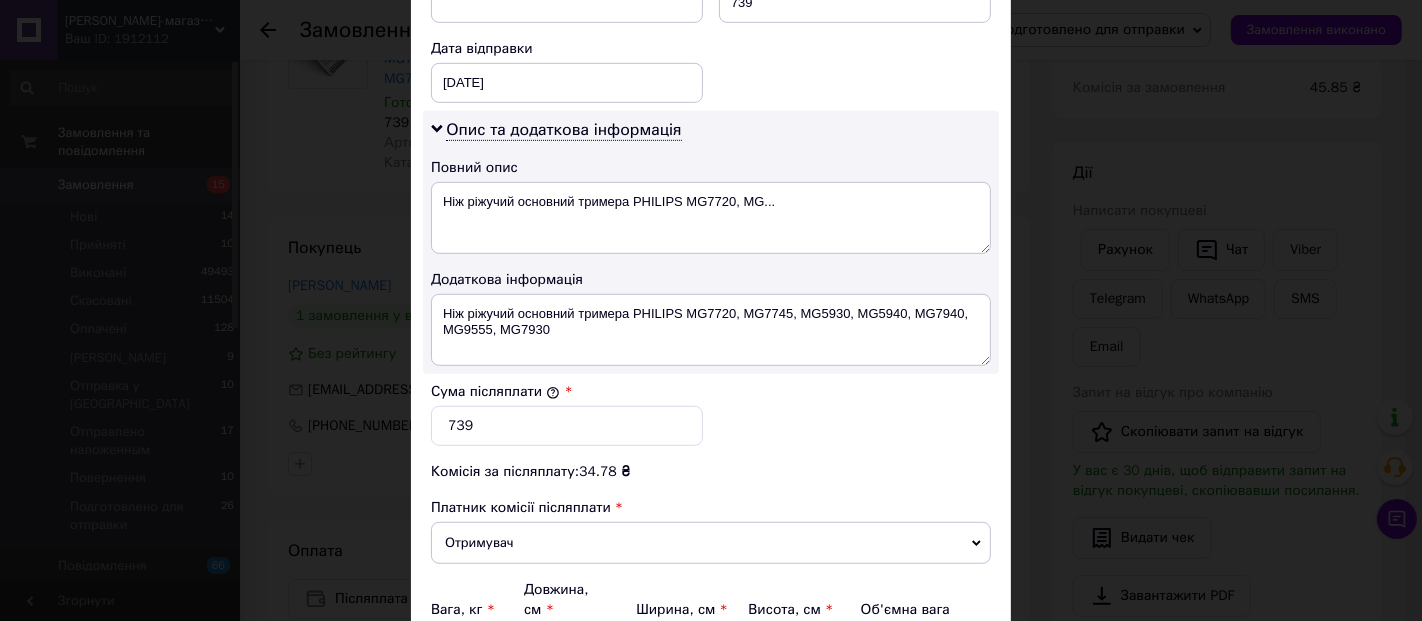 scroll, scrollTop: 1119, scrollLeft: 0, axis: vertical 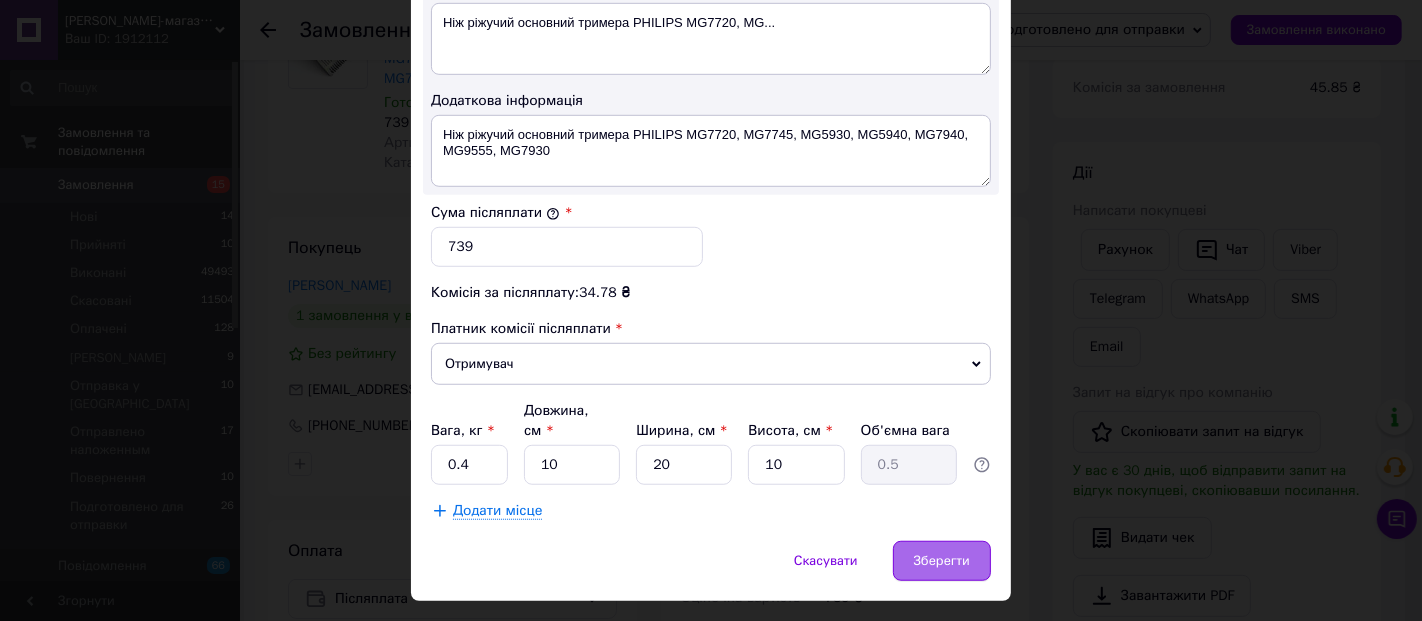 click on "Зберегти" at bounding box center (942, 561) 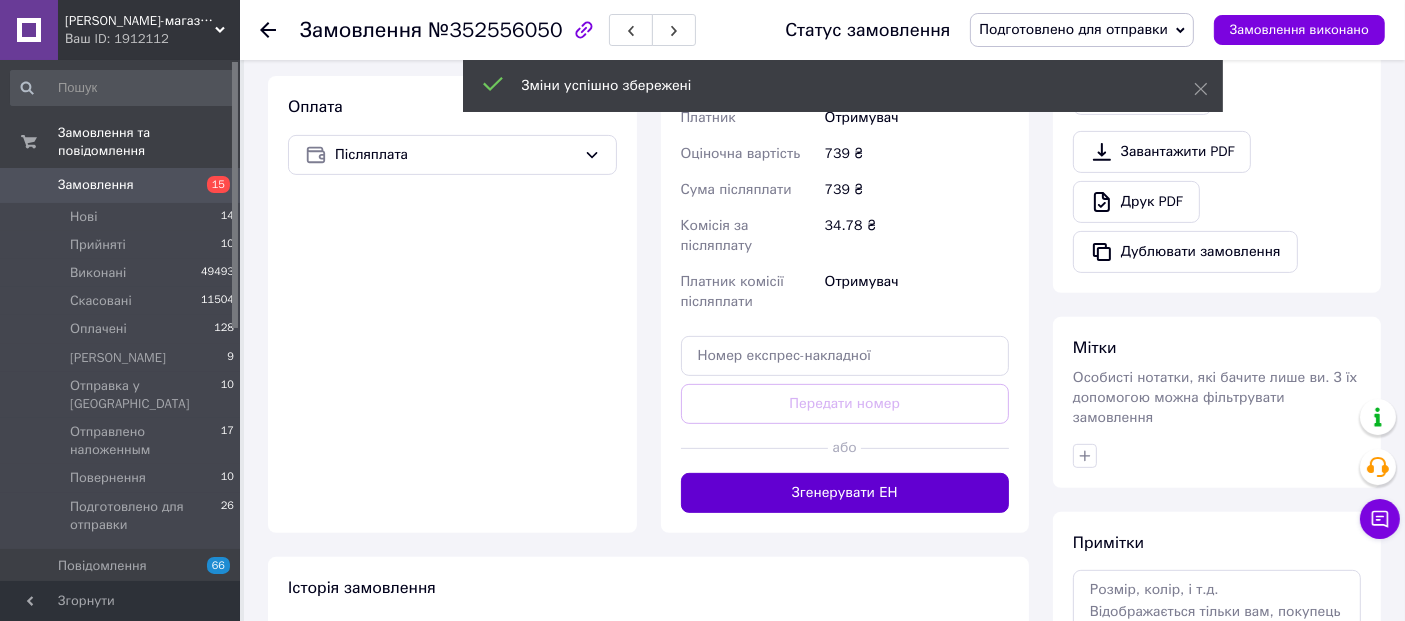 click on "Згенерувати ЕН" at bounding box center (845, 493) 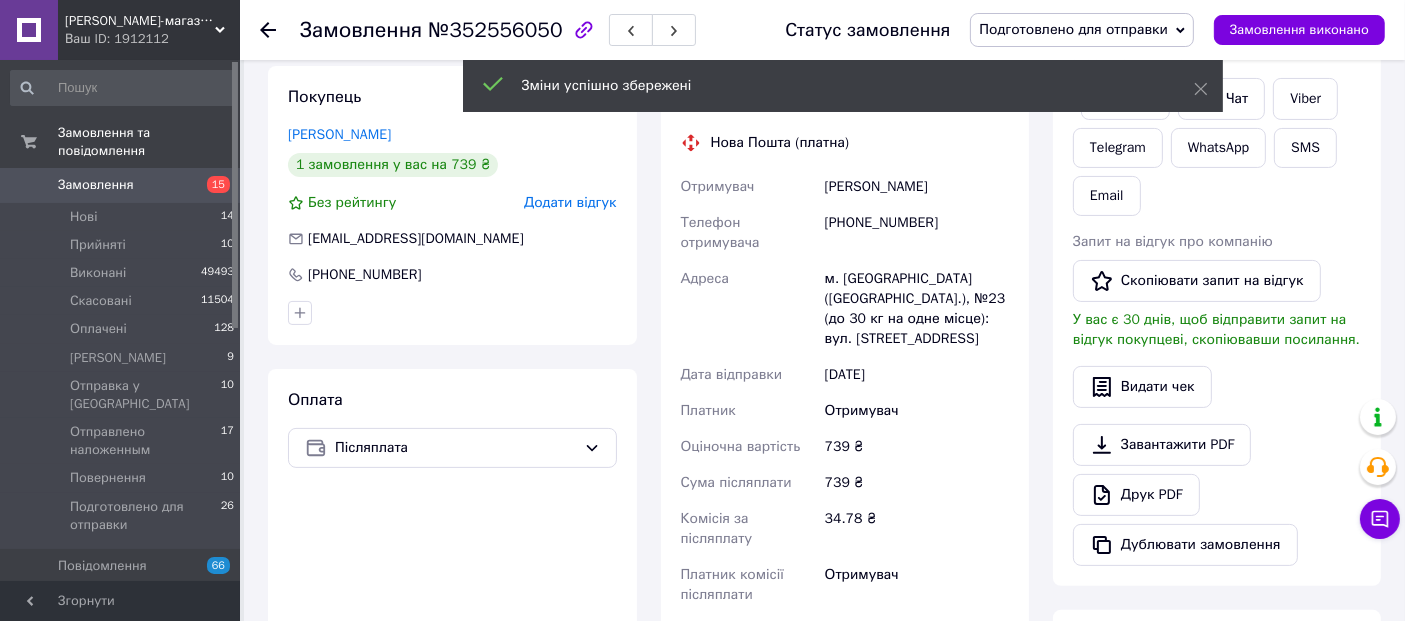 scroll, scrollTop: 333, scrollLeft: 0, axis: vertical 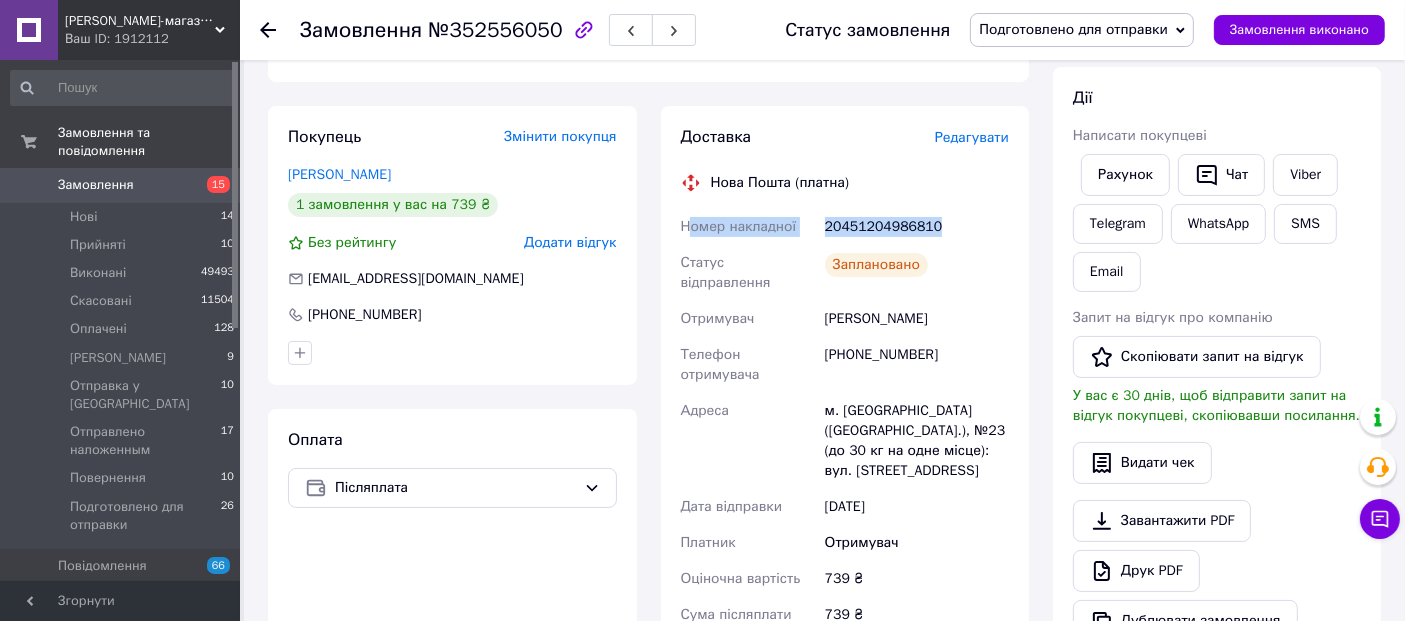 drag, startPoint x: 945, startPoint y: 216, endPoint x: 689, endPoint y: 226, distance: 256.19525 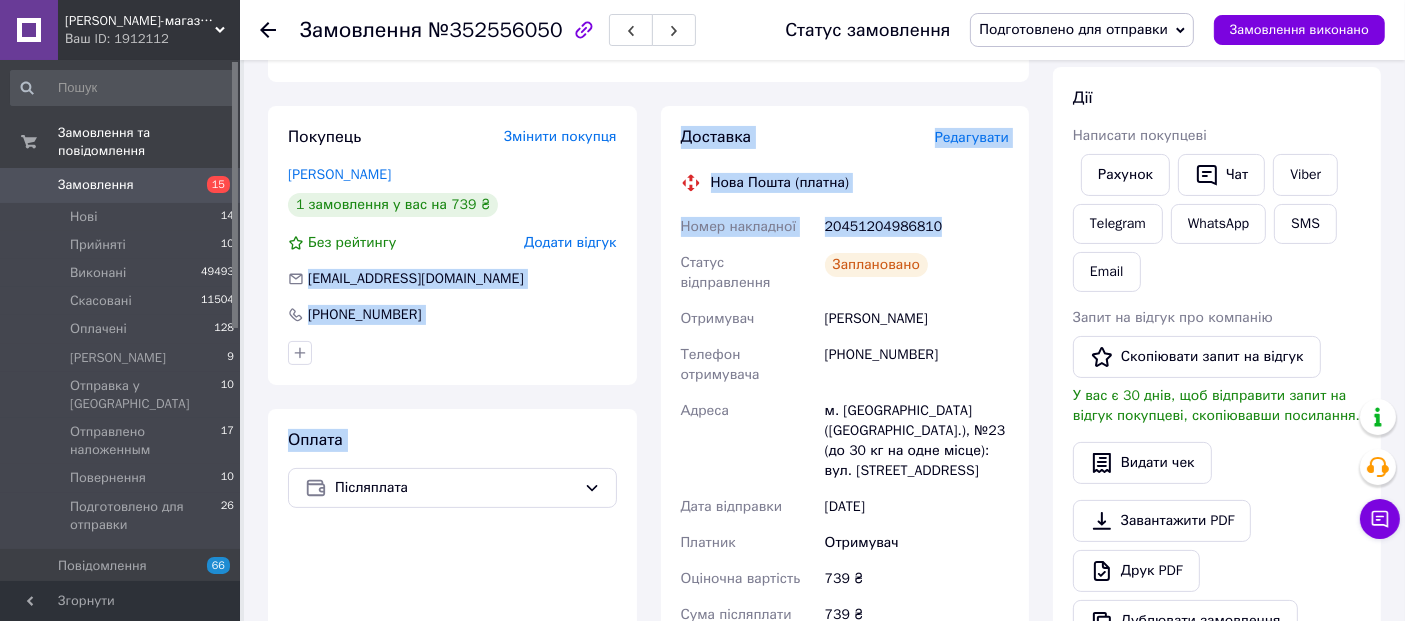 drag, startPoint x: 940, startPoint y: 220, endPoint x: 651, endPoint y: 228, distance: 289.11072 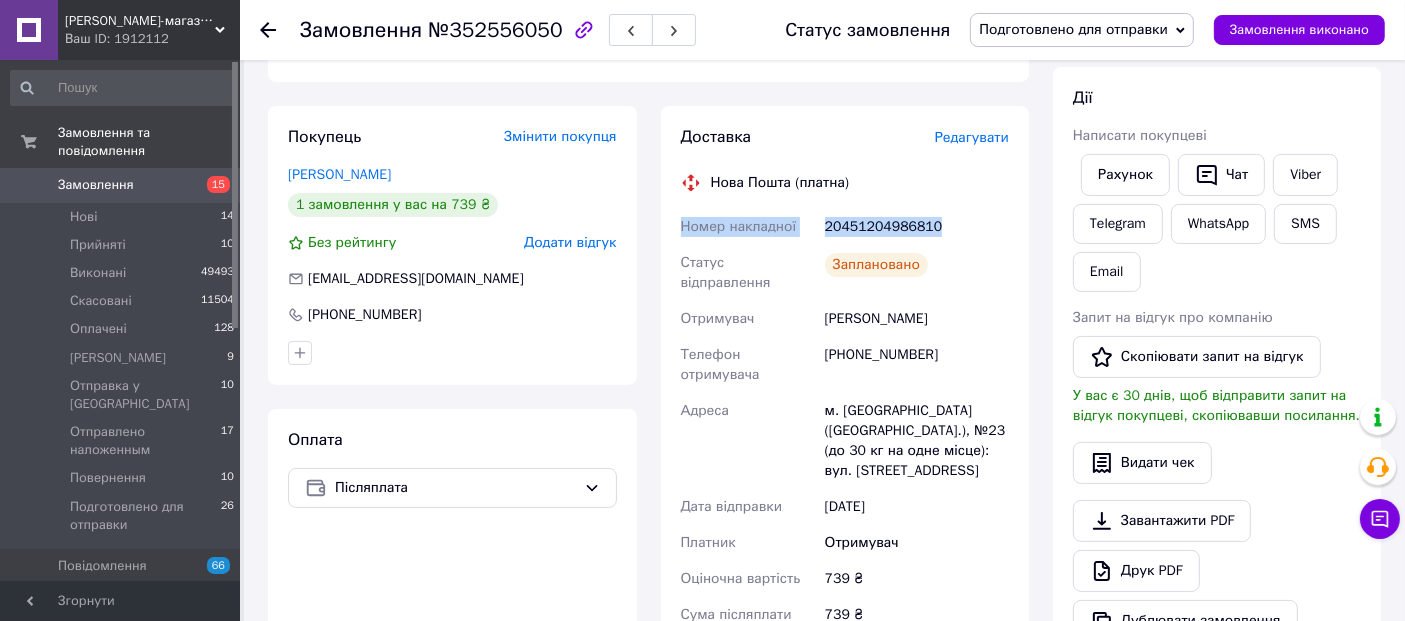 drag, startPoint x: 934, startPoint y: 219, endPoint x: 674, endPoint y: 223, distance: 260.03076 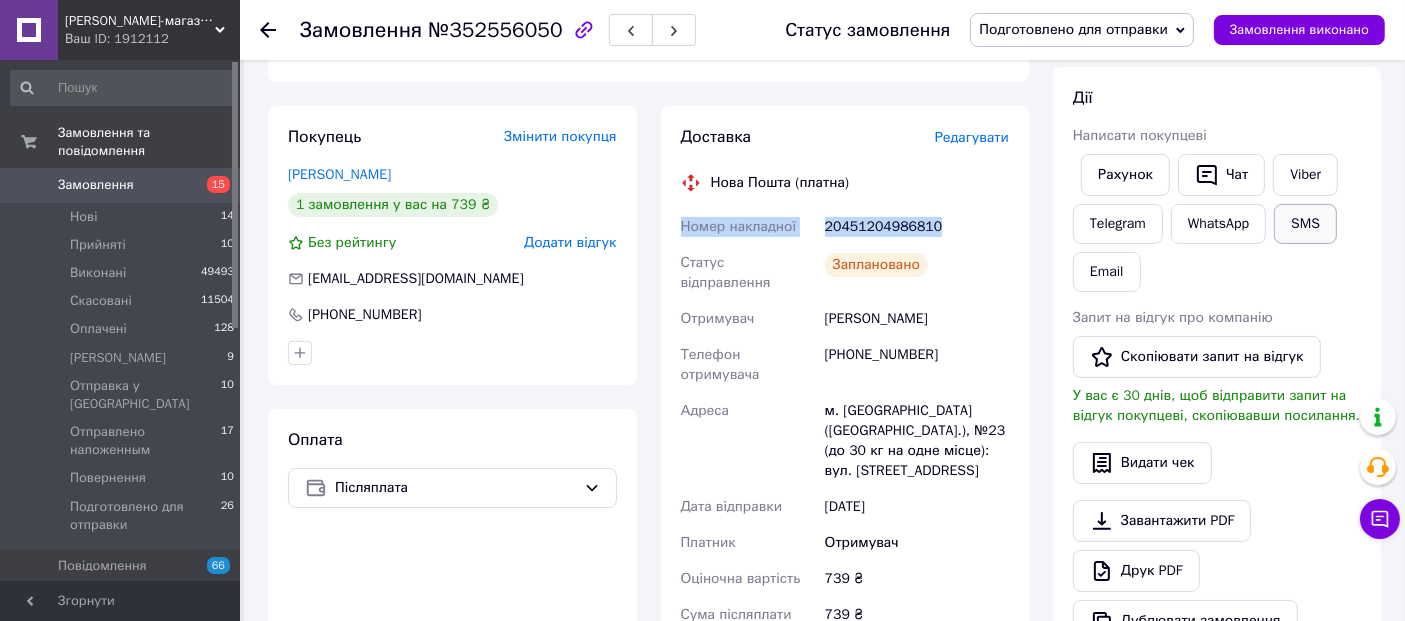 click on "SMS" at bounding box center (1305, 224) 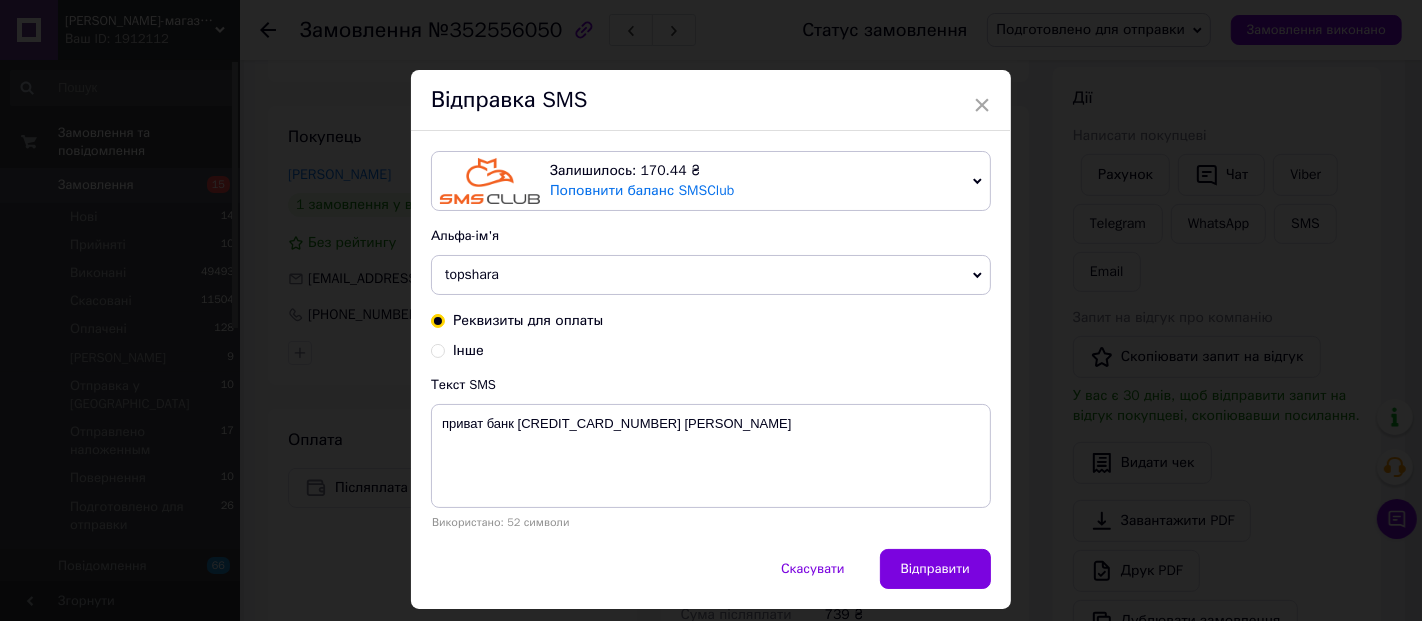 click on "Інше" at bounding box center (438, 349) 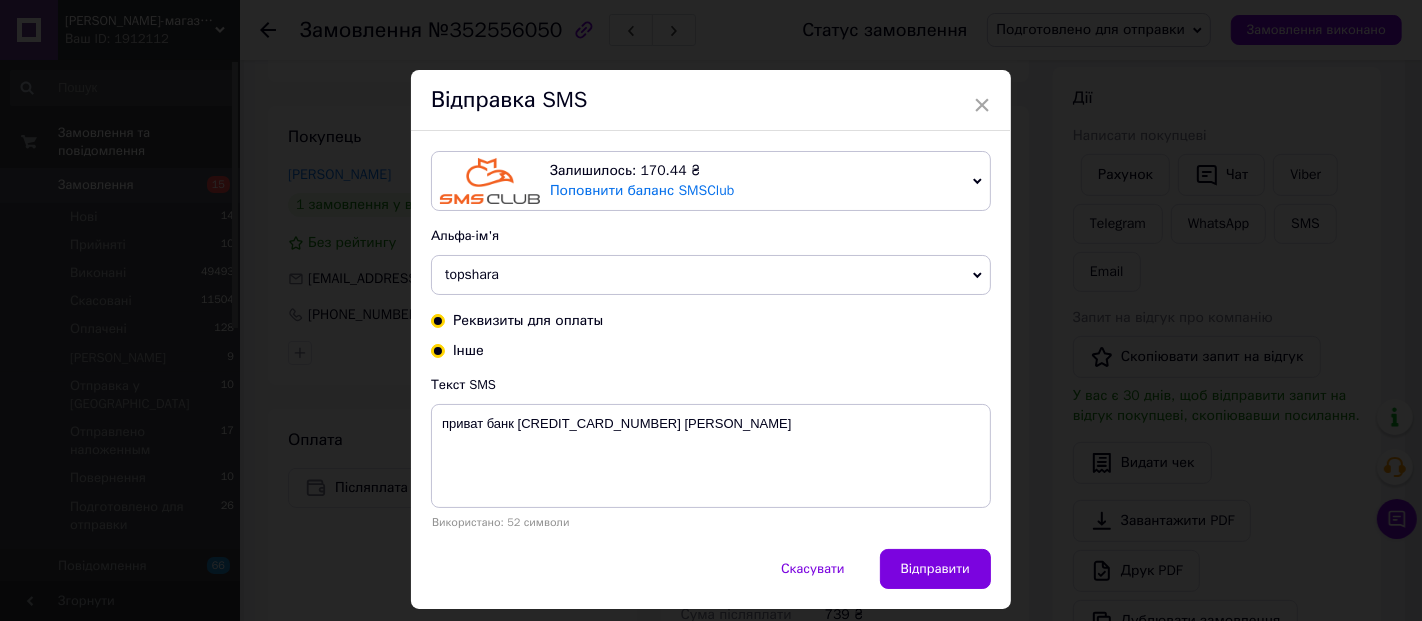 radio on "true" 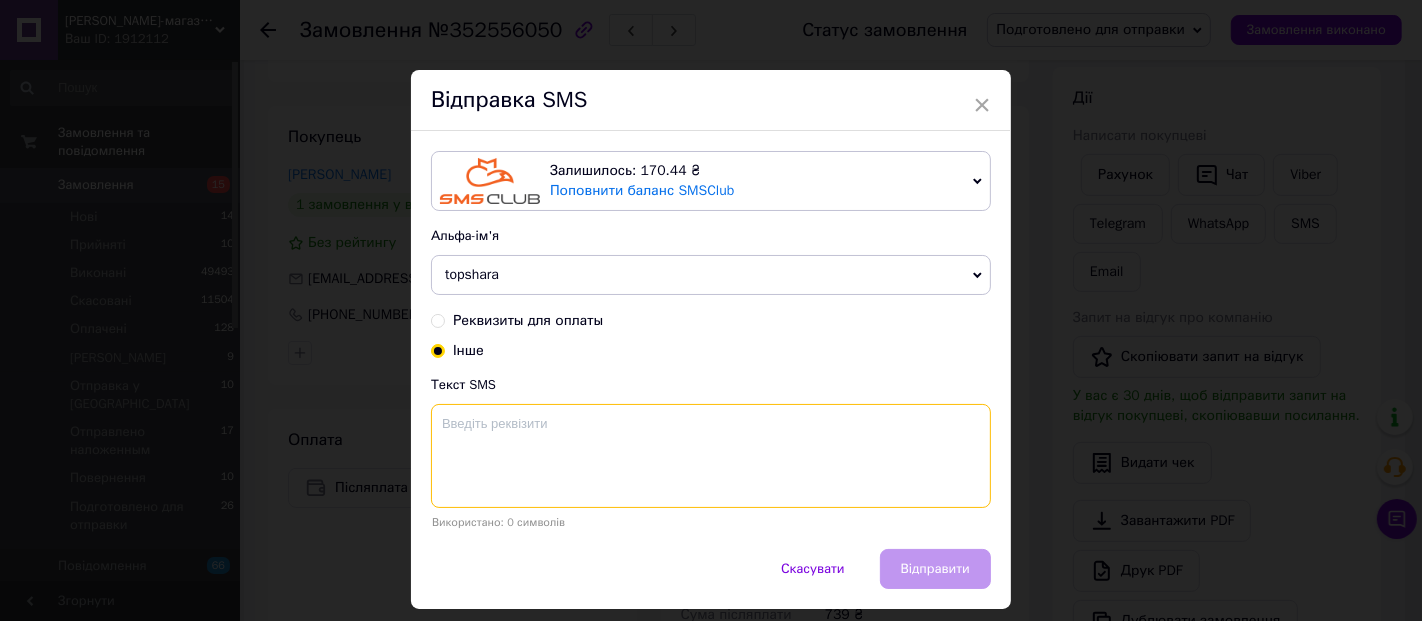 click at bounding box center [711, 456] 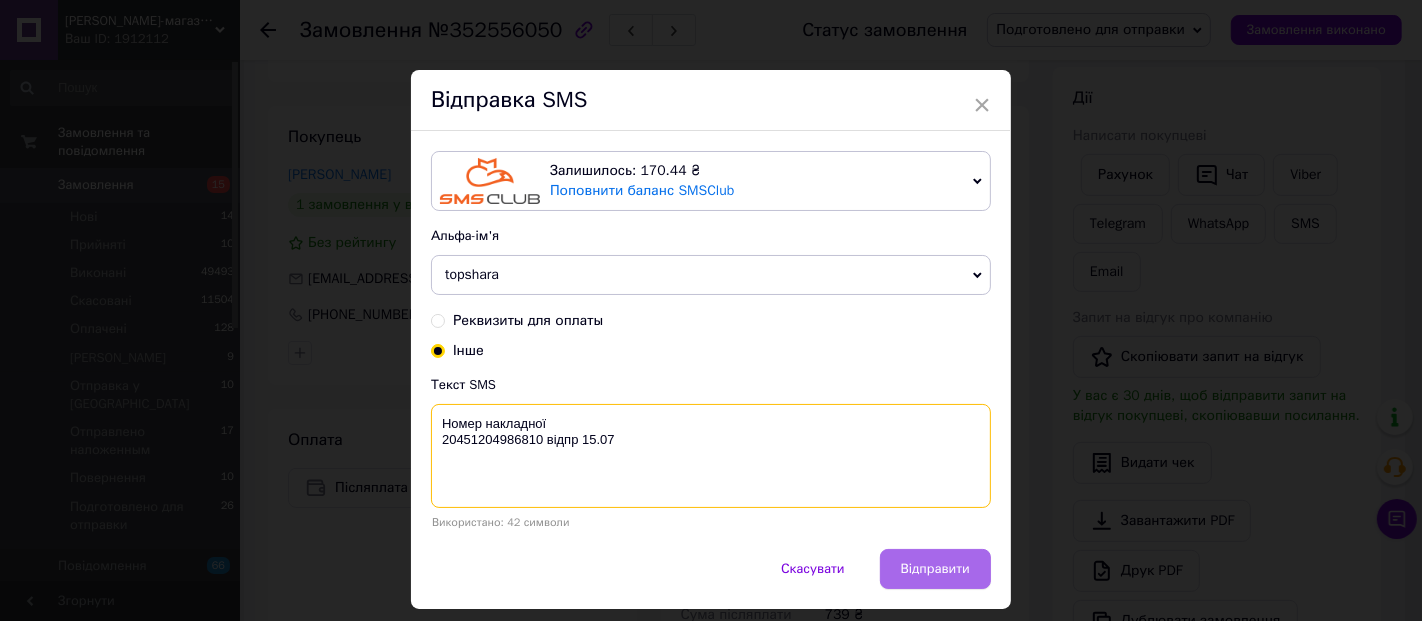 type on "Номер накладної
20451204986810 відпр 15.07" 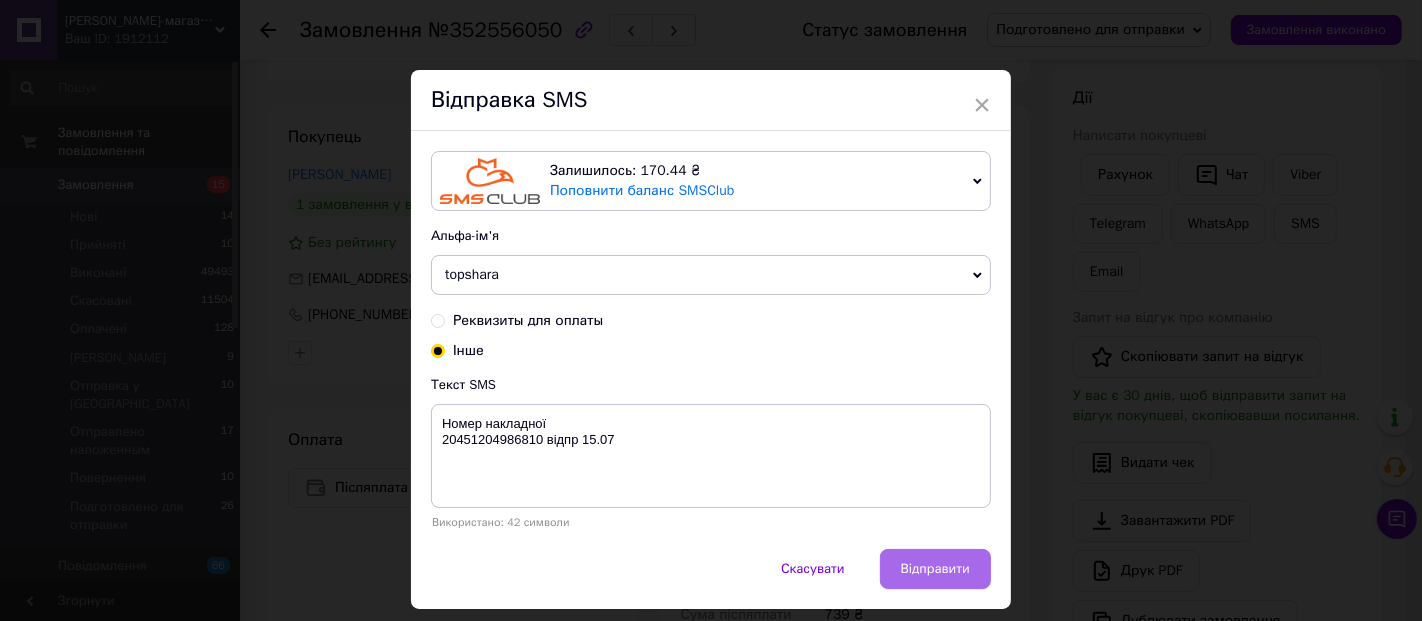 click on "Відправити" at bounding box center [935, 569] 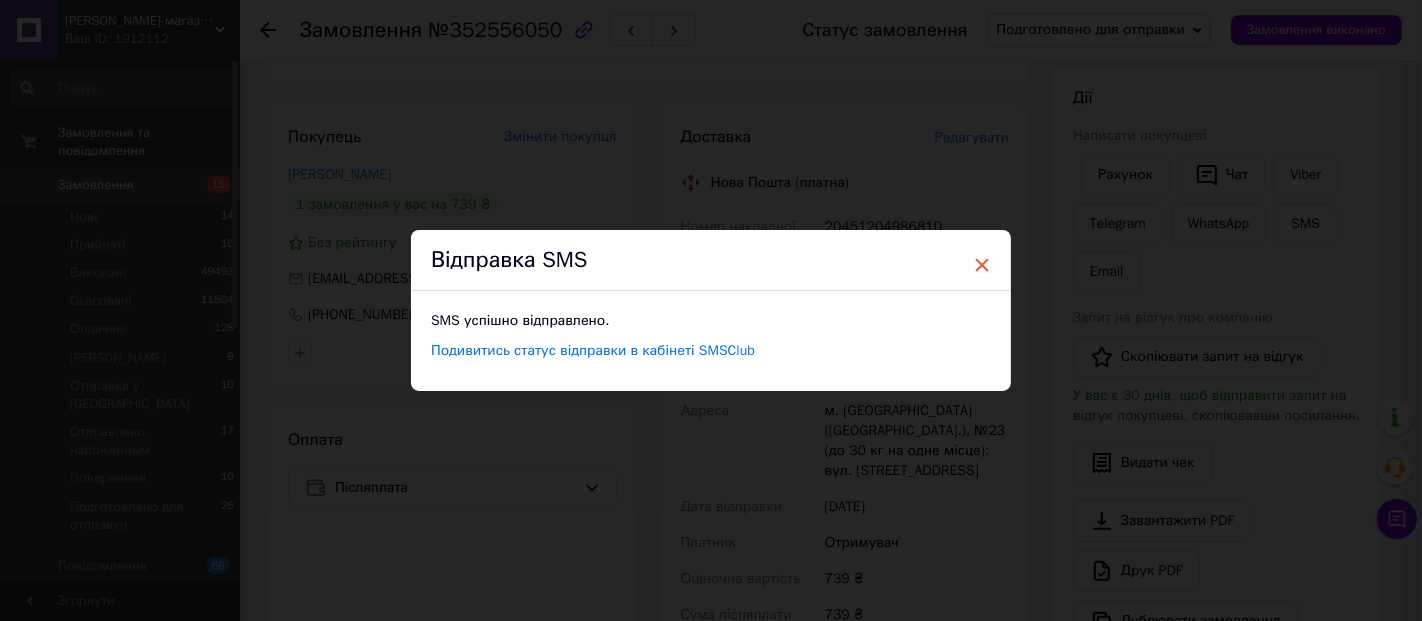 click on "×" at bounding box center [982, 265] 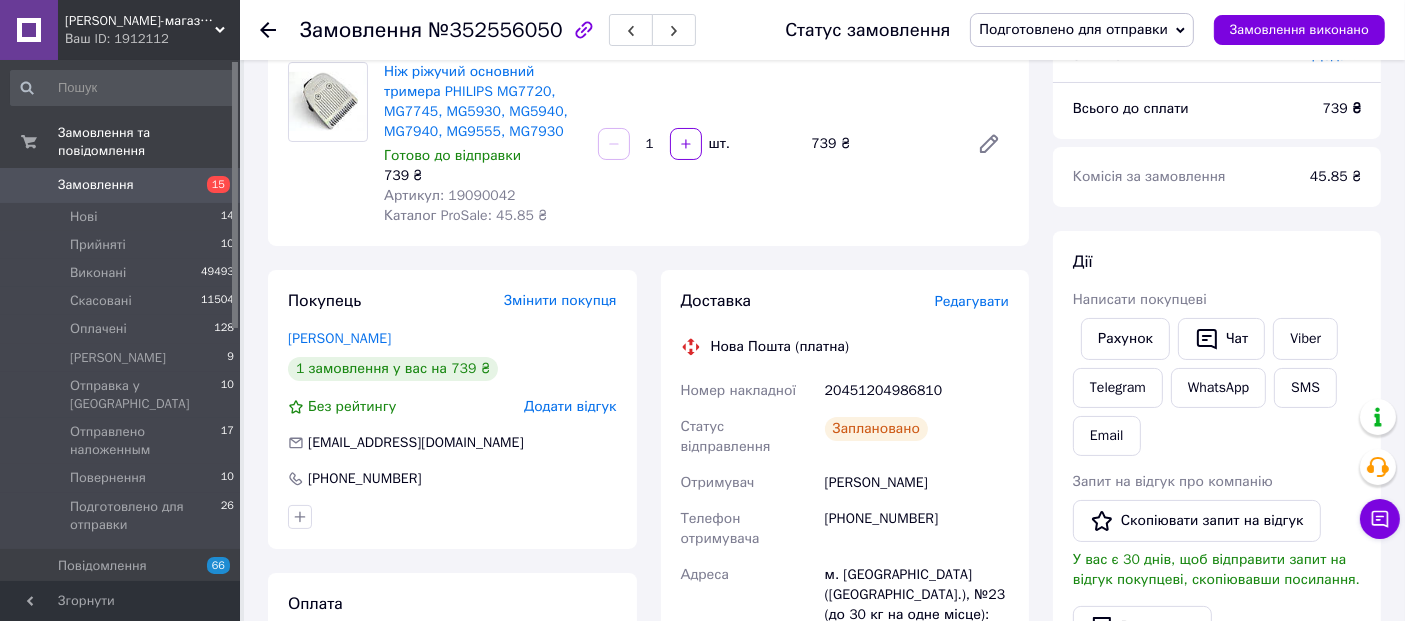 scroll, scrollTop: 333, scrollLeft: 0, axis: vertical 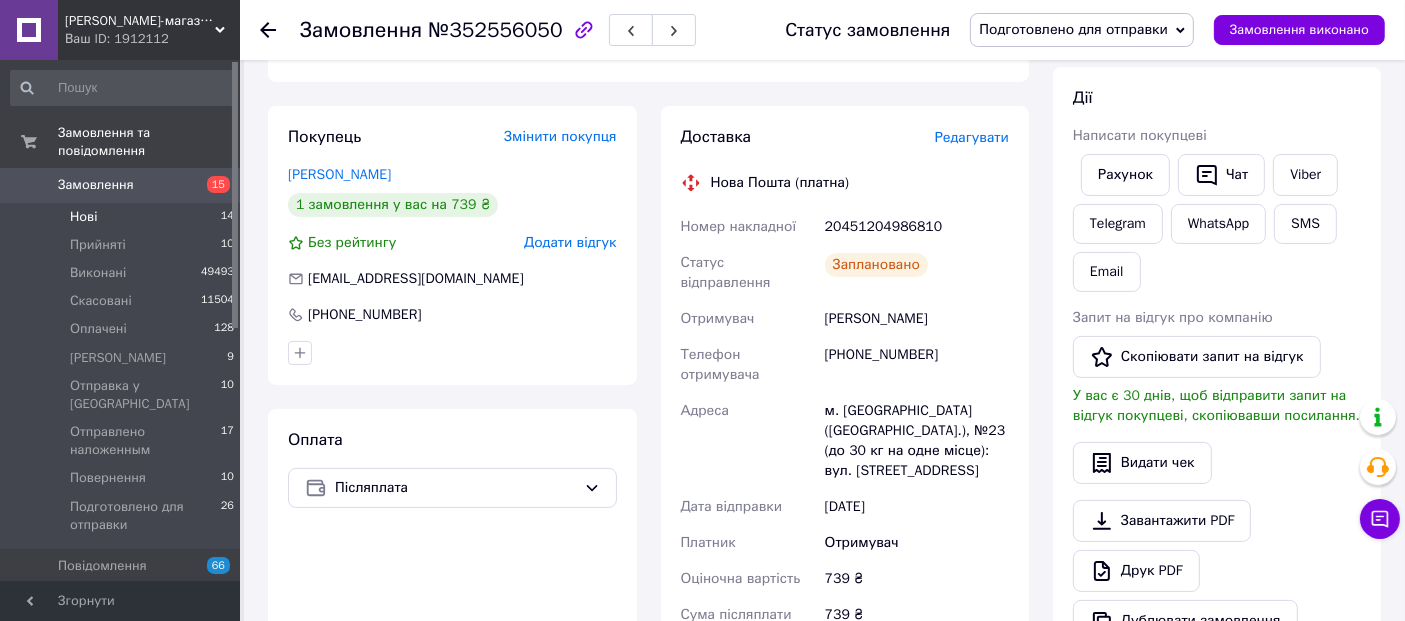 click on "Нові" at bounding box center (83, 217) 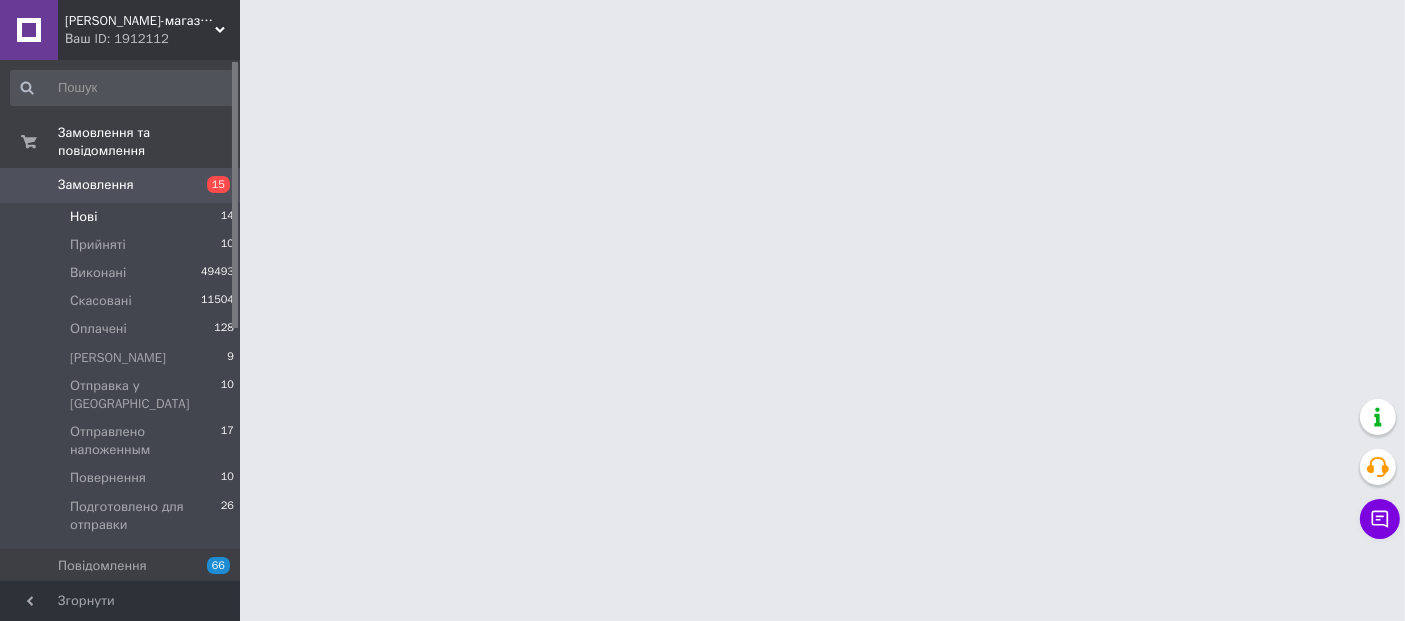 scroll, scrollTop: 0, scrollLeft: 0, axis: both 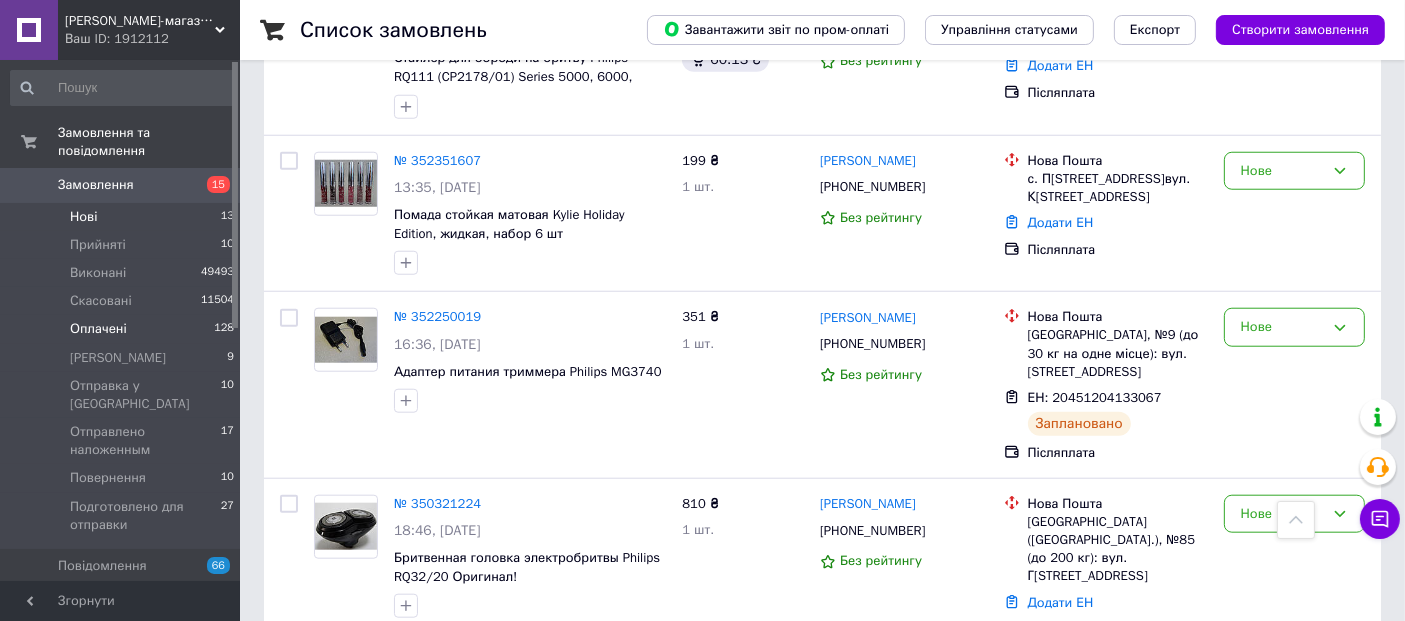 click on "Оплачені" at bounding box center [98, 329] 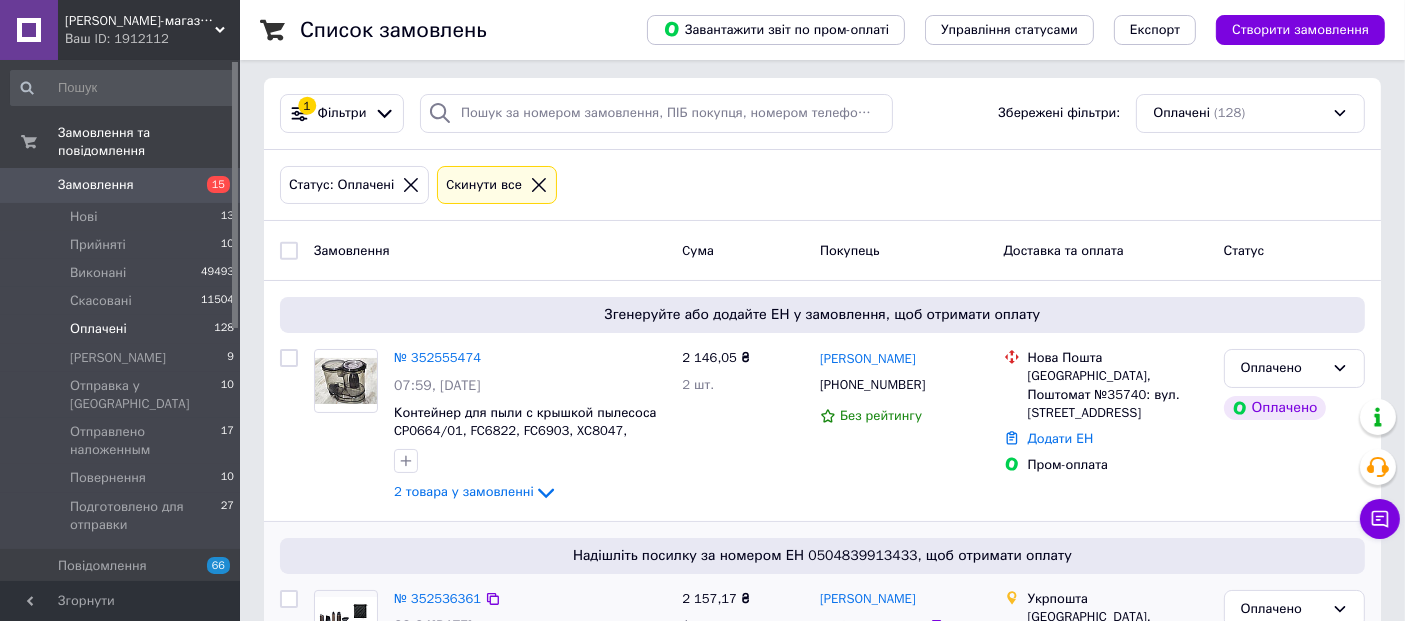 scroll, scrollTop: 0, scrollLeft: 0, axis: both 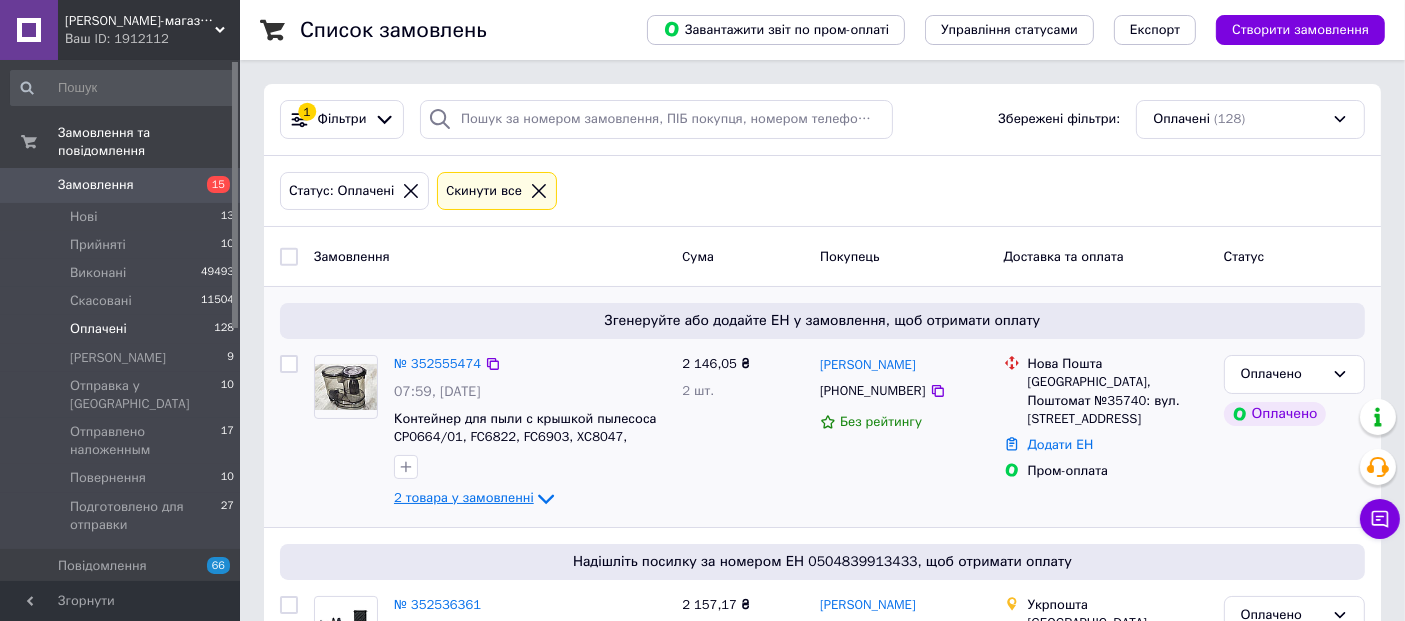 click on "2 товара у замовленні" at bounding box center (464, 498) 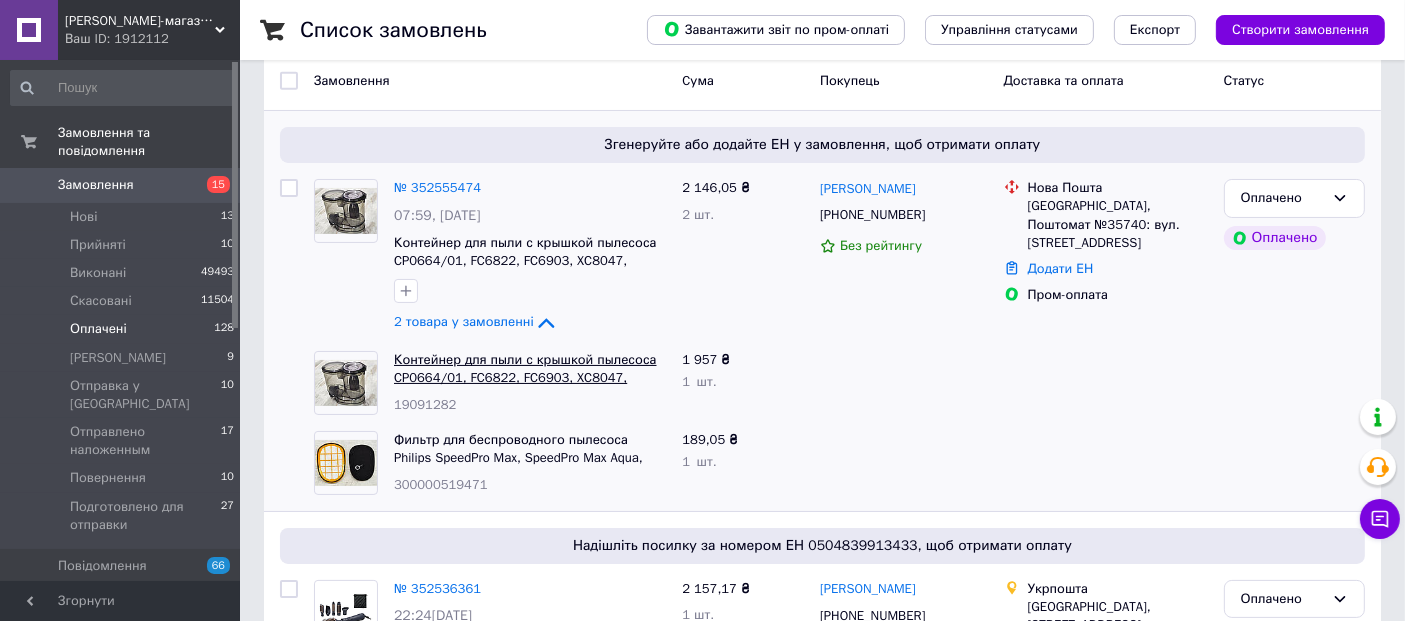 scroll, scrollTop: 222, scrollLeft: 0, axis: vertical 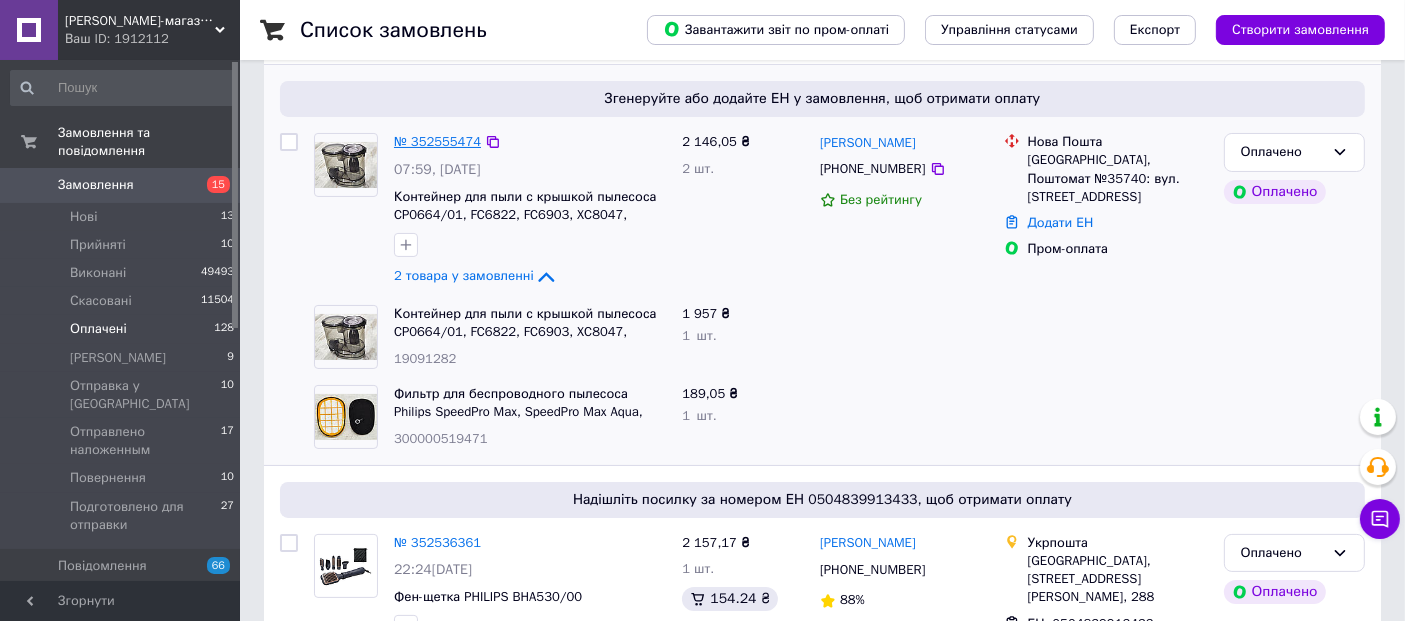 click on "№ 352555474" at bounding box center (437, 141) 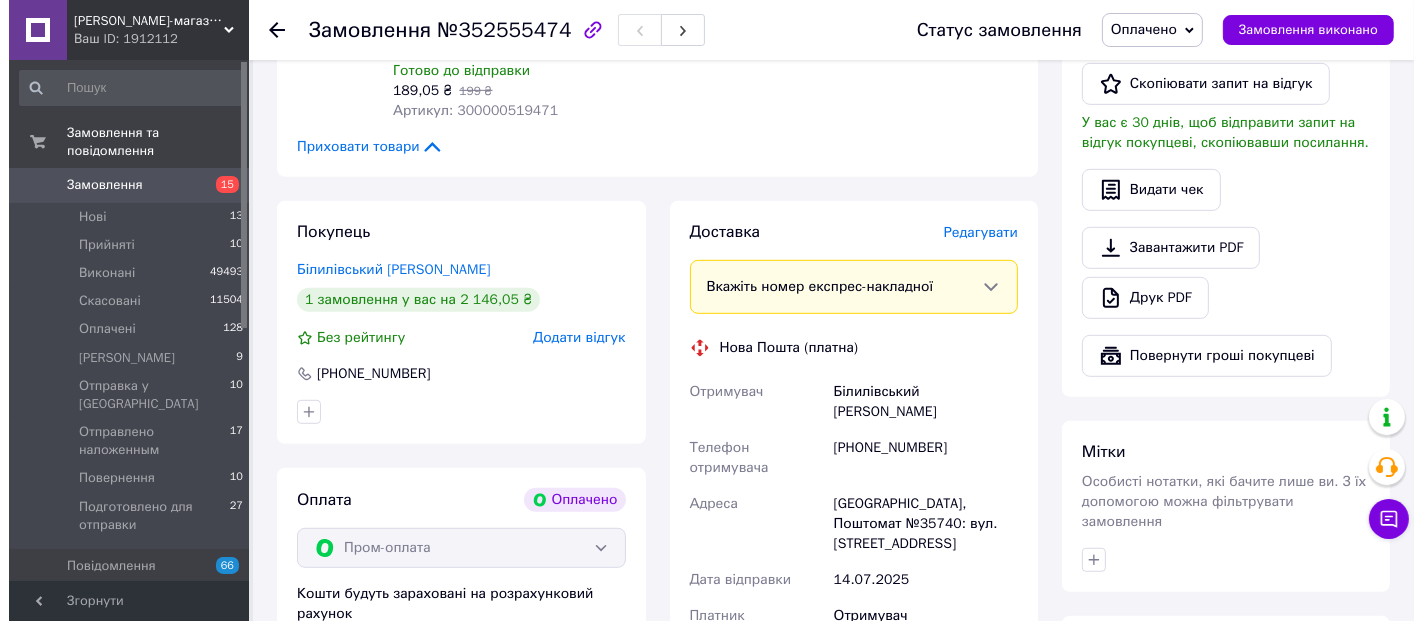 scroll, scrollTop: 1111, scrollLeft: 0, axis: vertical 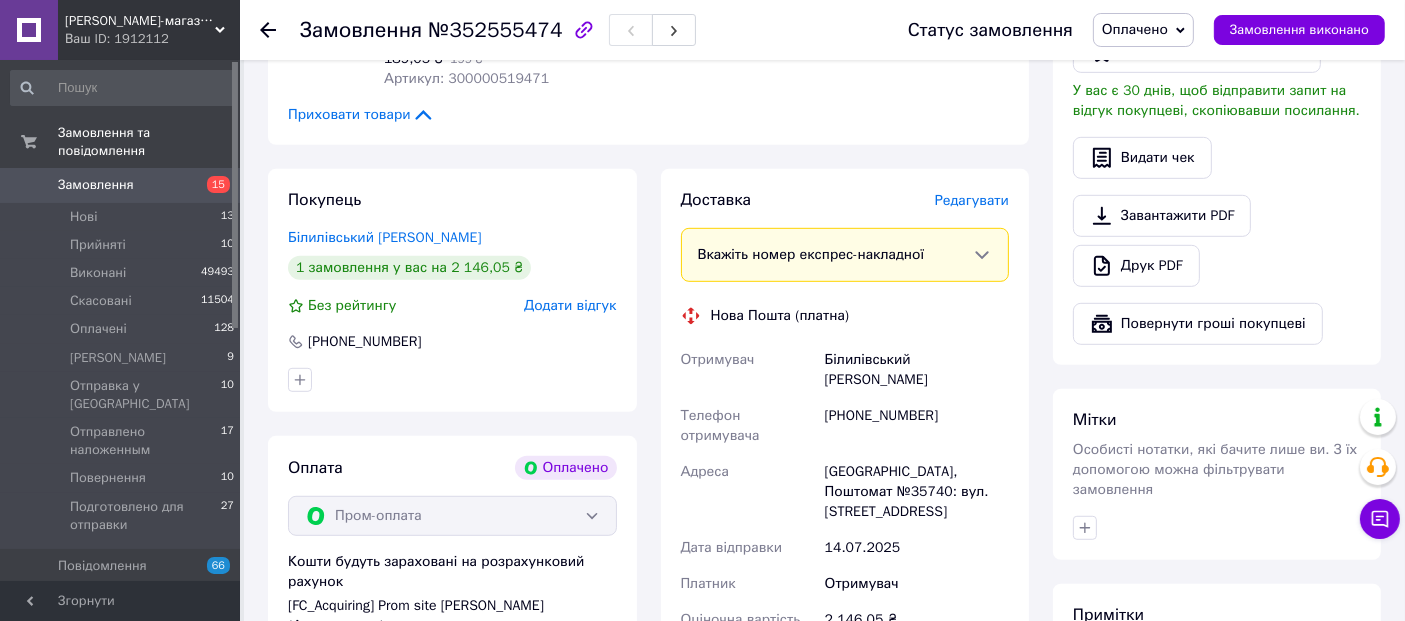 click on "Редагувати" at bounding box center [972, 200] 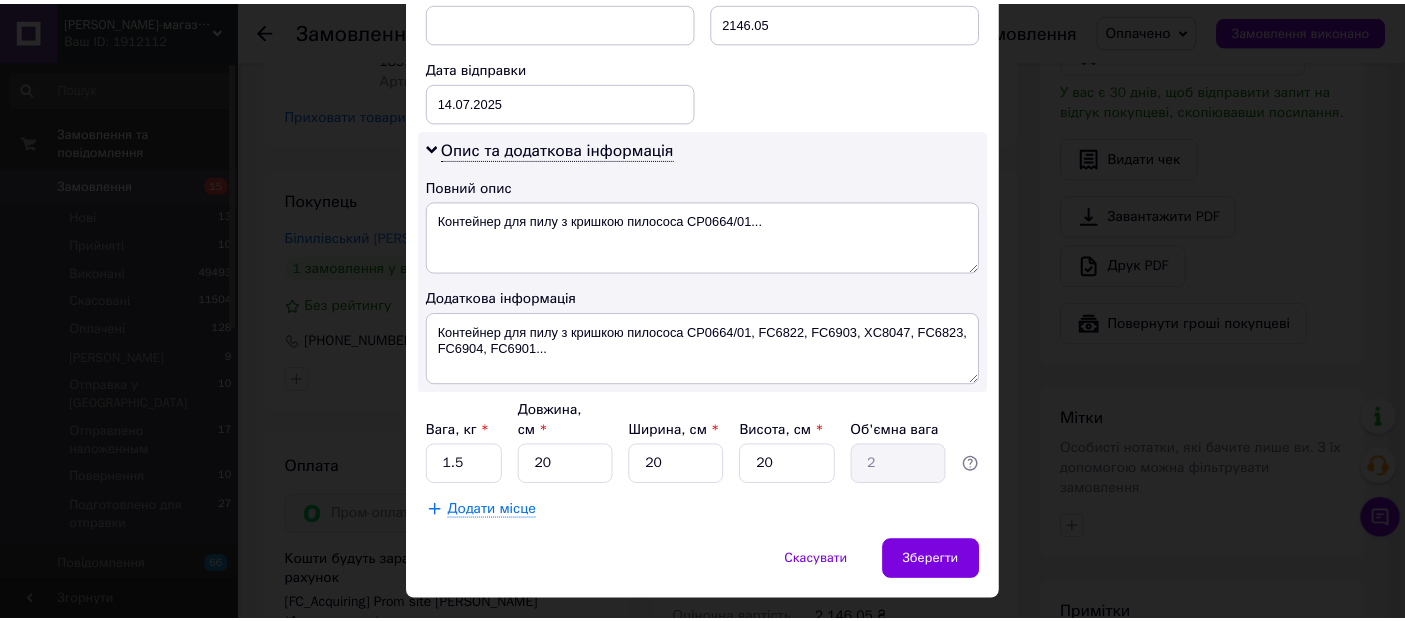 scroll, scrollTop: 922, scrollLeft: 0, axis: vertical 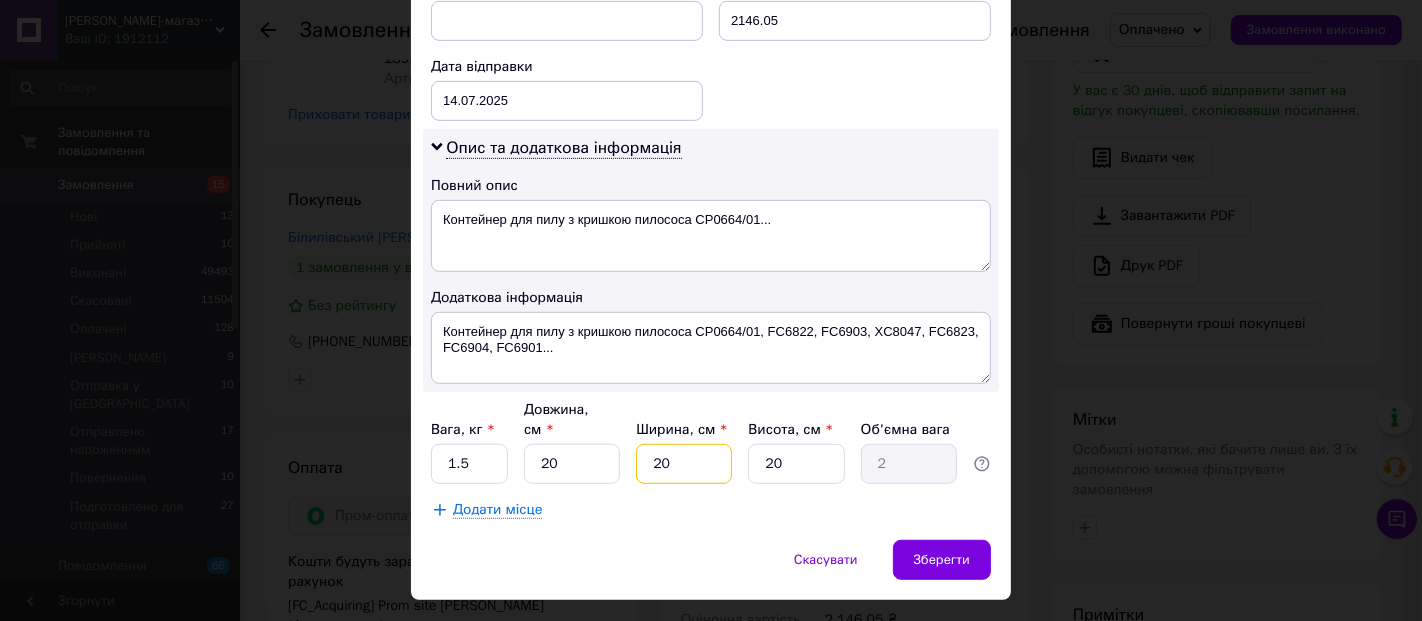 click on "20" at bounding box center [684, 464] 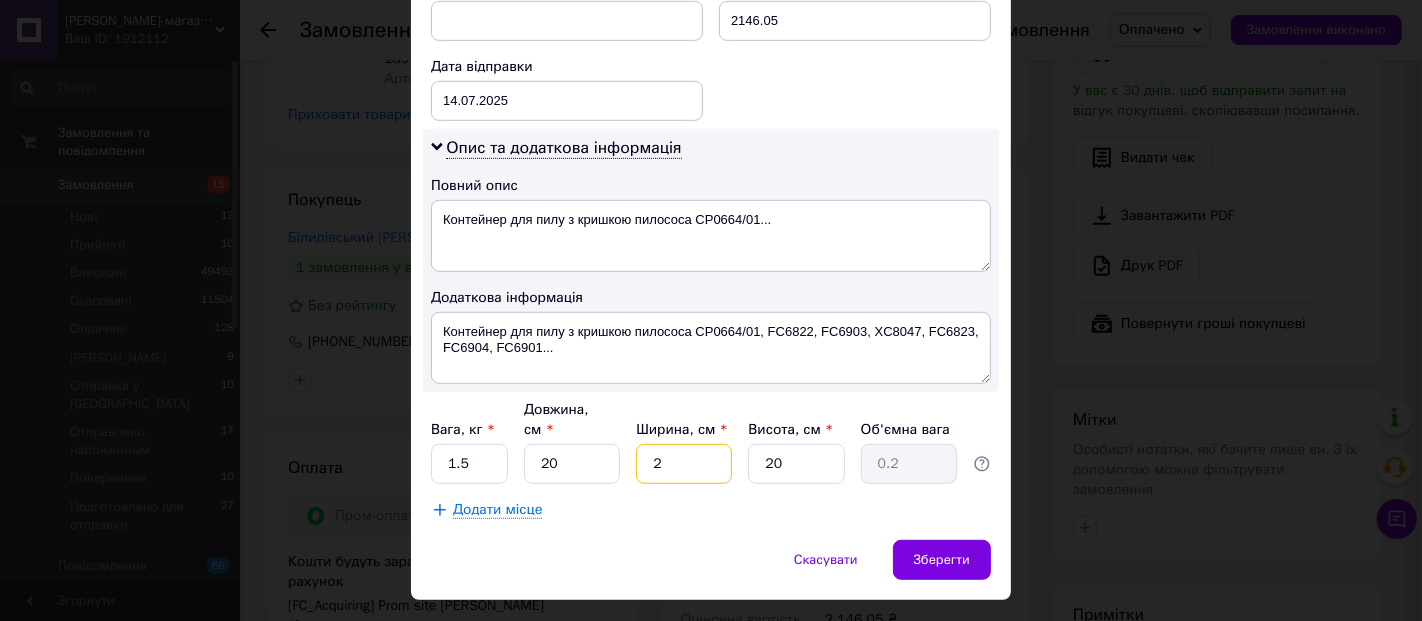 type on "25" 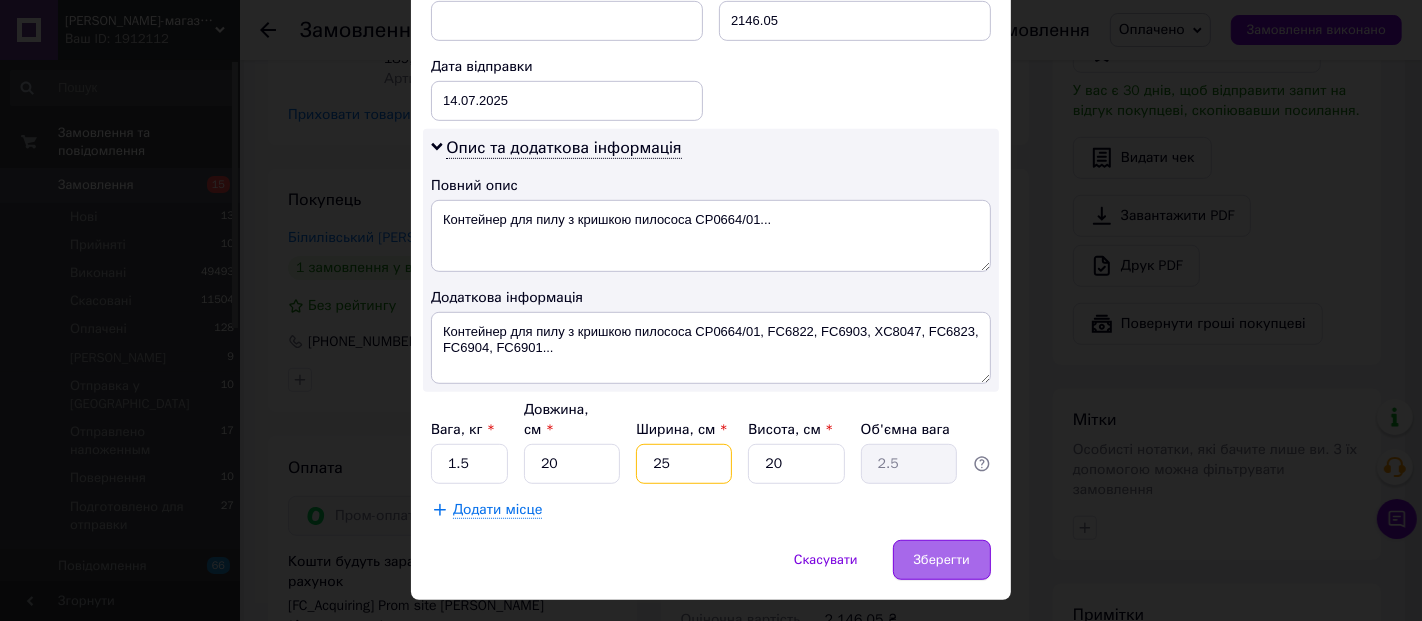 type on "25" 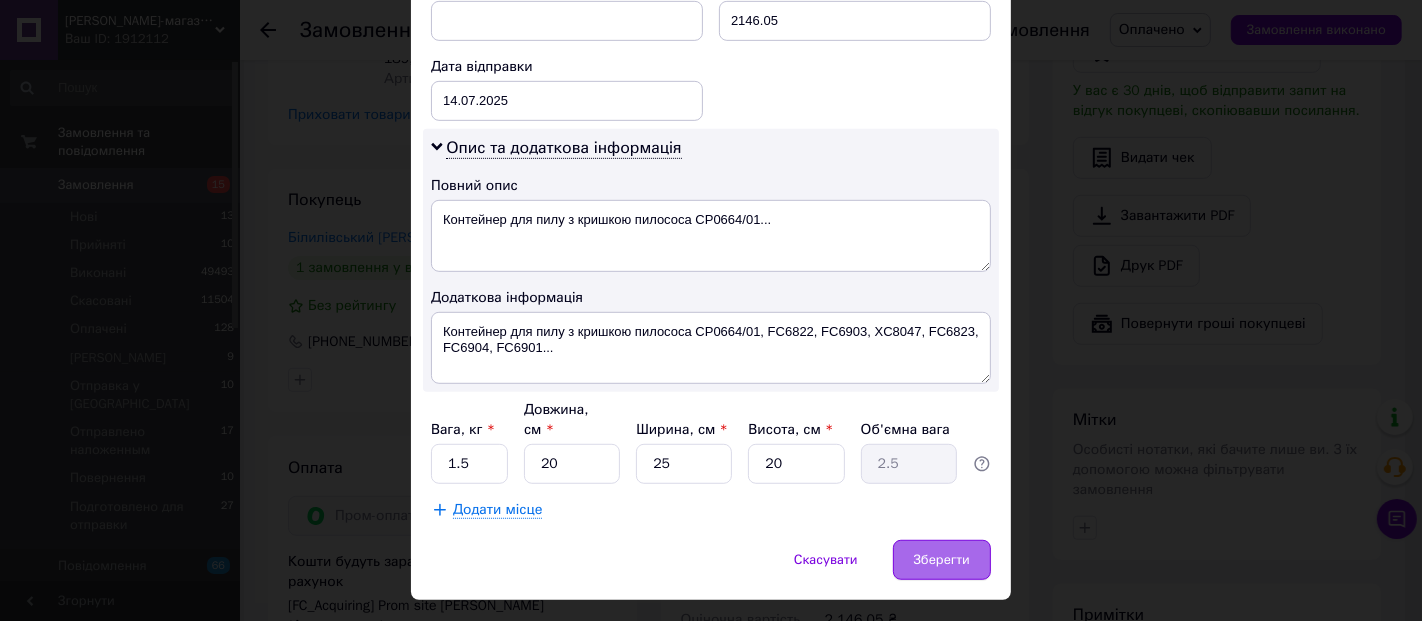 click on "Зберегти" at bounding box center (942, 560) 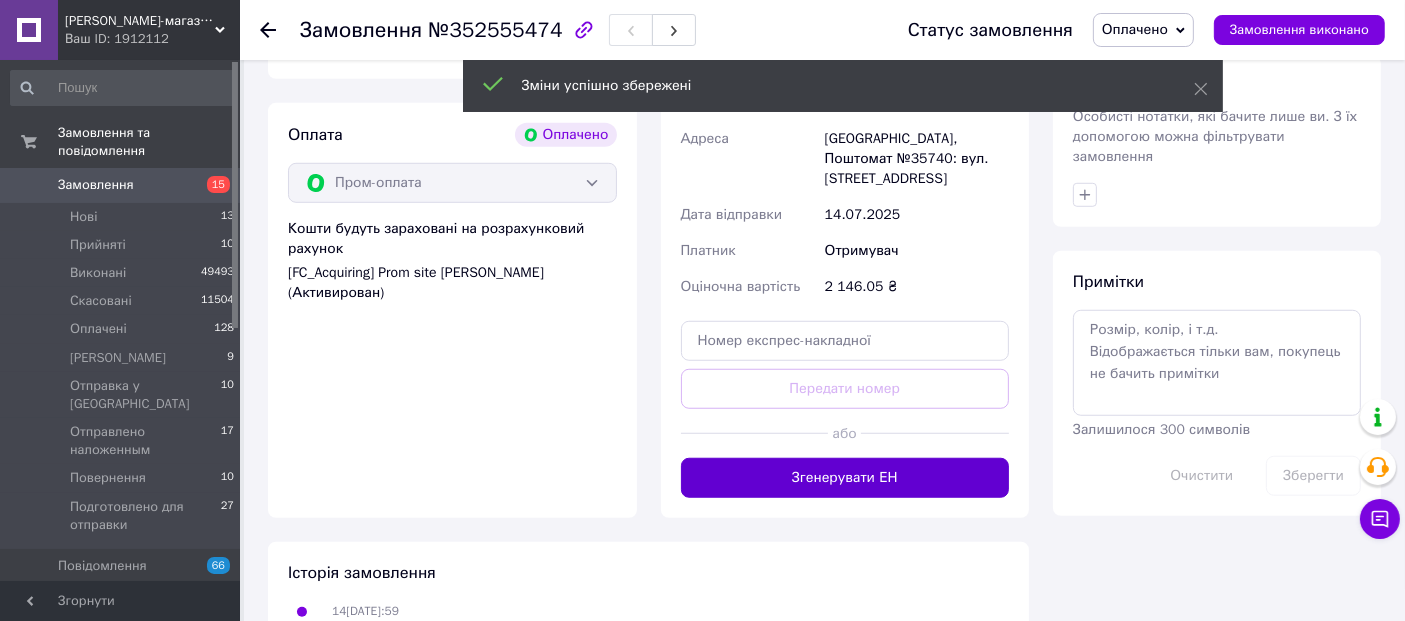 click on "Згенерувати ЕН" at bounding box center (845, 478) 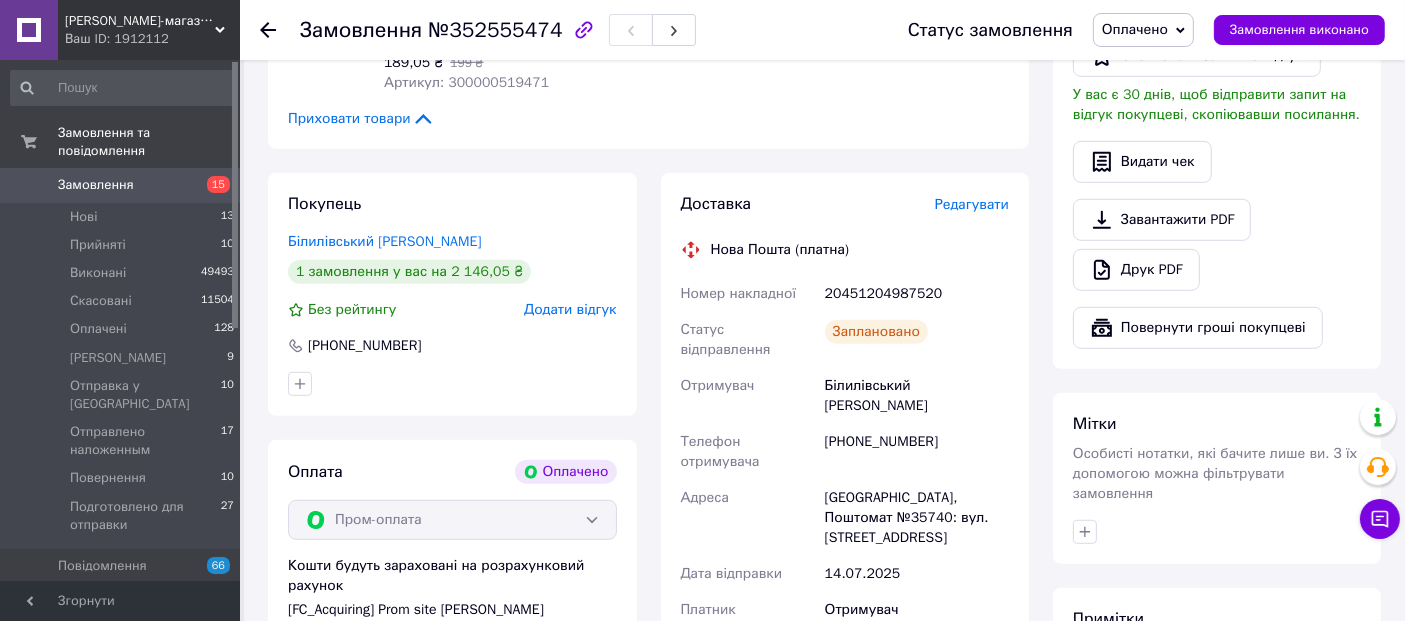 scroll, scrollTop: 1111, scrollLeft: 0, axis: vertical 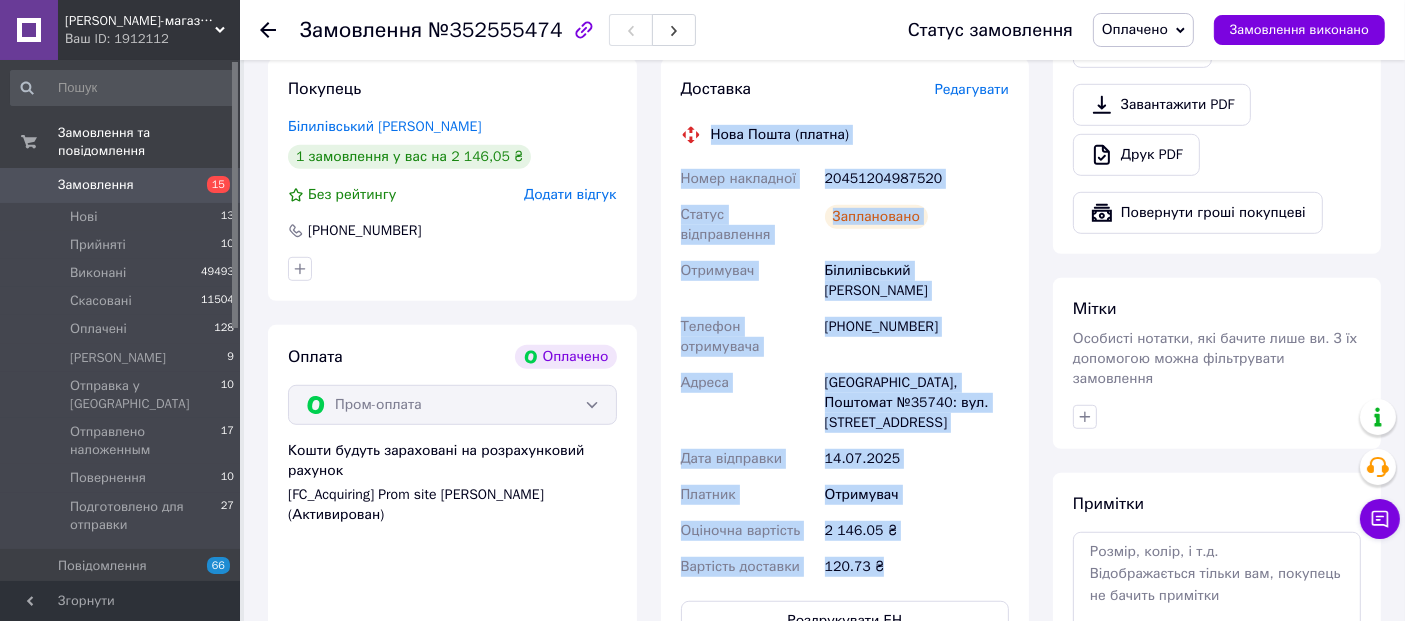 drag, startPoint x: 708, startPoint y: 218, endPoint x: 890, endPoint y: 482, distance: 320.65558 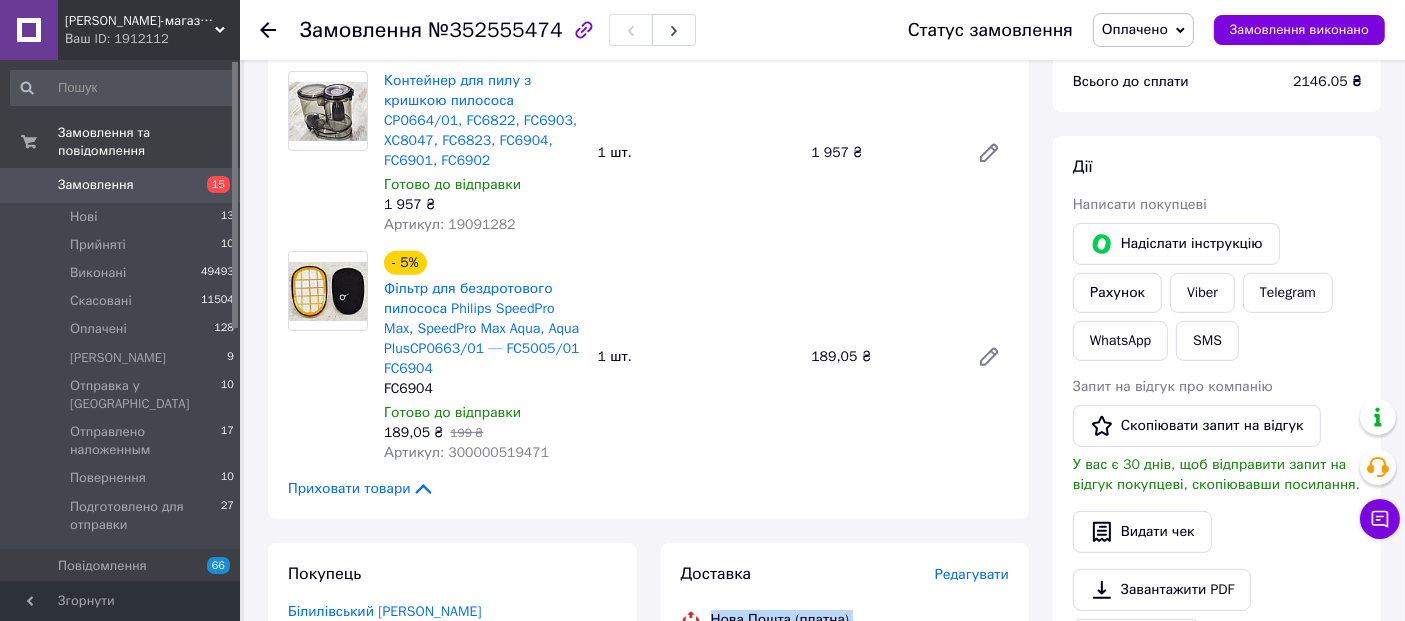 scroll, scrollTop: 666, scrollLeft: 0, axis: vertical 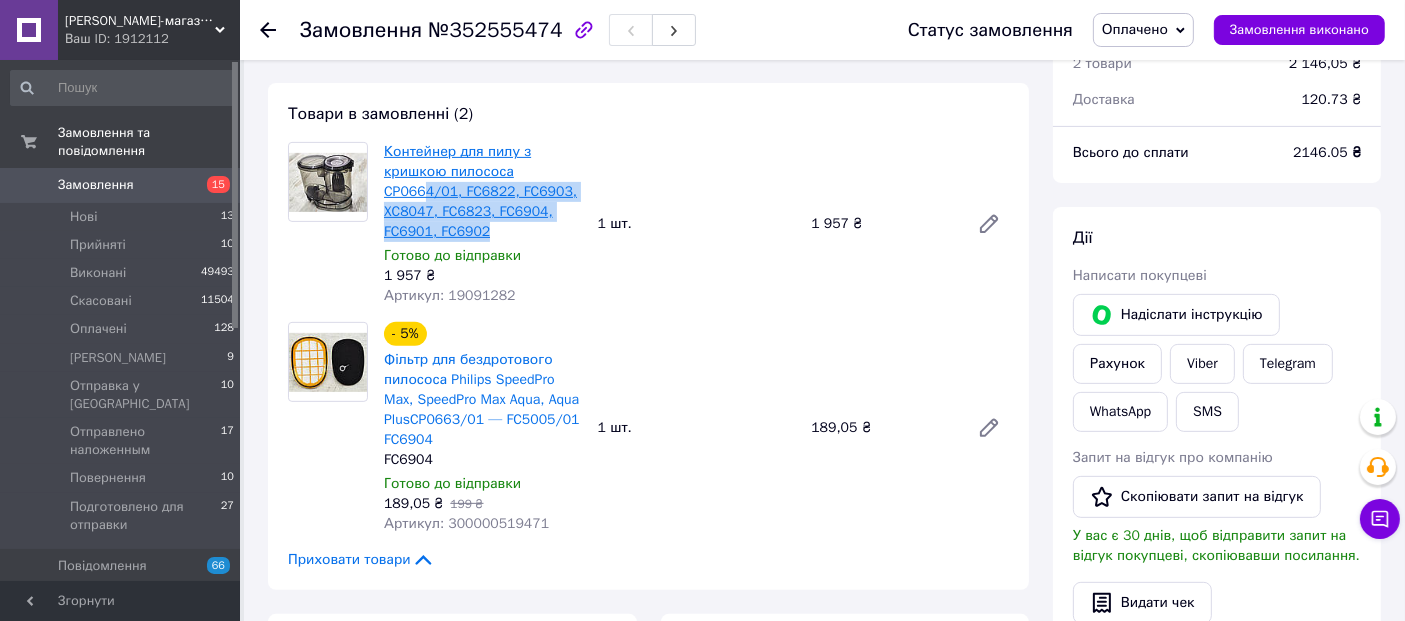 drag, startPoint x: 504, startPoint y: 217, endPoint x: 420, endPoint y: 182, distance: 91 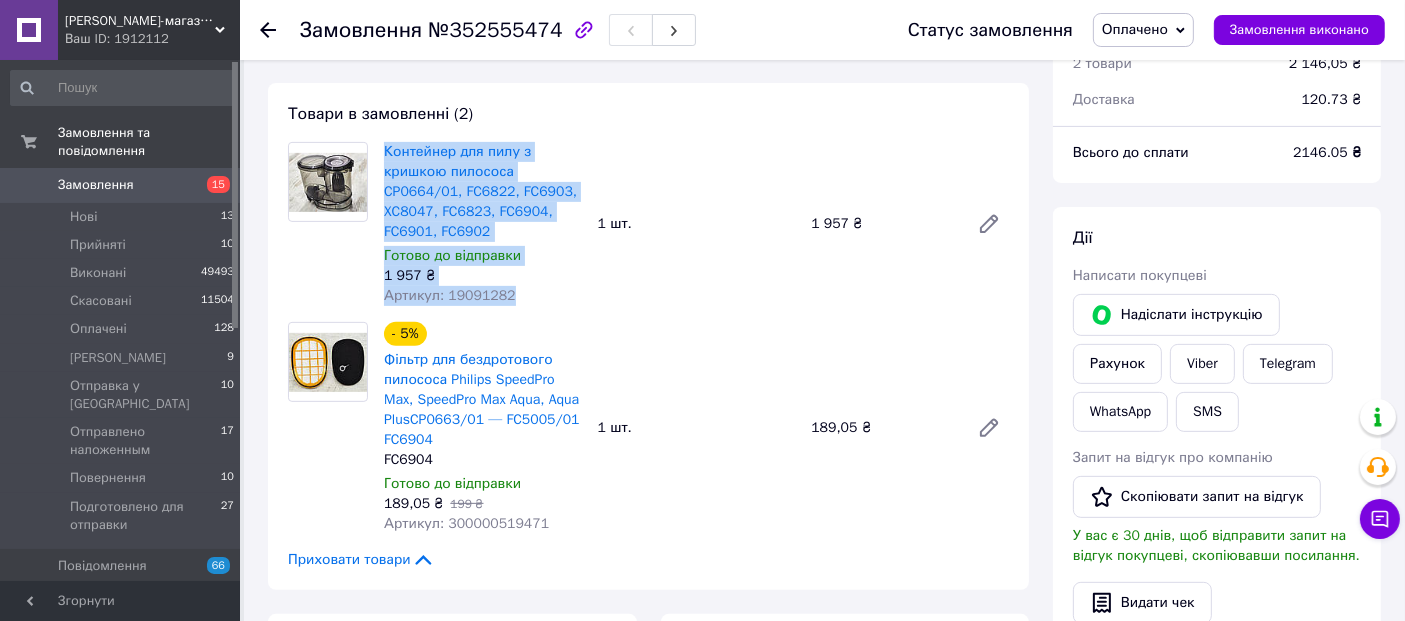 drag, startPoint x: 518, startPoint y: 278, endPoint x: 382, endPoint y: 135, distance: 197.34488 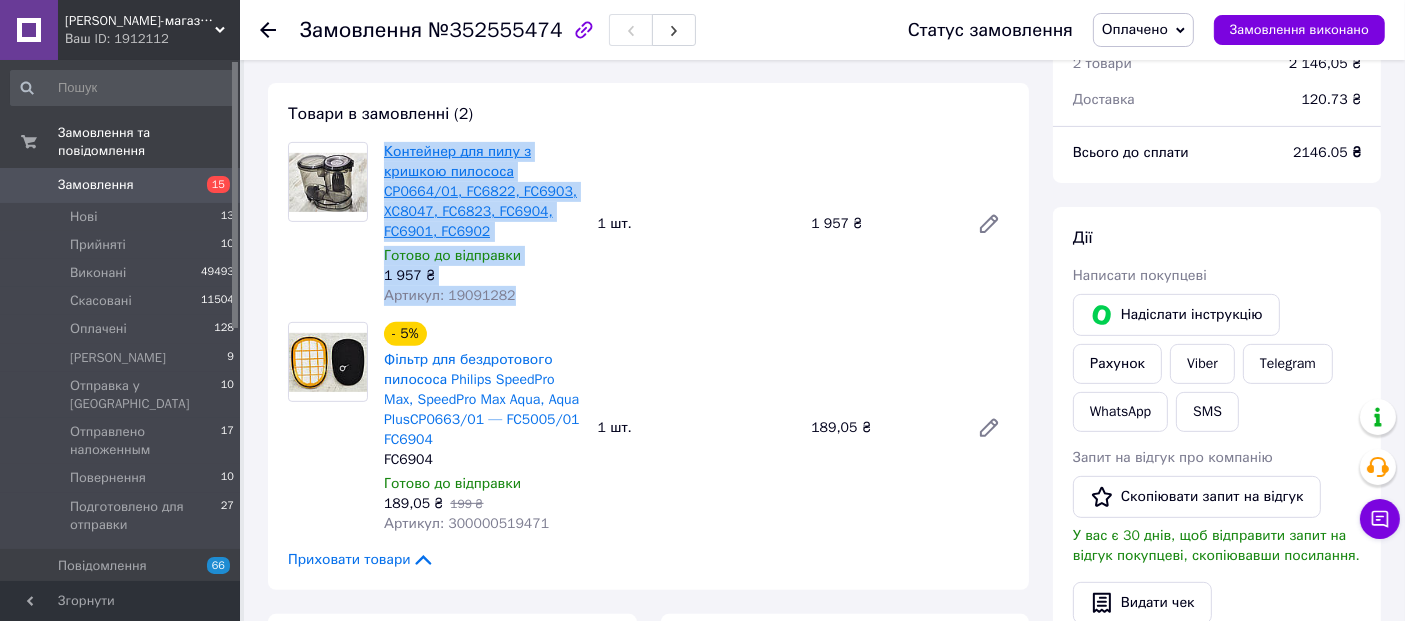 copy on "Контейнер для пилу з кришкою пилососа CP0664/01, FC6822, FC6903, XC8047, FC6823,  FC6904, FC6901, FC6902 Готово до відправки 1 957 ₴ Артикул: 19091282" 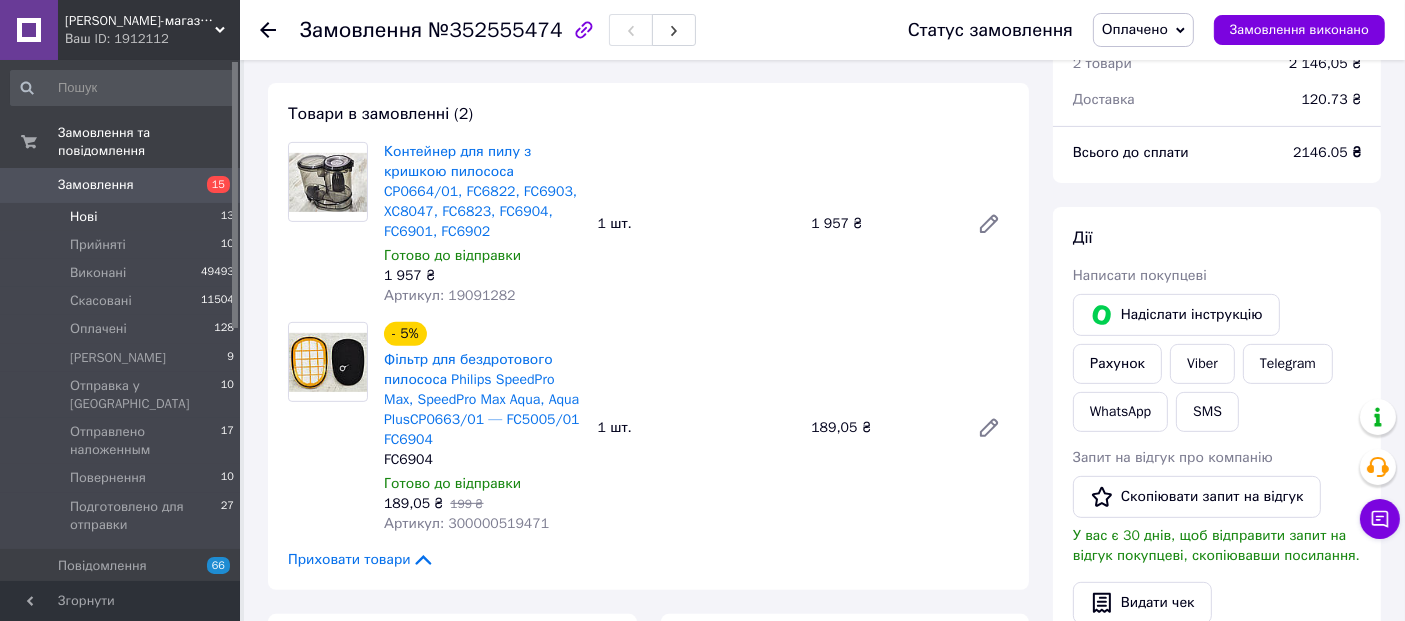 click on "Нові" at bounding box center (83, 217) 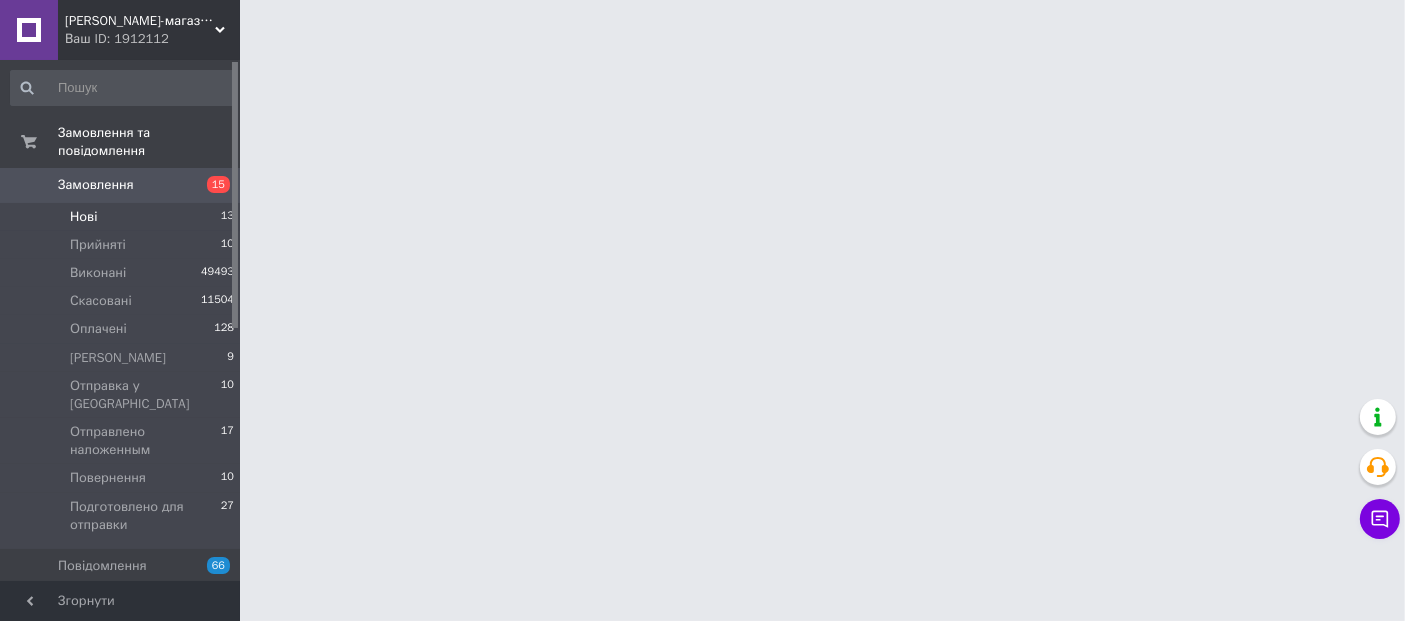 scroll, scrollTop: 0, scrollLeft: 0, axis: both 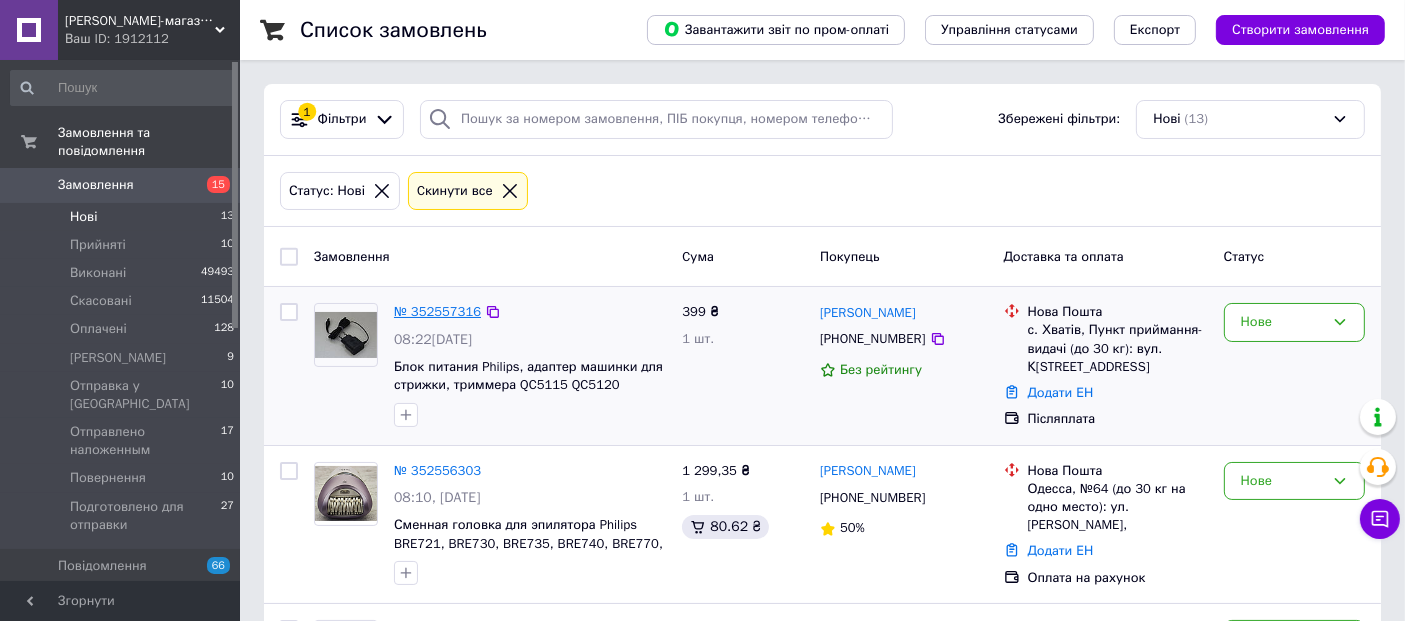 click on "№ 352557316" at bounding box center (437, 311) 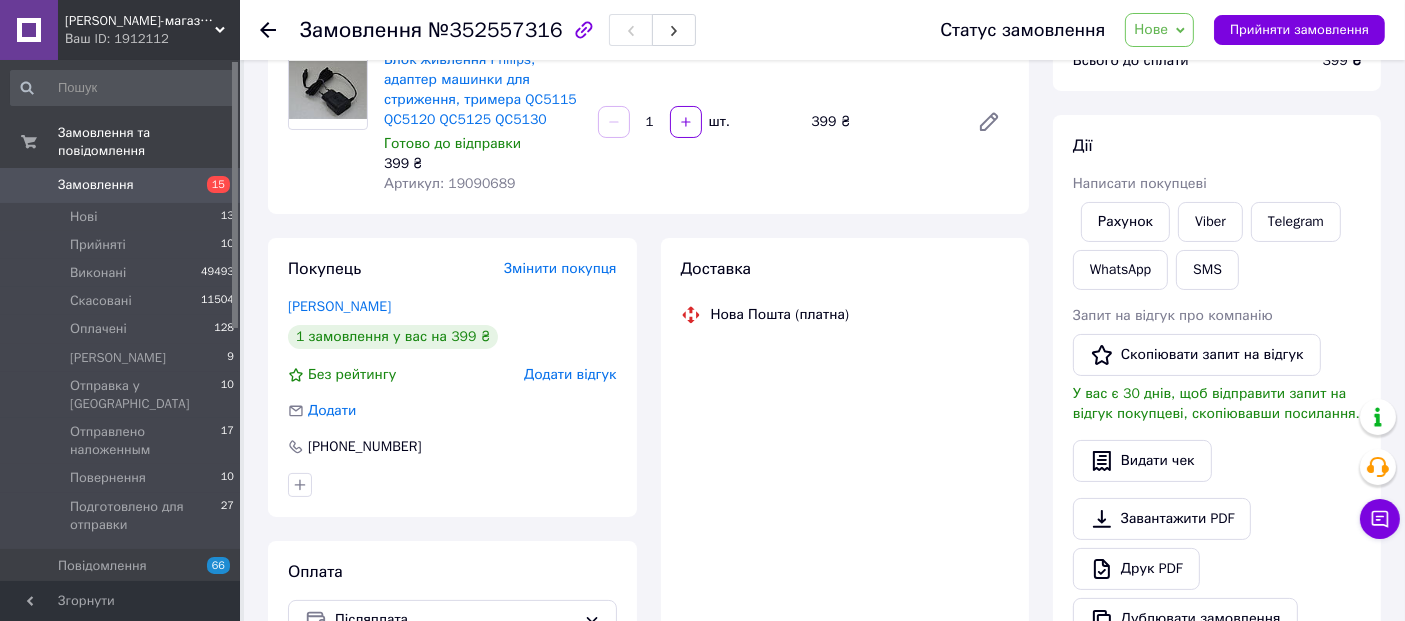 scroll, scrollTop: 222, scrollLeft: 0, axis: vertical 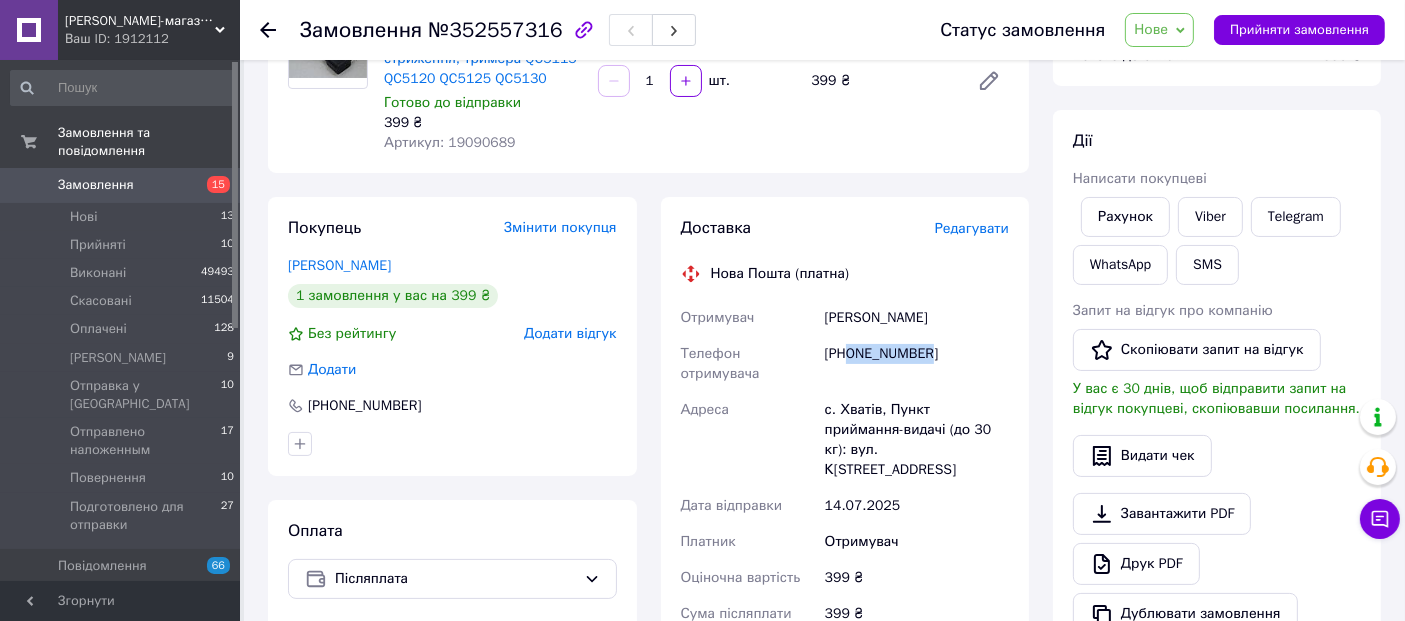 drag, startPoint x: 935, startPoint y: 344, endPoint x: 848, endPoint y: 350, distance: 87.20665 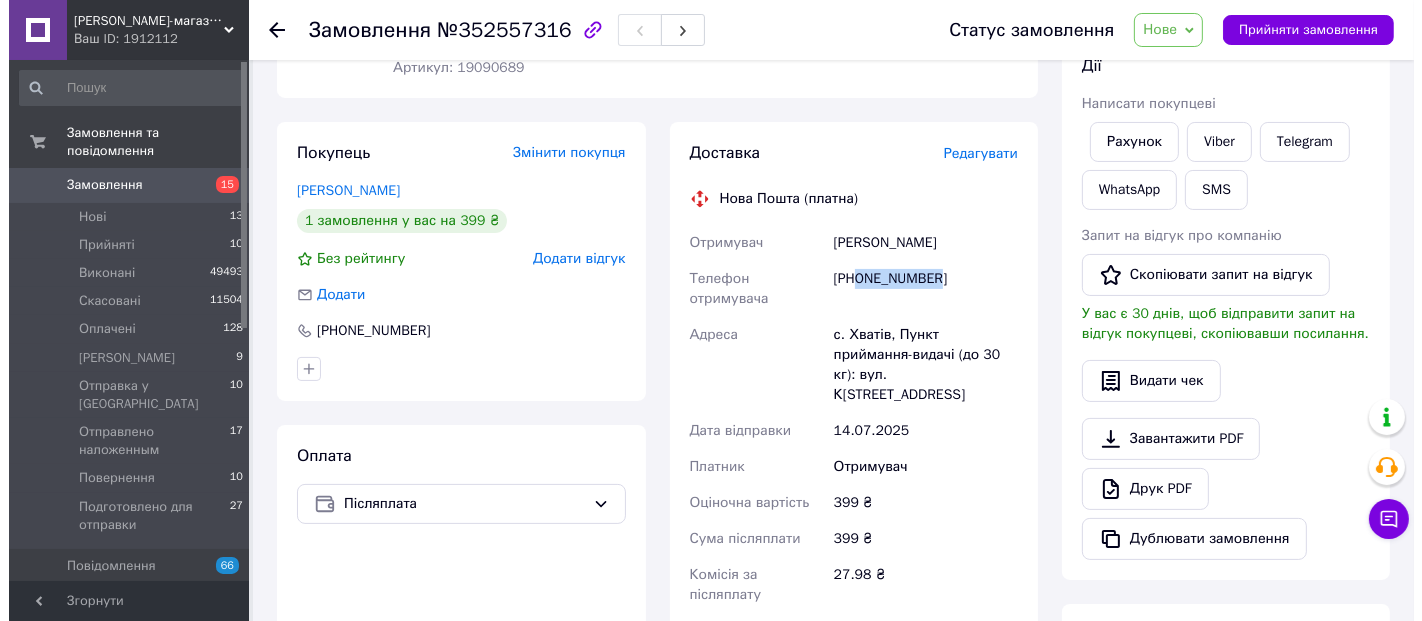 scroll, scrollTop: 333, scrollLeft: 0, axis: vertical 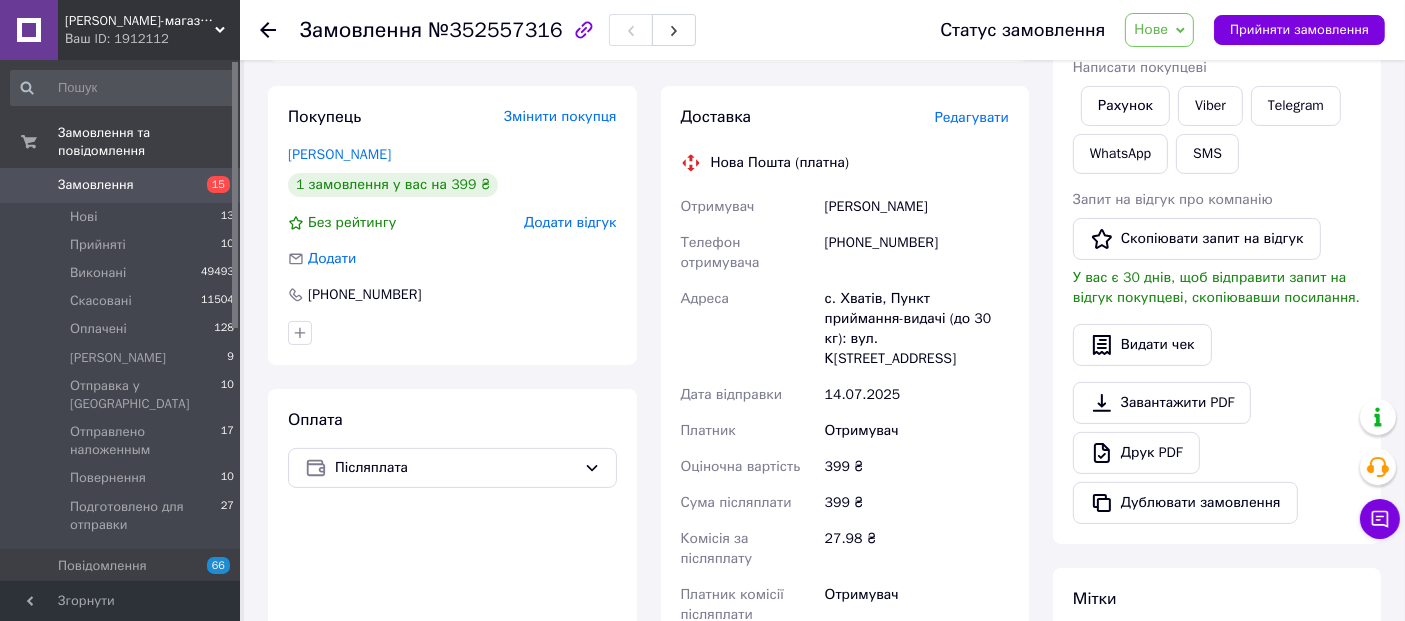 click on "Редагувати" at bounding box center [972, 117] 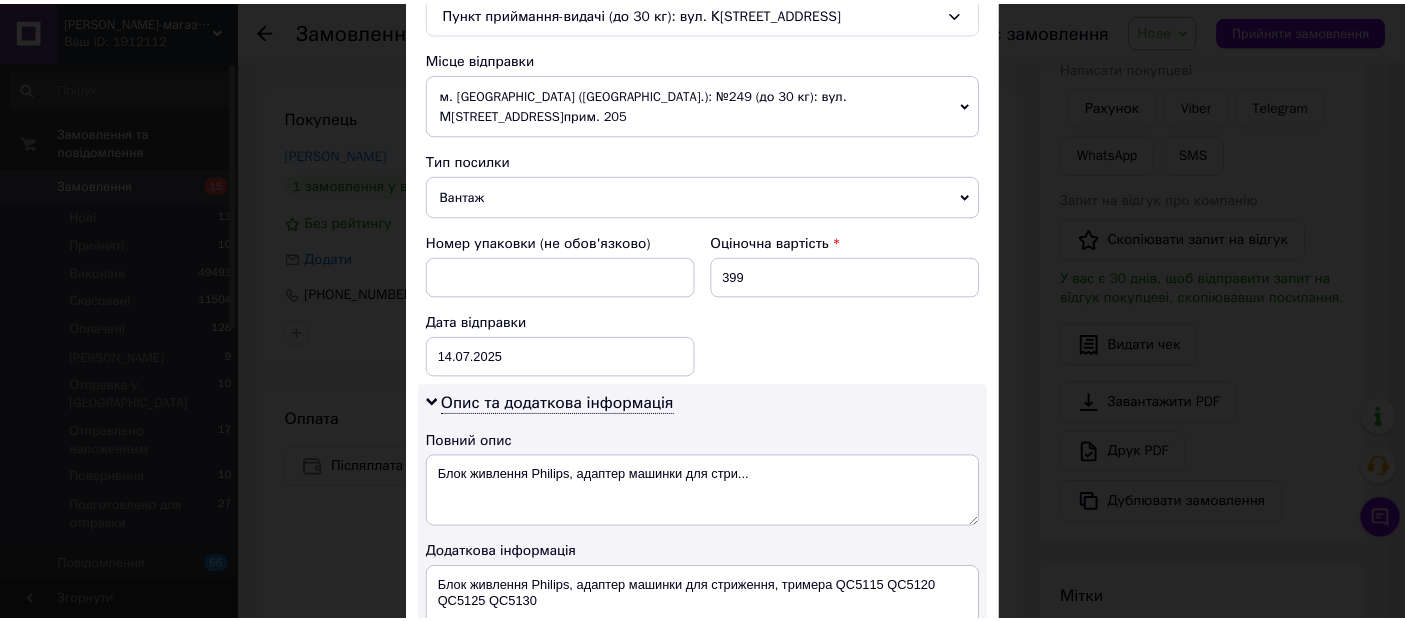 scroll, scrollTop: 1119, scrollLeft: 0, axis: vertical 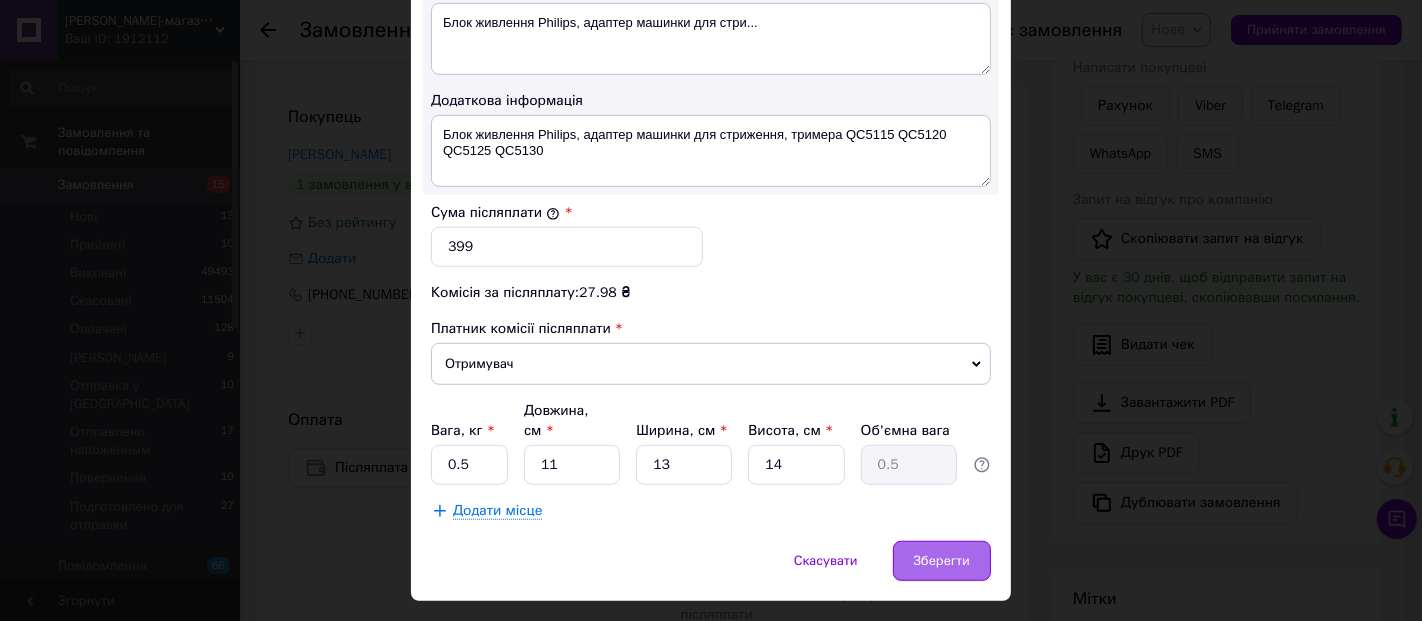 click on "Зберегти" at bounding box center [942, 561] 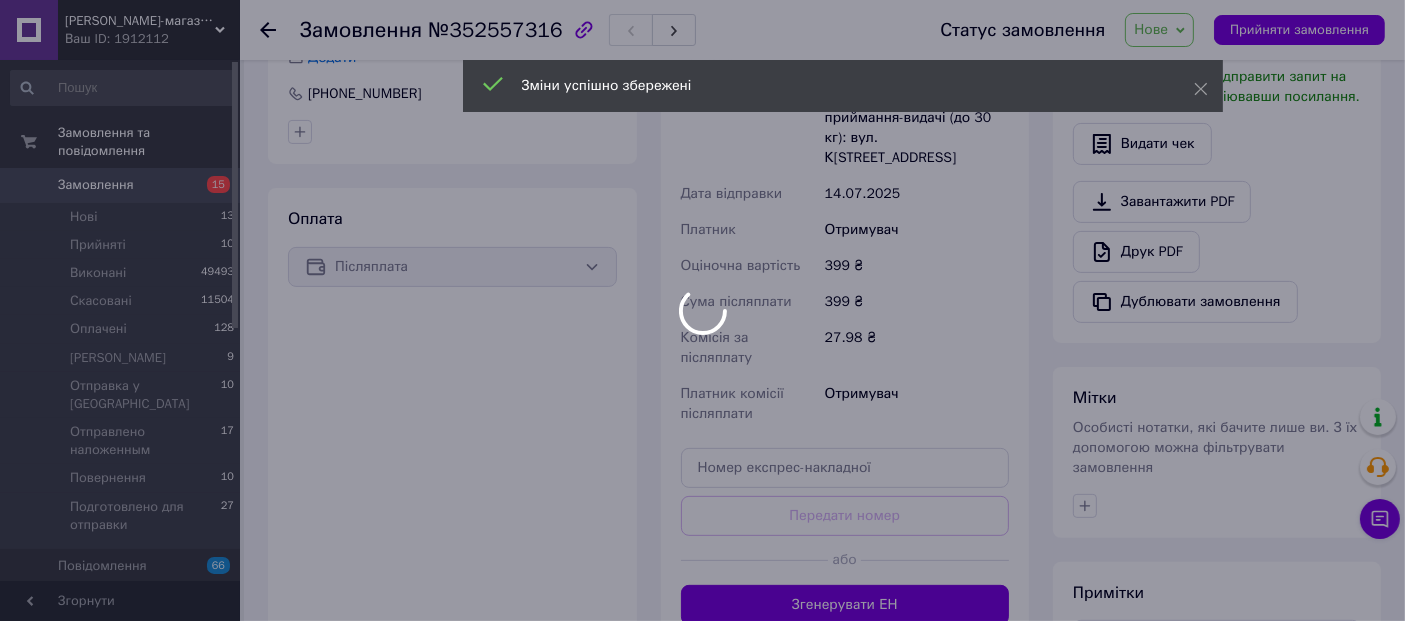 scroll, scrollTop: 739, scrollLeft: 0, axis: vertical 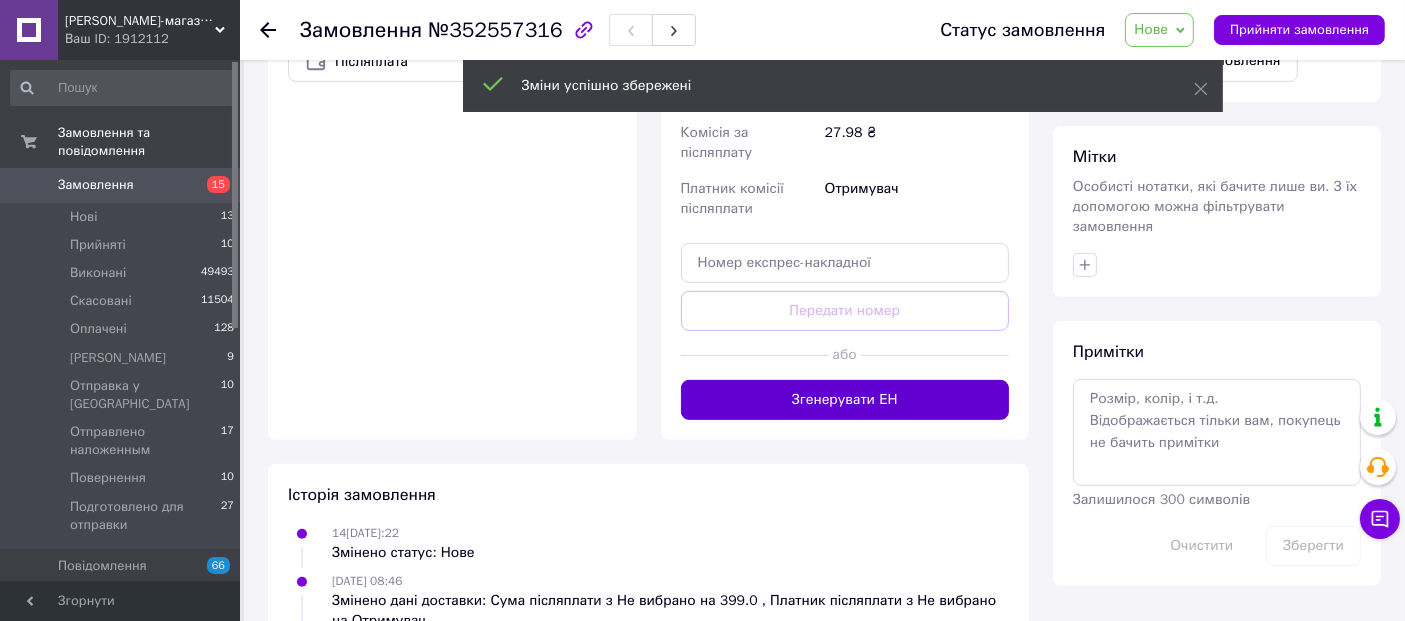 click on "Згенерувати ЕН" at bounding box center [845, 400] 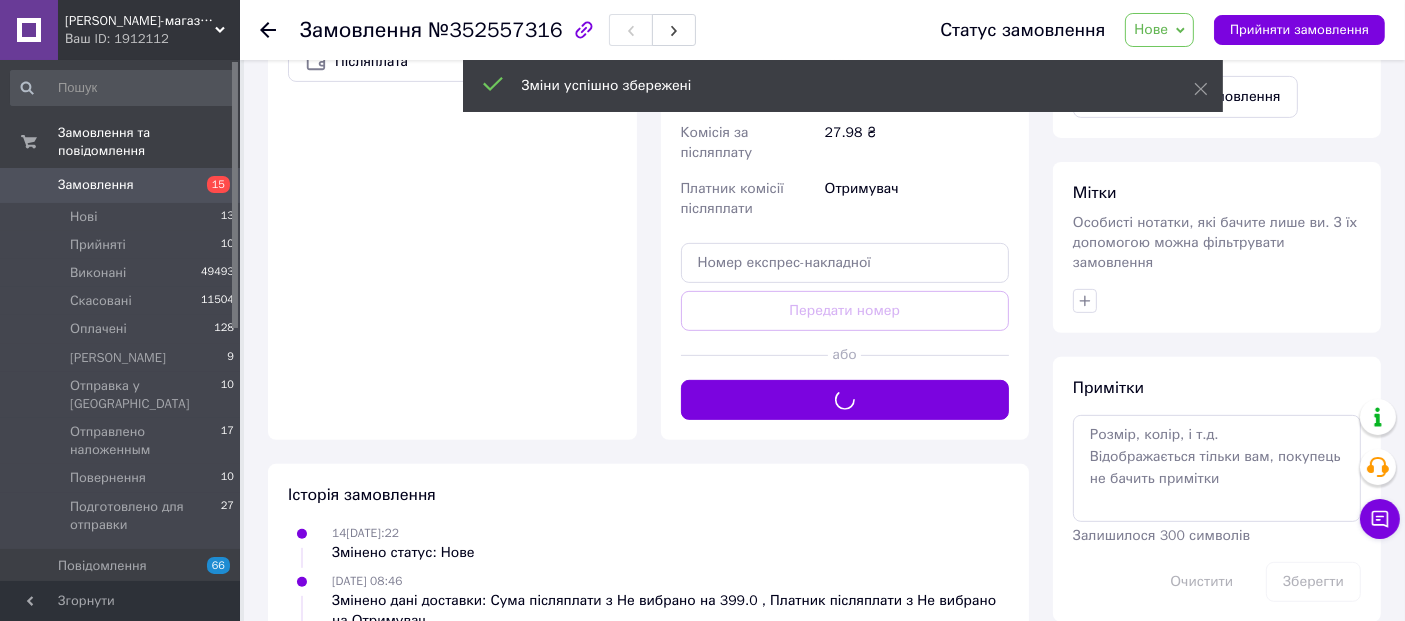scroll, scrollTop: 294, scrollLeft: 0, axis: vertical 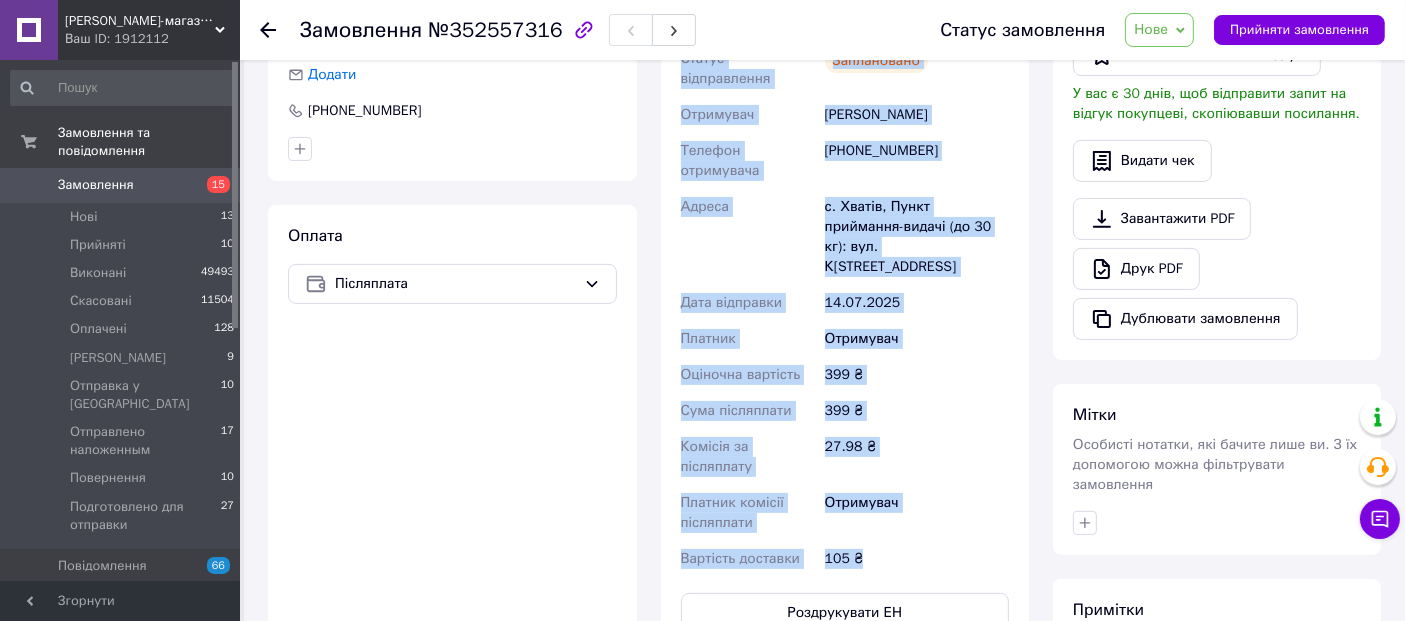 drag, startPoint x: 702, startPoint y: 203, endPoint x: 898, endPoint y: 476, distance: 336.0729 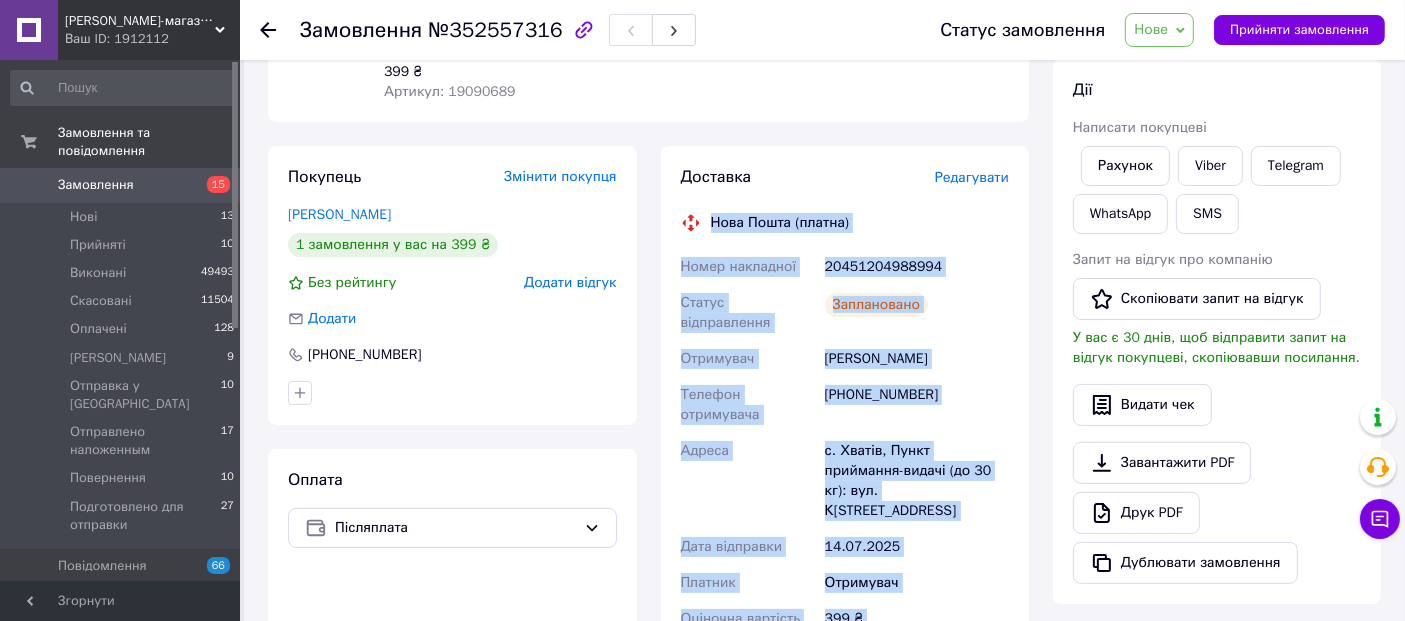 scroll, scrollTop: 72, scrollLeft: 0, axis: vertical 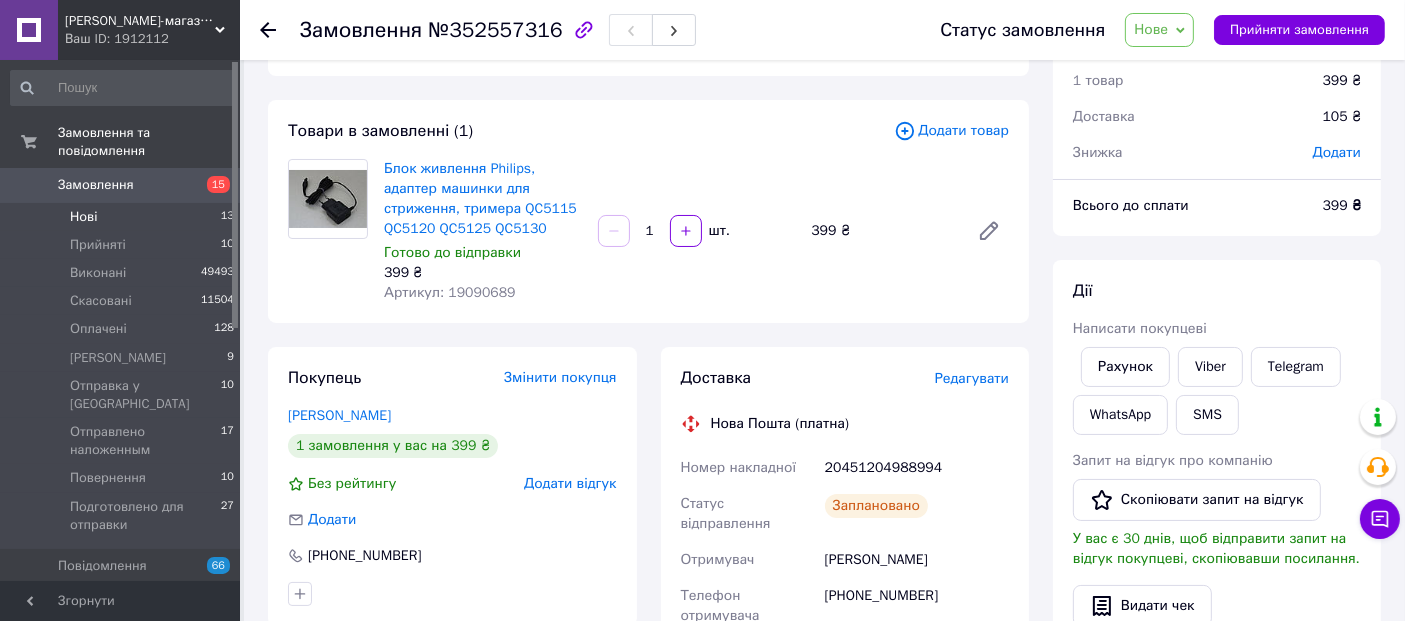click on "Нові" at bounding box center (83, 217) 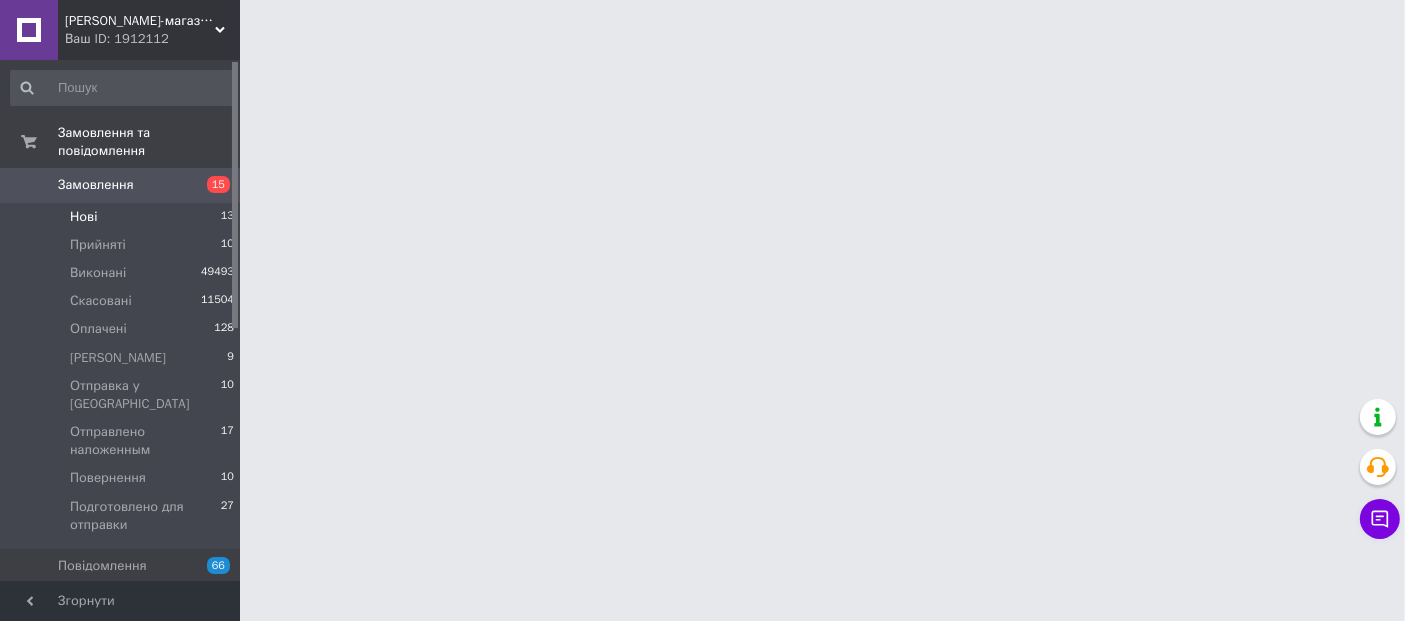 scroll, scrollTop: 0, scrollLeft: 0, axis: both 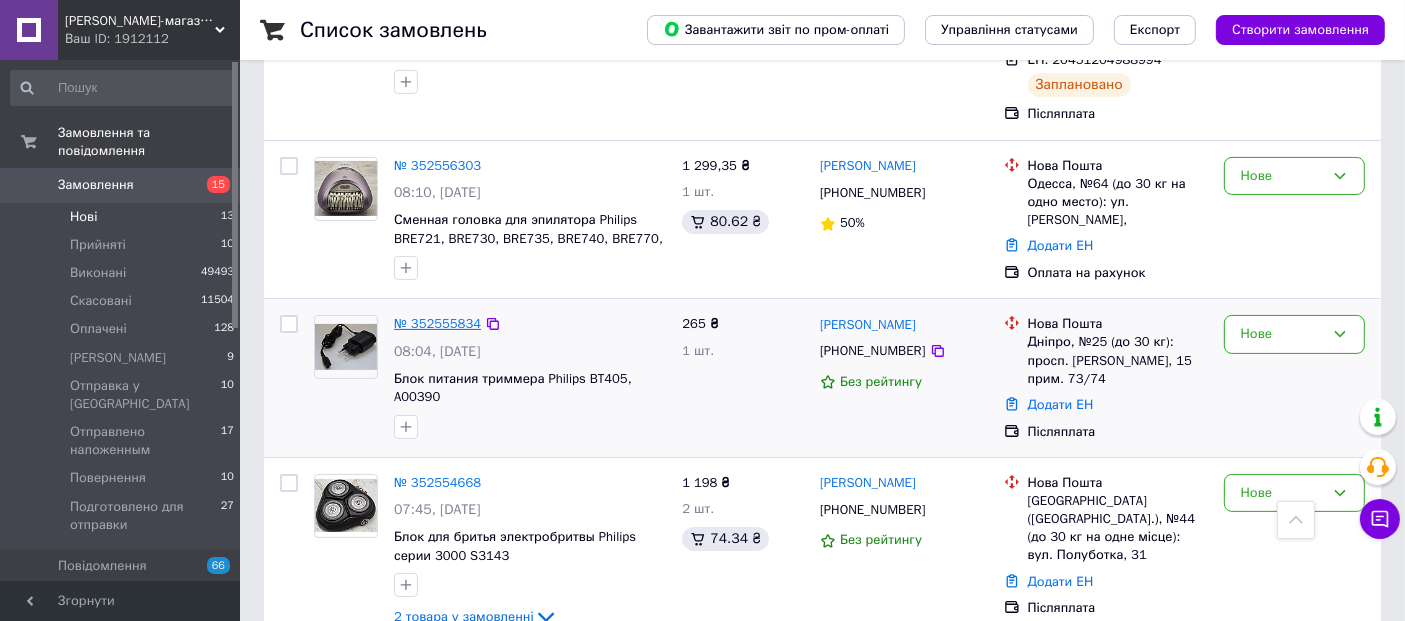 click on "№ 352555834" at bounding box center (437, 323) 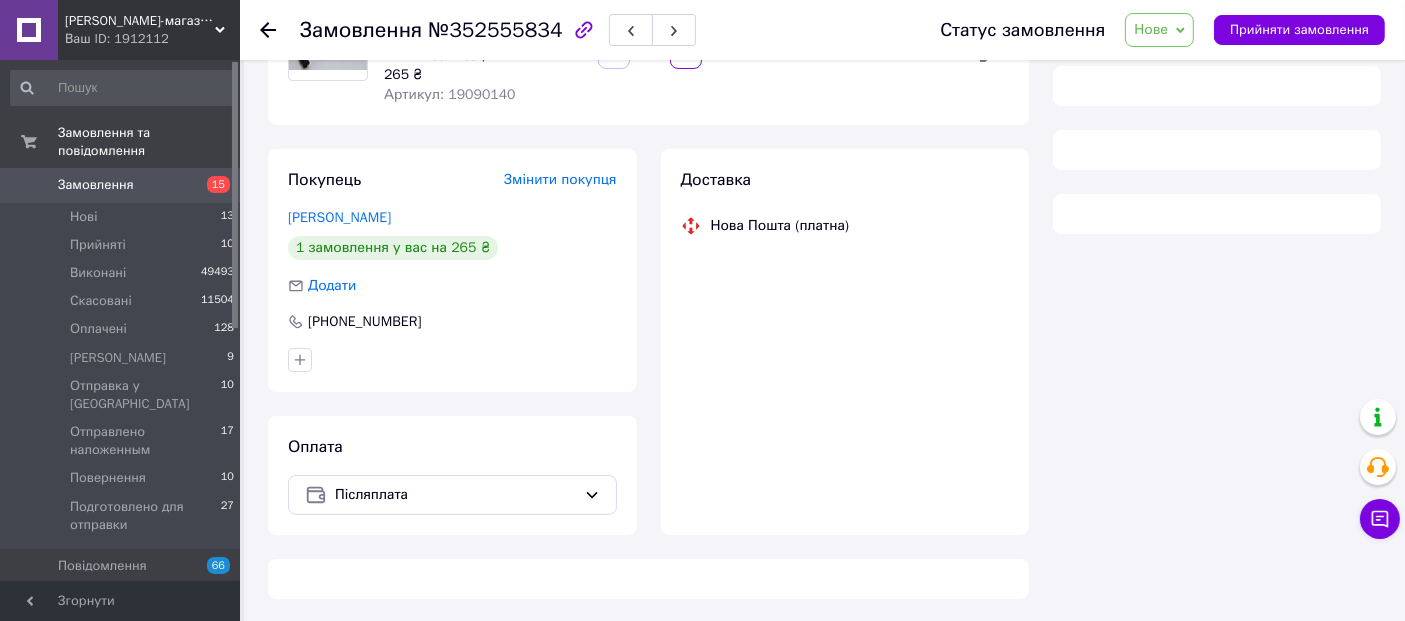 scroll, scrollTop: 333, scrollLeft: 0, axis: vertical 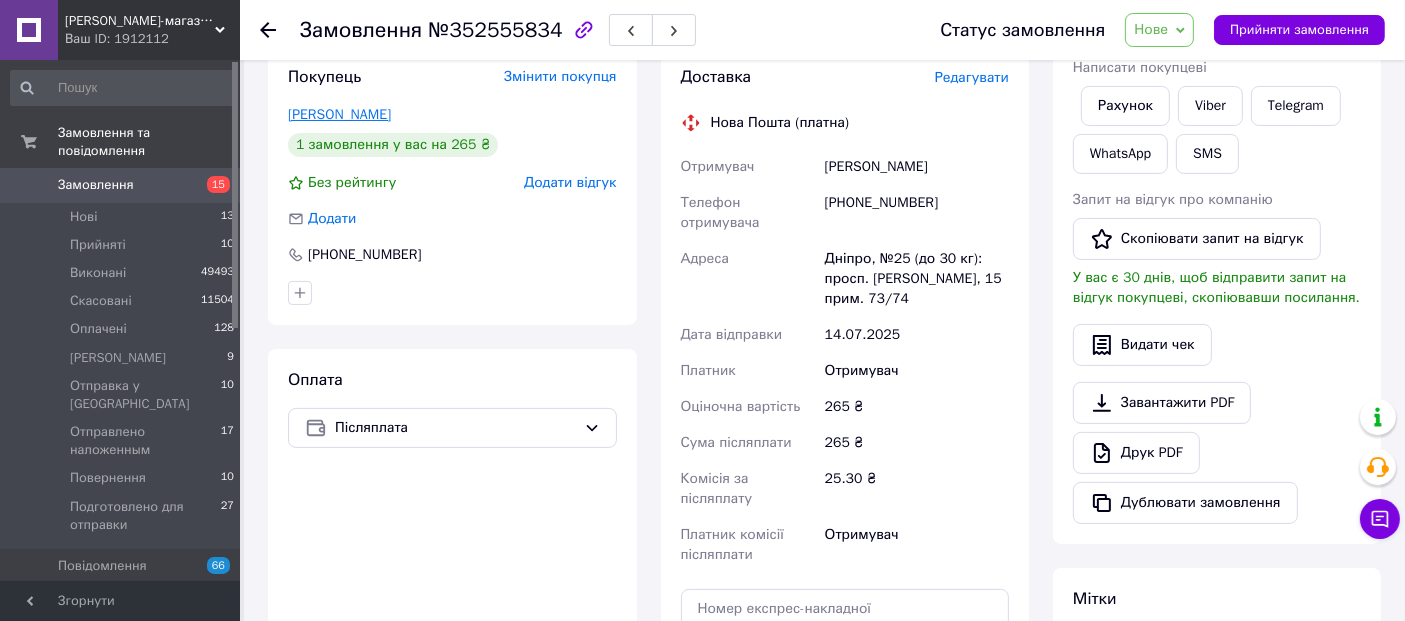 click on "[PERSON_NAME]" at bounding box center (339, 114) 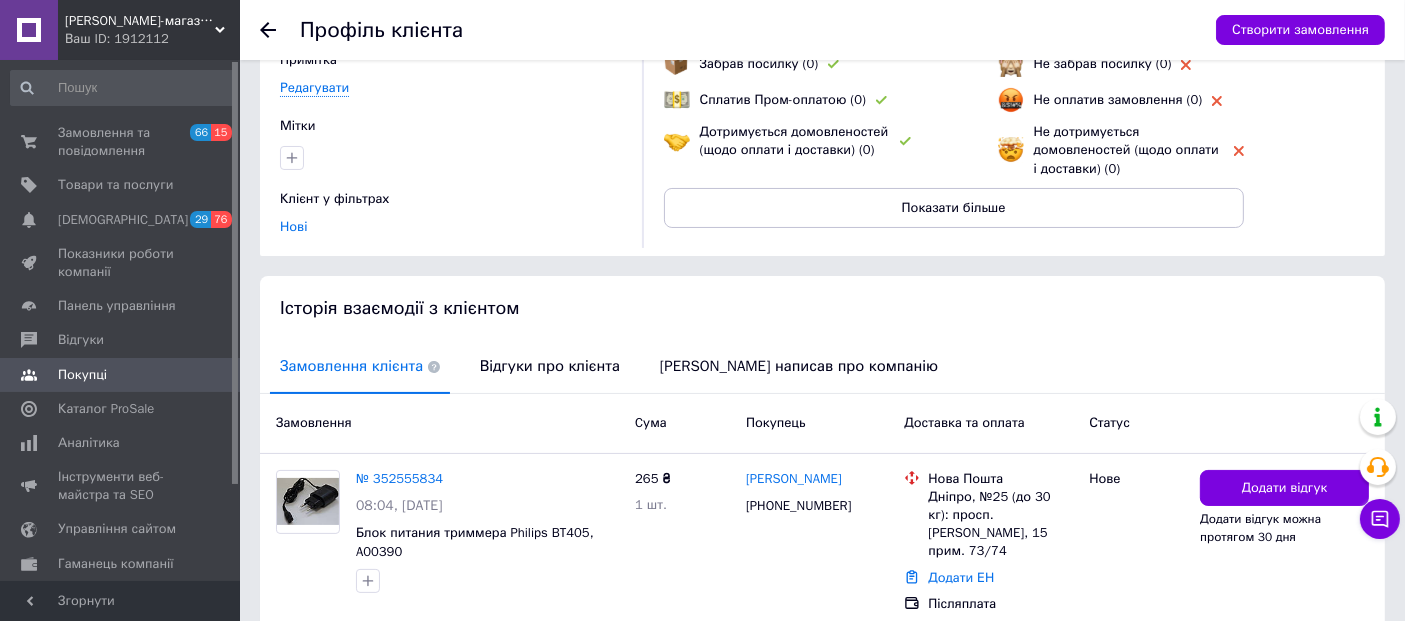 scroll, scrollTop: 256, scrollLeft: 0, axis: vertical 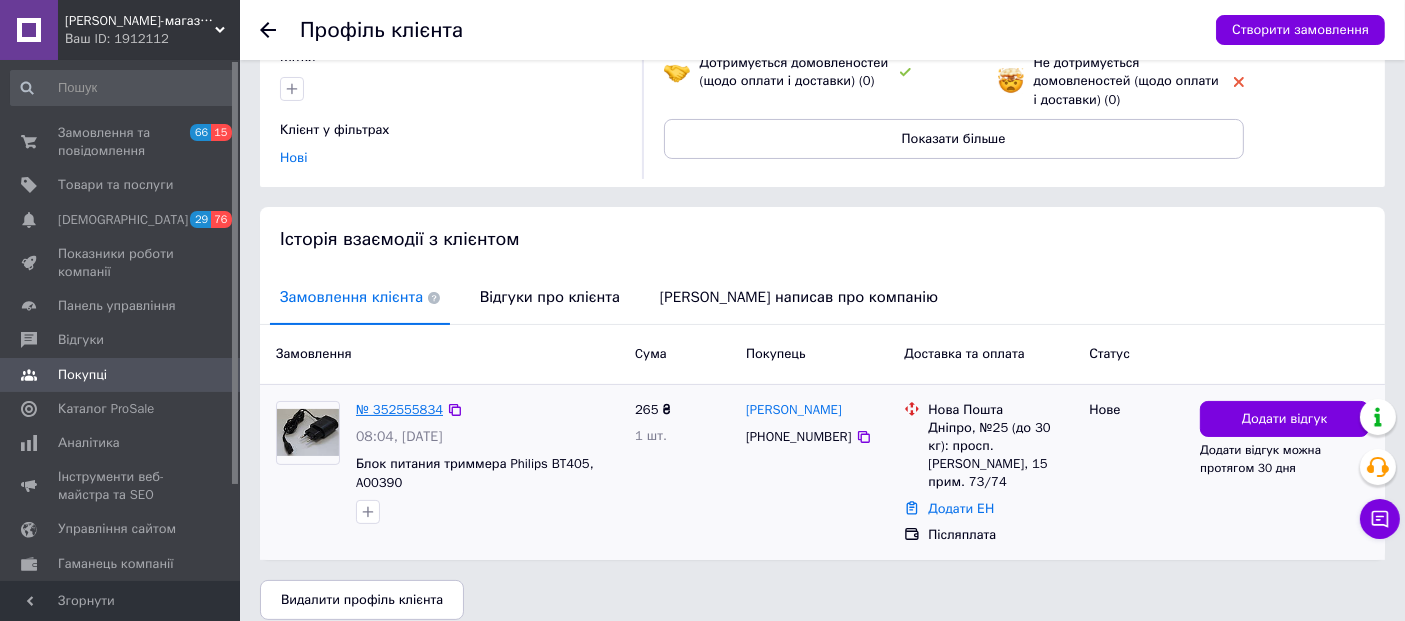 click on "№ 352555834" at bounding box center (399, 409) 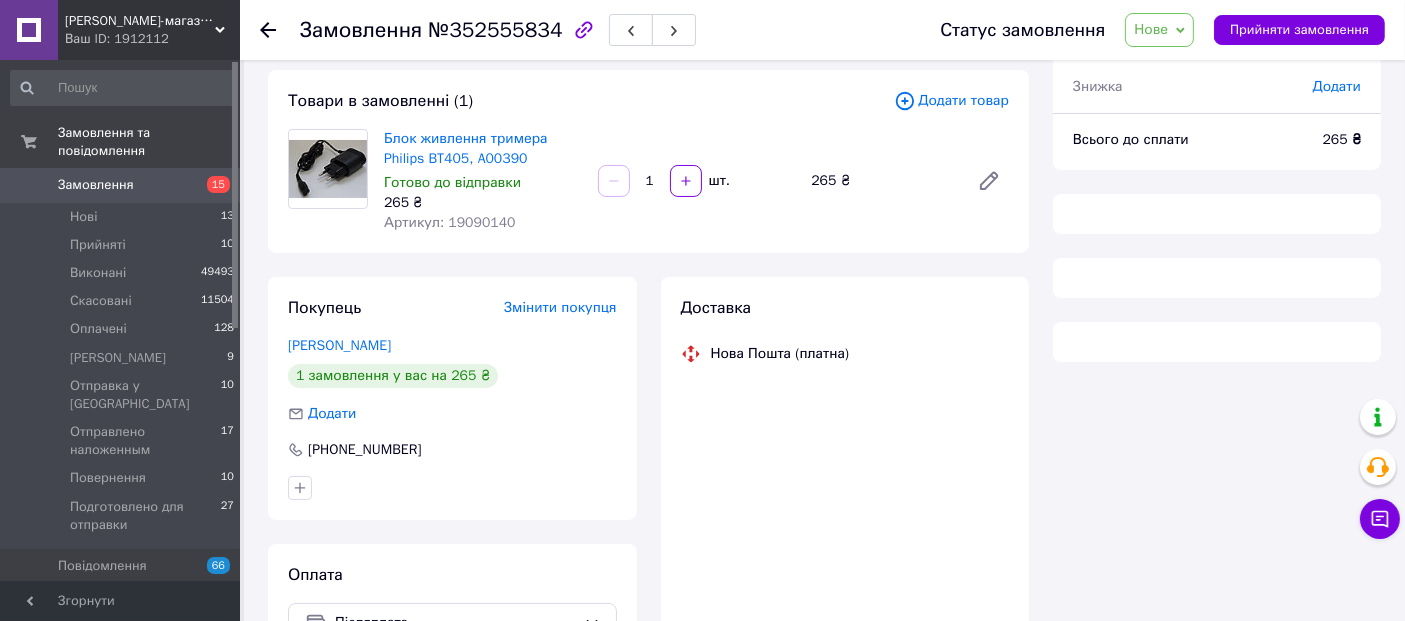 scroll, scrollTop: 222, scrollLeft: 0, axis: vertical 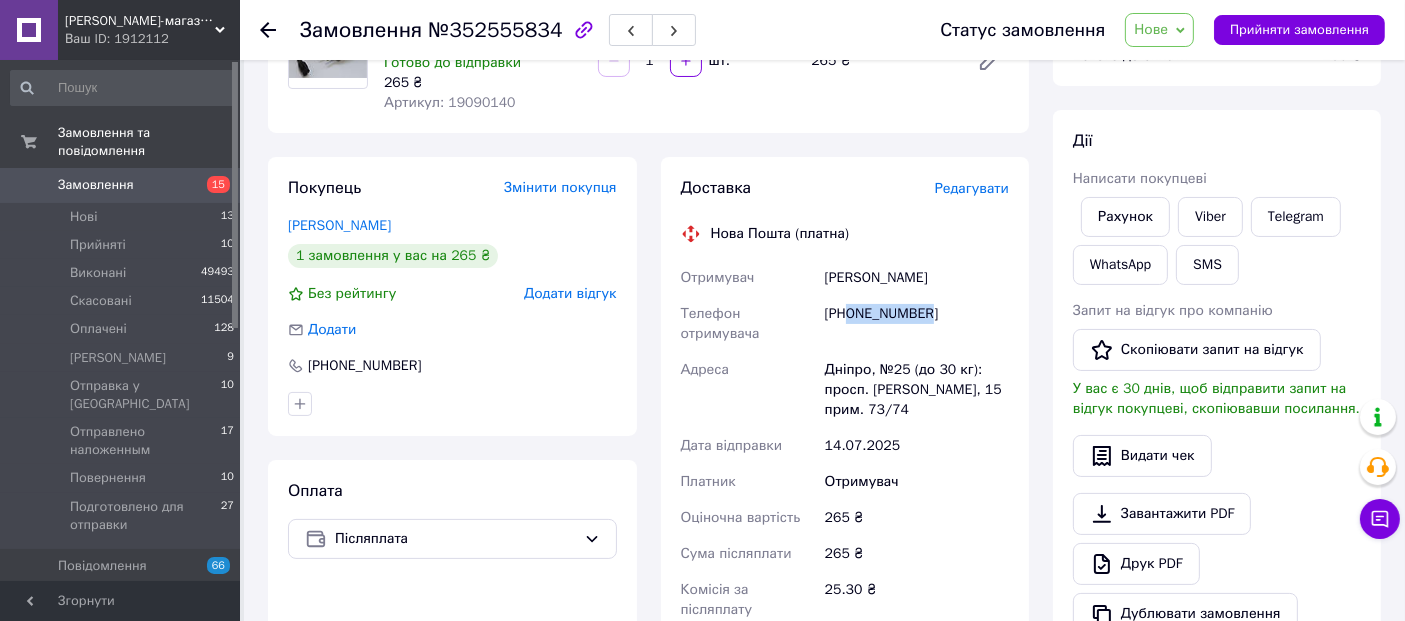 drag, startPoint x: 922, startPoint y: 314, endPoint x: 850, endPoint y: 312, distance: 72.02777 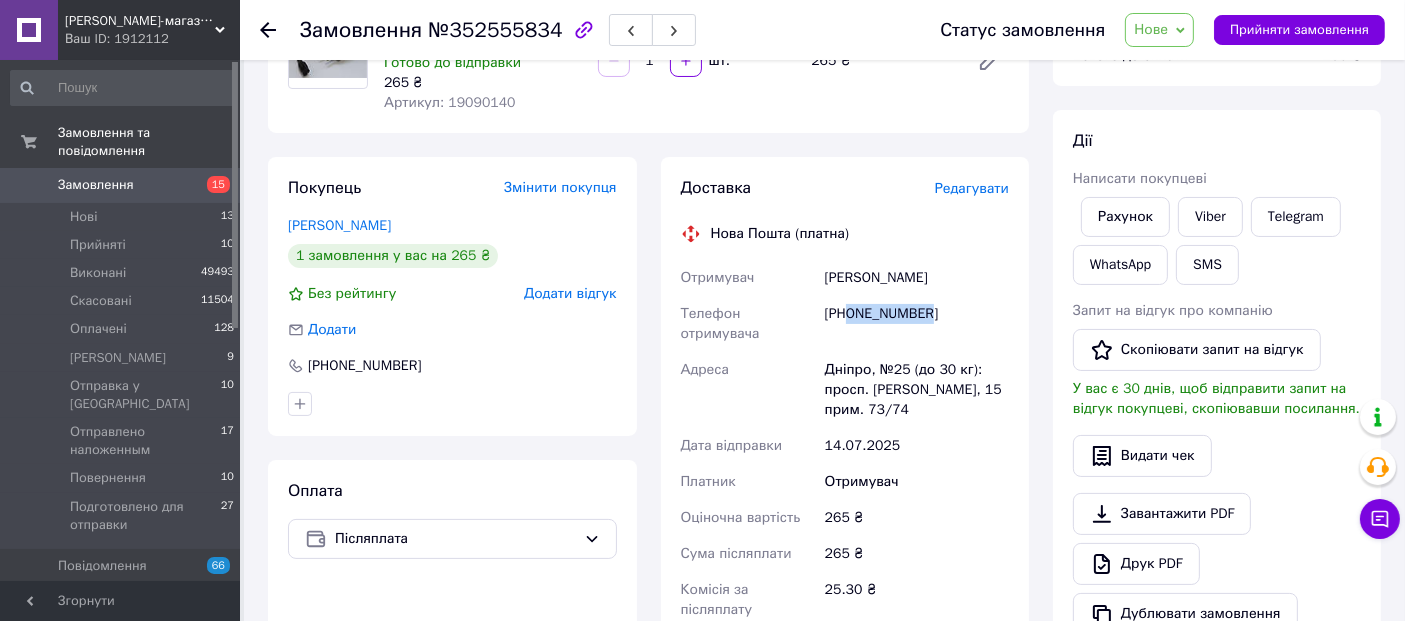 copy on "0955392071" 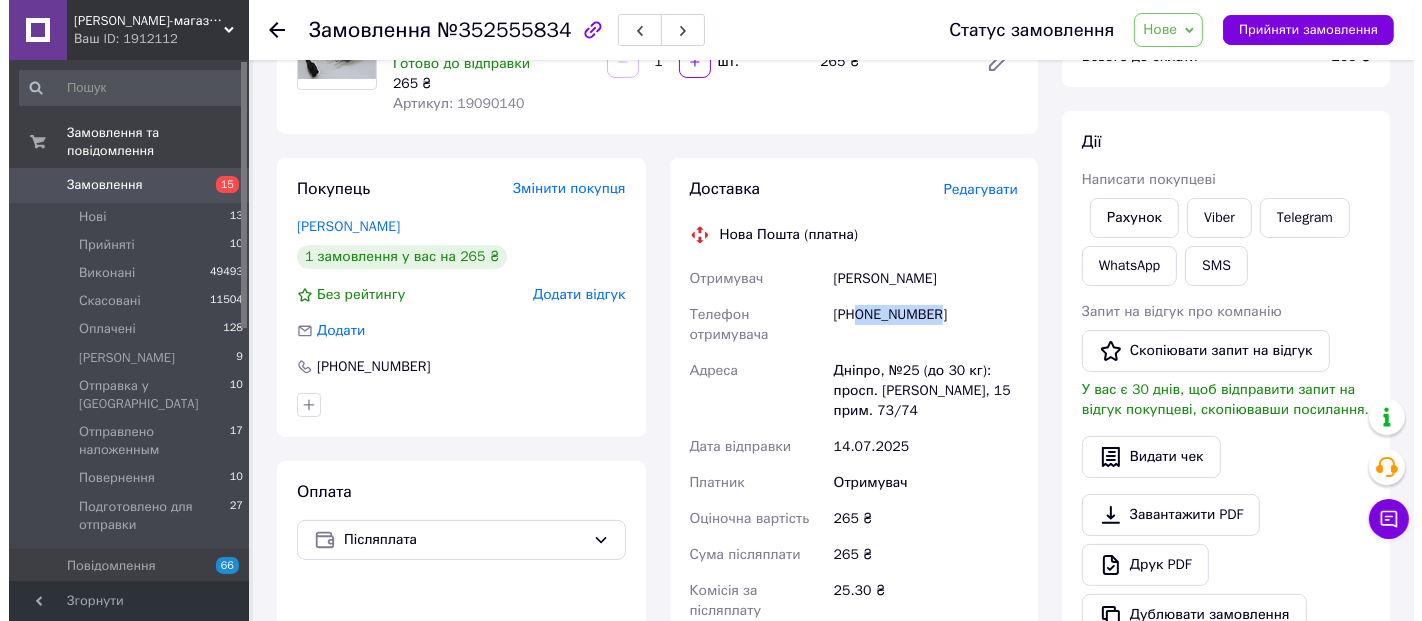 scroll, scrollTop: 222, scrollLeft: 0, axis: vertical 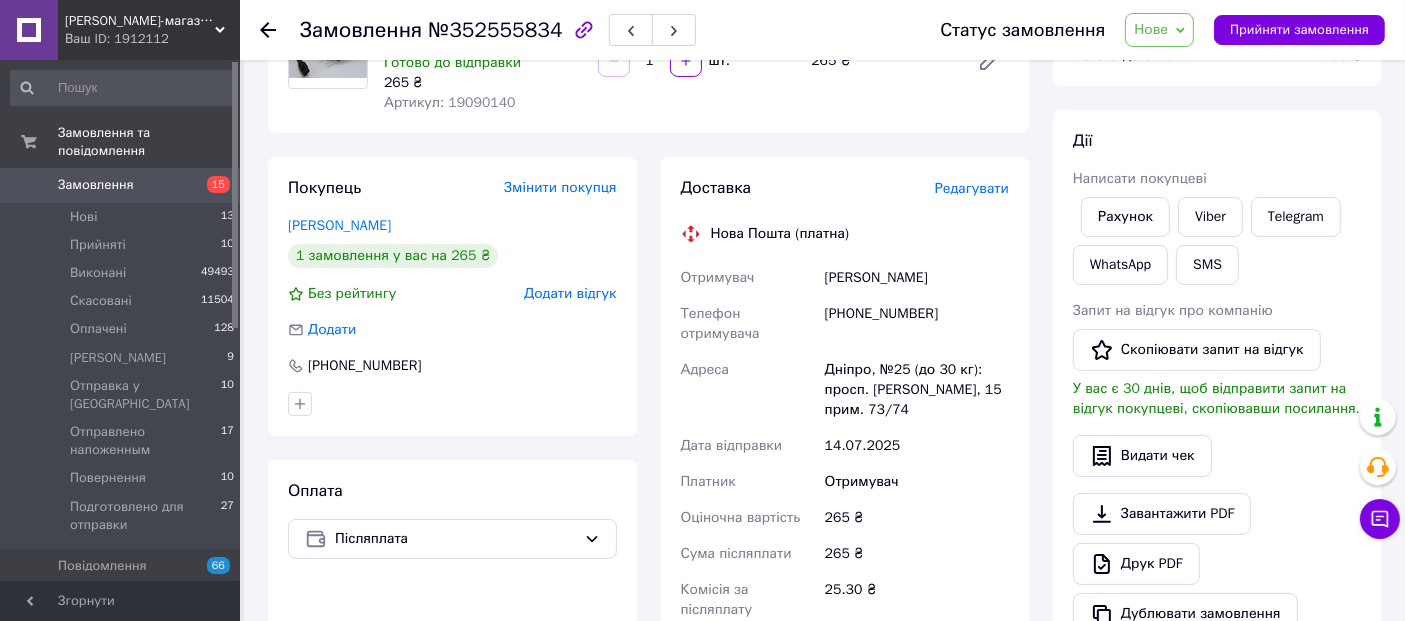 click on "Редагувати" at bounding box center (972, 188) 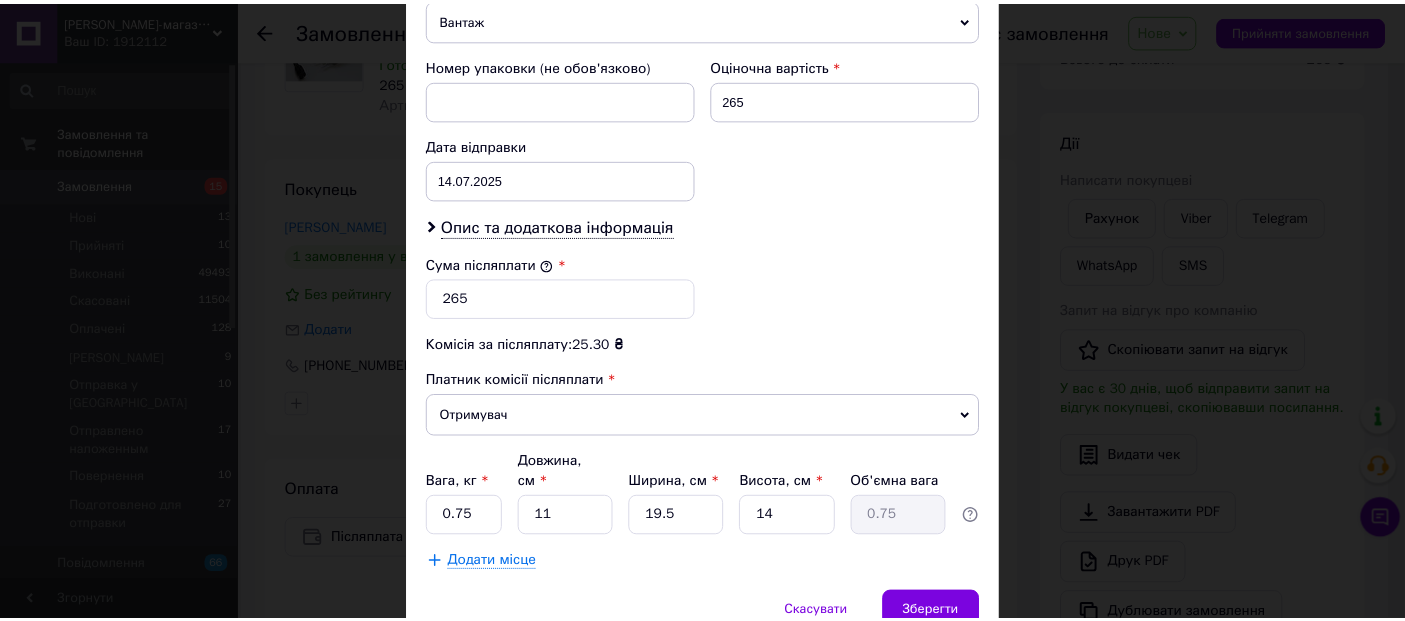 scroll, scrollTop: 896, scrollLeft: 0, axis: vertical 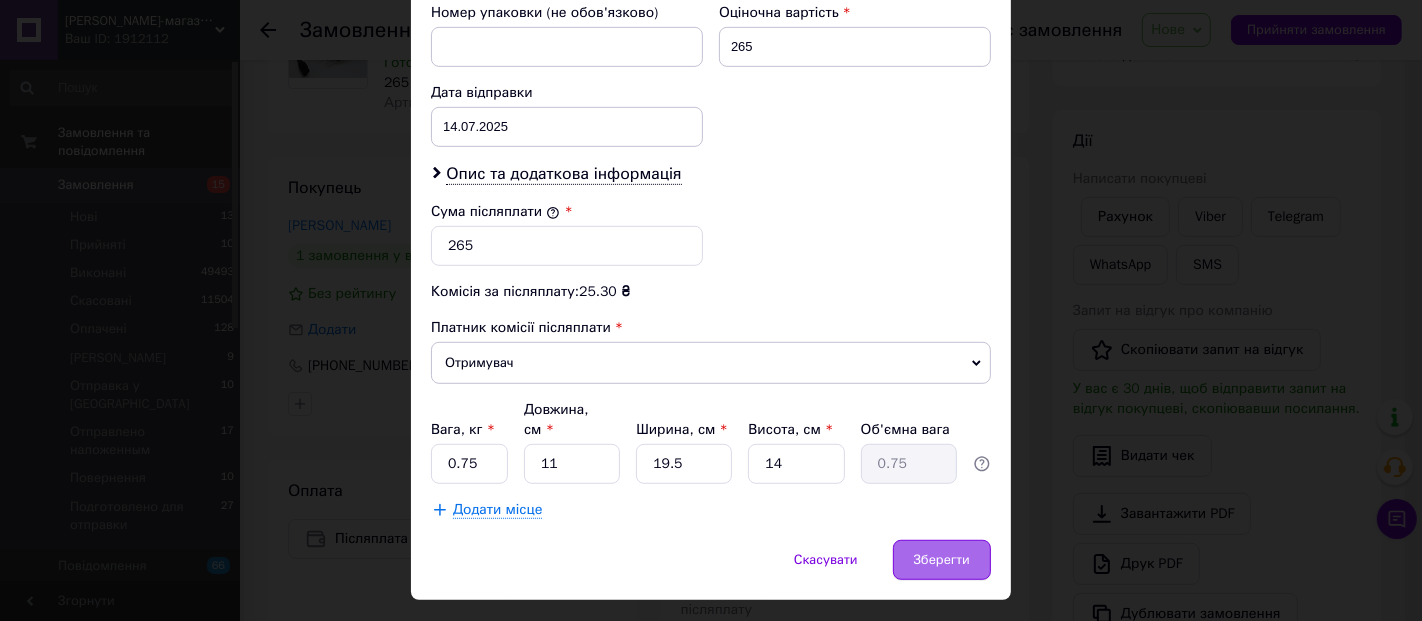 click on "Зберегти" at bounding box center (942, 560) 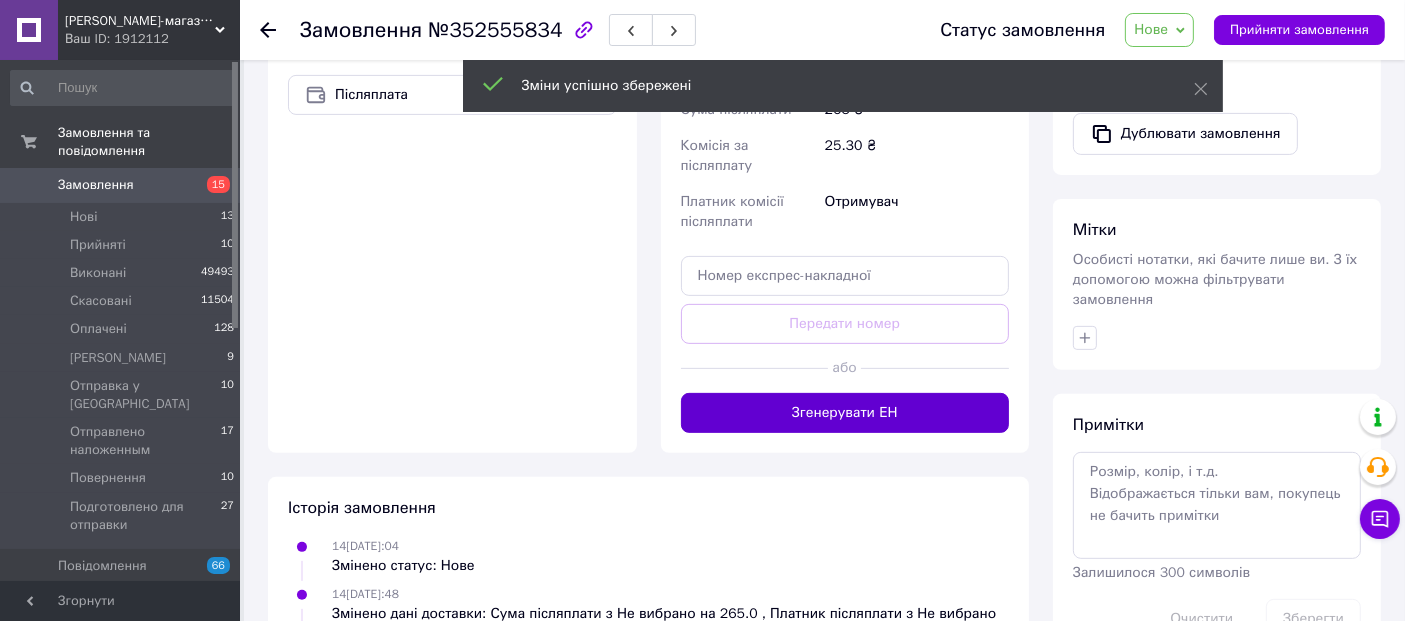 click on "Згенерувати ЕН" at bounding box center (845, 413) 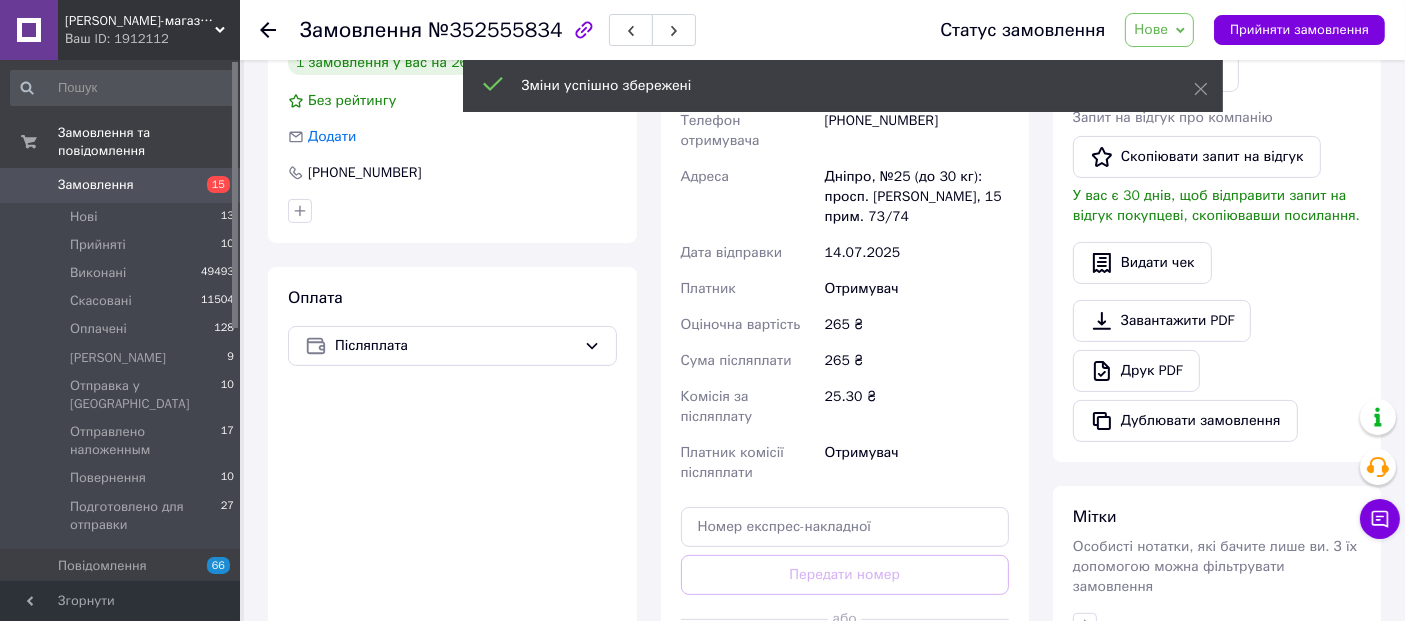 scroll, scrollTop: 222, scrollLeft: 0, axis: vertical 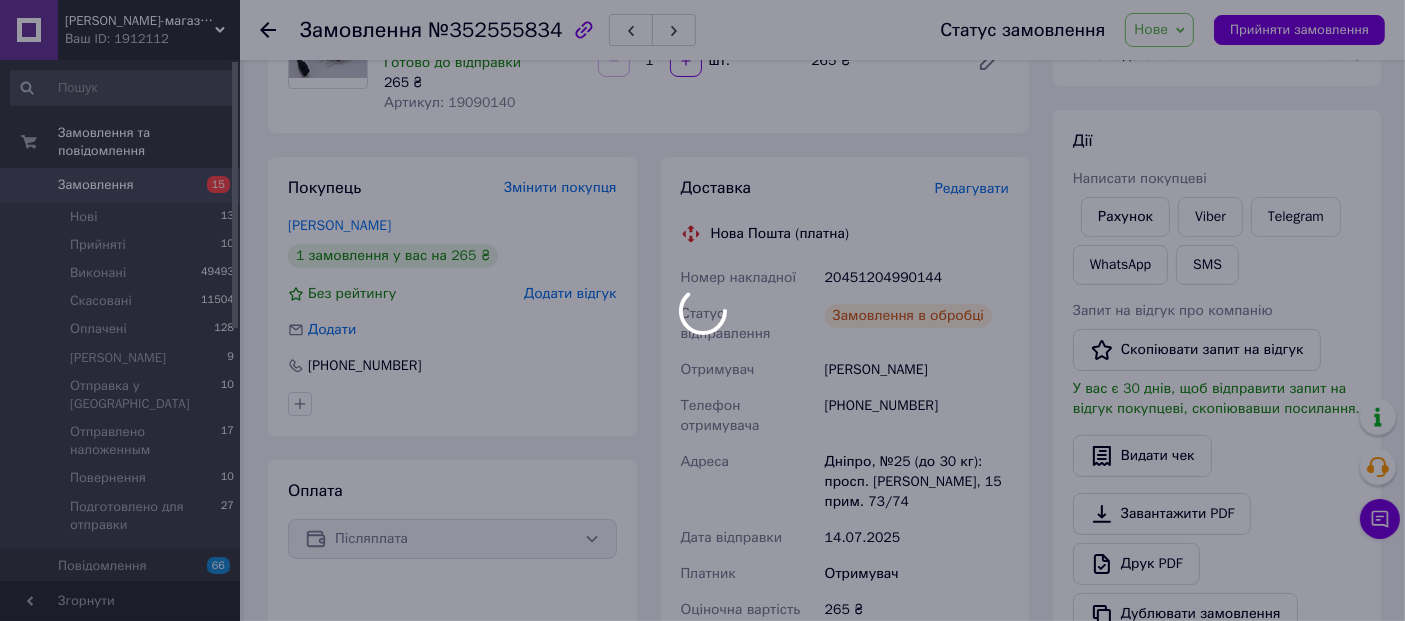 click at bounding box center [702, 310] 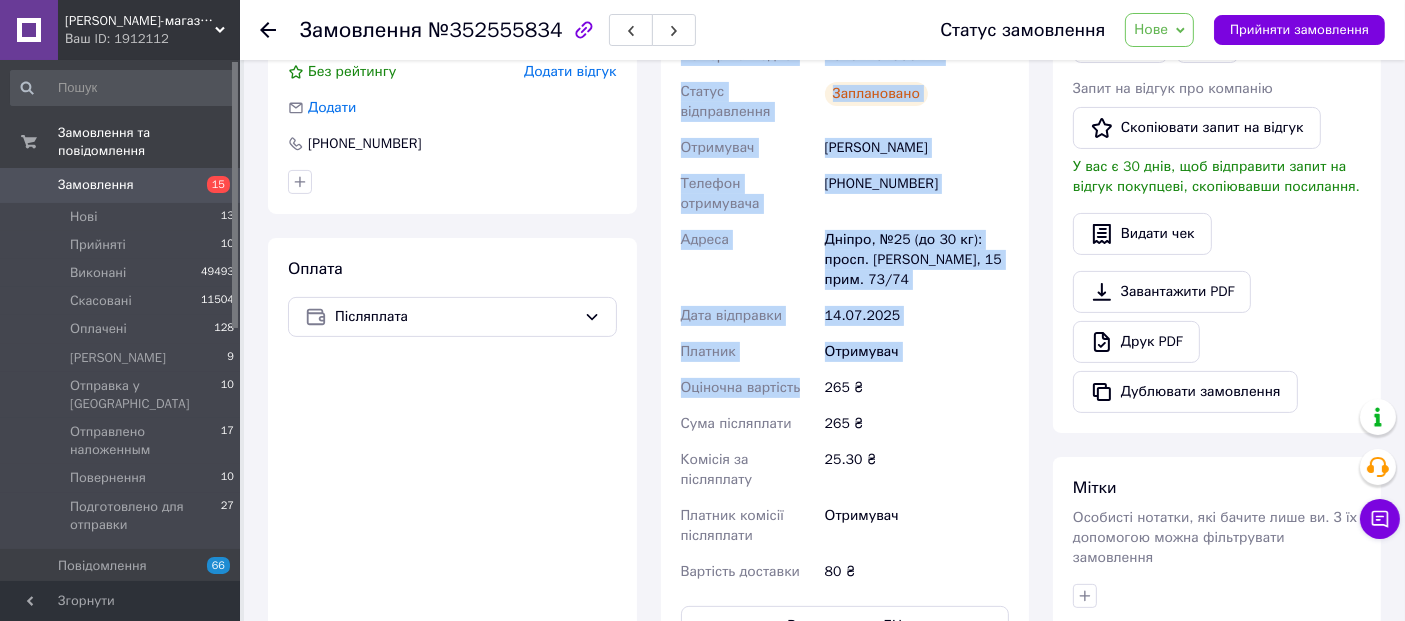 scroll, scrollTop: 555, scrollLeft: 0, axis: vertical 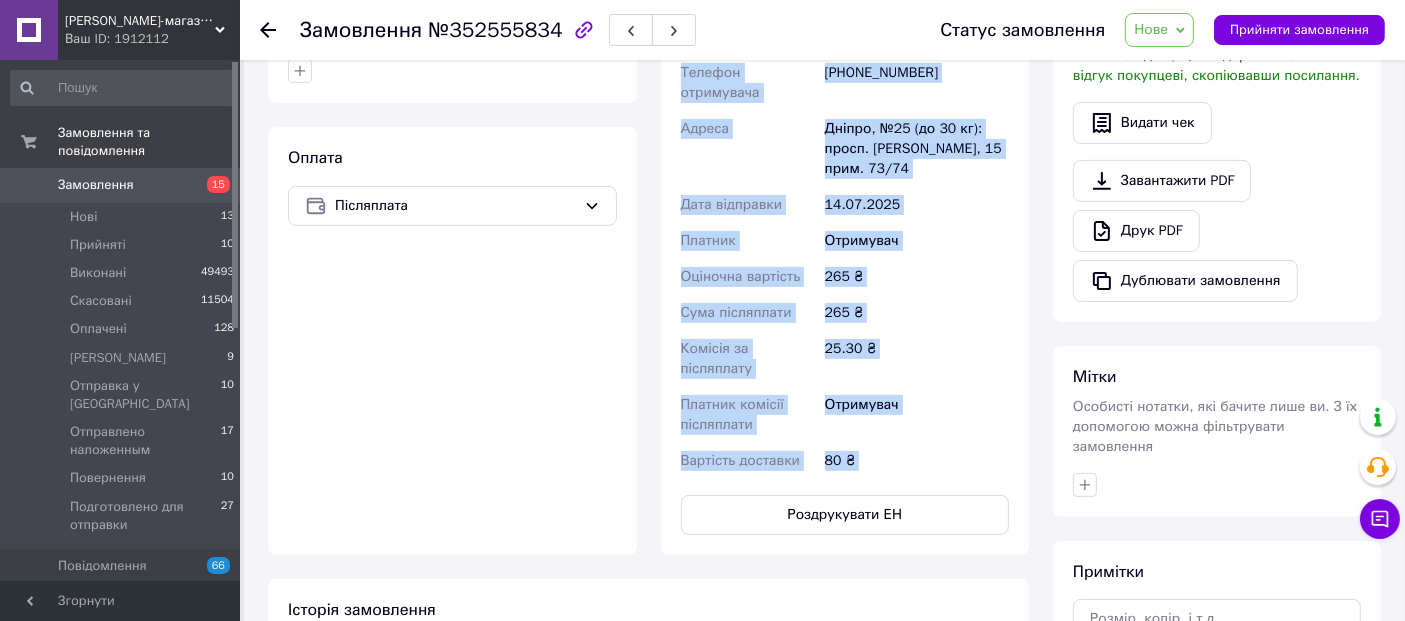 drag, startPoint x: 705, startPoint y: 232, endPoint x: 879, endPoint y: 424, distance: 259.11386 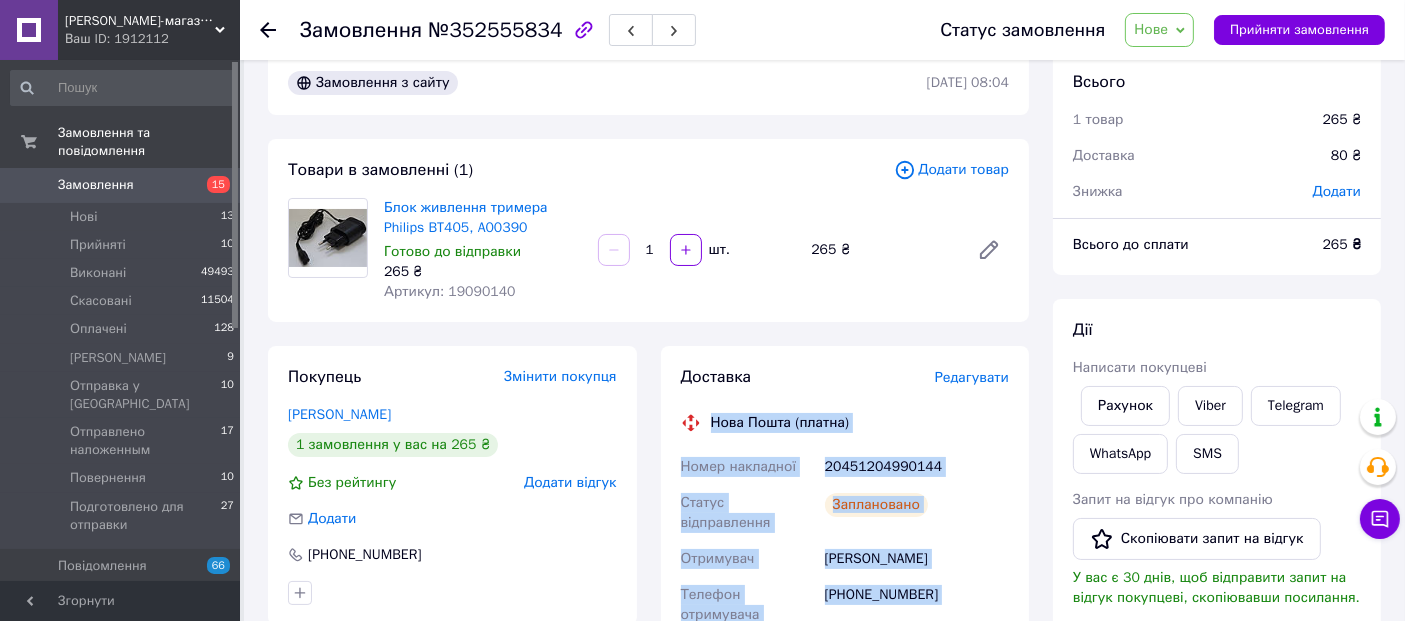 scroll, scrollTop: 0, scrollLeft: 0, axis: both 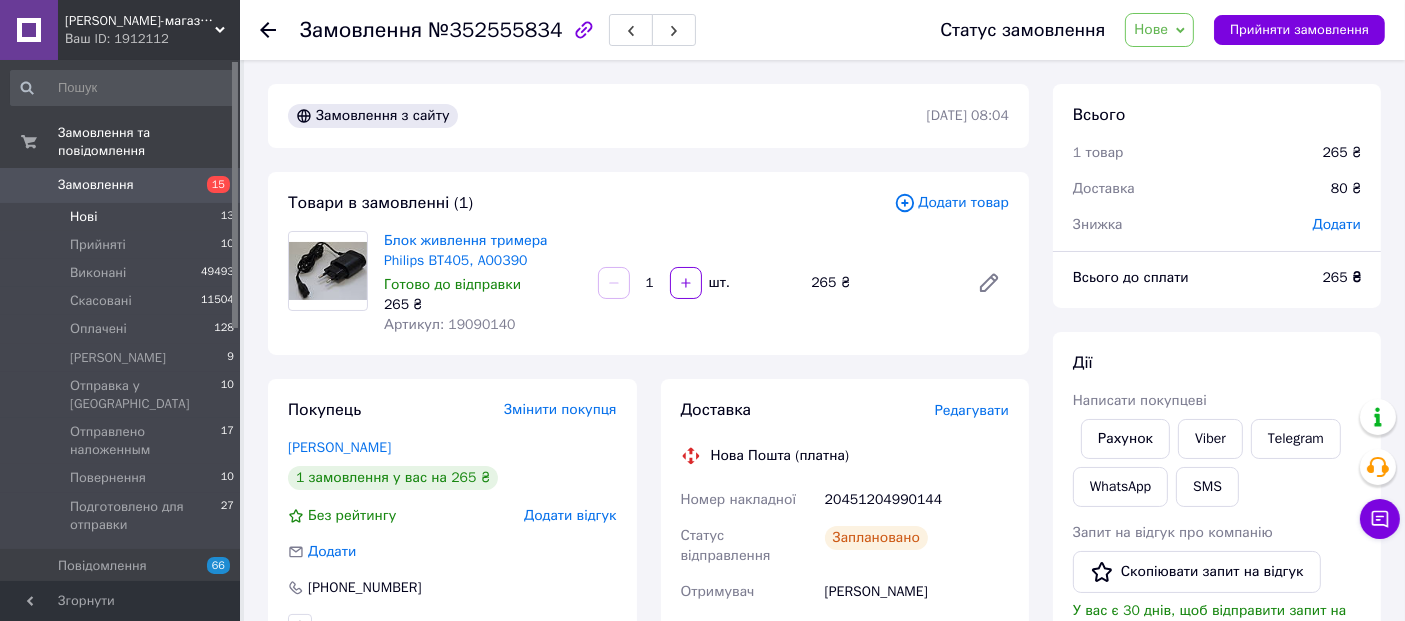 click on "Нові" at bounding box center (83, 217) 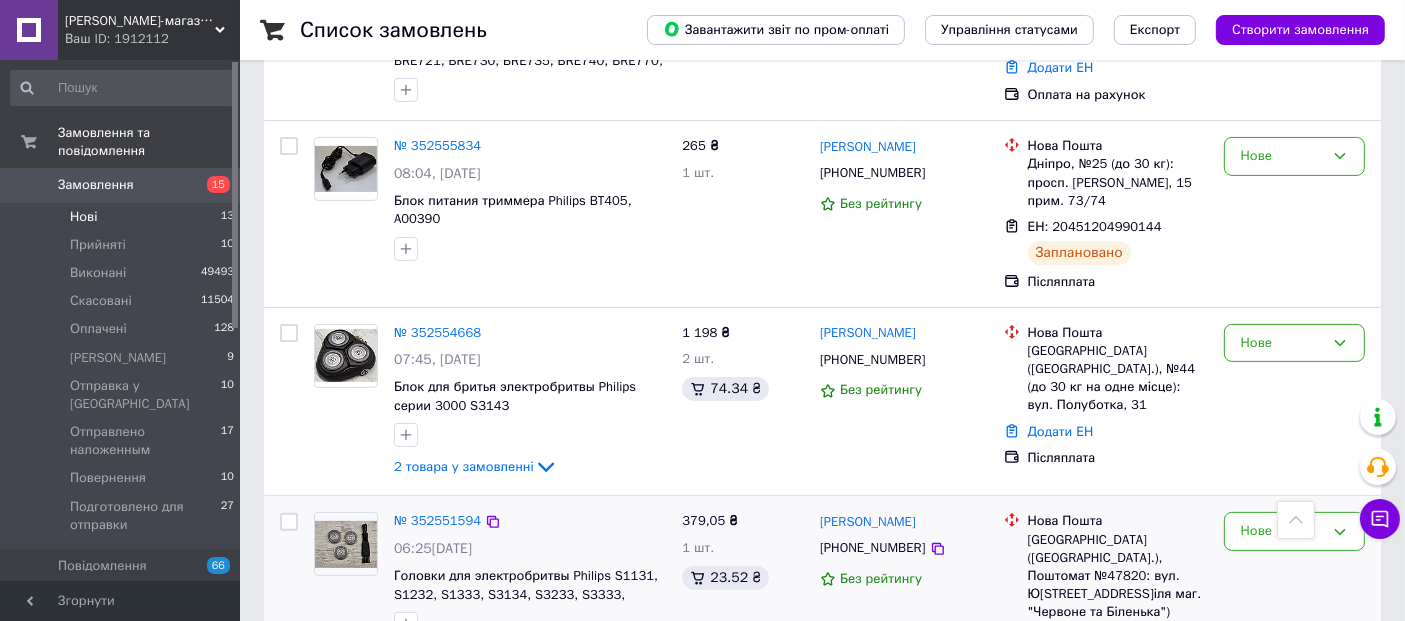 scroll, scrollTop: 555, scrollLeft: 0, axis: vertical 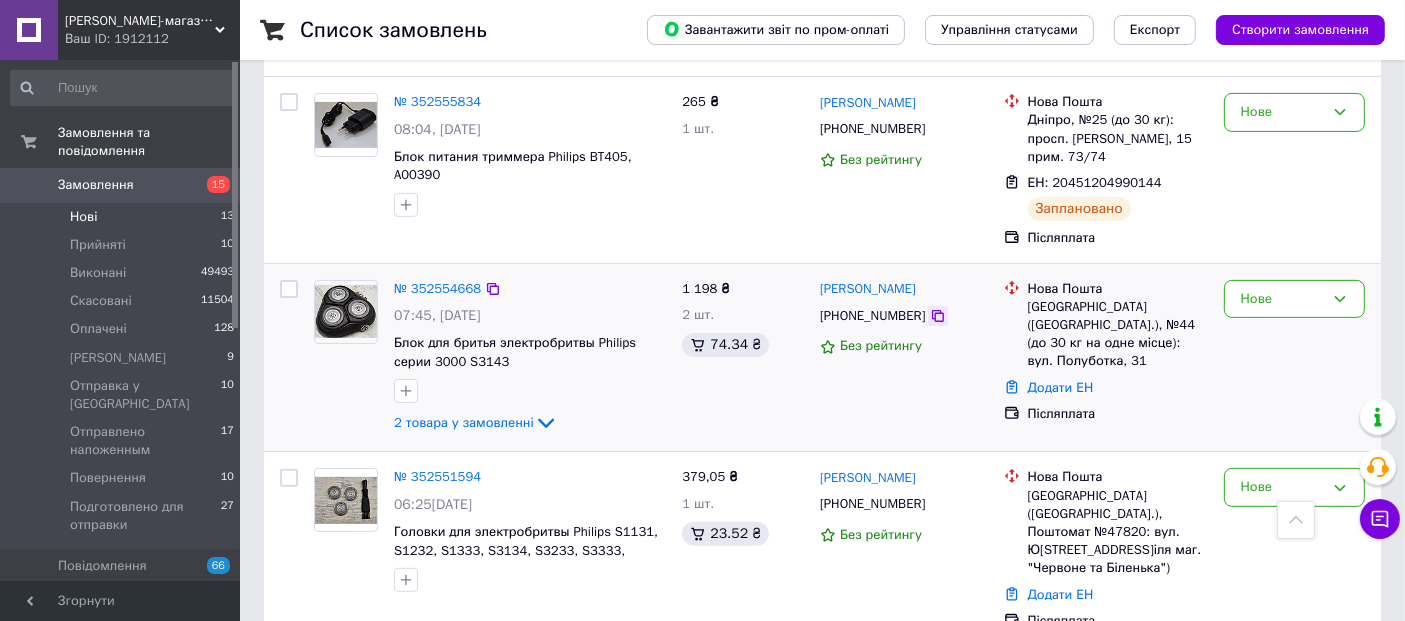 click at bounding box center (938, 316) 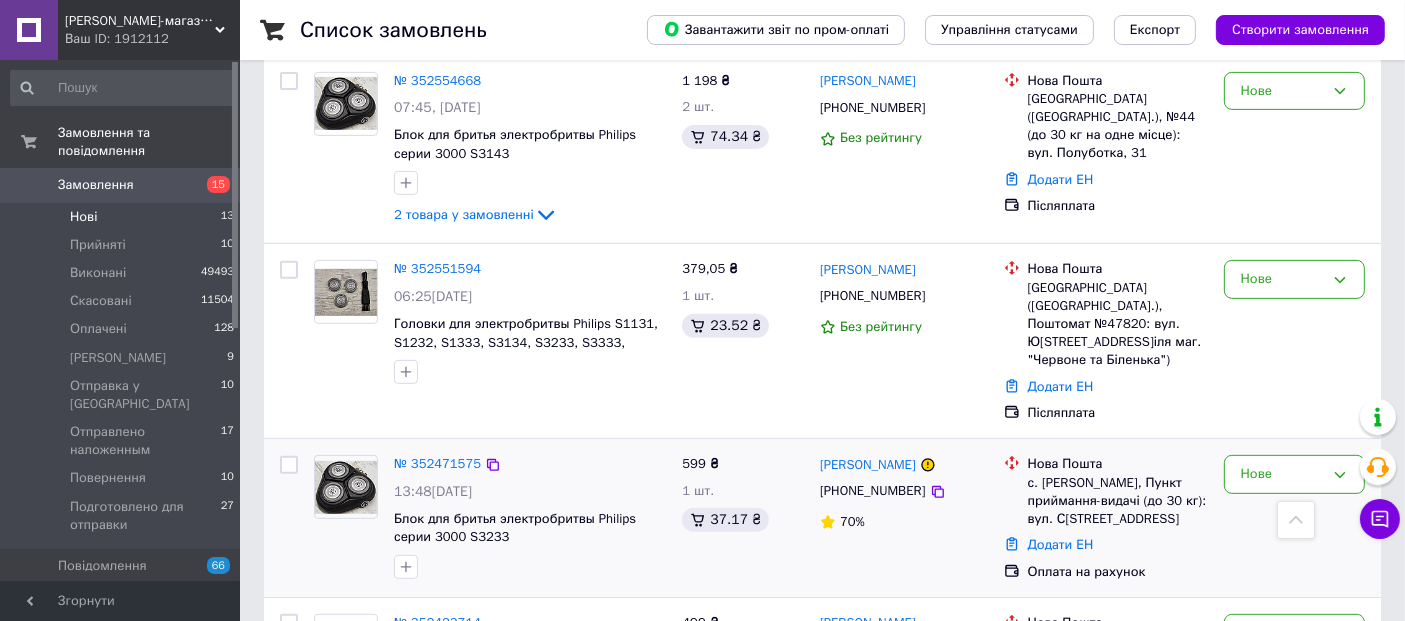 scroll, scrollTop: 777, scrollLeft: 0, axis: vertical 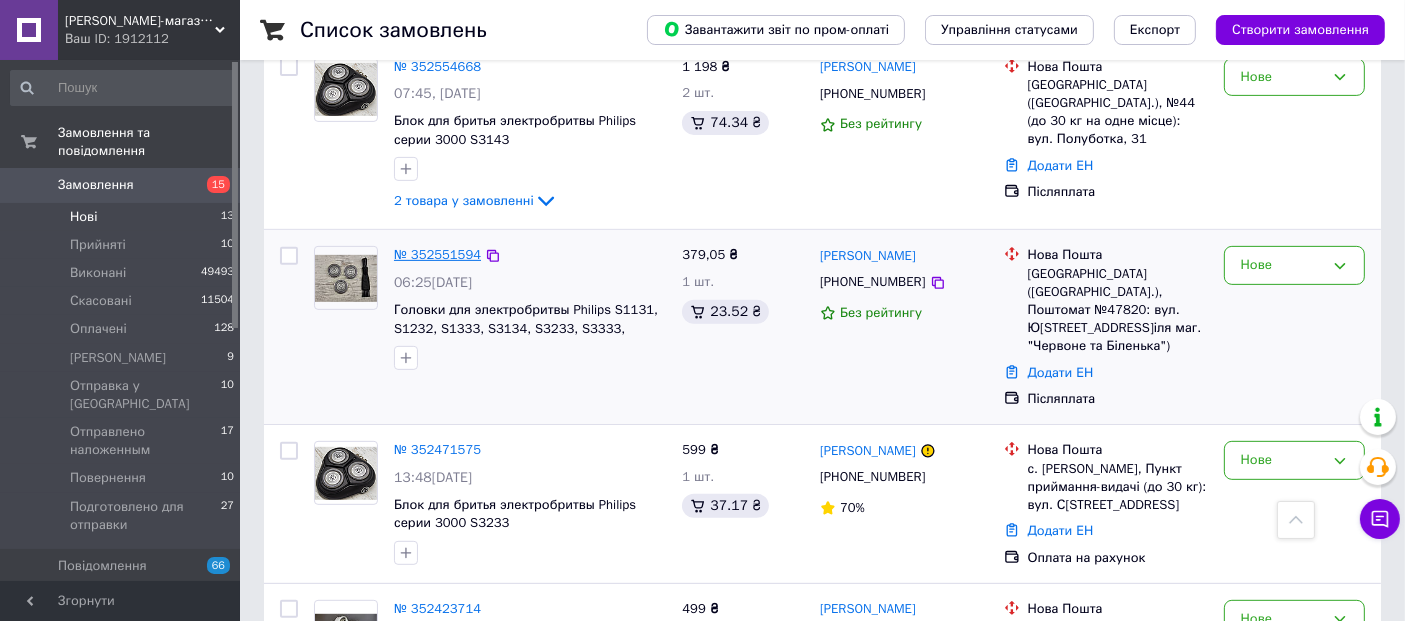 click on "№ 352551594" at bounding box center (437, 254) 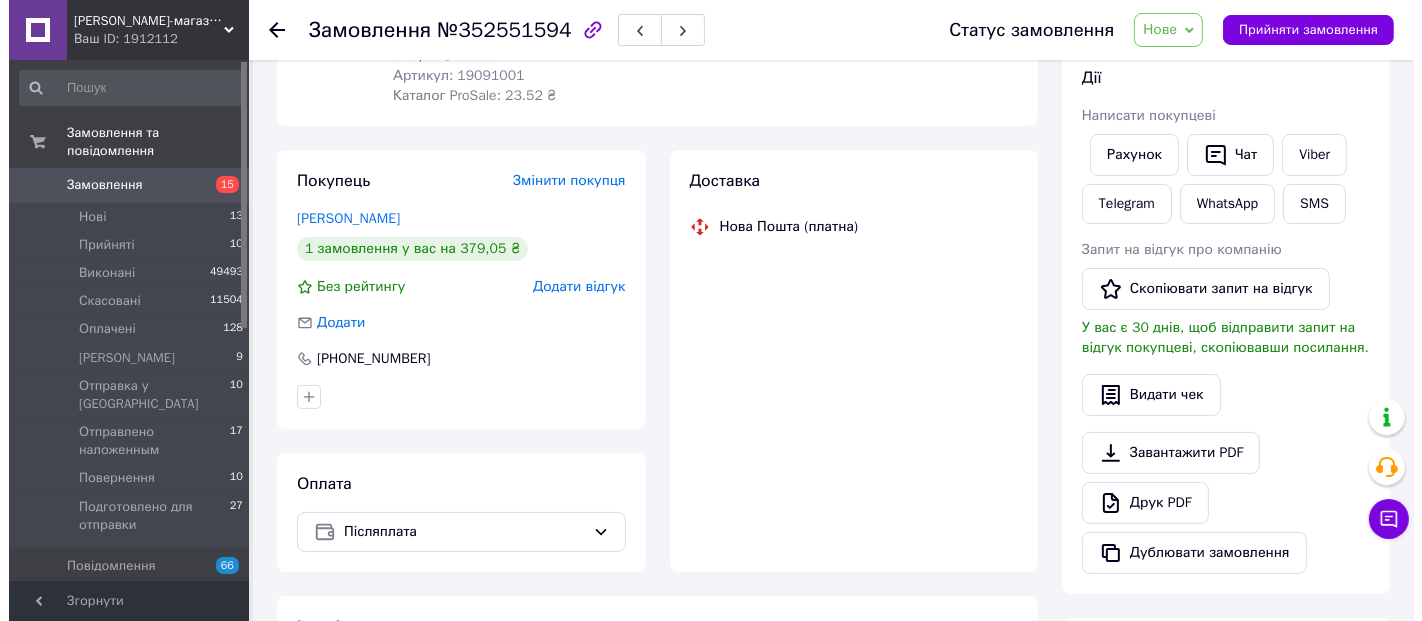 scroll, scrollTop: 0, scrollLeft: 0, axis: both 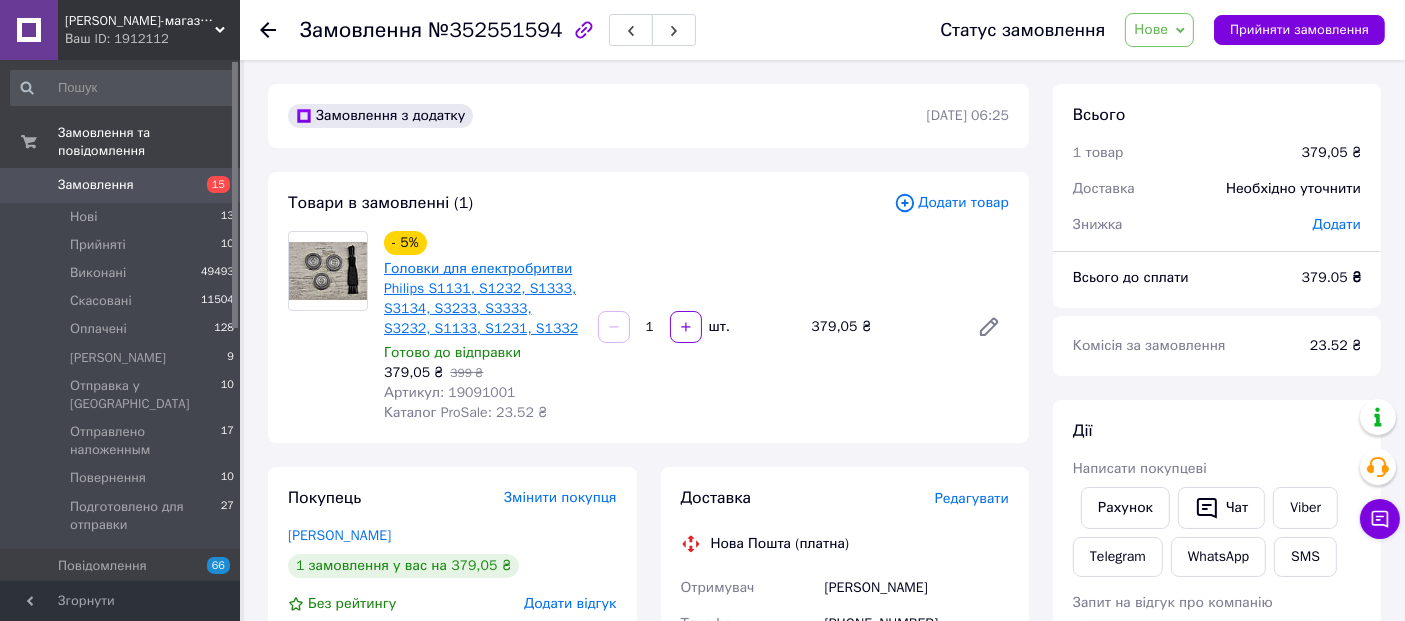 click on "Головки для електробритви Philips S1131, S1232, S1333, S3134, S3233, S3333, S3232, S1133, S1231, S1332" at bounding box center (483, 299) 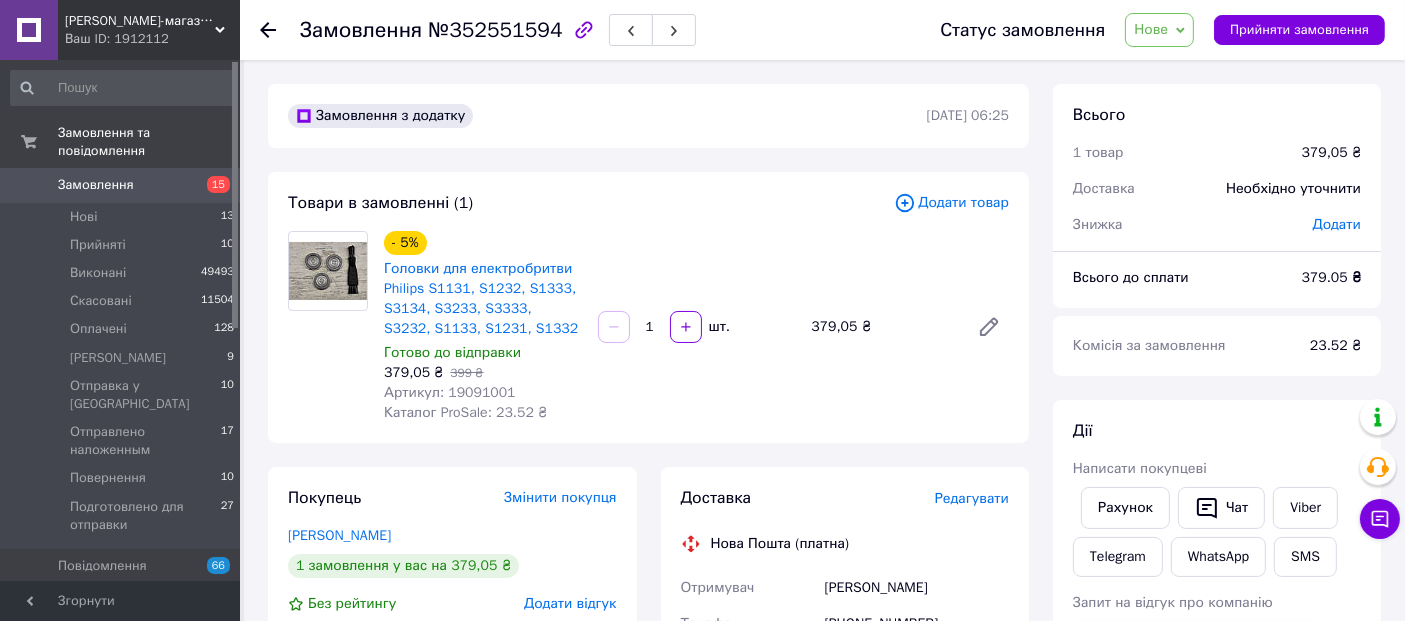 click on "Редагувати" at bounding box center [972, 498] 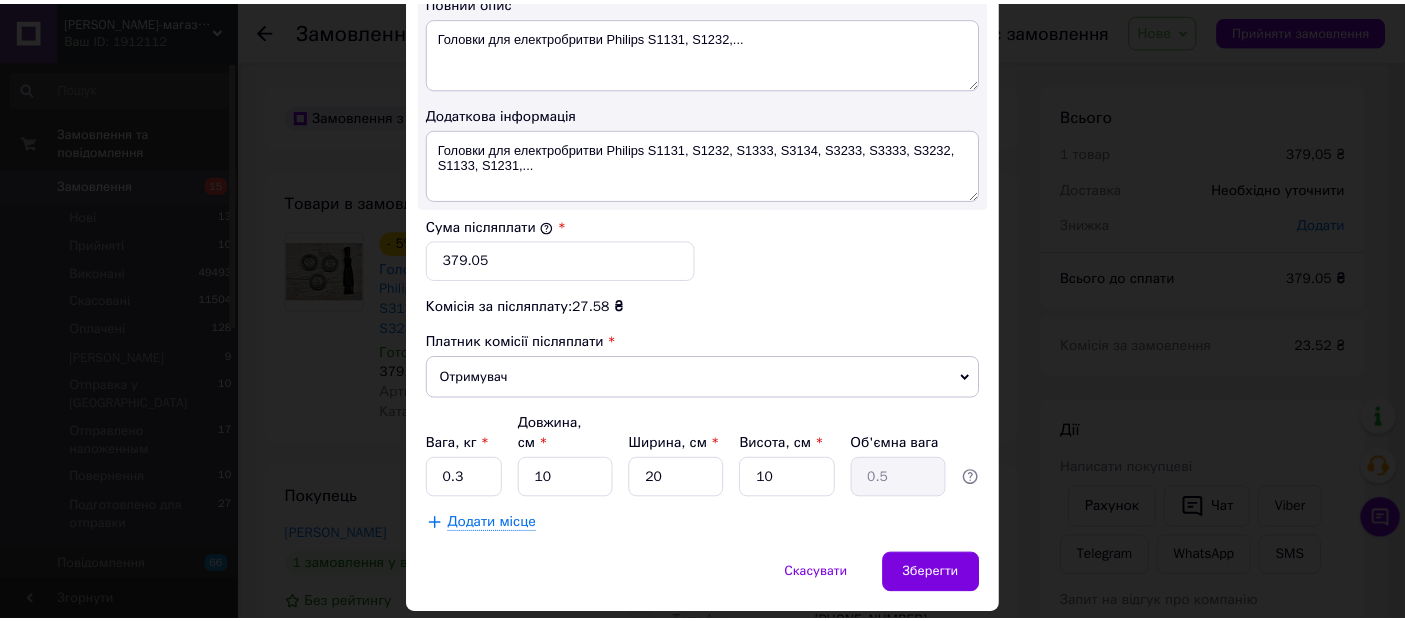 scroll, scrollTop: 1140, scrollLeft: 0, axis: vertical 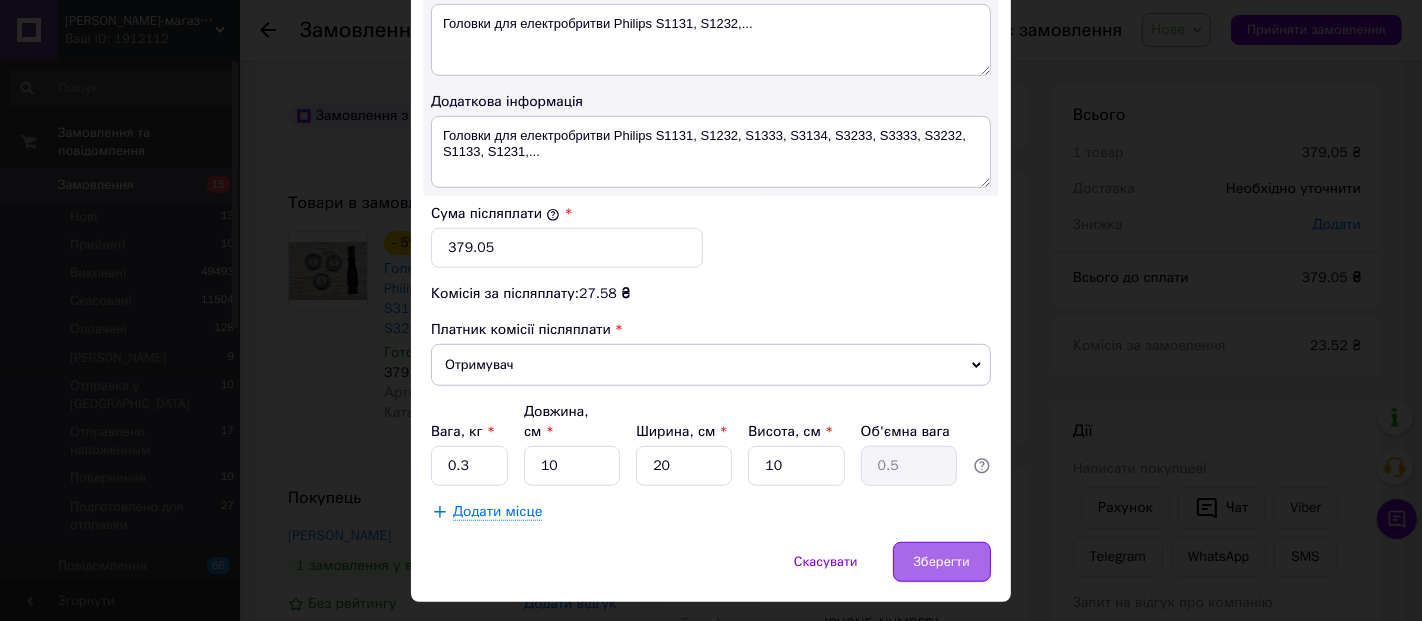 click on "Зберегти" at bounding box center (942, 562) 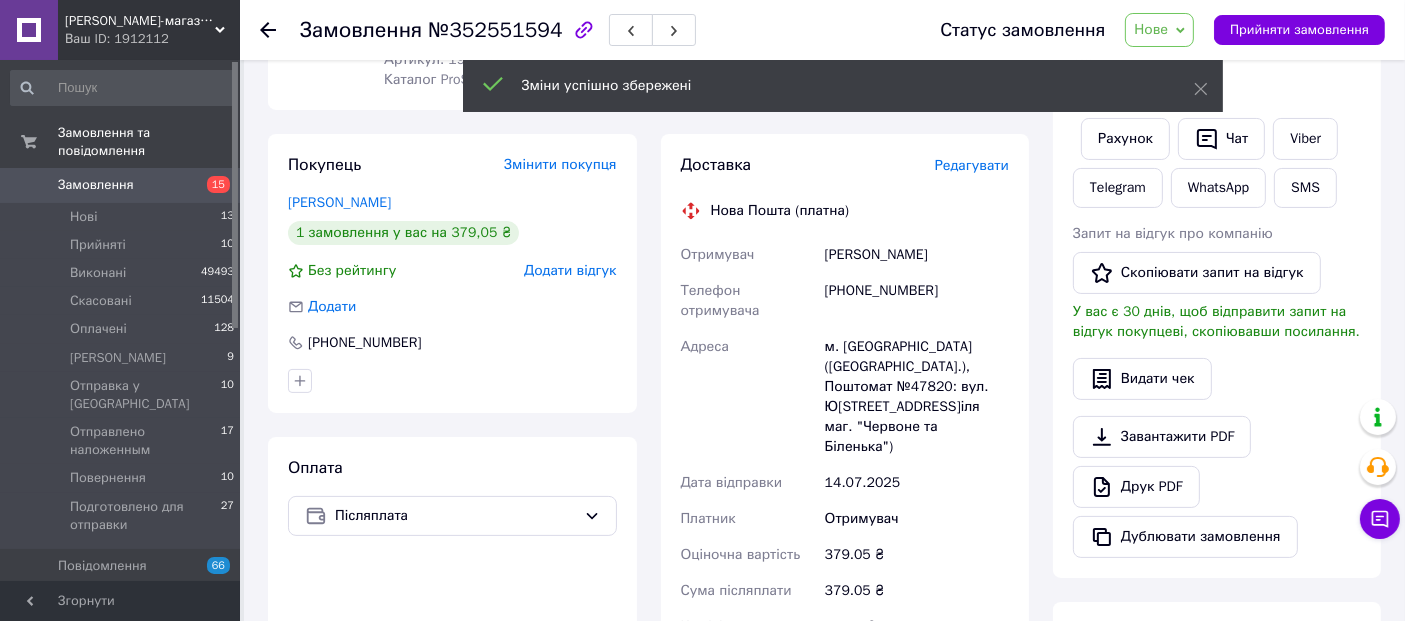 scroll, scrollTop: 555, scrollLeft: 0, axis: vertical 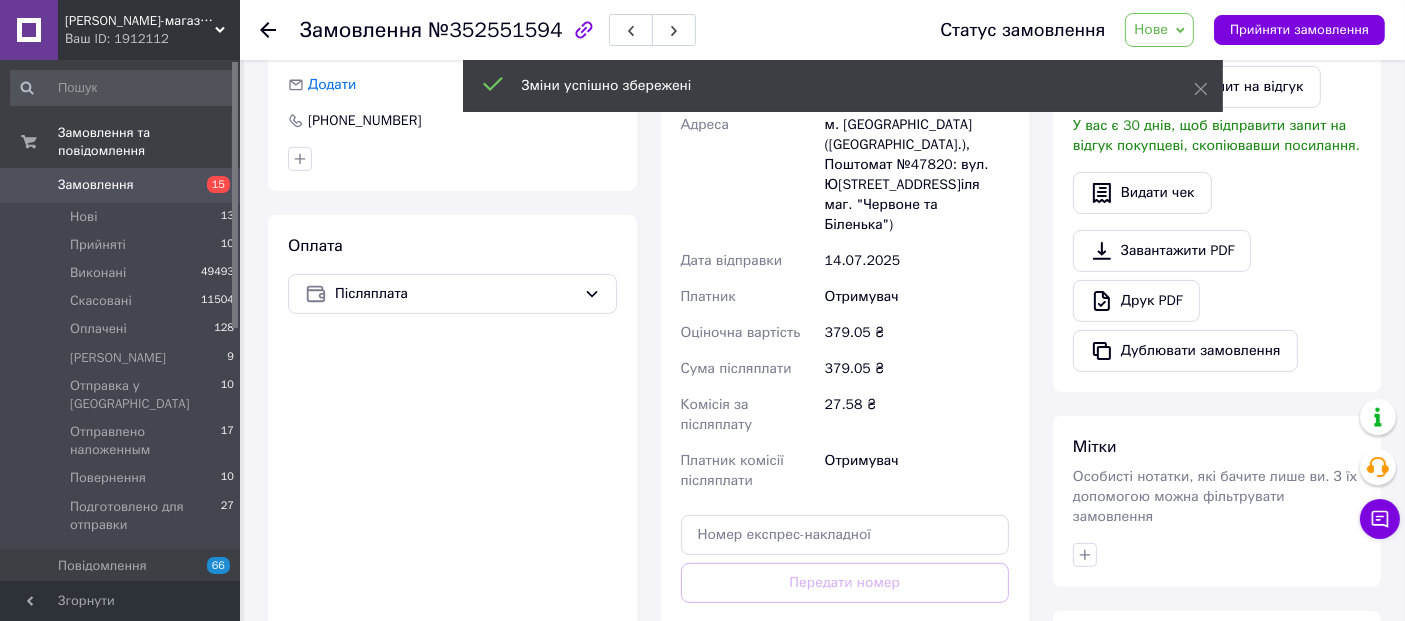 click on "Згенерувати ЕН" at bounding box center [845, 672] 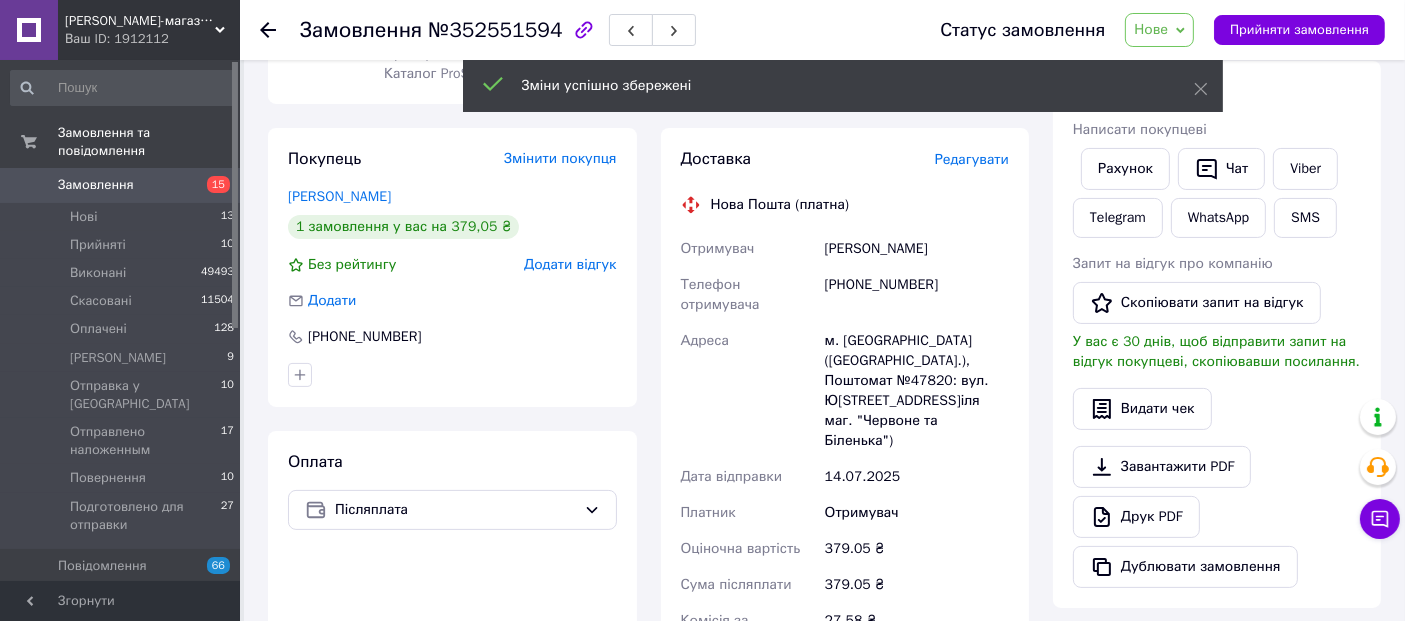 scroll, scrollTop: 222, scrollLeft: 0, axis: vertical 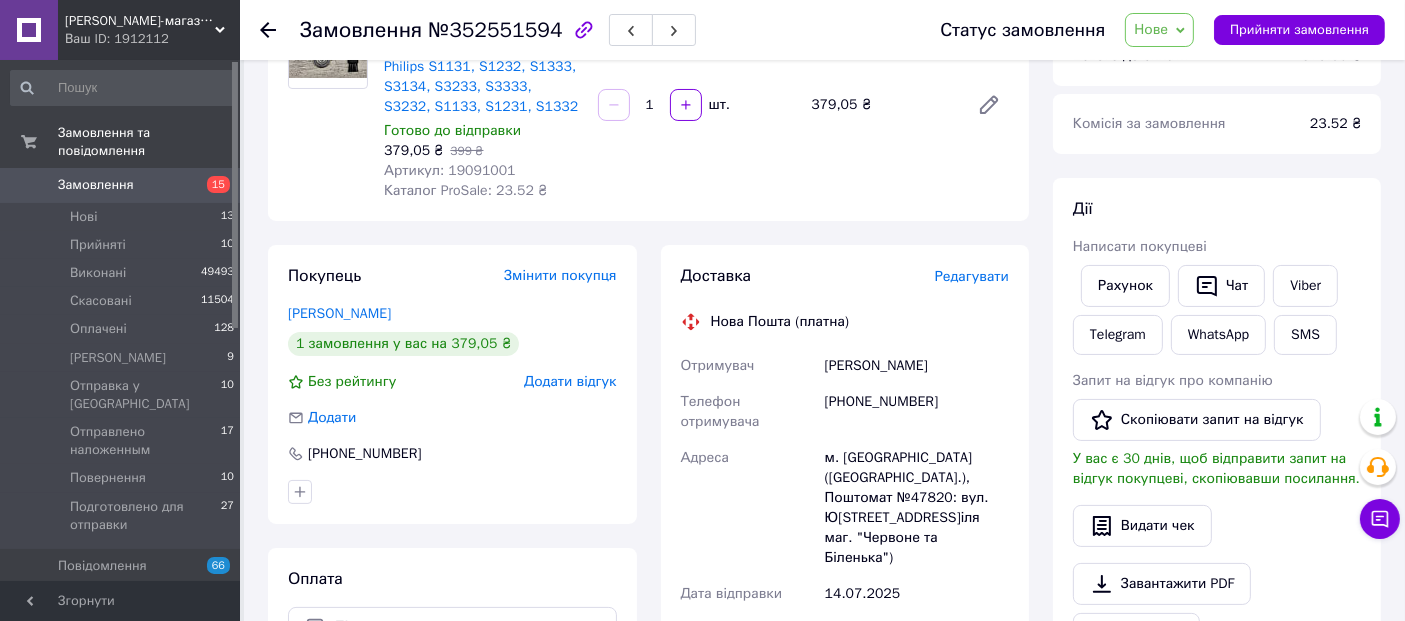 click on "Нове" at bounding box center [1151, 29] 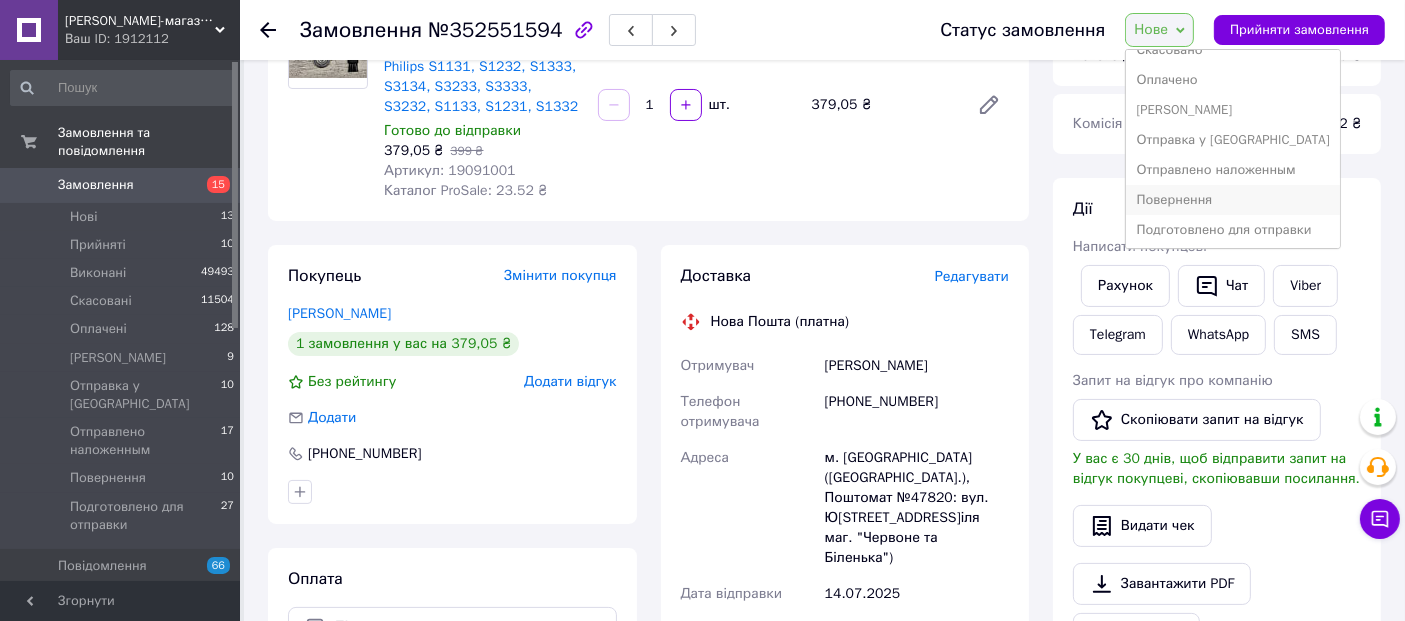 scroll, scrollTop: 81, scrollLeft: 0, axis: vertical 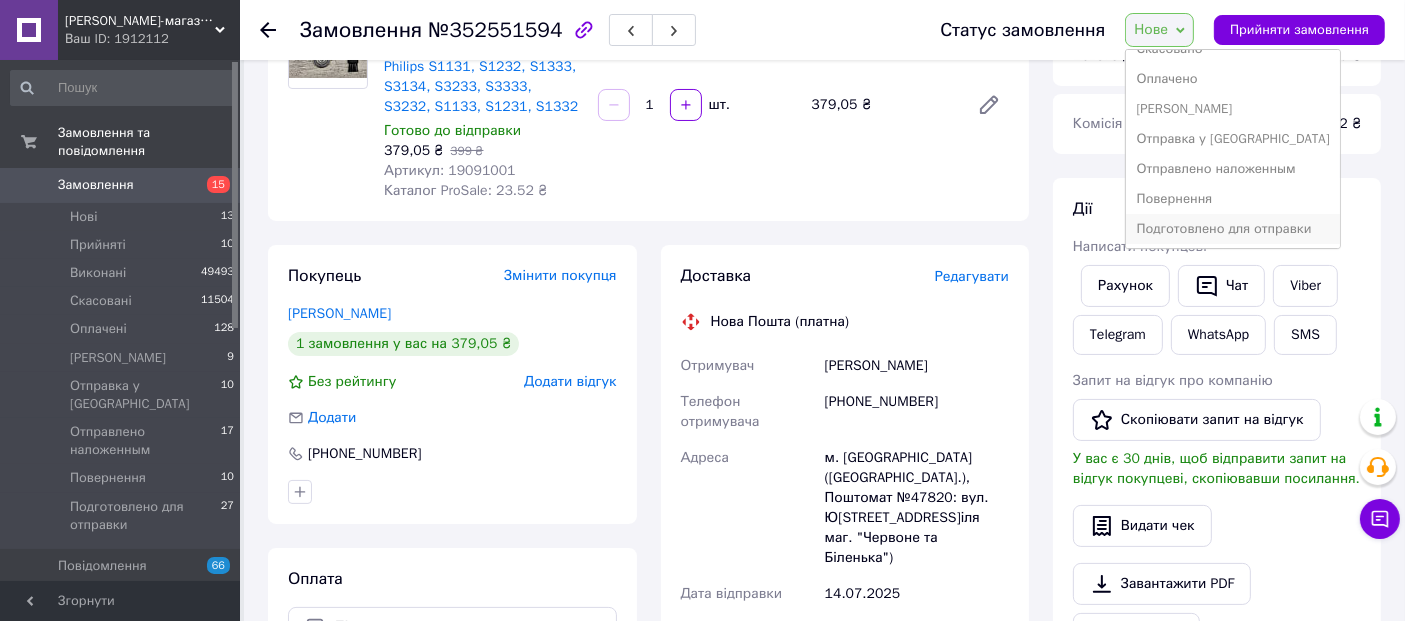 click on "Подготовлено для отправки" at bounding box center (1232, 229) 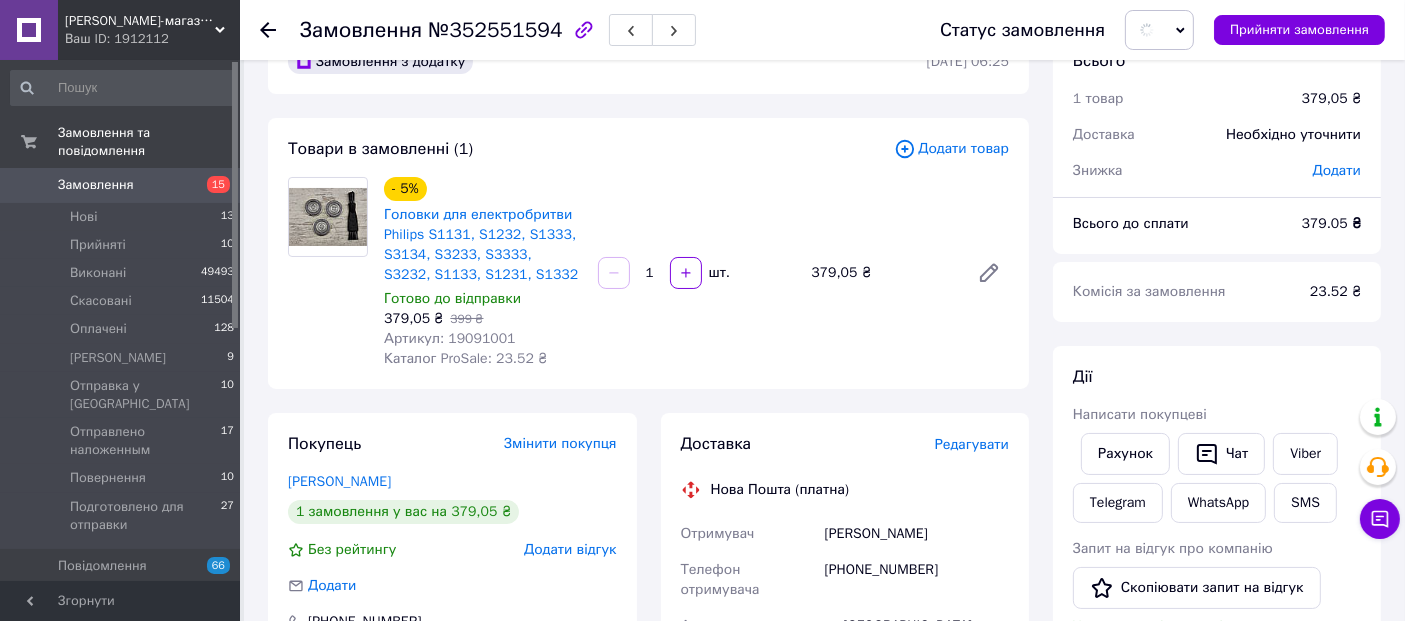 scroll, scrollTop: 0, scrollLeft: 0, axis: both 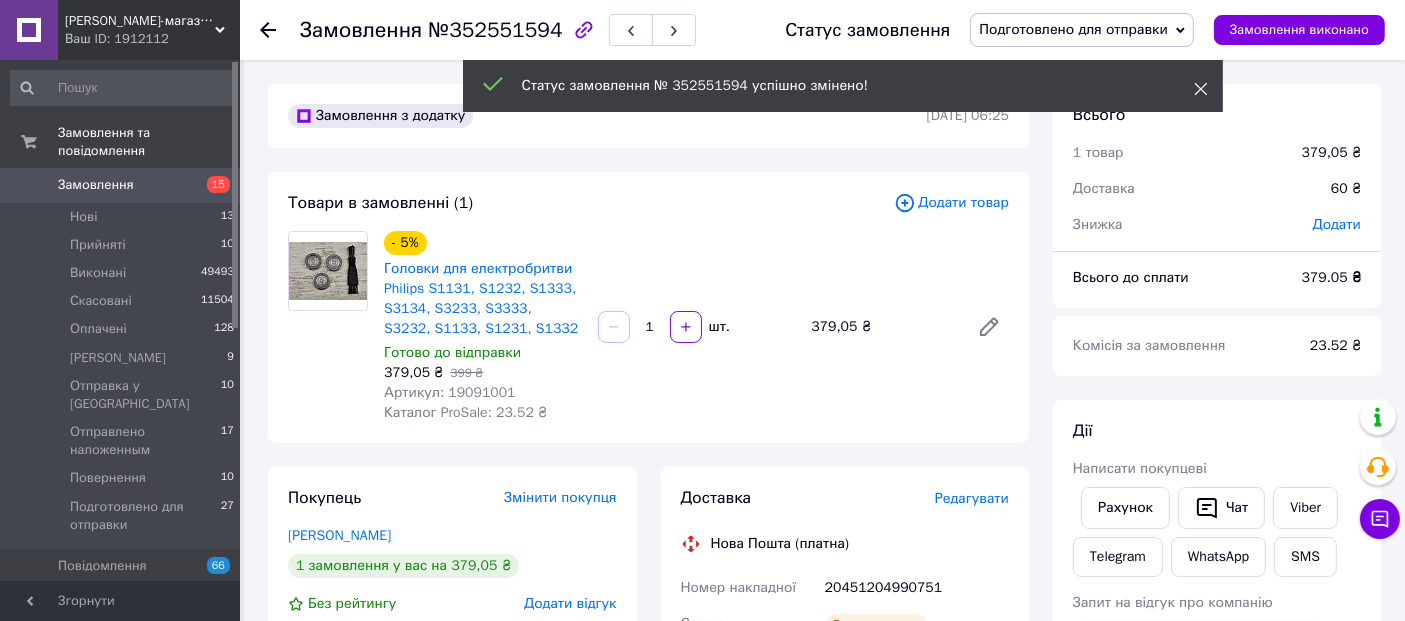click 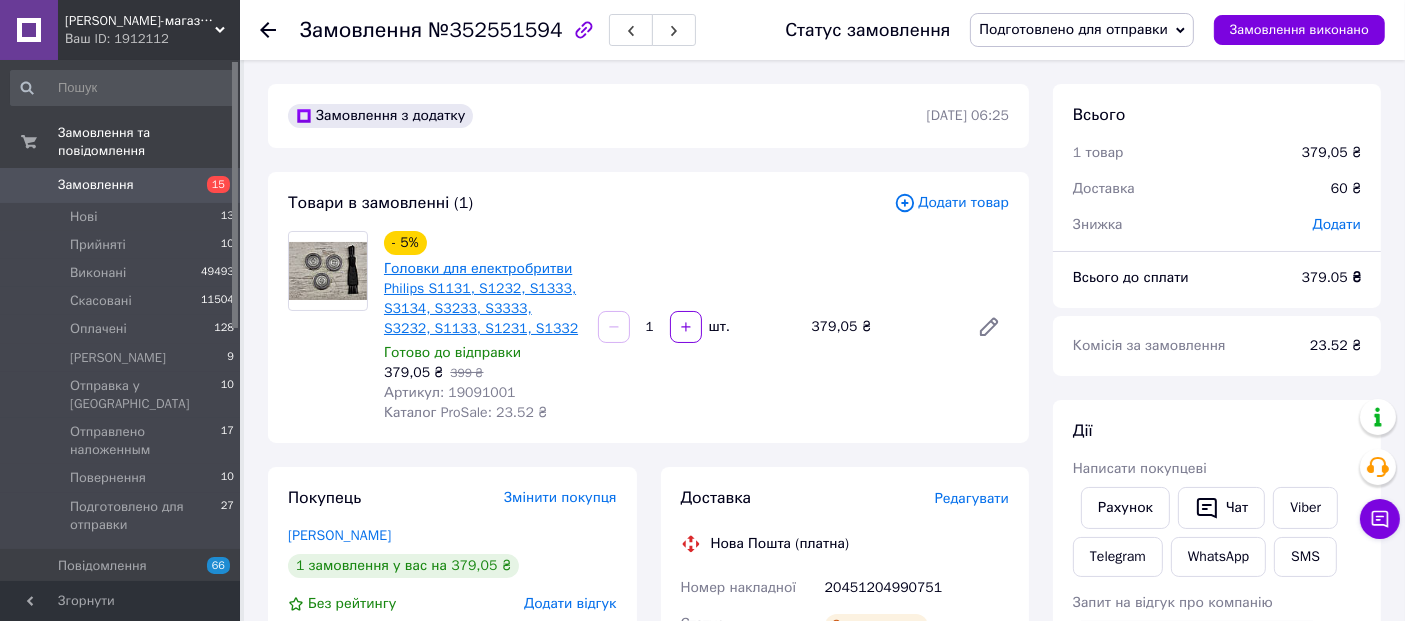 click on "Головки для електробритви Philips S1131, S1232, S1333, S3134, S3233, S3333, S3232, S1133, S1231, S1332" at bounding box center [481, 298] 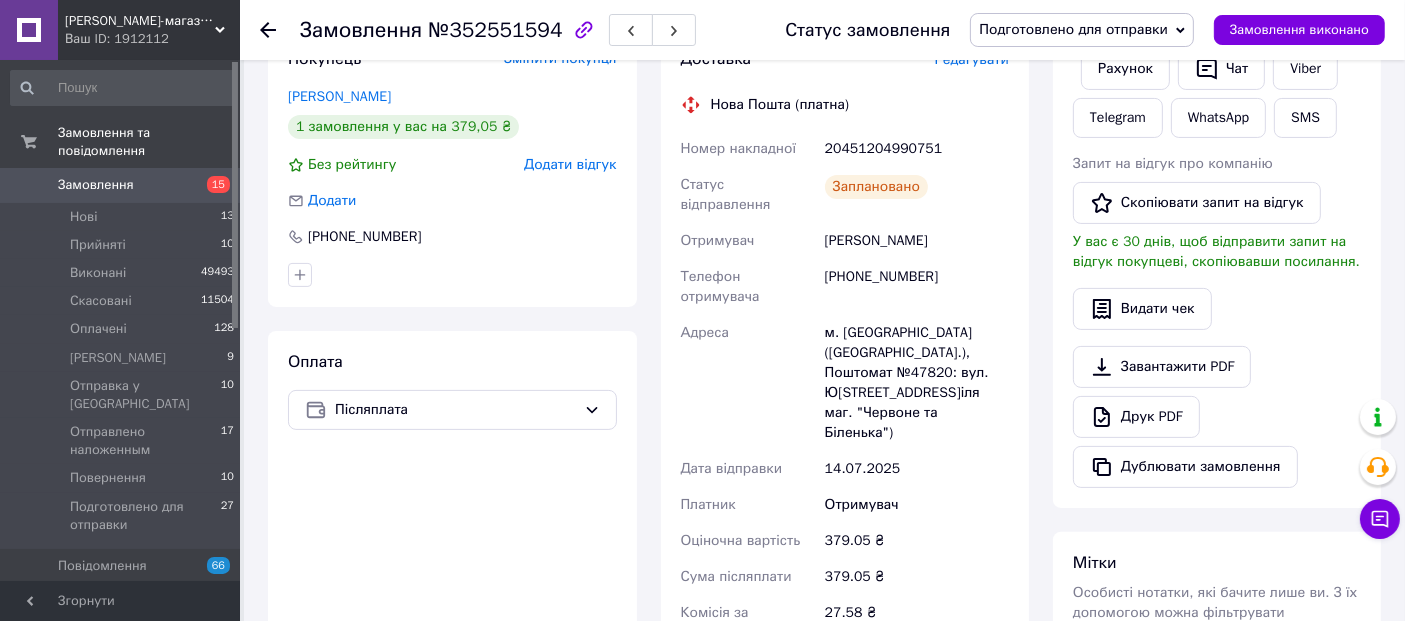 scroll, scrollTop: 444, scrollLeft: 0, axis: vertical 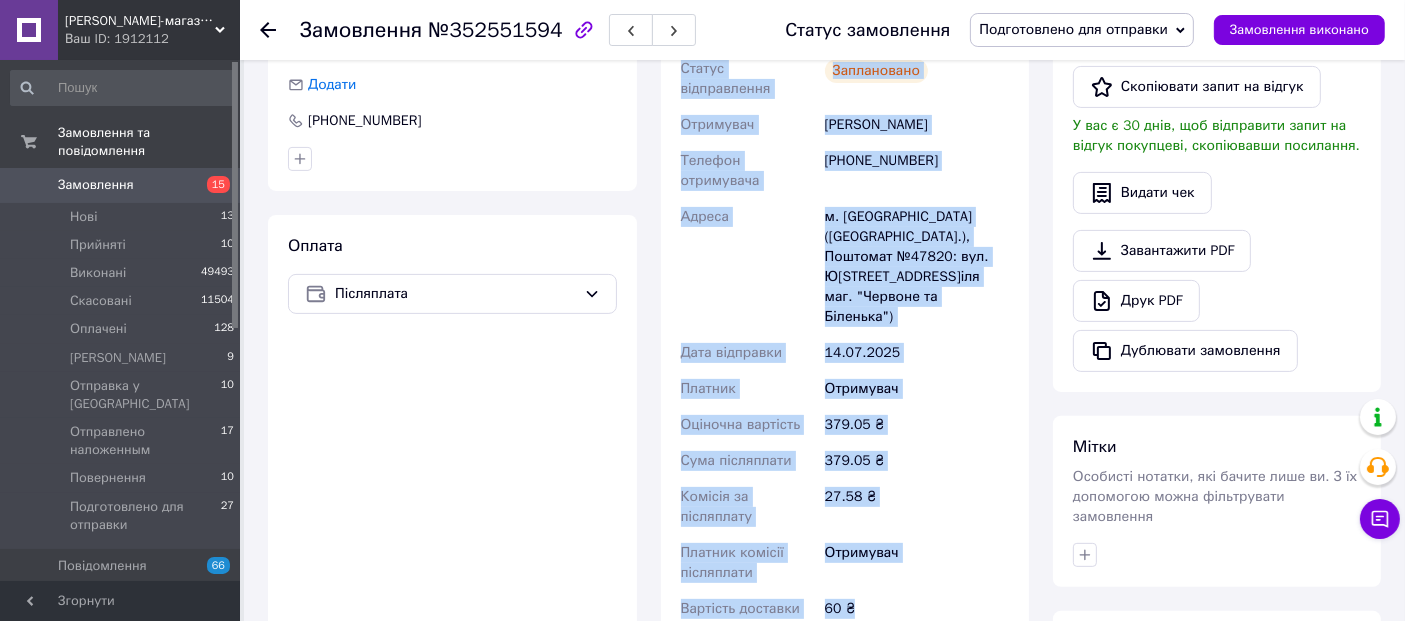 drag, startPoint x: 711, startPoint y: 91, endPoint x: 949, endPoint y: 541, distance: 509.0619 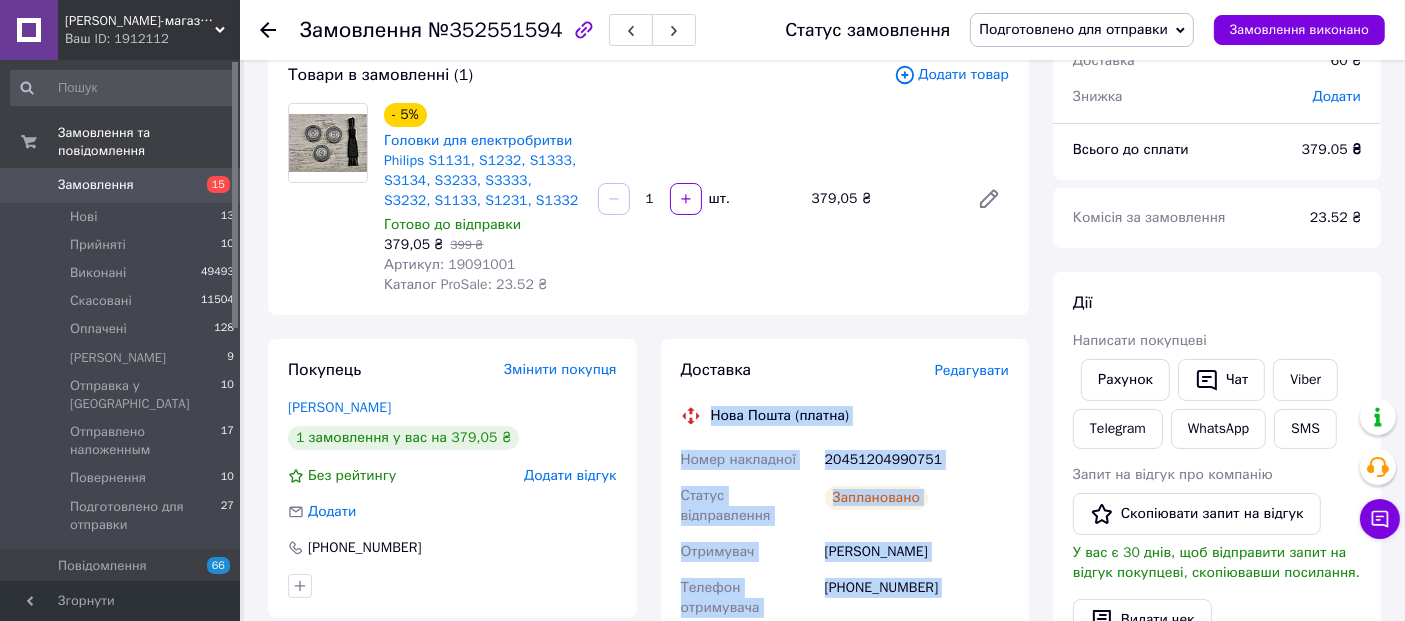 scroll, scrollTop: 111, scrollLeft: 0, axis: vertical 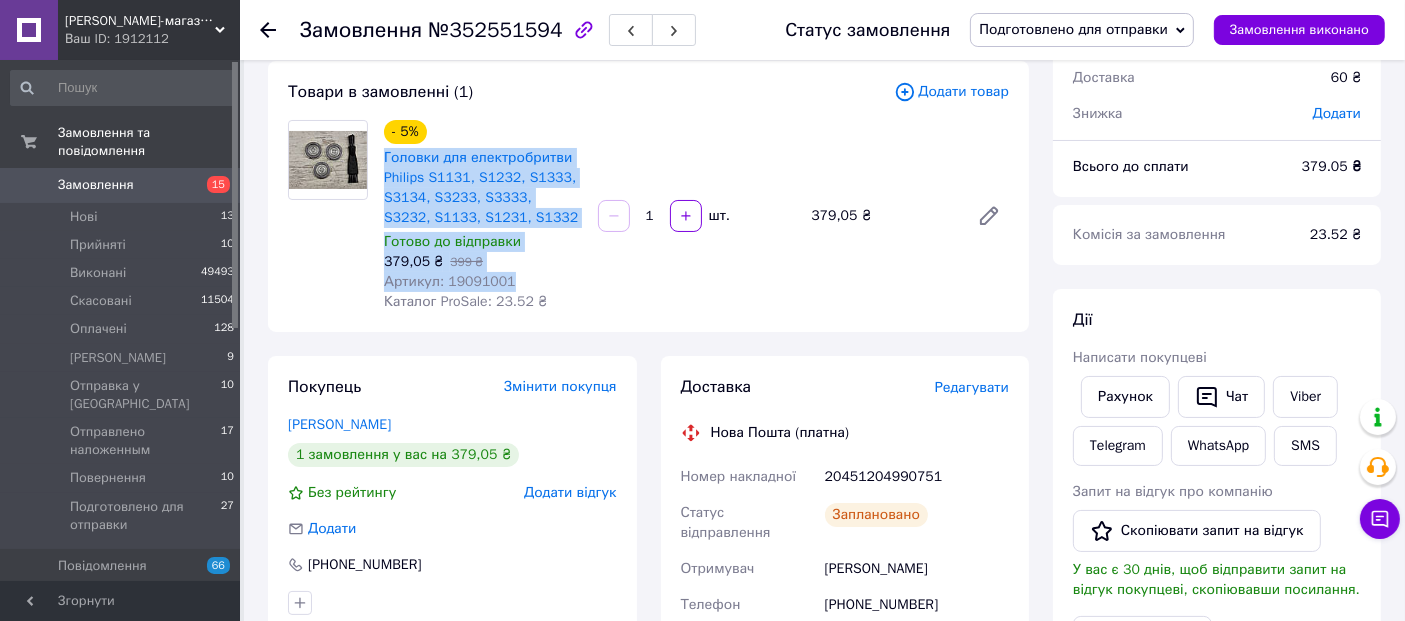drag, startPoint x: 514, startPoint y: 279, endPoint x: 383, endPoint y: 167, distance: 172.35138 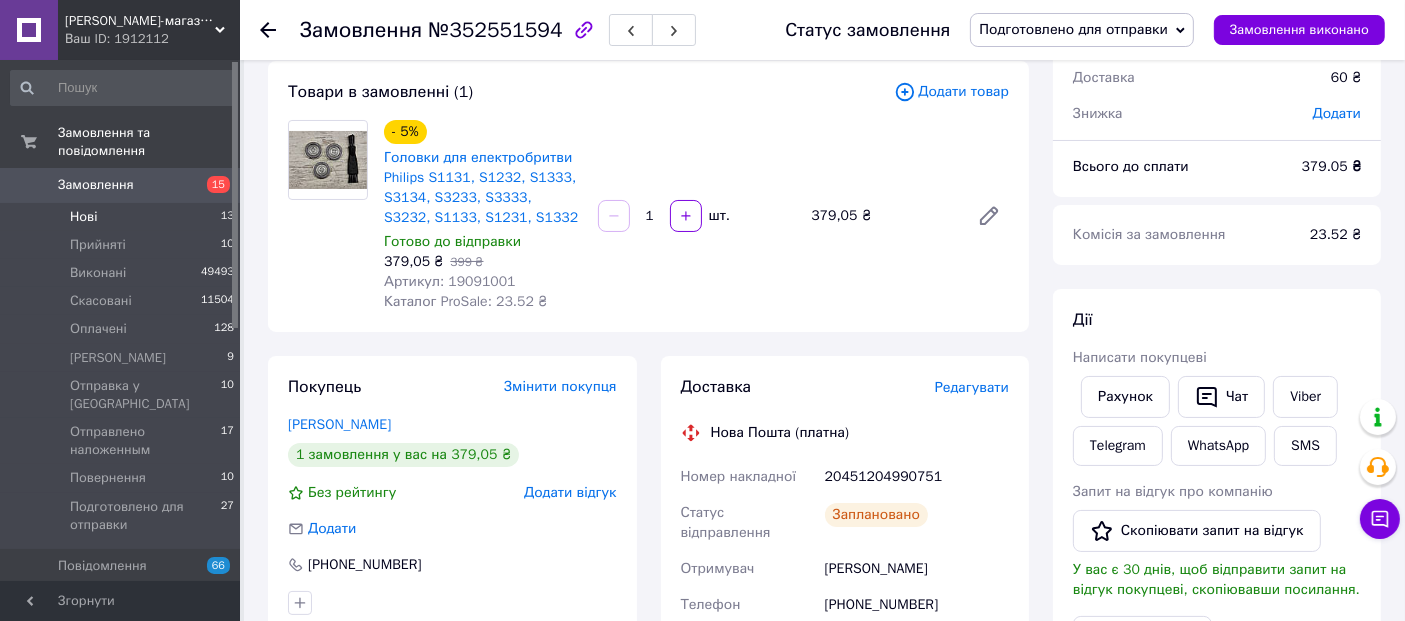 click on "Нові" at bounding box center [83, 217] 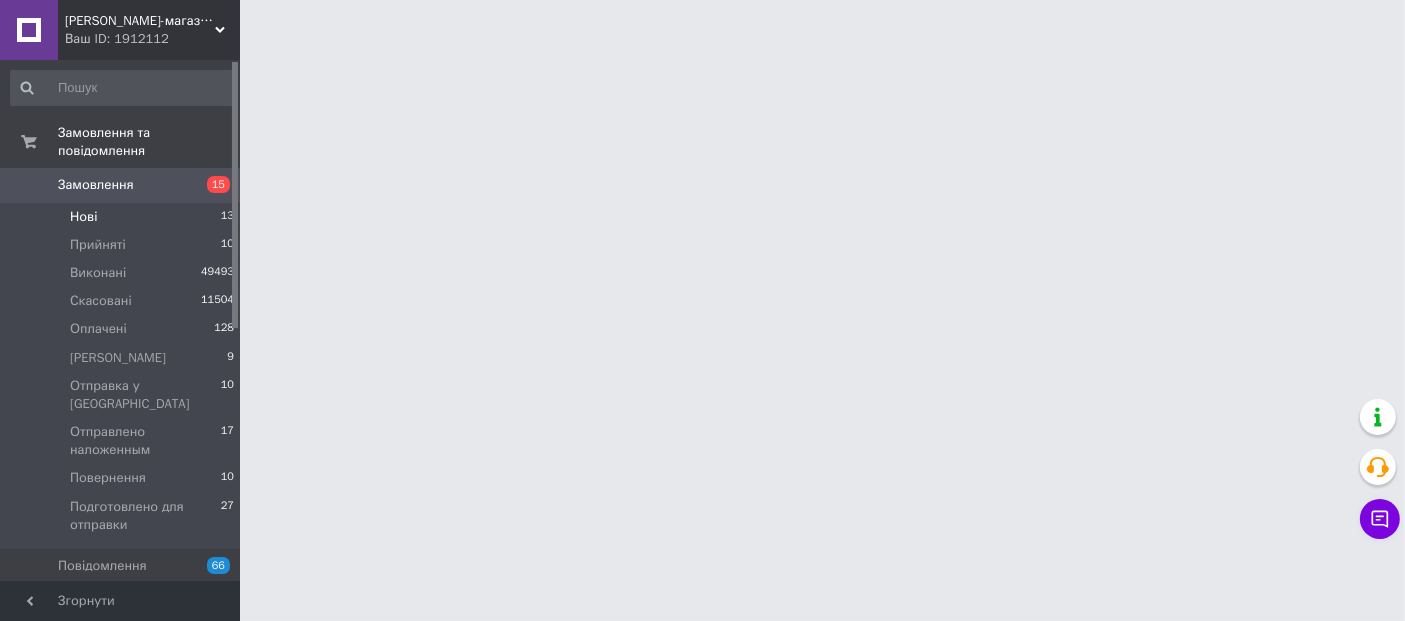 scroll, scrollTop: 0, scrollLeft: 0, axis: both 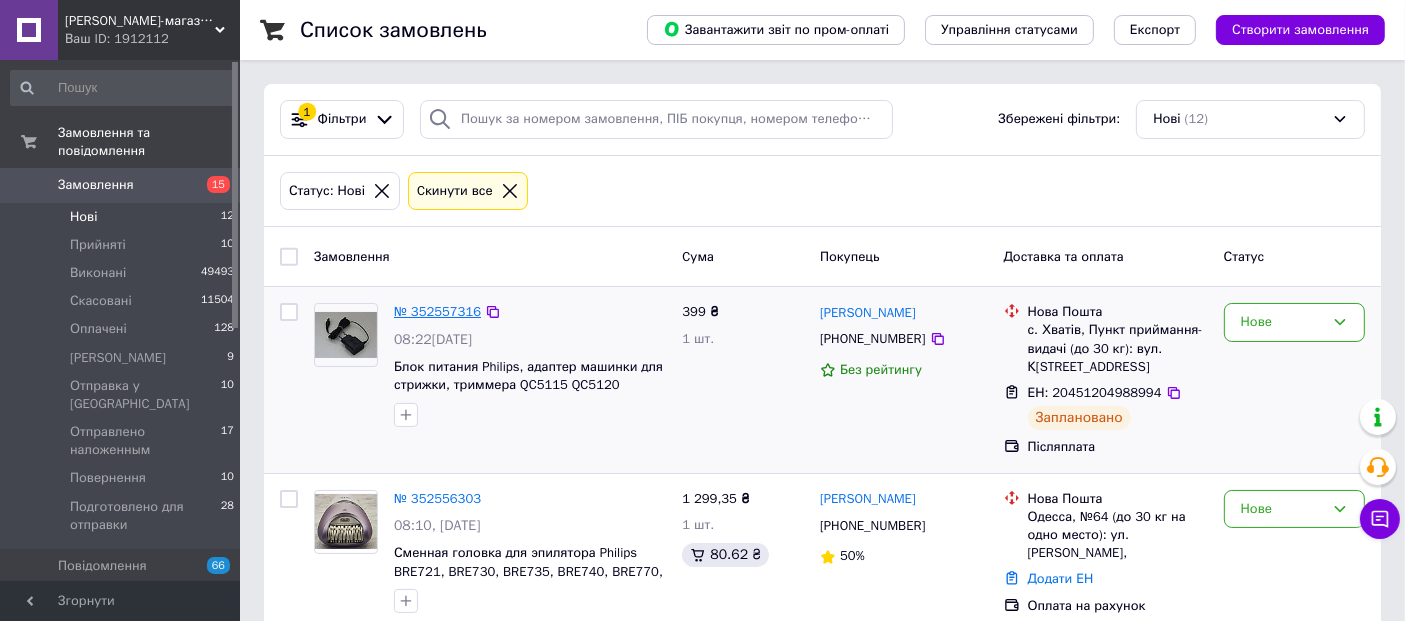 click on "№ 352557316" at bounding box center (437, 311) 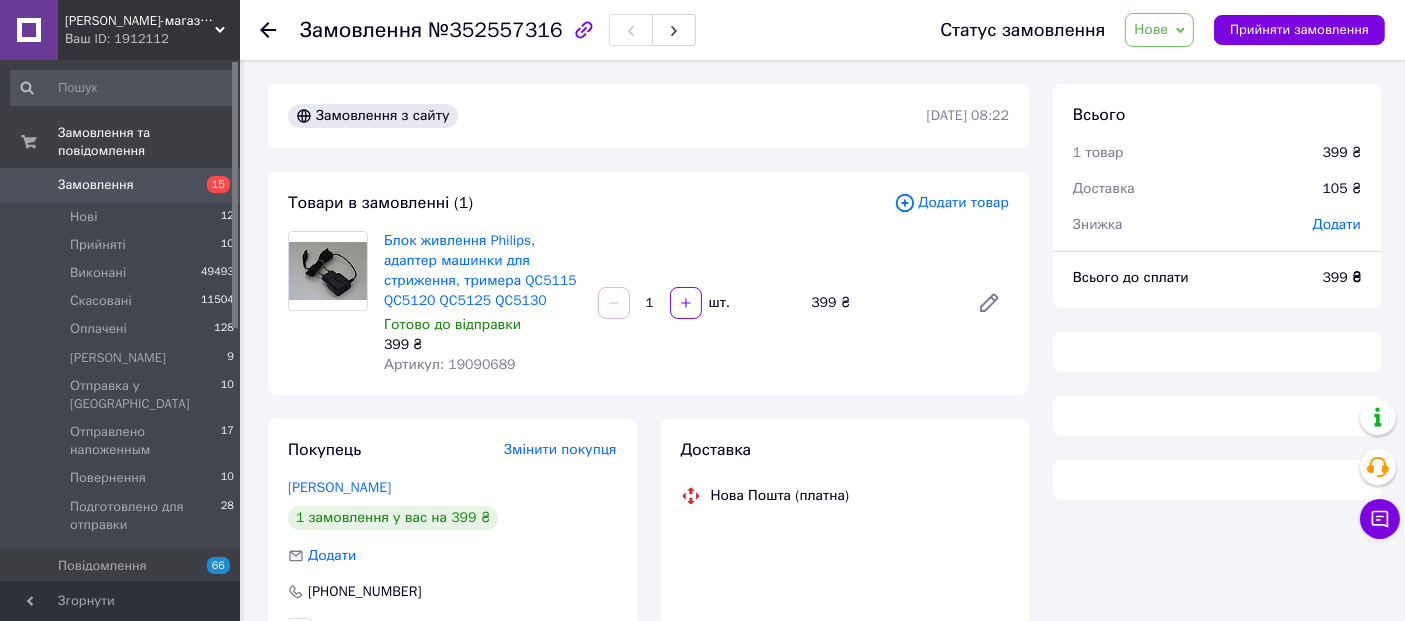 click on "Нове" at bounding box center [1159, 30] 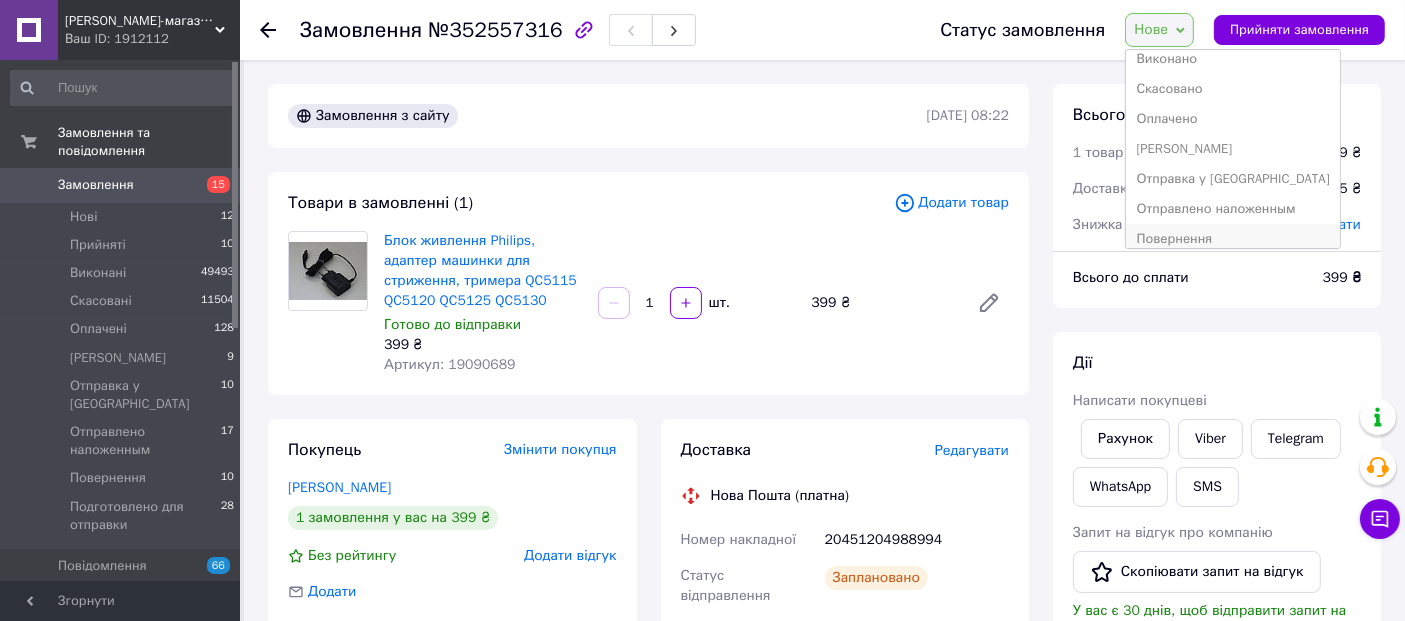 scroll, scrollTop: 81, scrollLeft: 0, axis: vertical 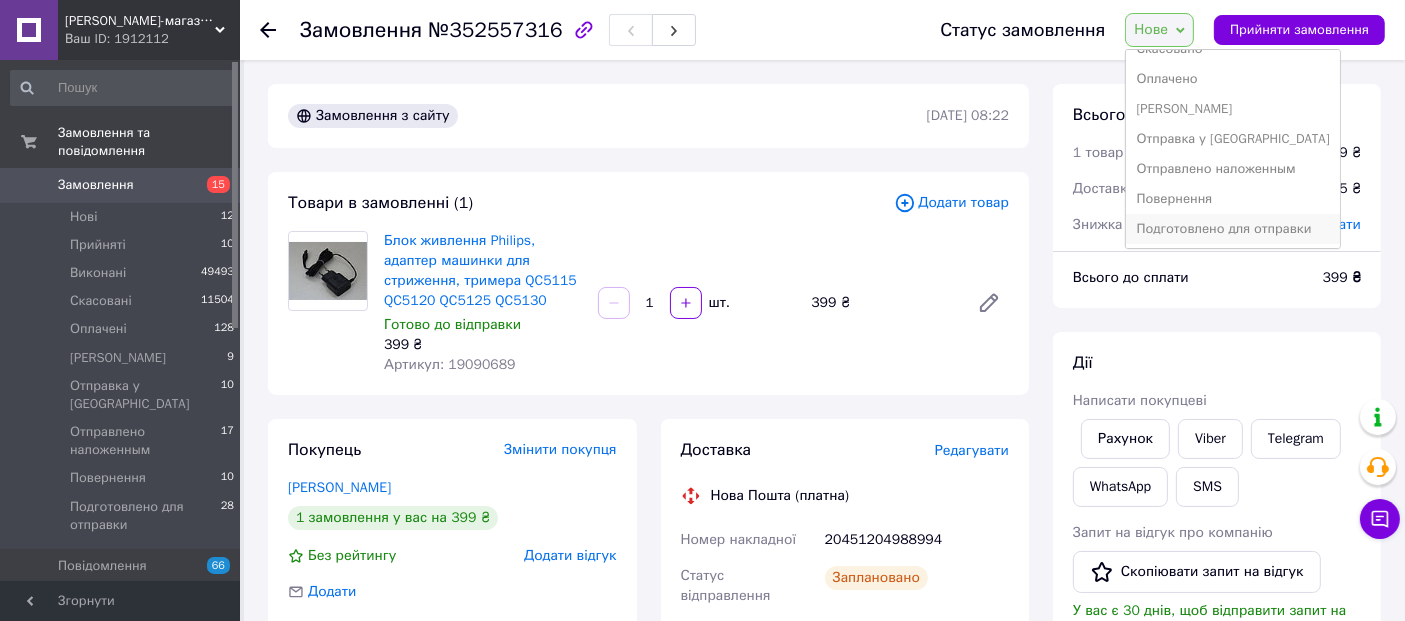 click on "Подготовлено для отправки" at bounding box center (1232, 229) 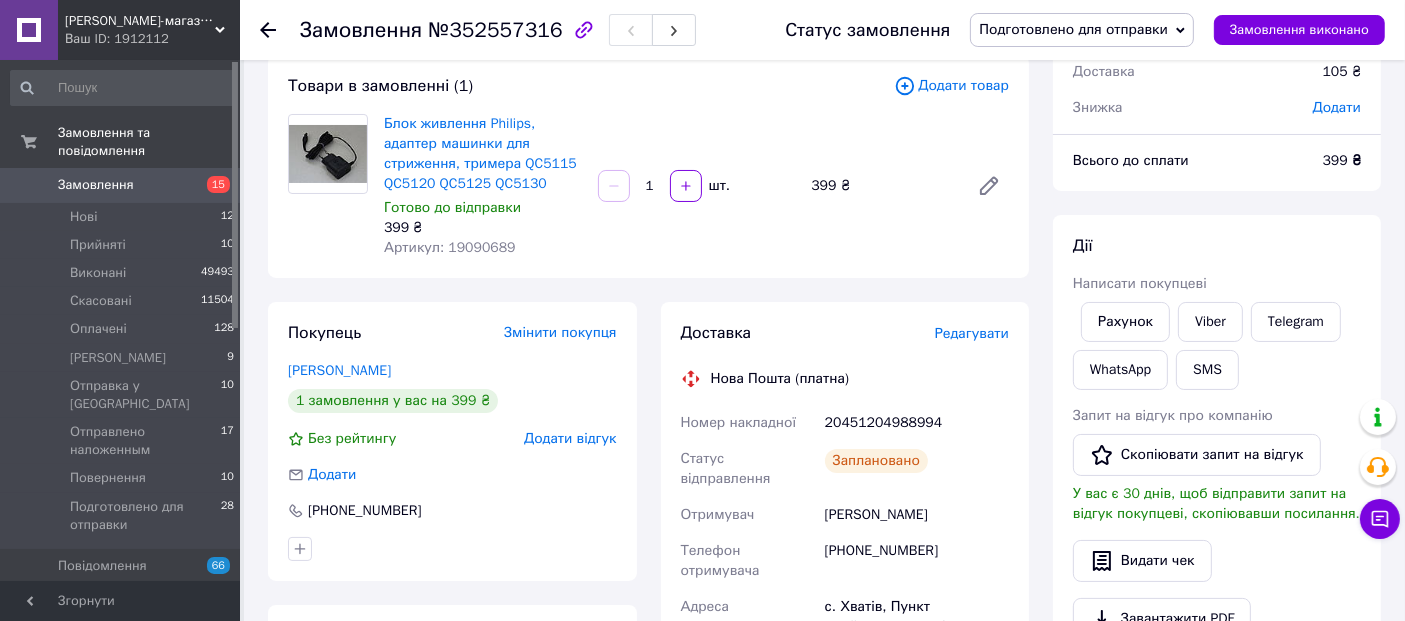 scroll, scrollTop: 222, scrollLeft: 0, axis: vertical 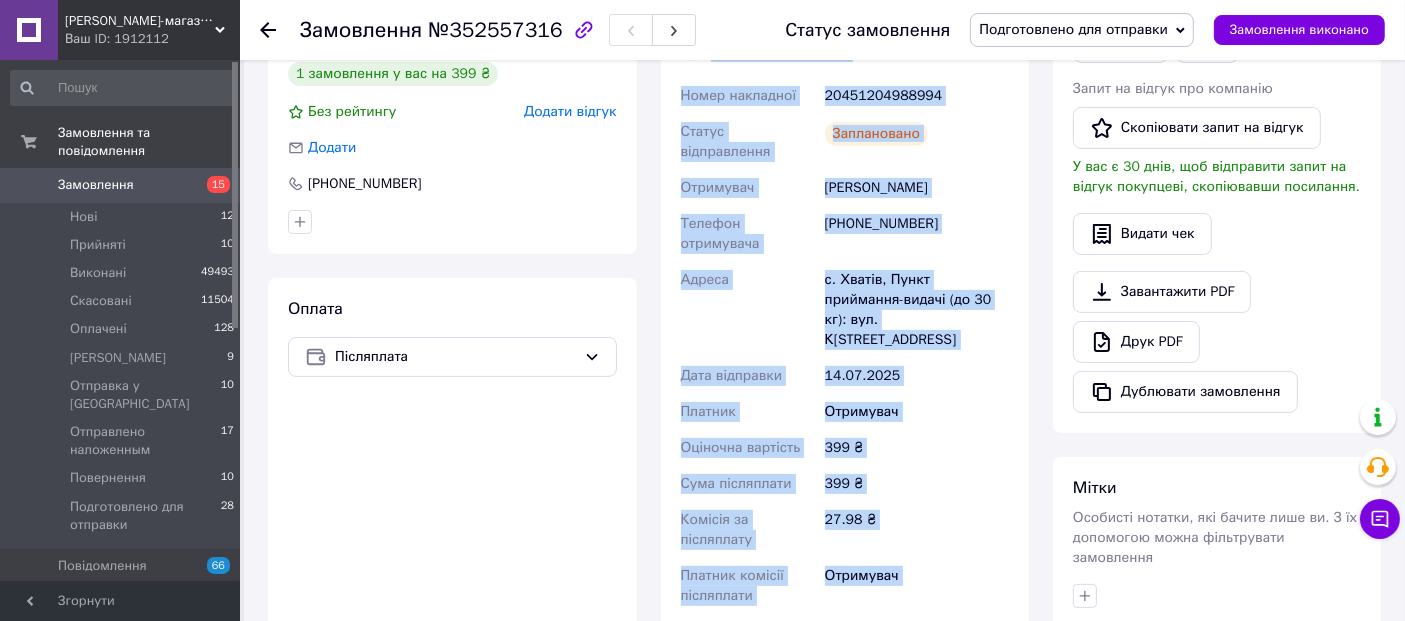 drag, startPoint x: 702, startPoint y: 271, endPoint x: 885, endPoint y: 565, distance: 346.30188 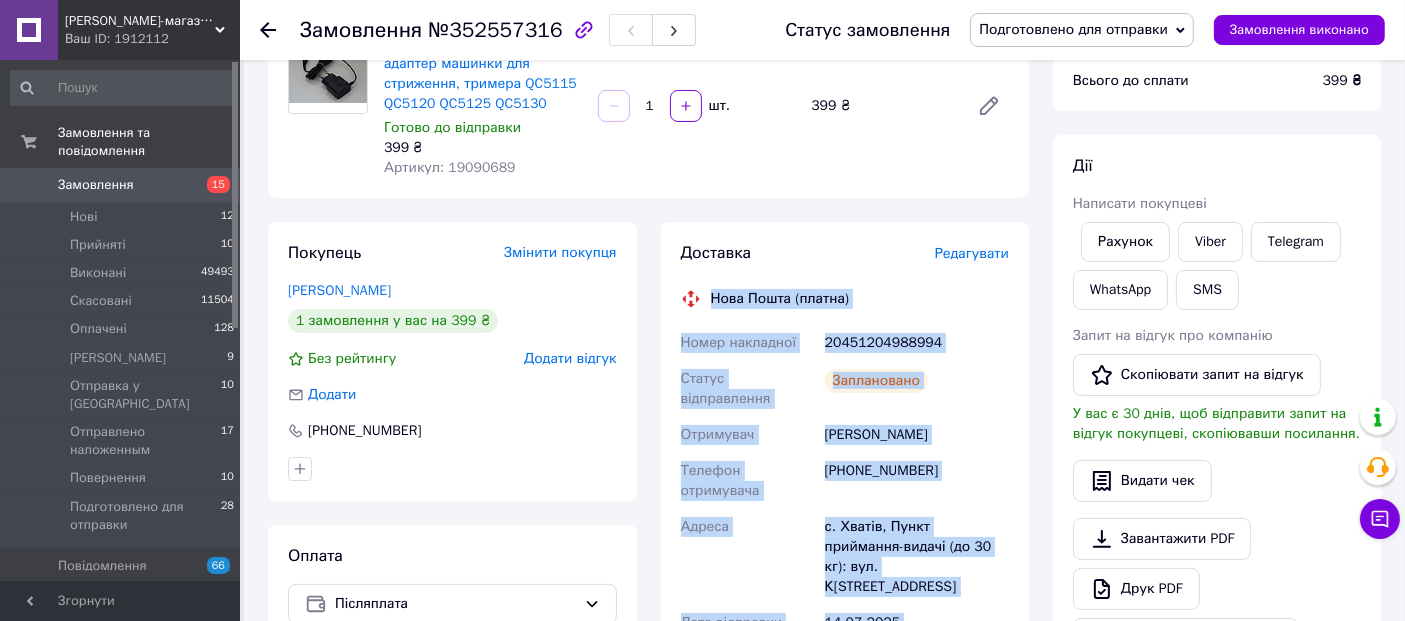 scroll, scrollTop: 0, scrollLeft: 0, axis: both 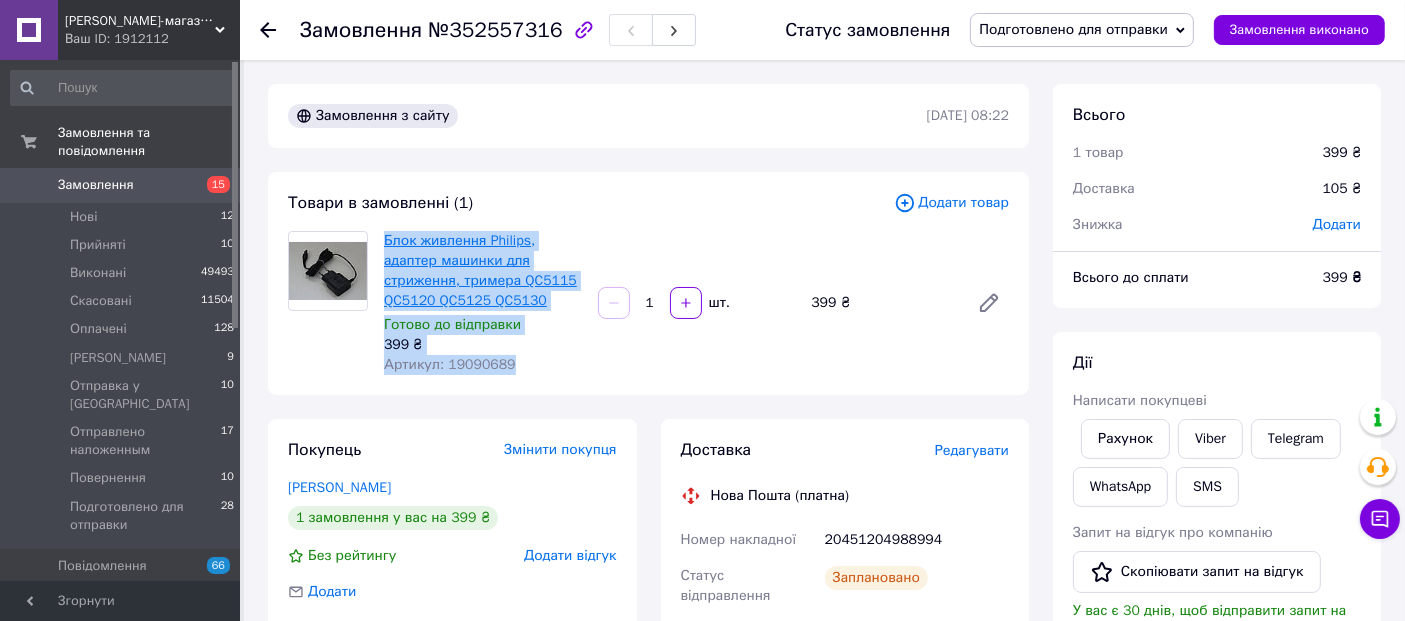 drag, startPoint x: 511, startPoint y: 371, endPoint x: 387, endPoint y: 245, distance: 176.78235 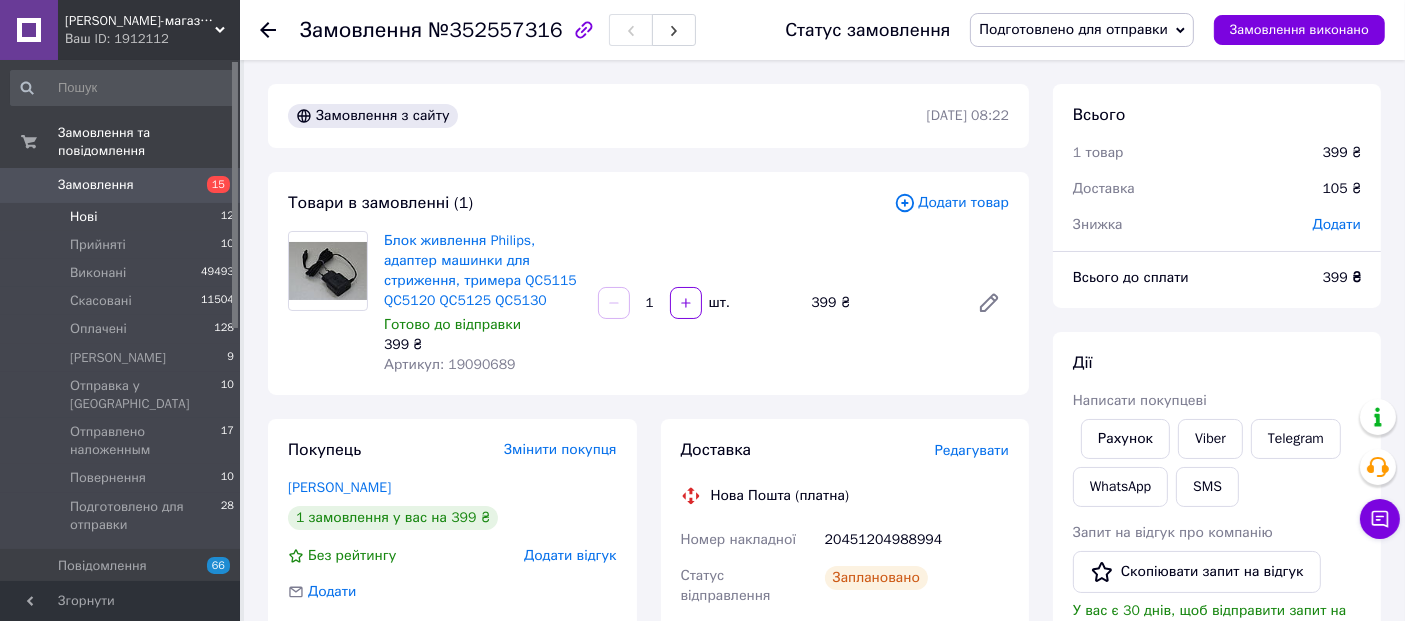 click on "Нові" at bounding box center [83, 217] 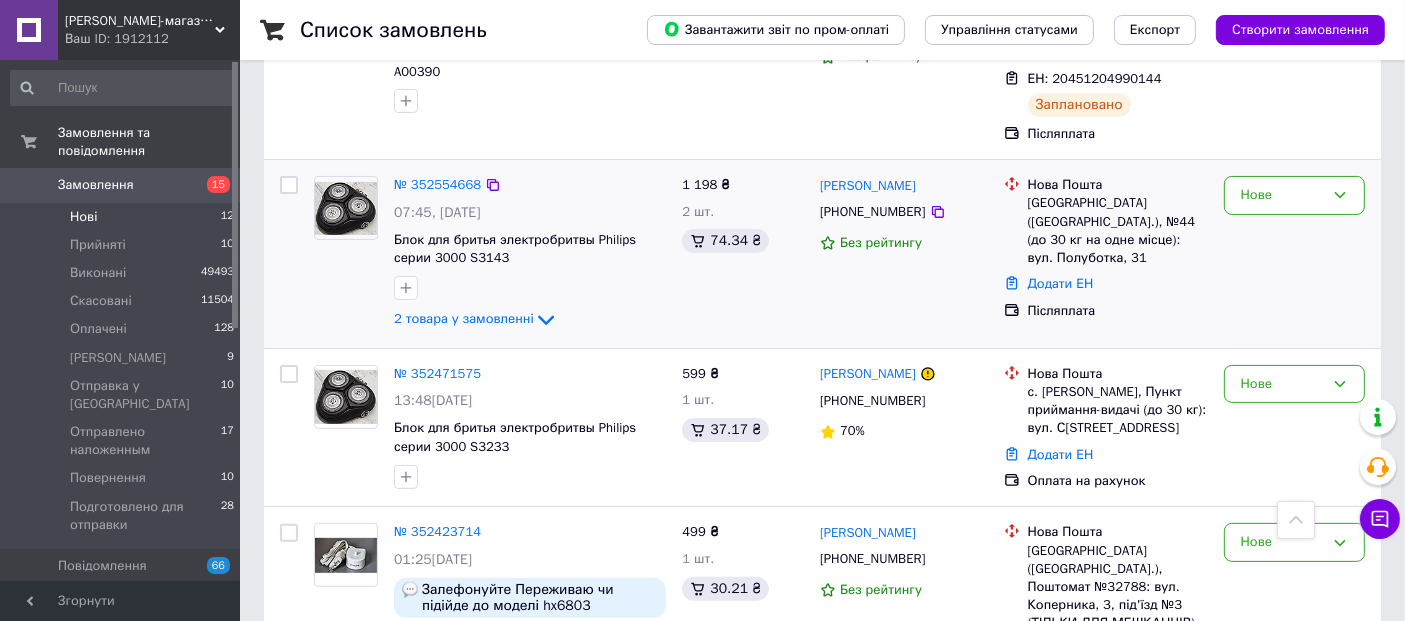 scroll, scrollTop: 222, scrollLeft: 0, axis: vertical 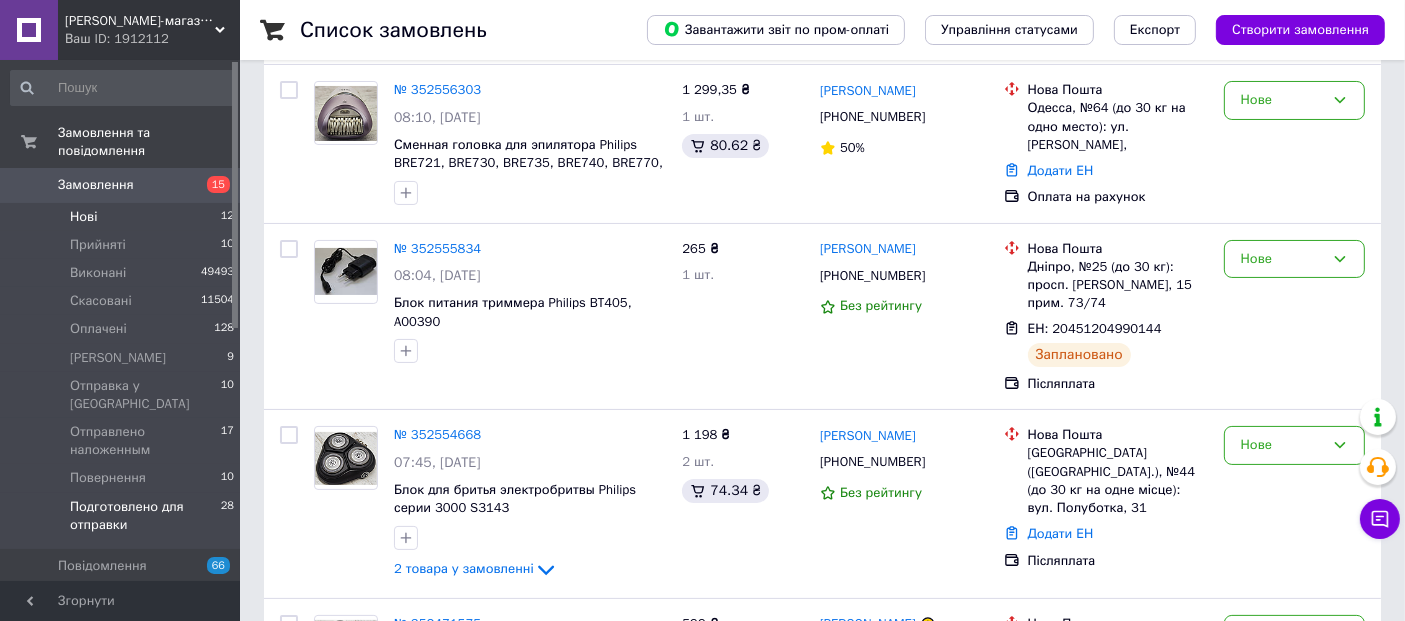 click on "Подготовлено для отправки" at bounding box center [145, 516] 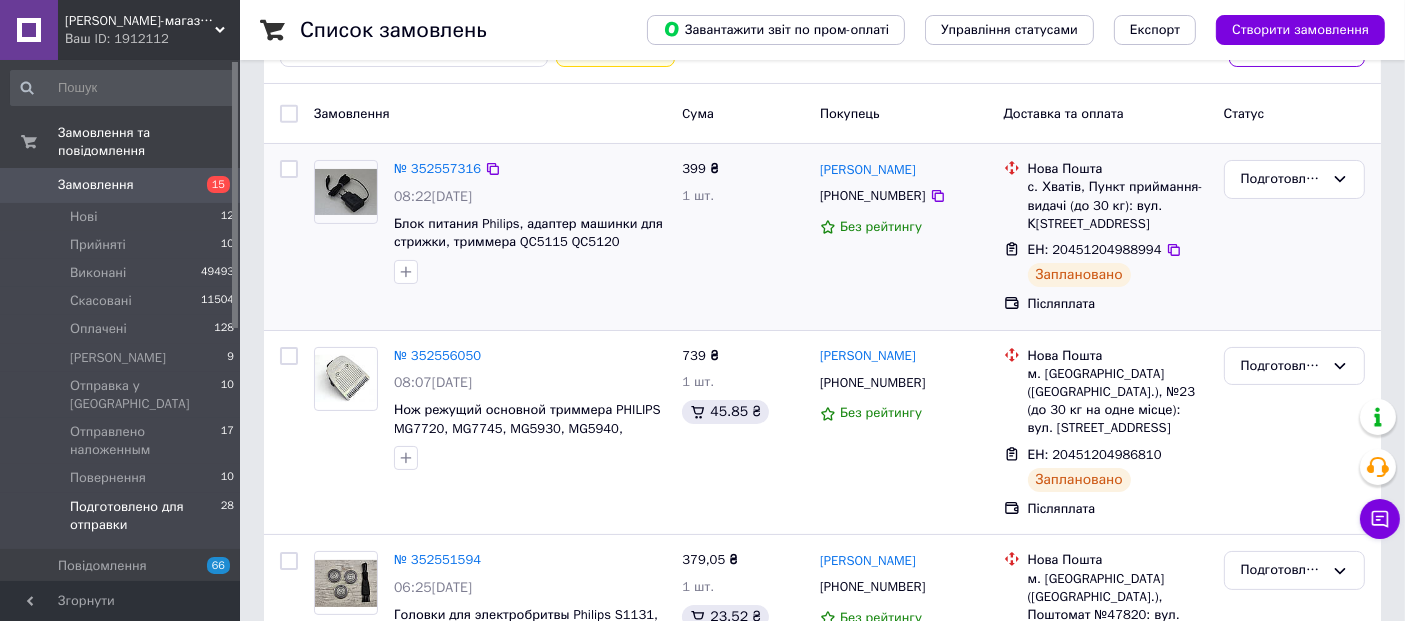 scroll, scrollTop: 222, scrollLeft: 0, axis: vertical 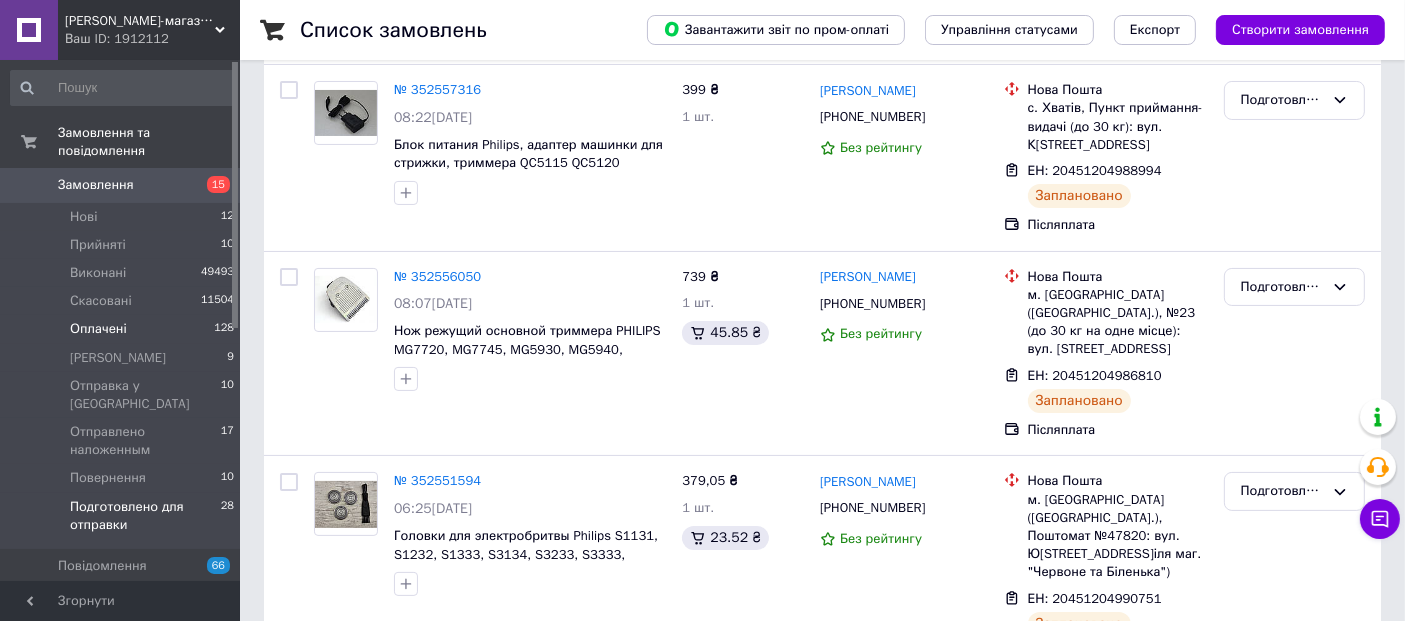 click on "Оплачені" at bounding box center [98, 329] 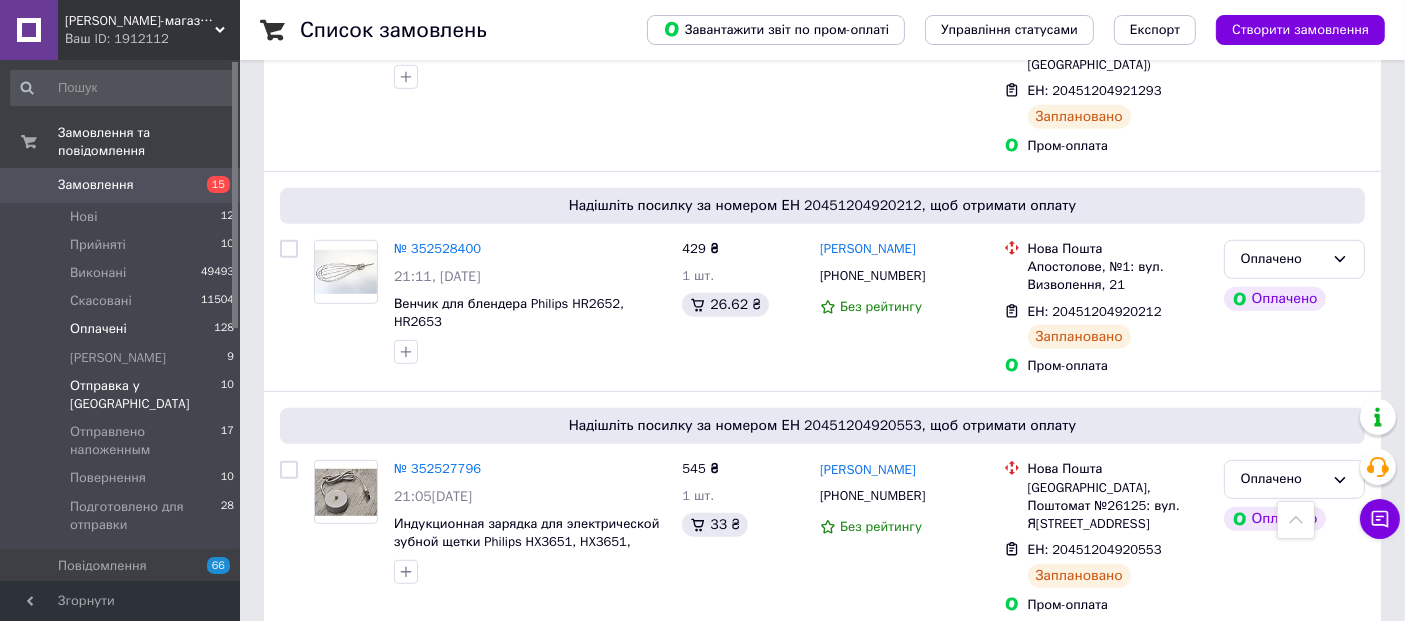 scroll, scrollTop: 1111, scrollLeft: 0, axis: vertical 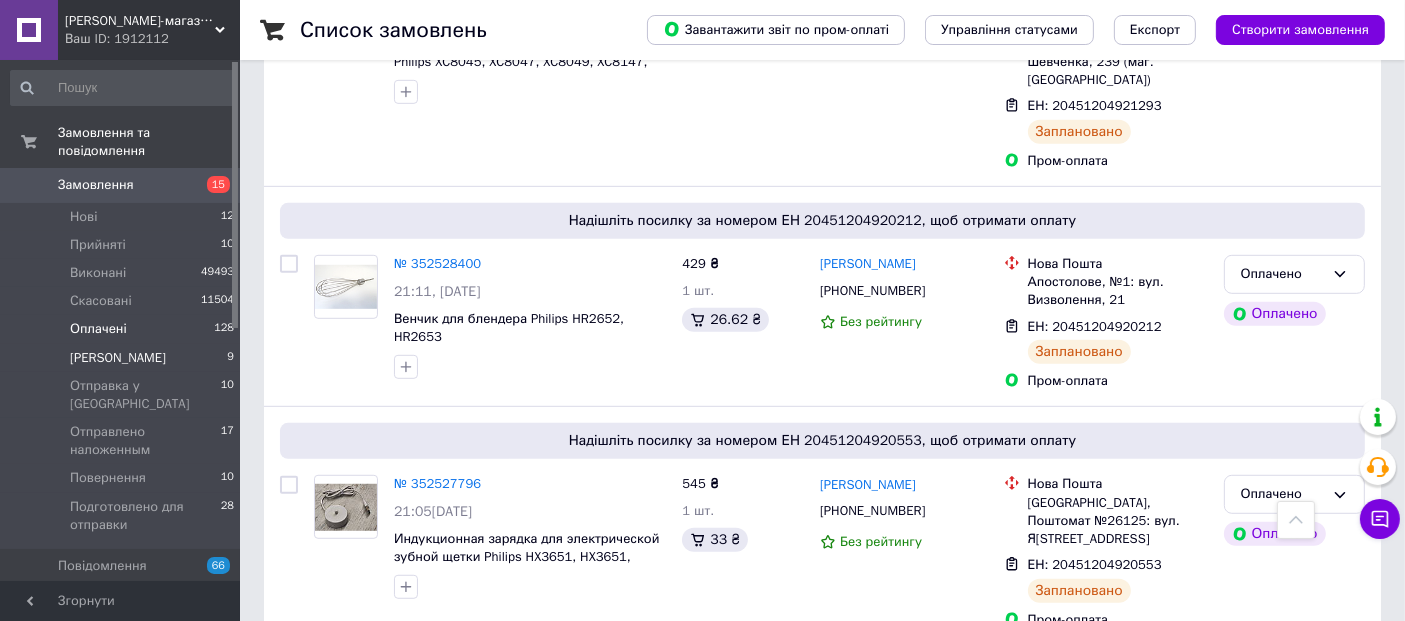 click on "[PERSON_NAME]" at bounding box center (118, 358) 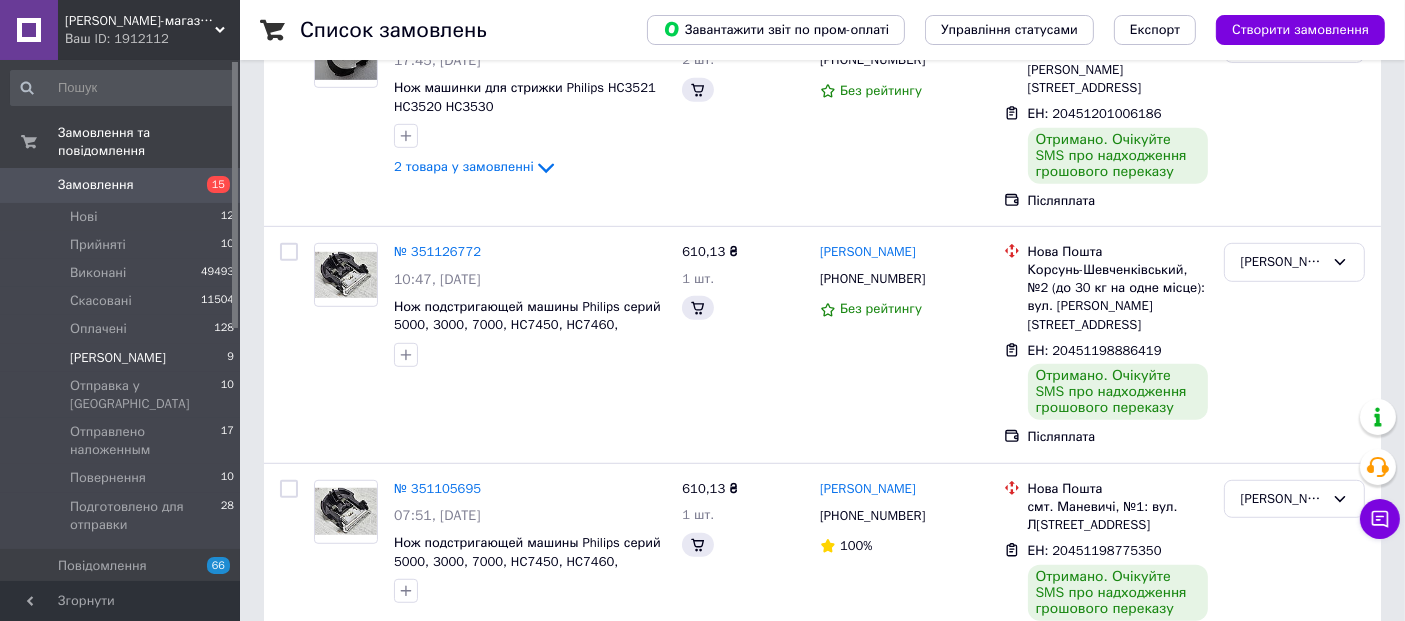 scroll, scrollTop: 0, scrollLeft: 0, axis: both 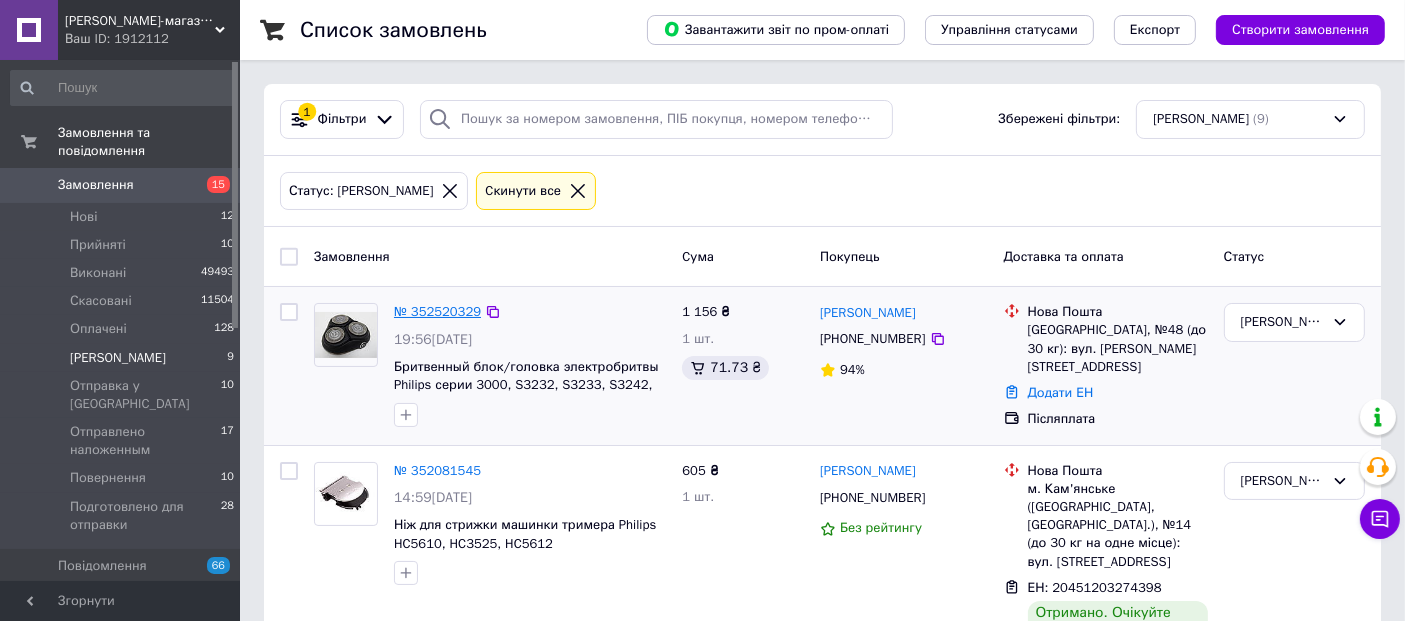 click on "№ 352520329" at bounding box center (437, 311) 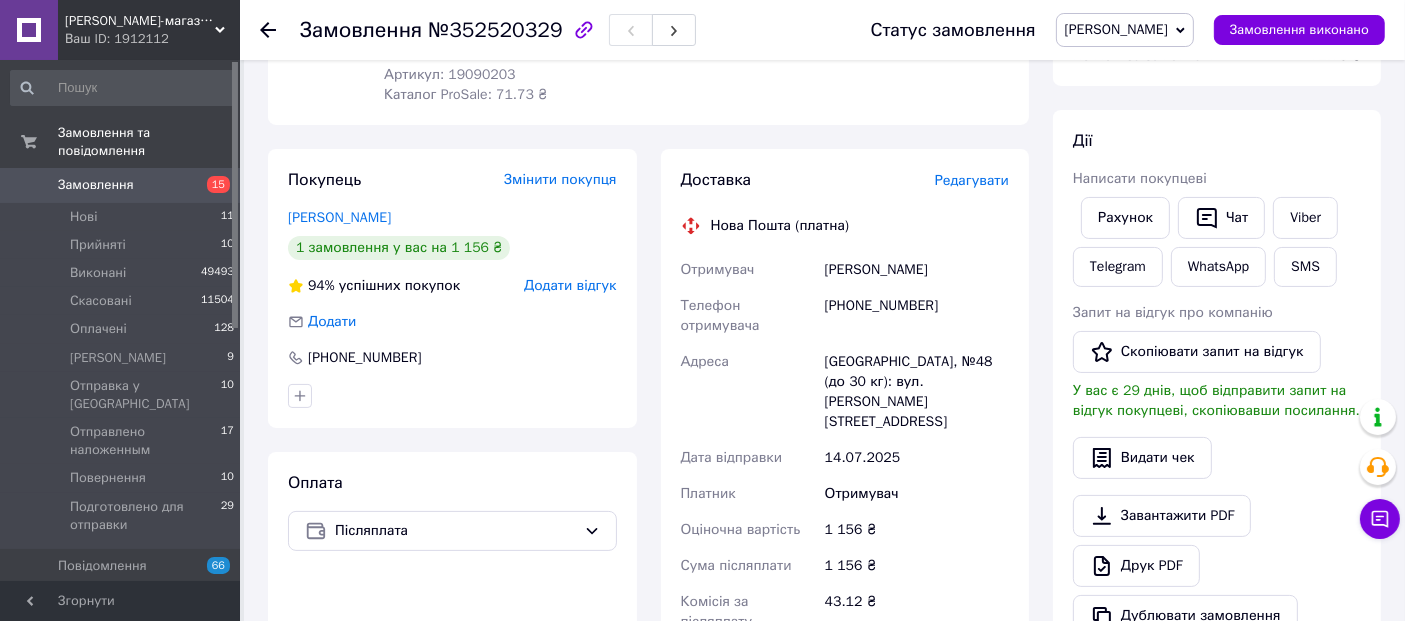 scroll, scrollTop: 512, scrollLeft: 0, axis: vertical 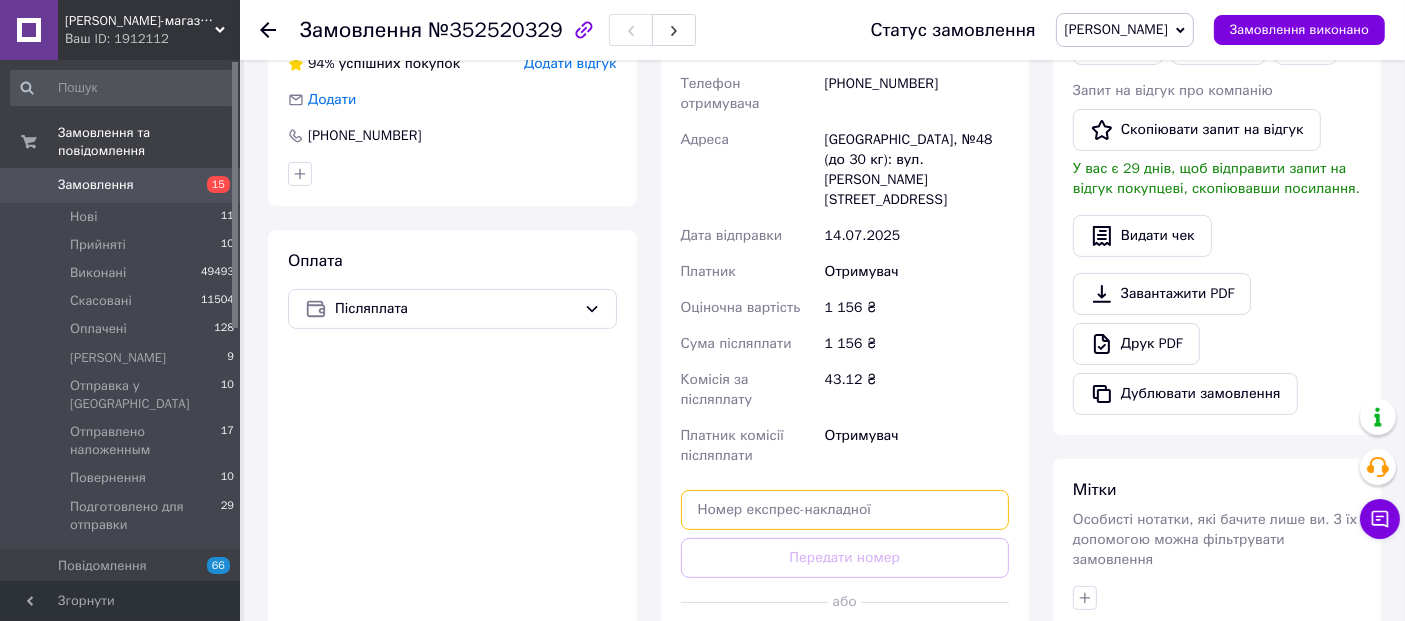 click at bounding box center [845, 510] 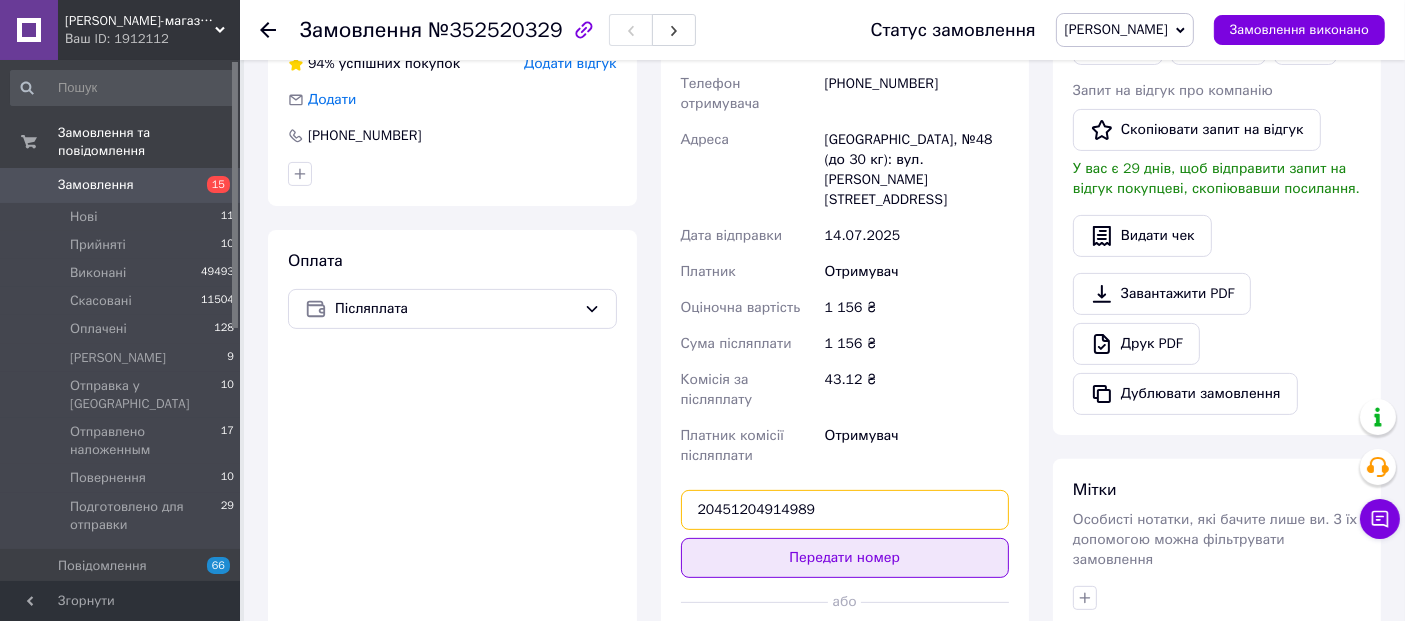 type on "20451204914989" 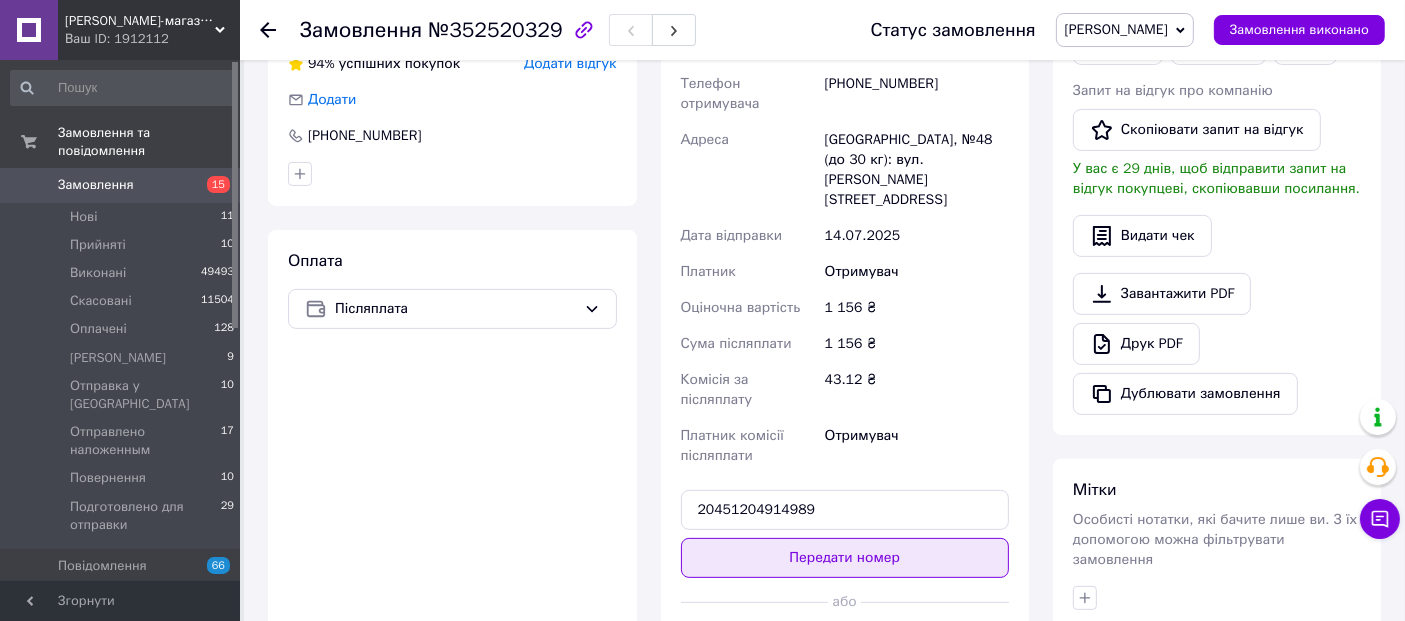 click on "Передати номер" at bounding box center [845, 558] 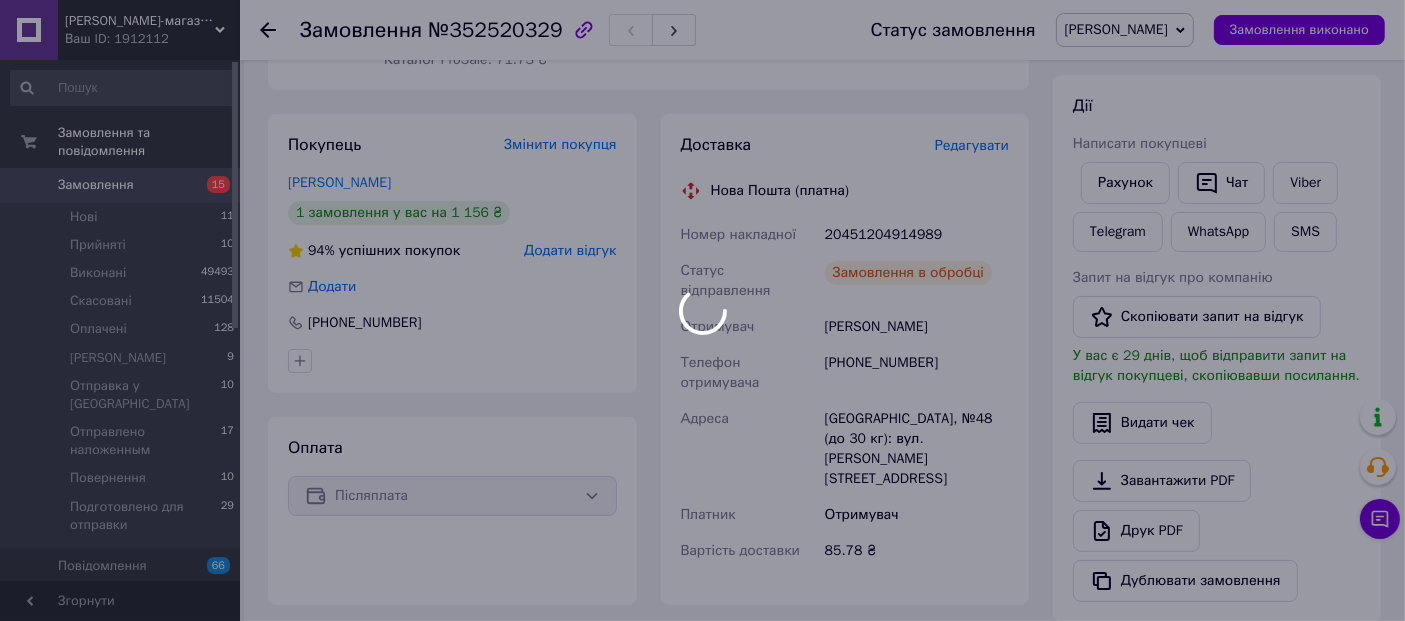scroll, scrollTop: 179, scrollLeft: 0, axis: vertical 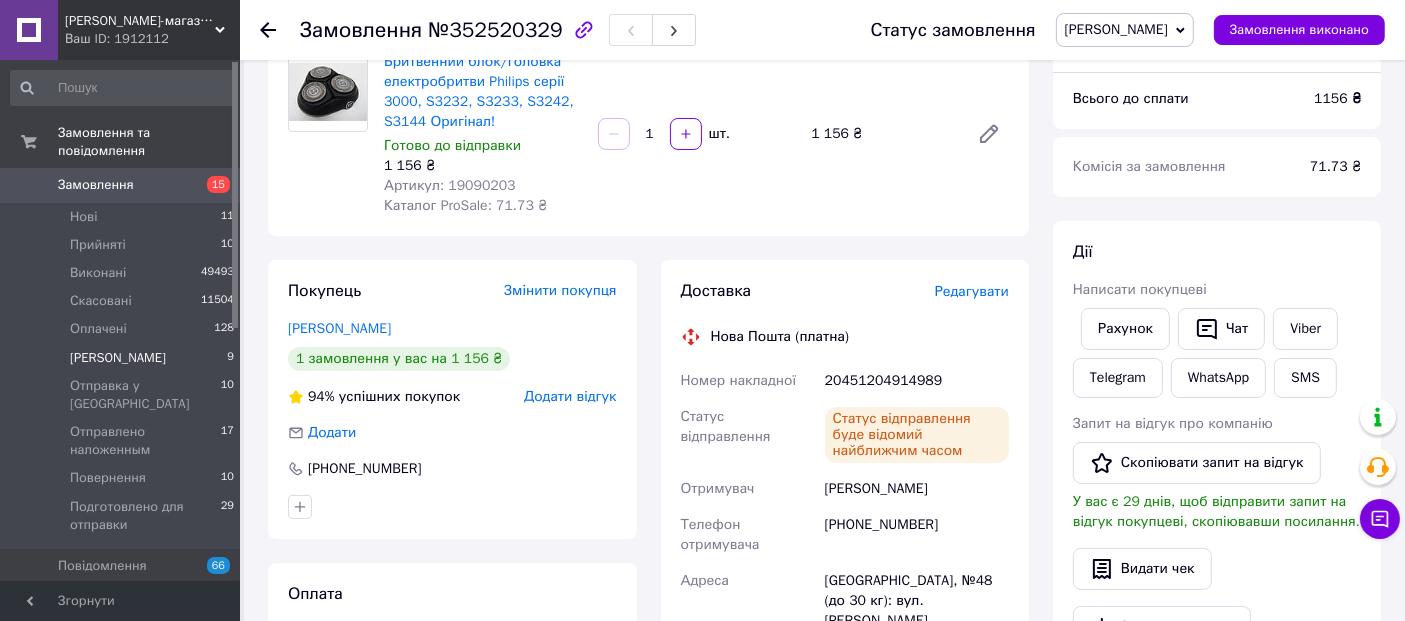 click on "[PERSON_NAME]" at bounding box center [118, 358] 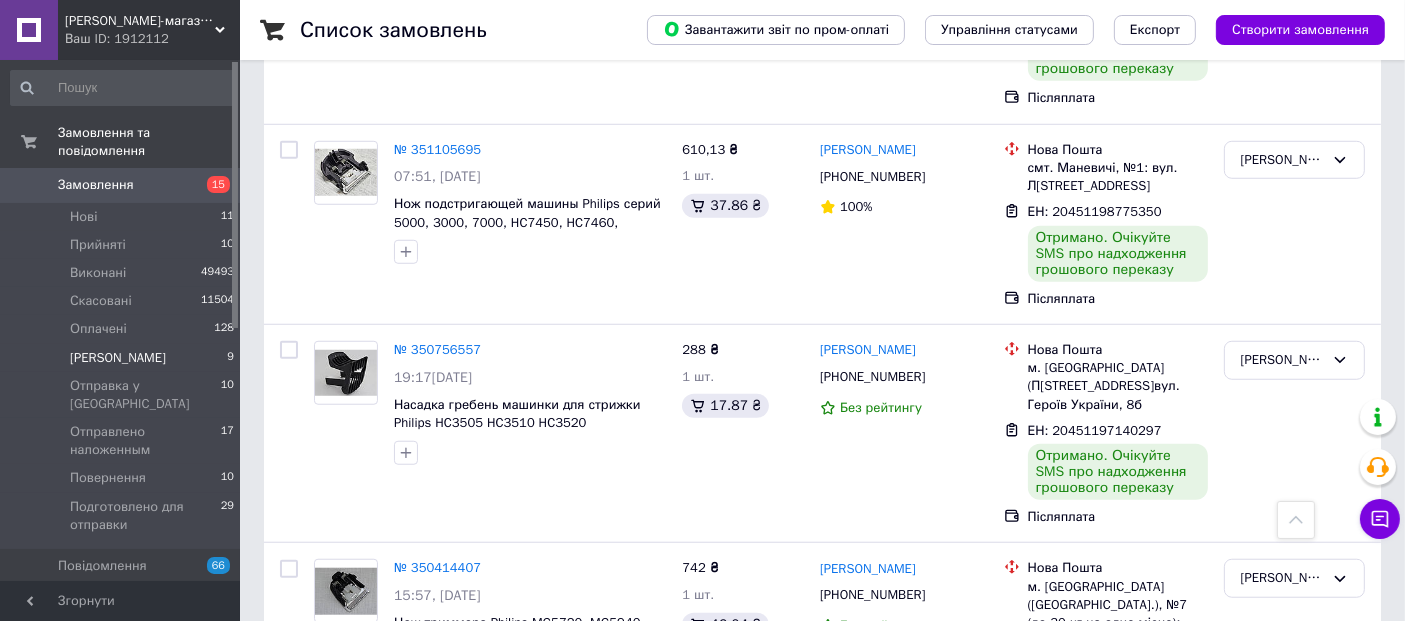 scroll, scrollTop: 1599, scrollLeft: 0, axis: vertical 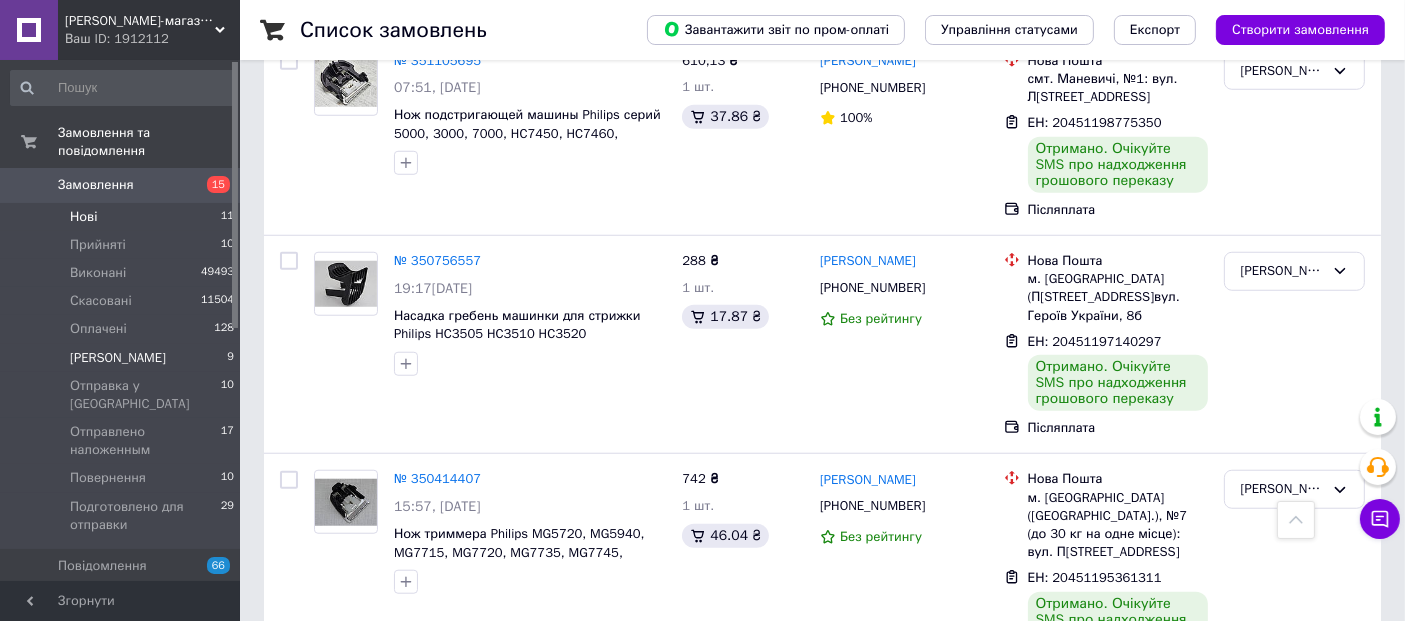 click on "Нові 11" at bounding box center (123, 217) 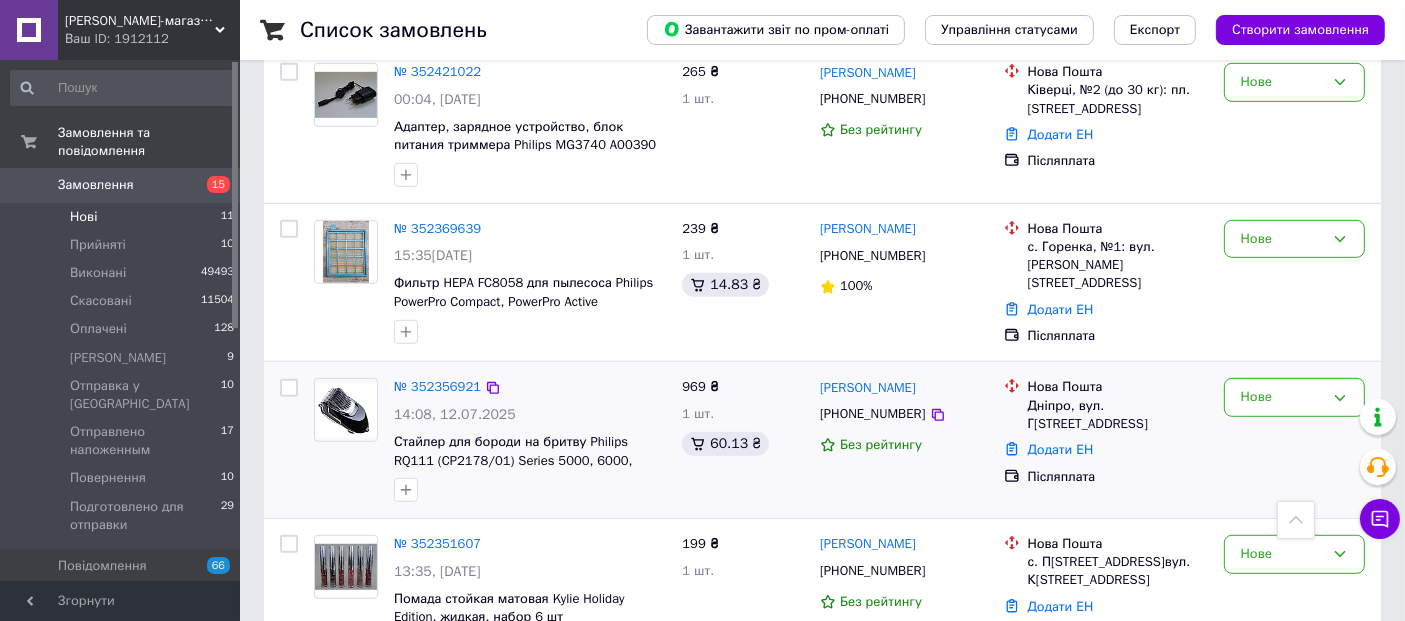 scroll, scrollTop: 888, scrollLeft: 0, axis: vertical 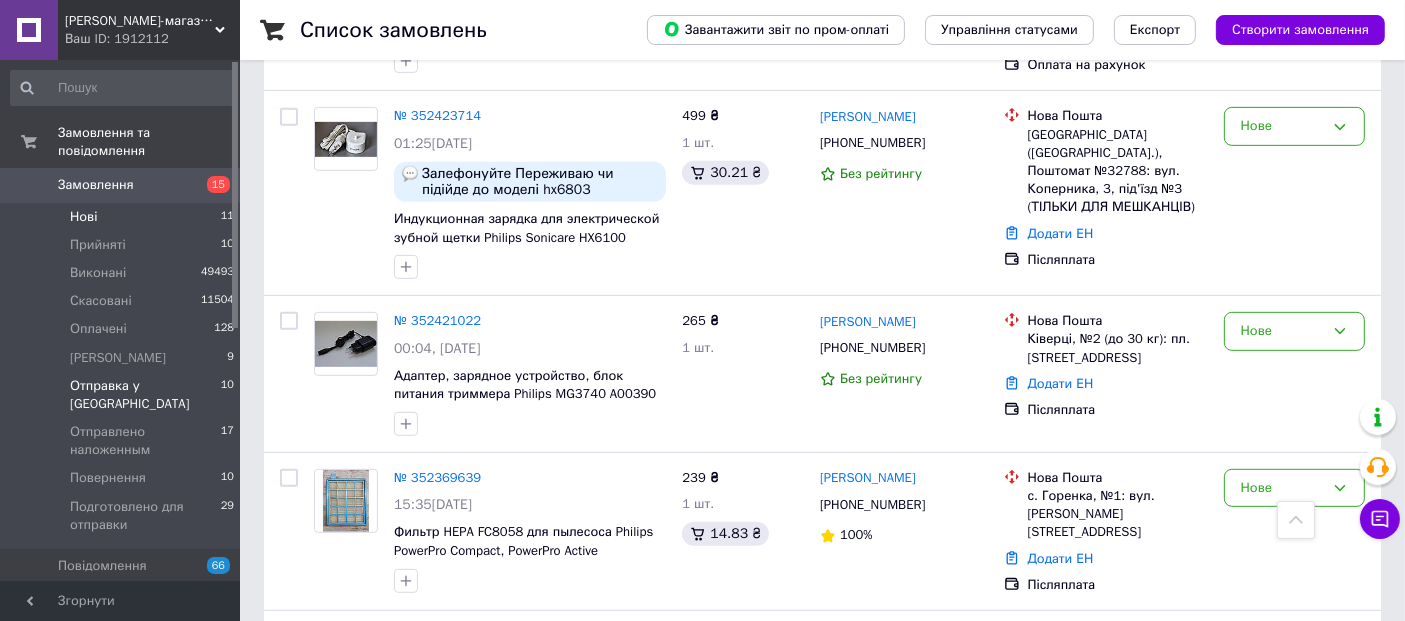 click on "Отправка у [GEOGRAPHIC_DATA]" at bounding box center [145, 395] 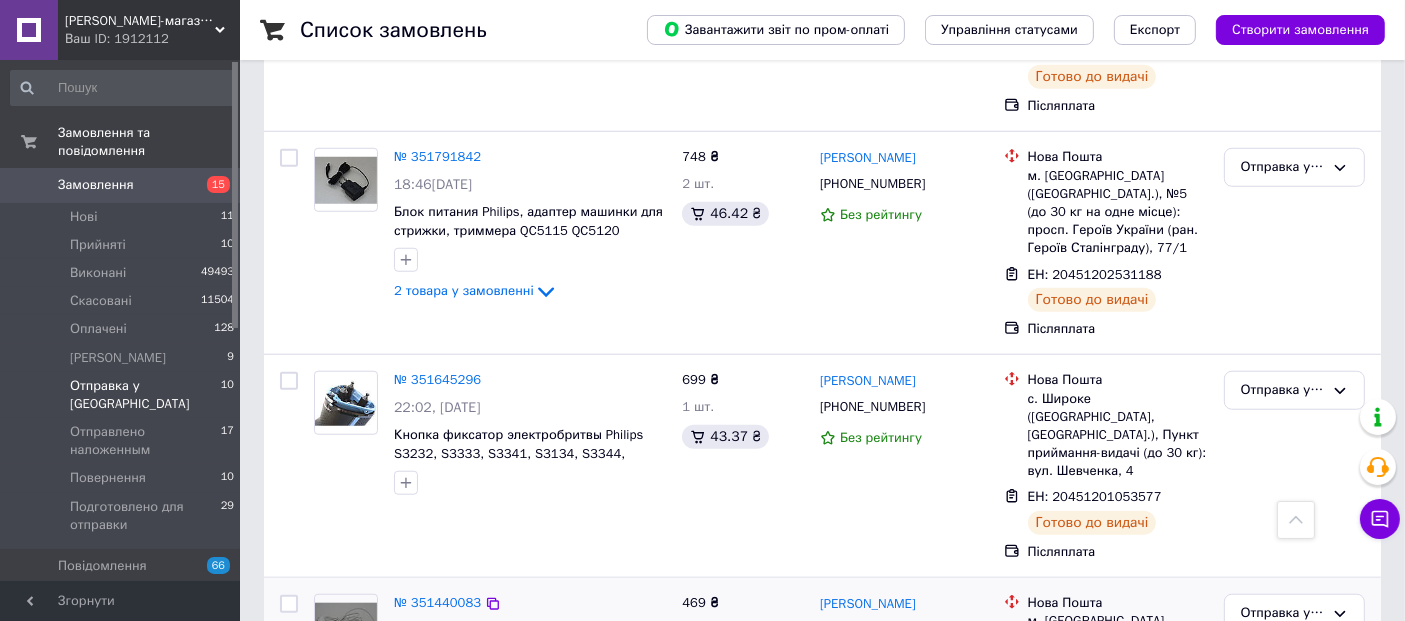 scroll, scrollTop: 1644, scrollLeft: 0, axis: vertical 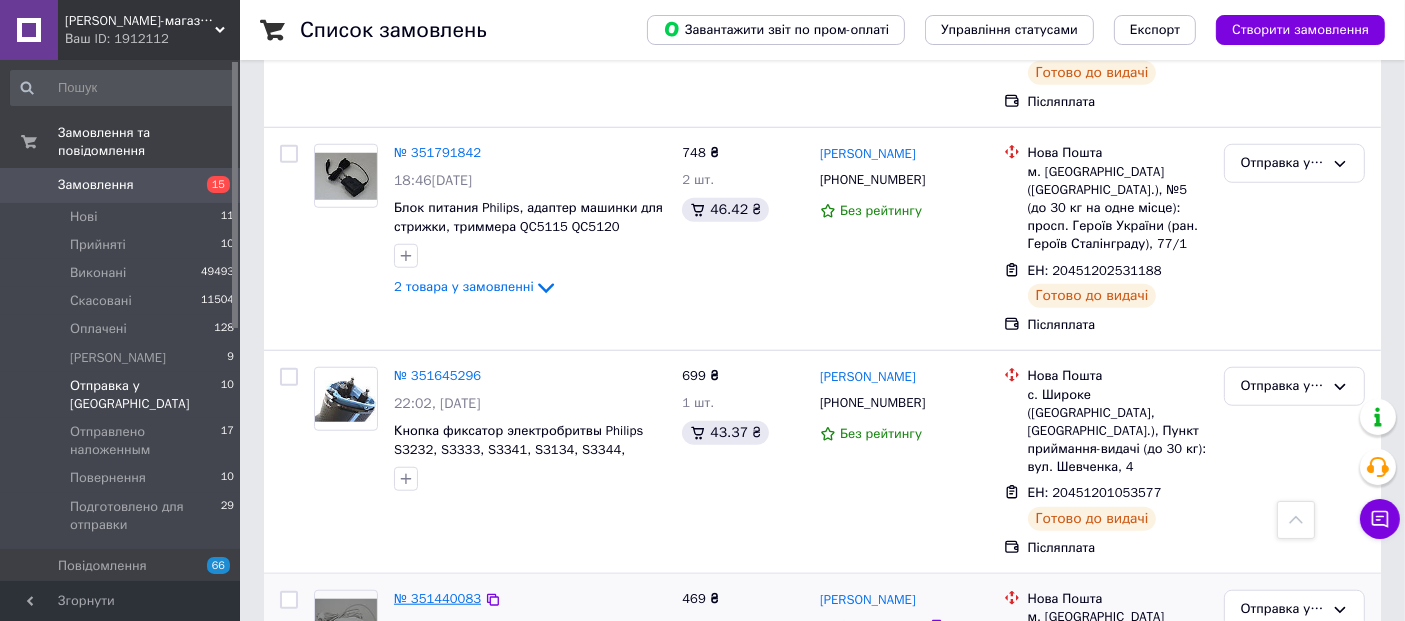click on "№ 351440083" at bounding box center [437, 598] 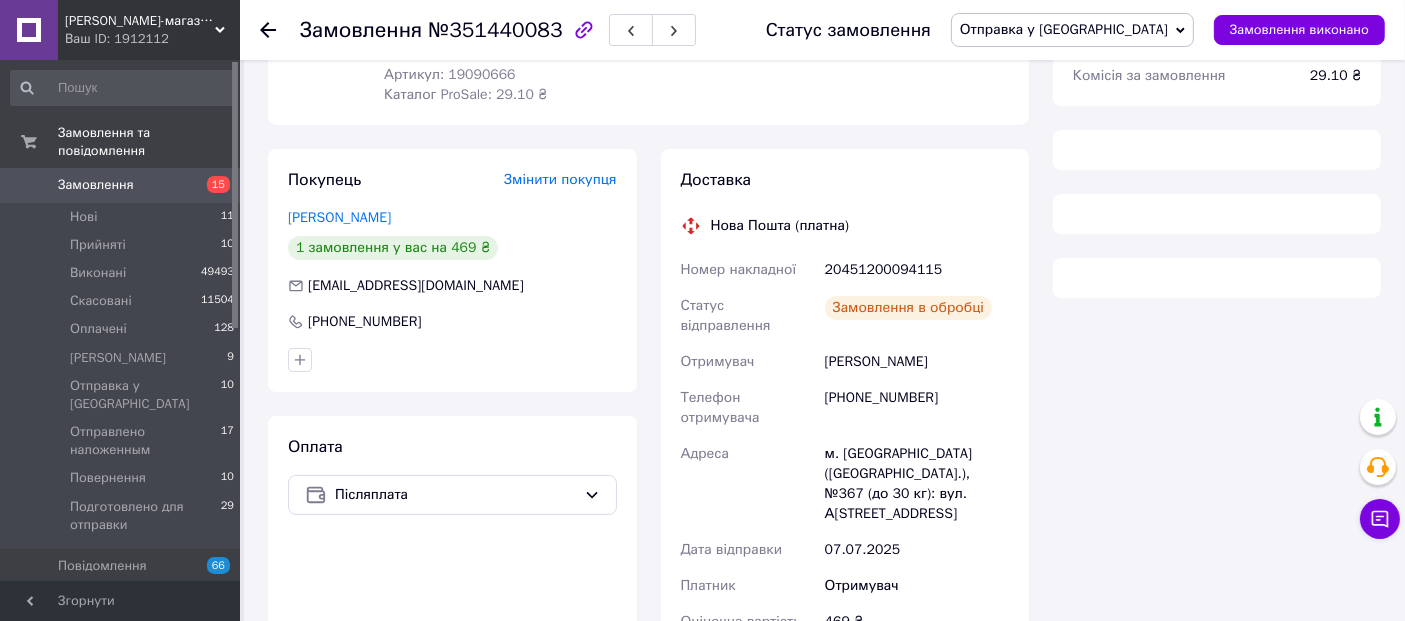 scroll, scrollTop: 1198, scrollLeft: 0, axis: vertical 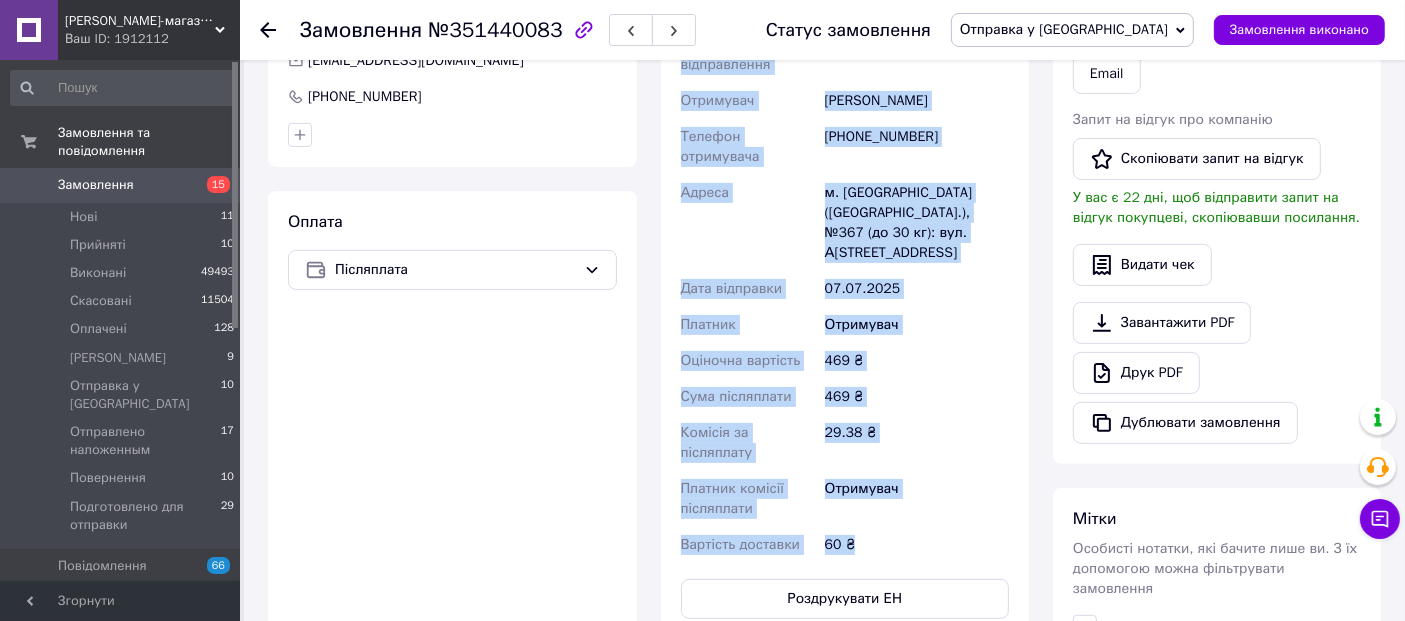 drag, startPoint x: 705, startPoint y: 175, endPoint x: 887, endPoint y: 455, distance: 333.9521 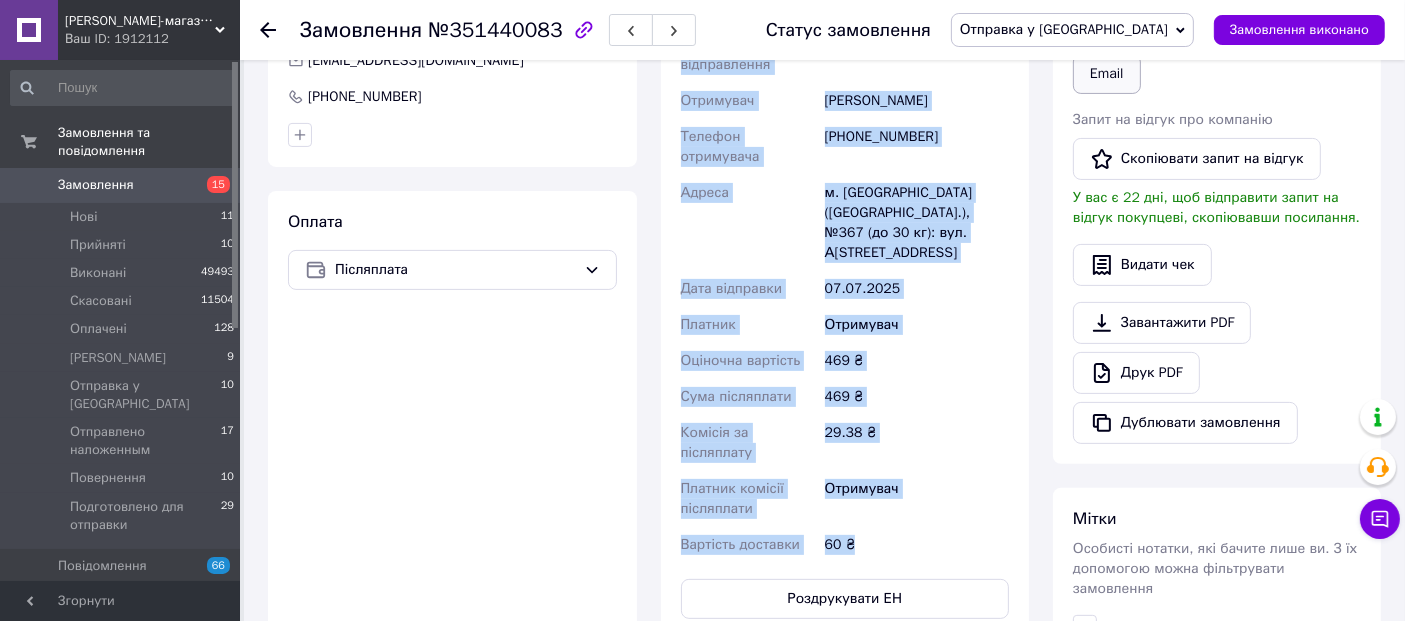 click on "Email" at bounding box center (1107, 74) 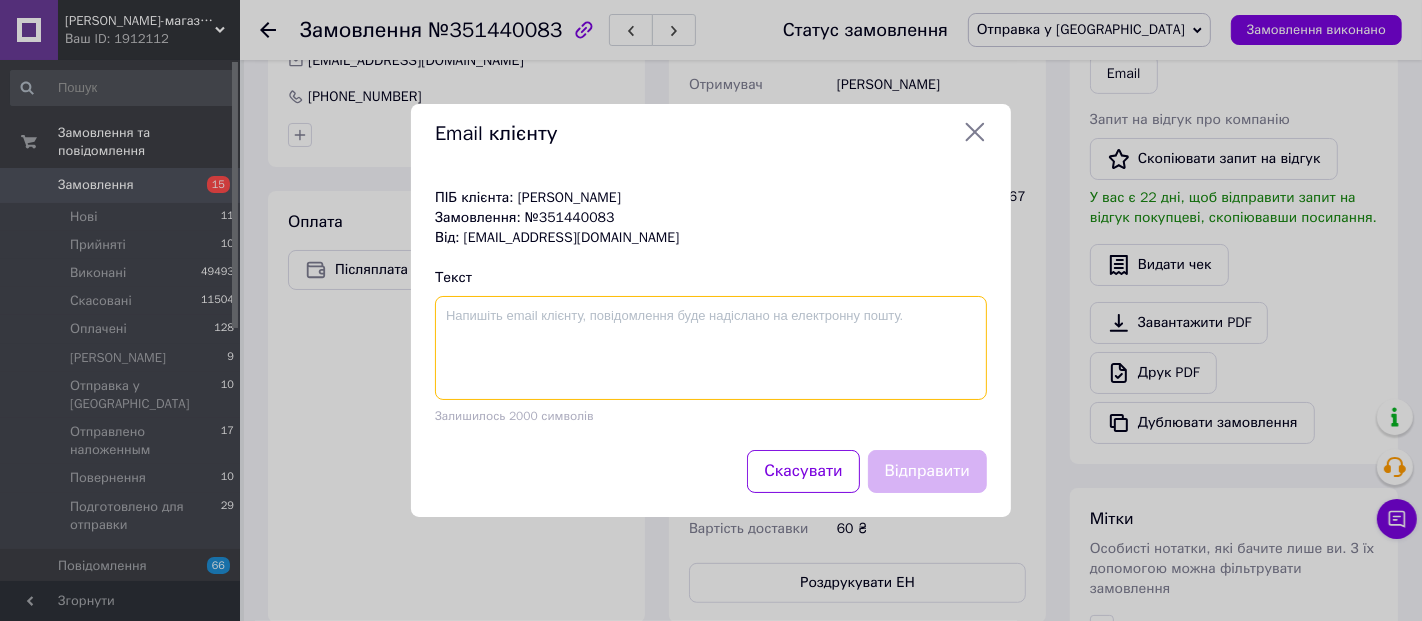 click at bounding box center (711, 348) 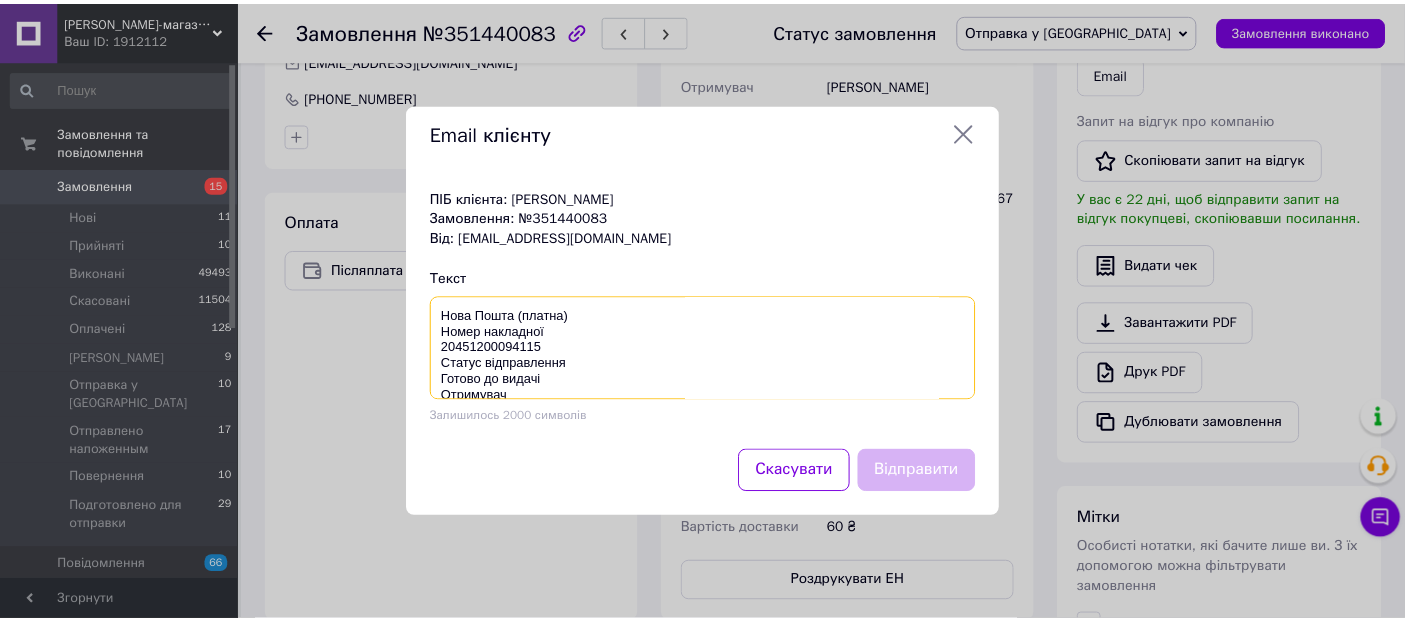 scroll, scrollTop: 308, scrollLeft: 0, axis: vertical 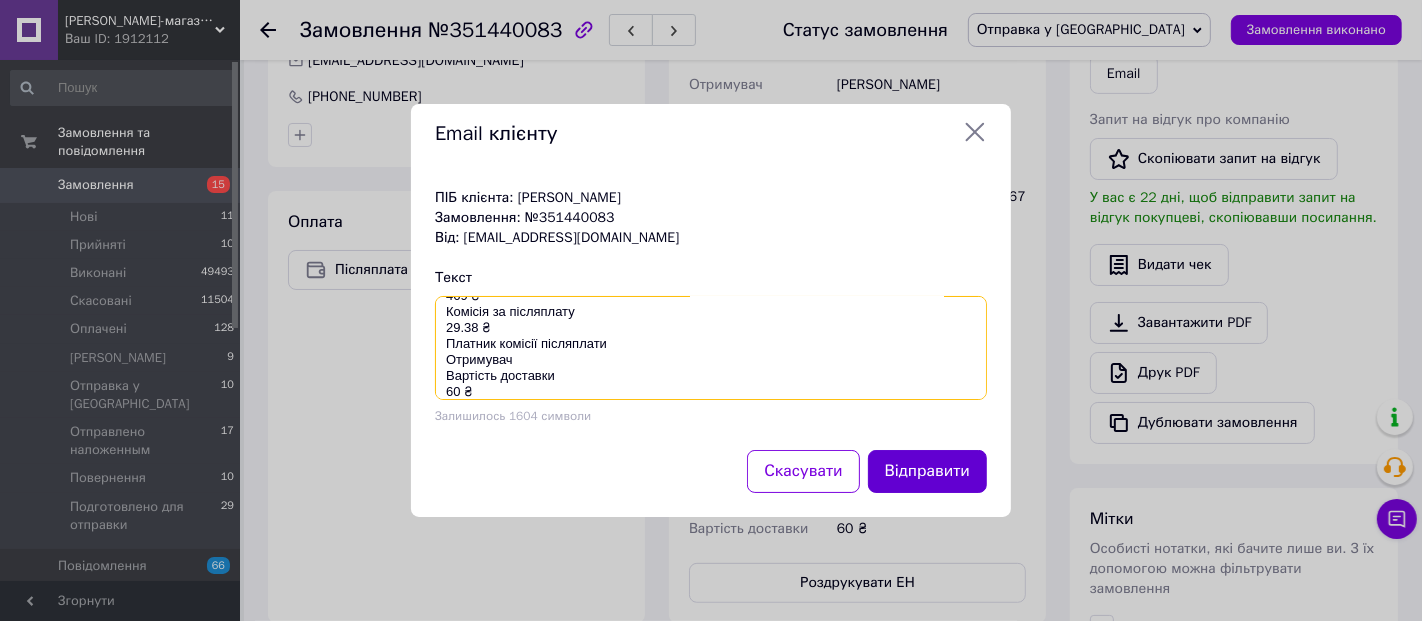 type on "Нова Пошта (платна)
Номер накладної
20451200094115
Статус відправлення
Готово до видачі
Отримувач
[PERSON_NAME]
Телефон отримувача
[PHONE_NUMBER]
Адреса
м. [GEOGRAPHIC_DATA] ([GEOGRAPHIC_DATA].), №367 (до 30 кг): вул. [PERSON_NAME], 16А
Дата відправки
07[DATE]�атник
Отримувач
Оціночна вартість
469 ₴
Сума післяплати
469 ₴
Комісія за післяплату
29.38 ₴
Платник комісії післяплати
Отримувач
Вартість доставки
60 ₴" 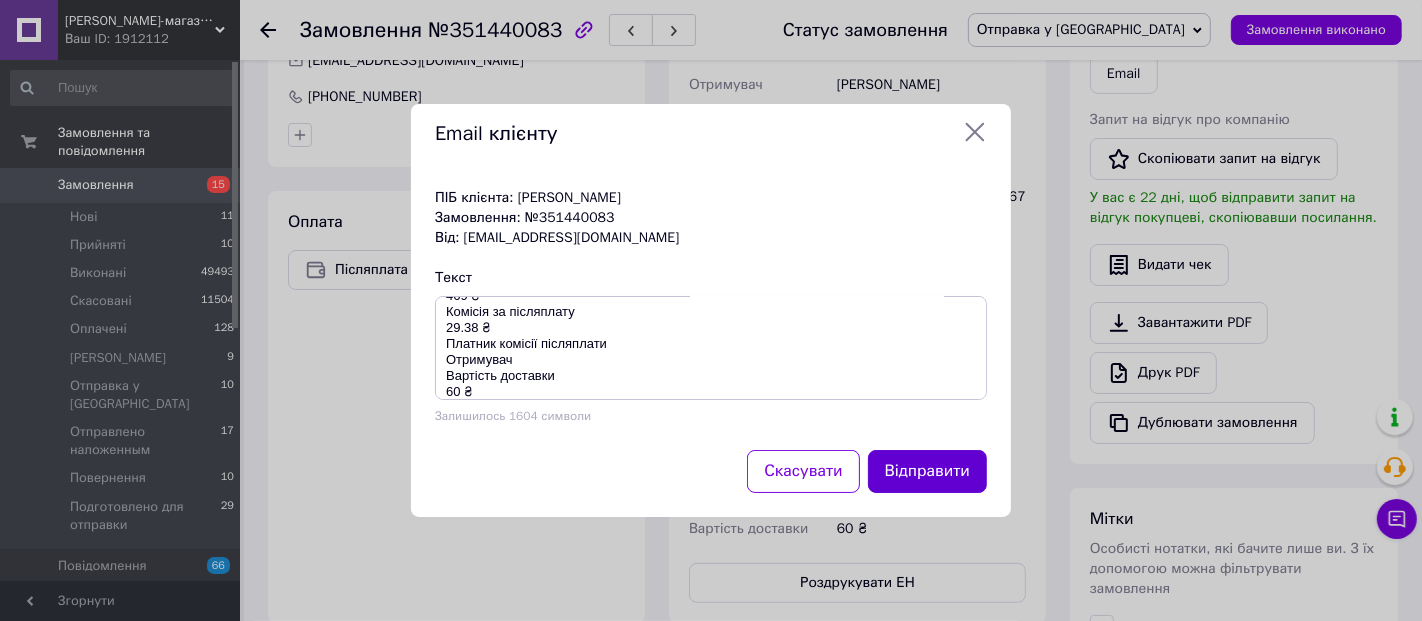 click on "Відправити" at bounding box center (927, 471) 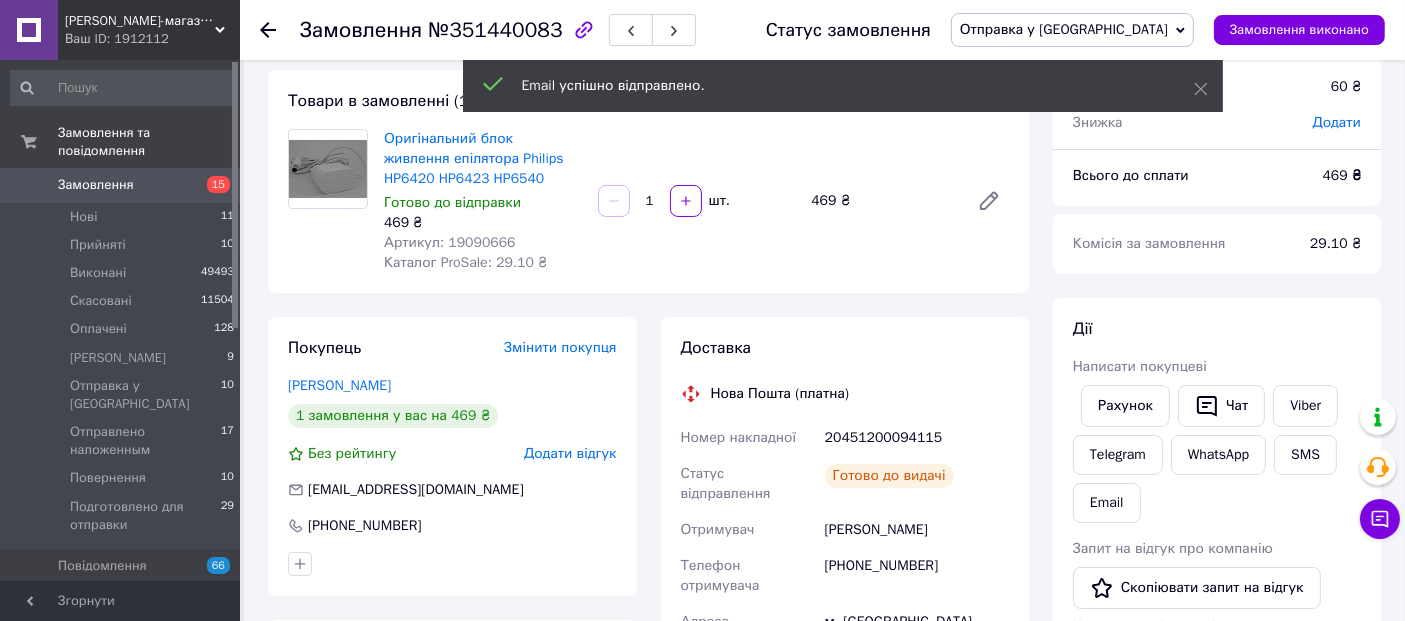 scroll, scrollTop: 222, scrollLeft: 0, axis: vertical 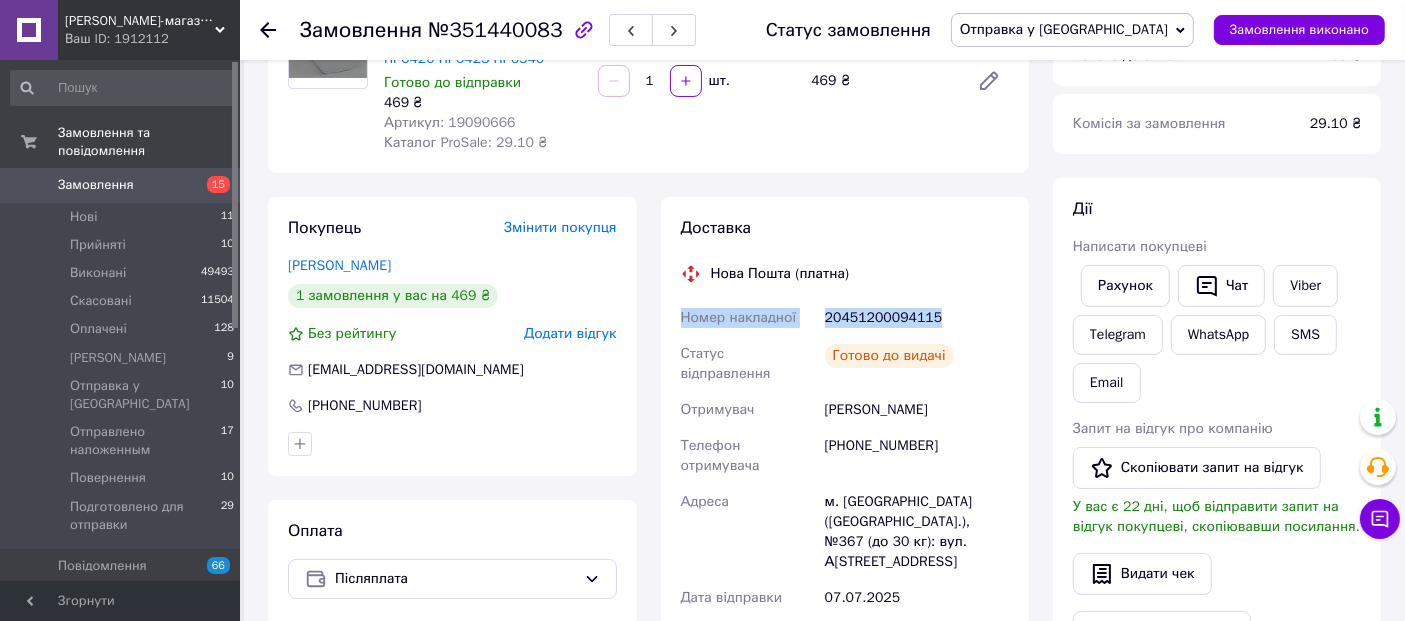 drag, startPoint x: 936, startPoint y: 315, endPoint x: 680, endPoint y: 318, distance: 256.01758 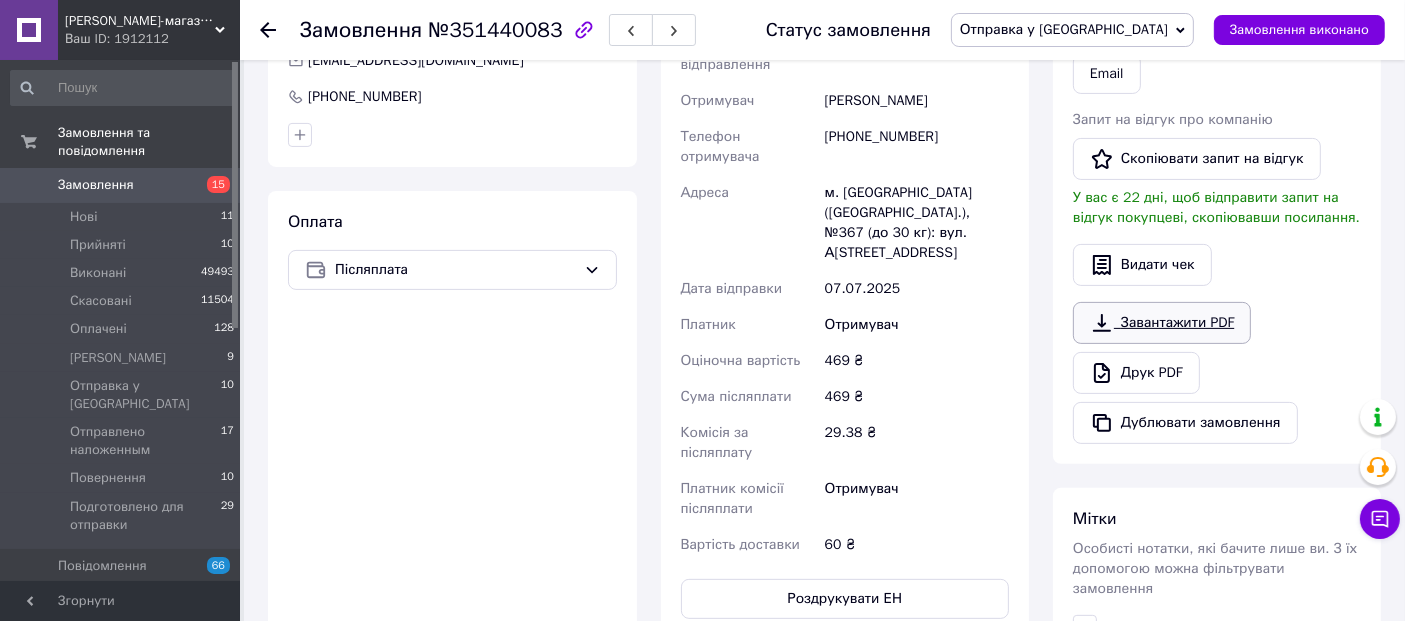 scroll, scrollTop: 309, scrollLeft: 0, axis: vertical 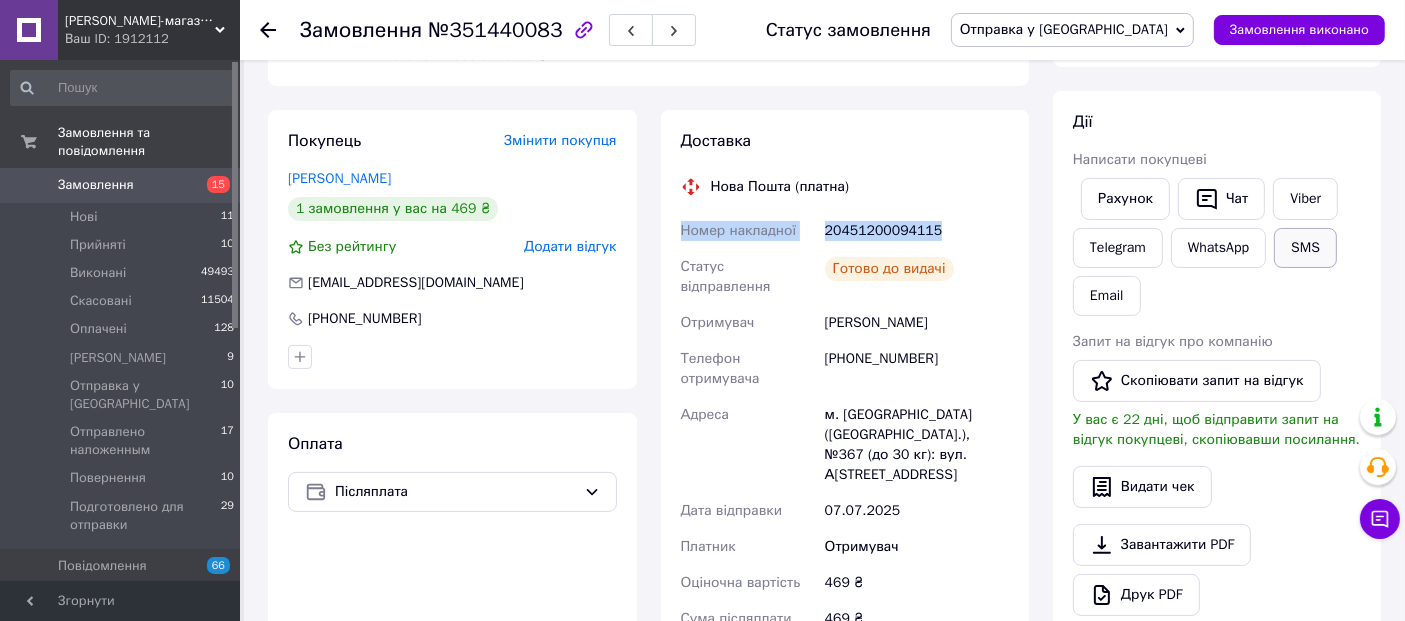 click on "SMS" at bounding box center [1305, 248] 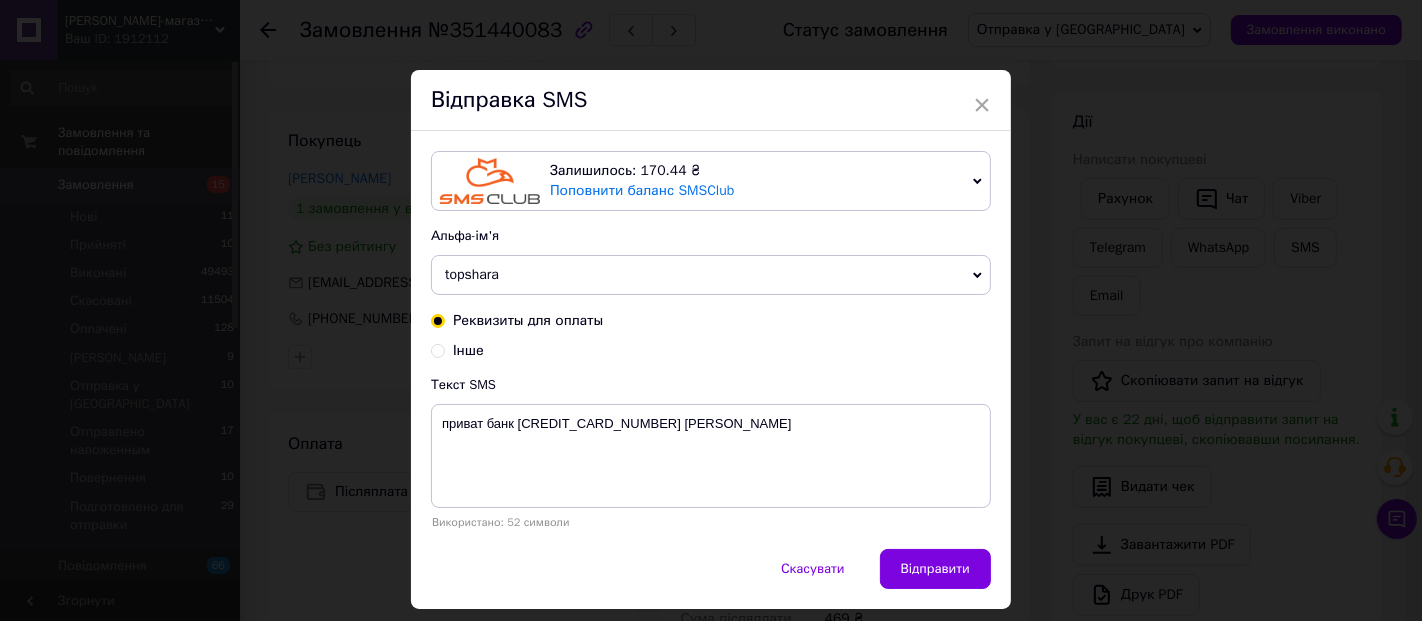 click on "Інше" at bounding box center (438, 349) 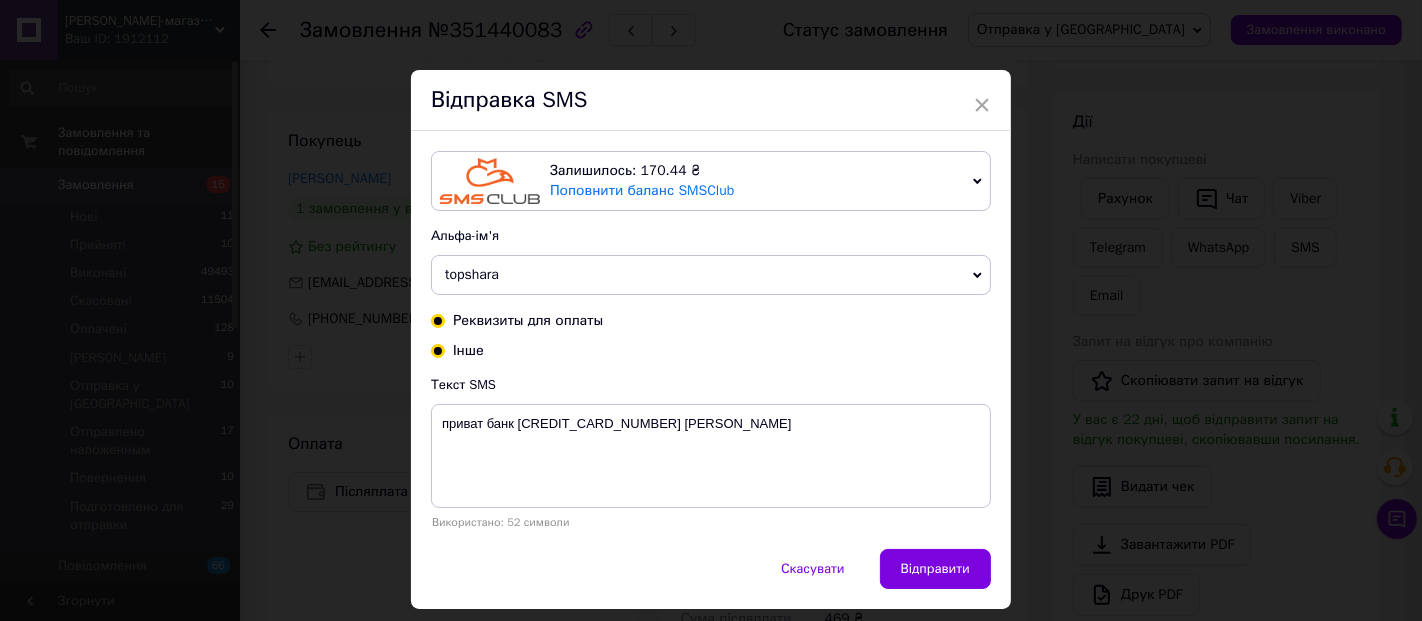 radio on "true" 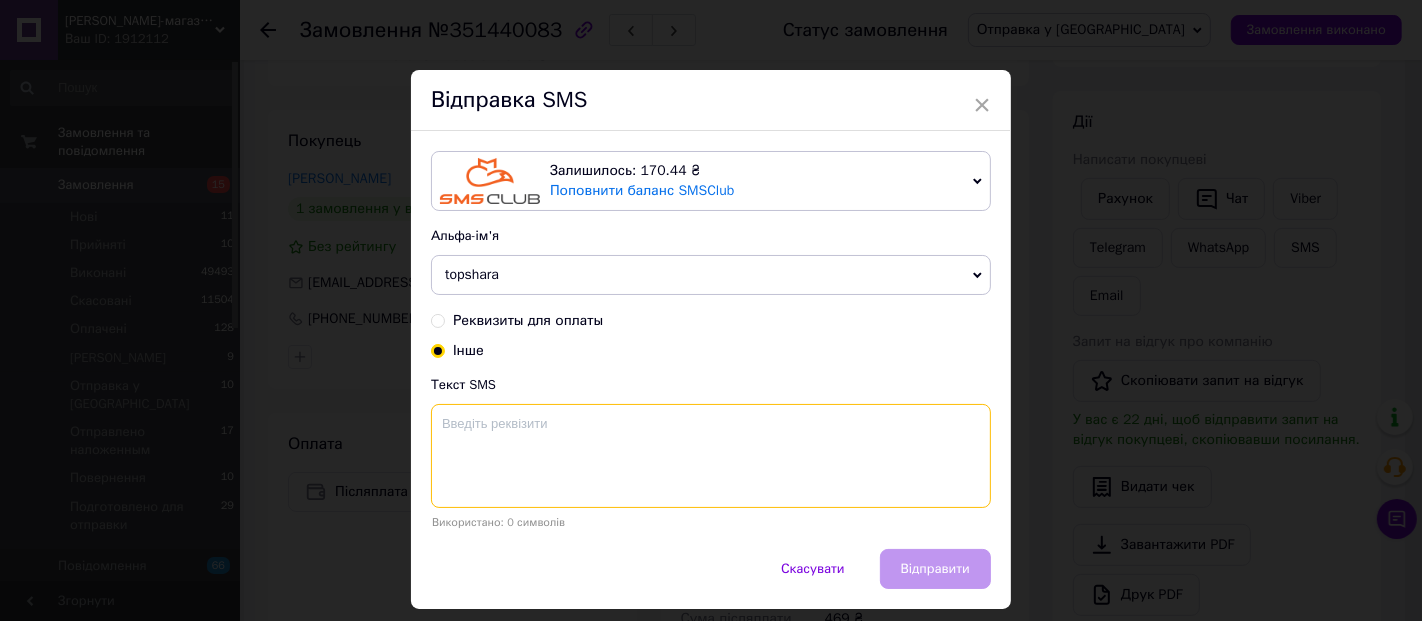 click at bounding box center [711, 456] 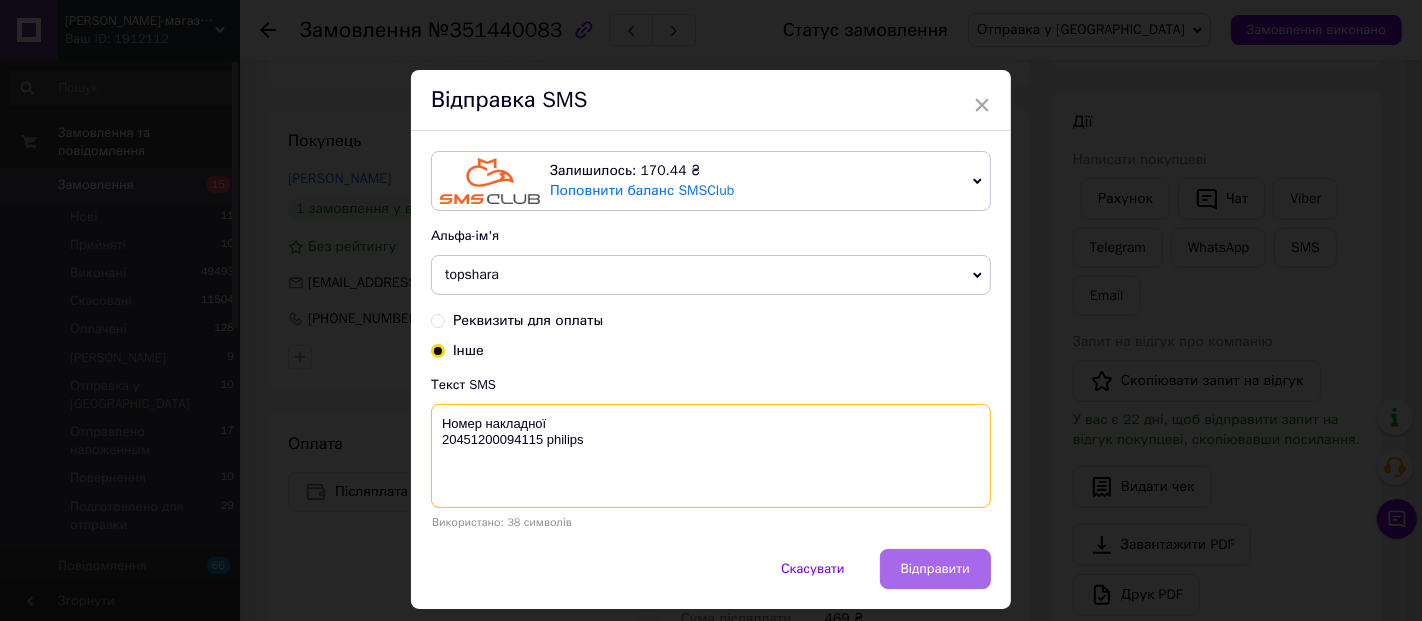 type on "Номер накладної
20451200094115 philips" 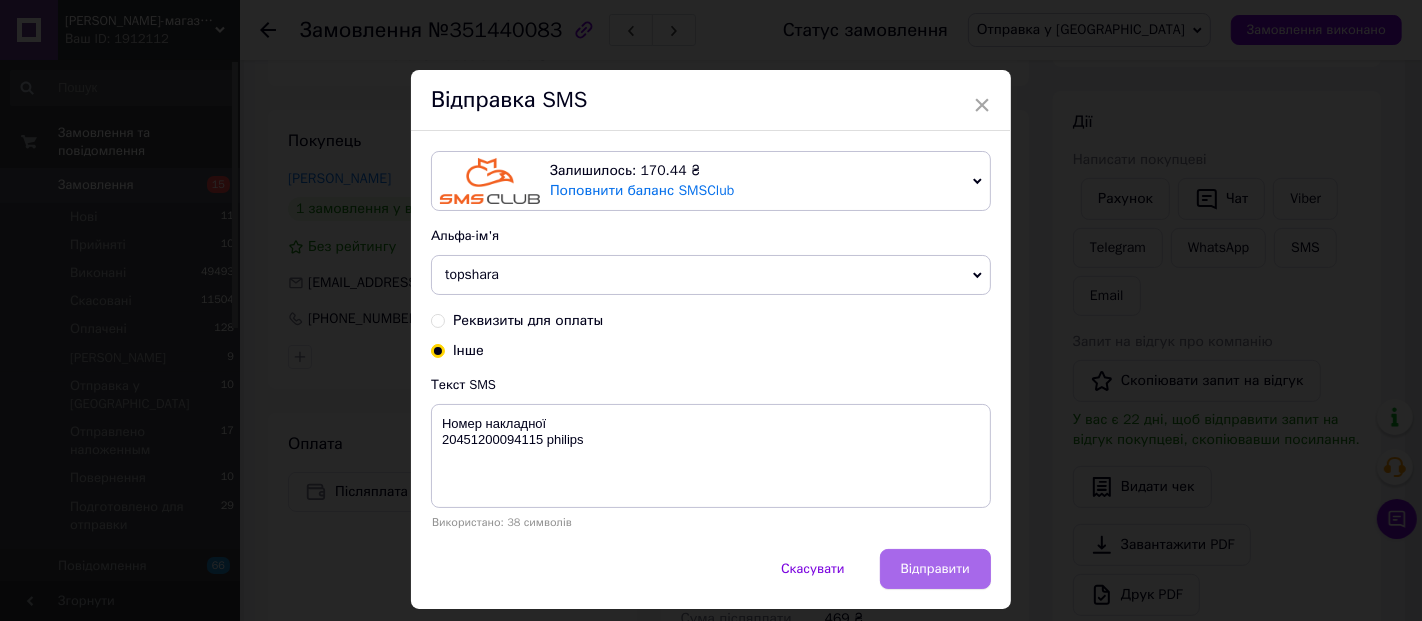 click on "Відправити" at bounding box center (935, 569) 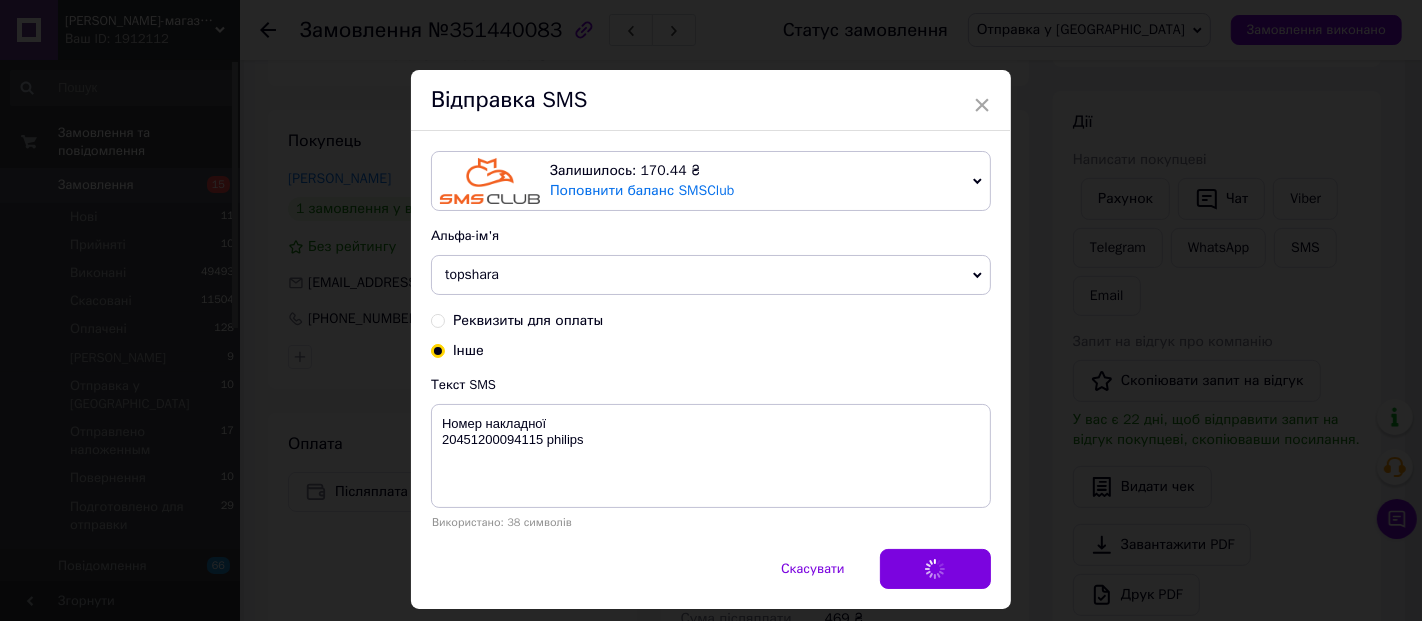 type 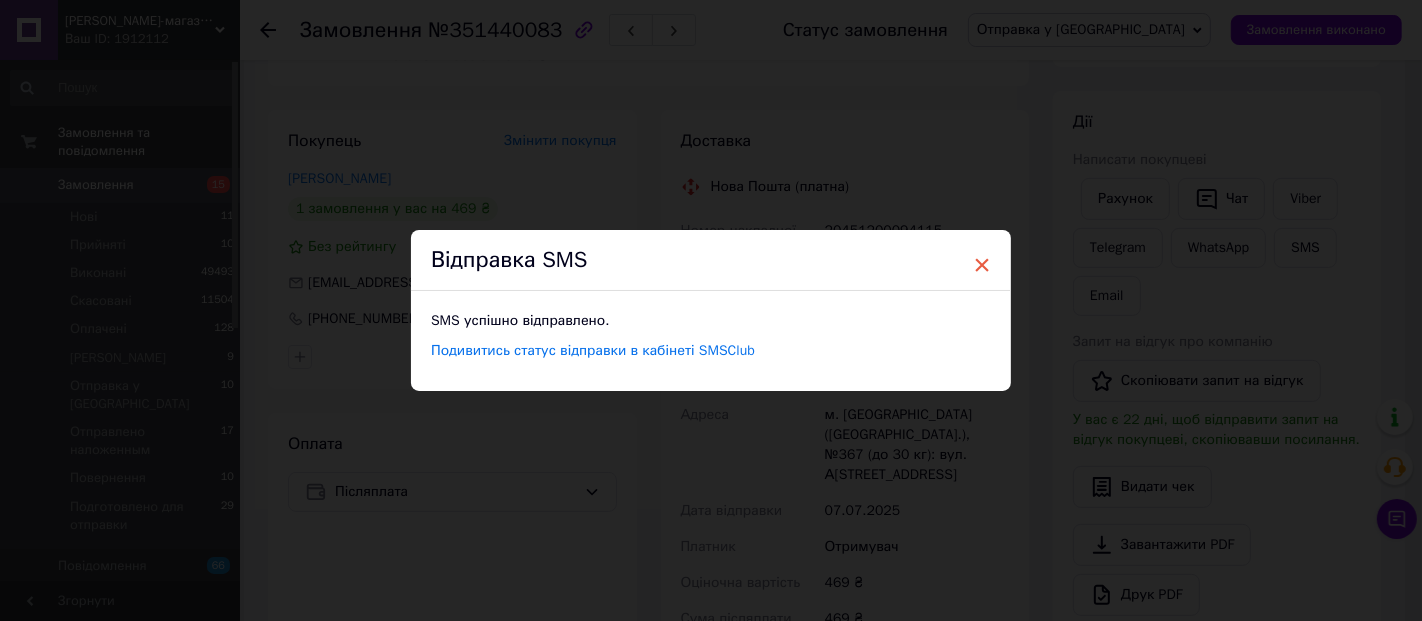 click on "×" at bounding box center (982, 265) 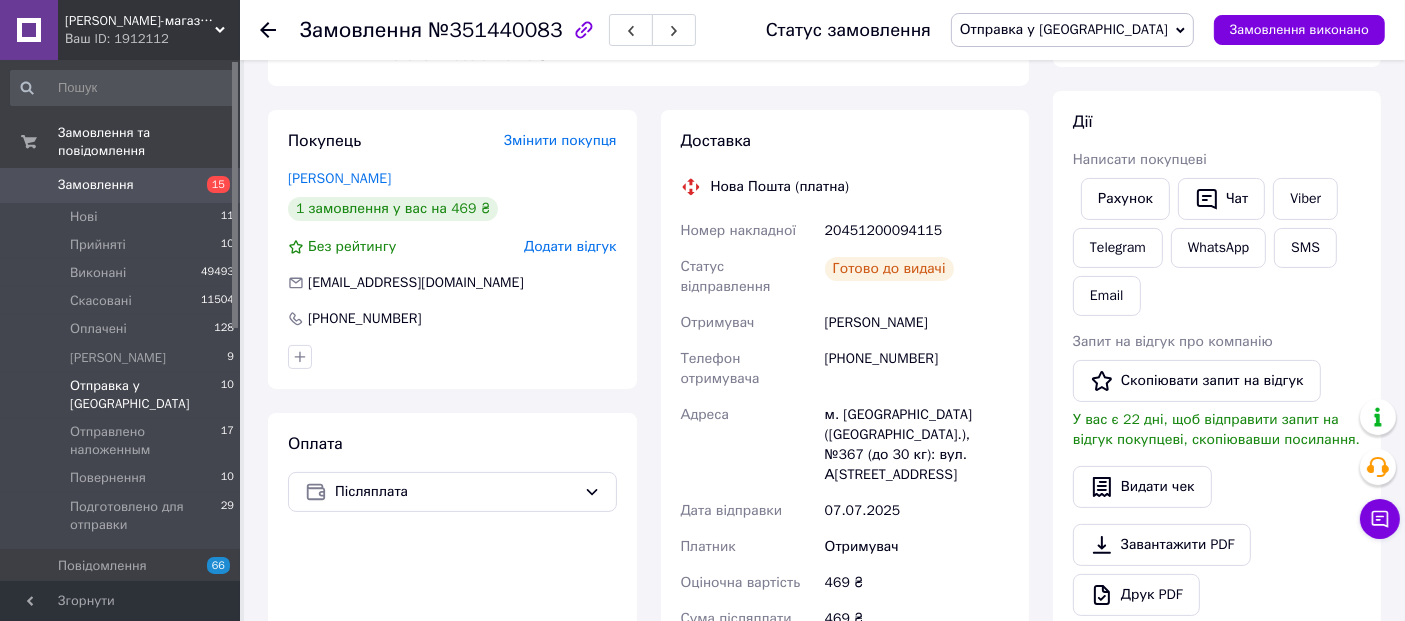 click on "Отправка у [GEOGRAPHIC_DATA]" at bounding box center [145, 395] 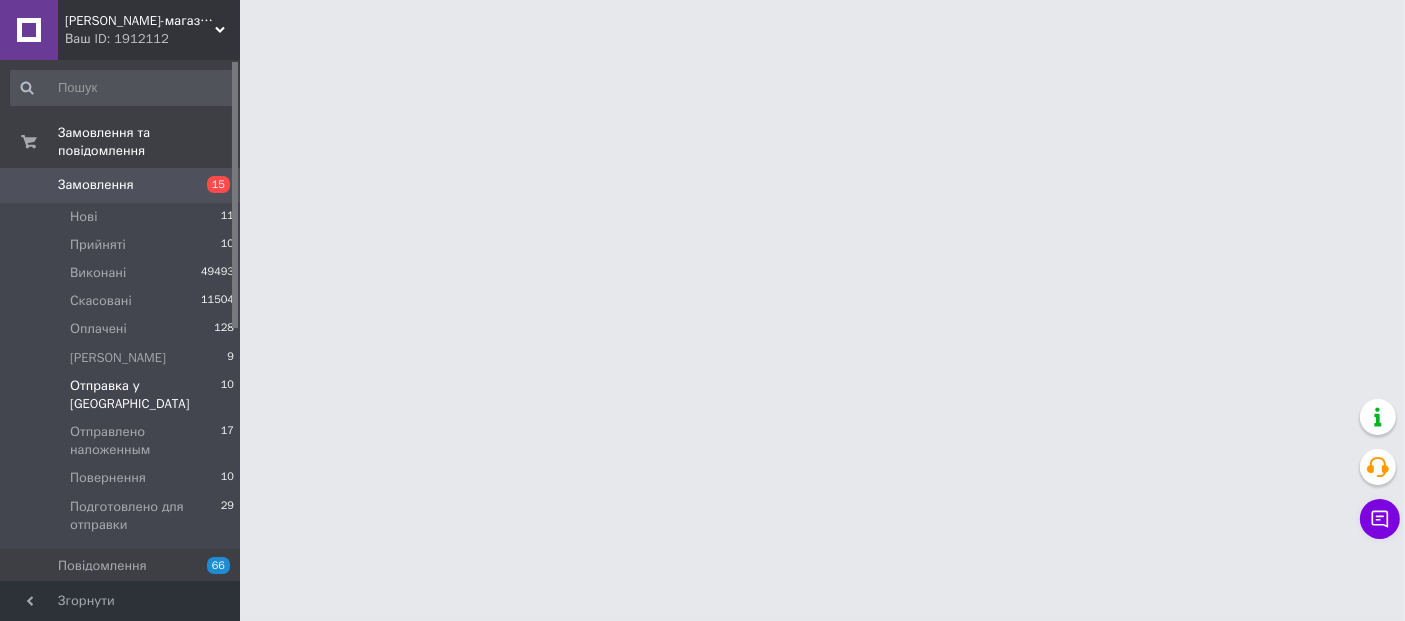 scroll, scrollTop: 0, scrollLeft: 0, axis: both 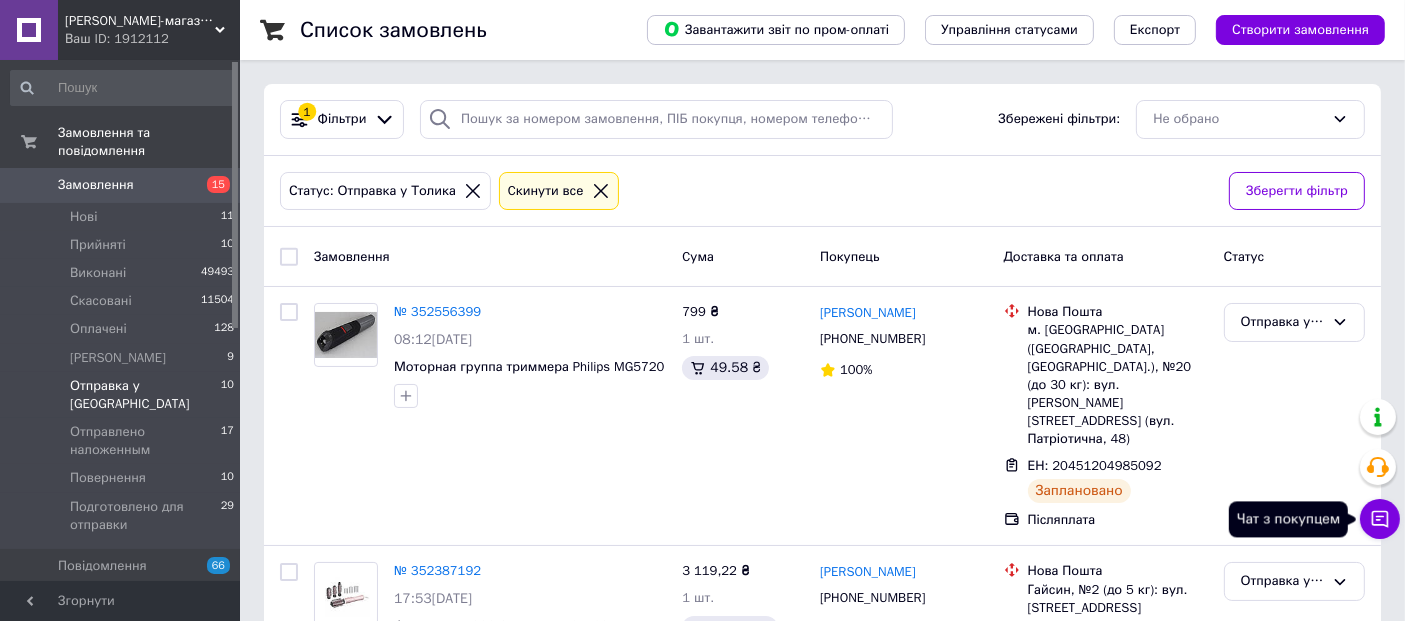 click 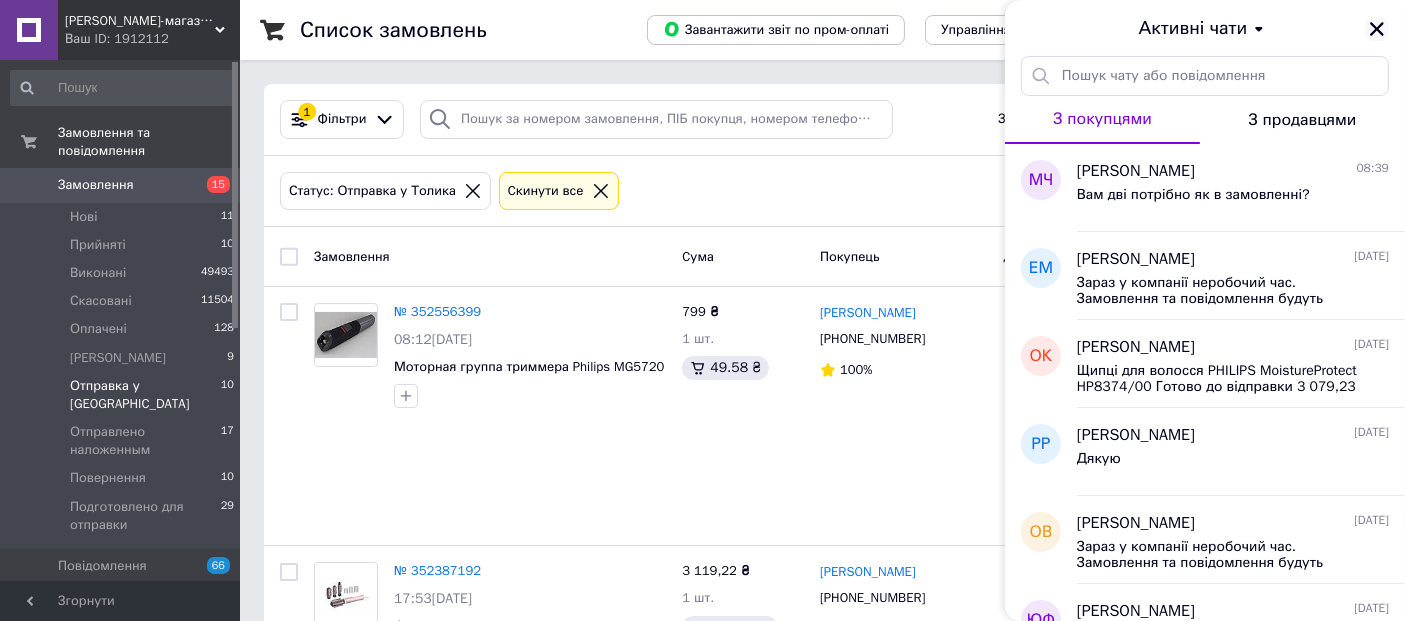 click 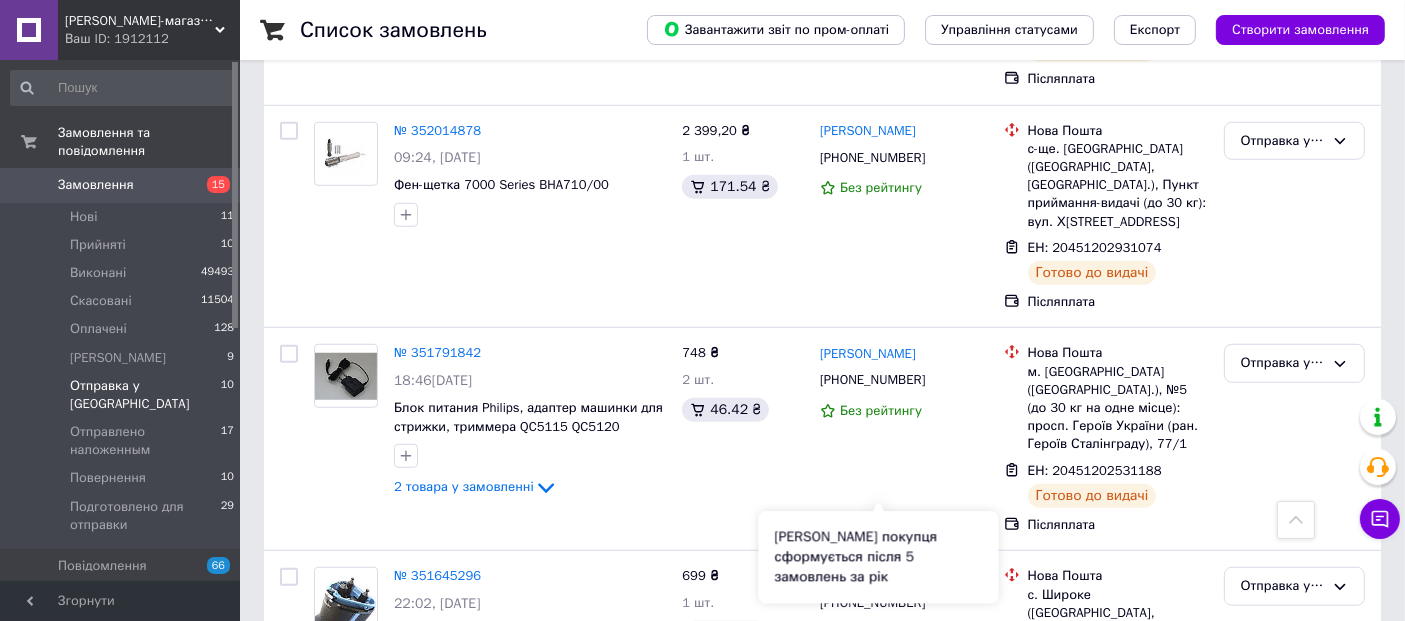 scroll, scrollTop: 1644, scrollLeft: 0, axis: vertical 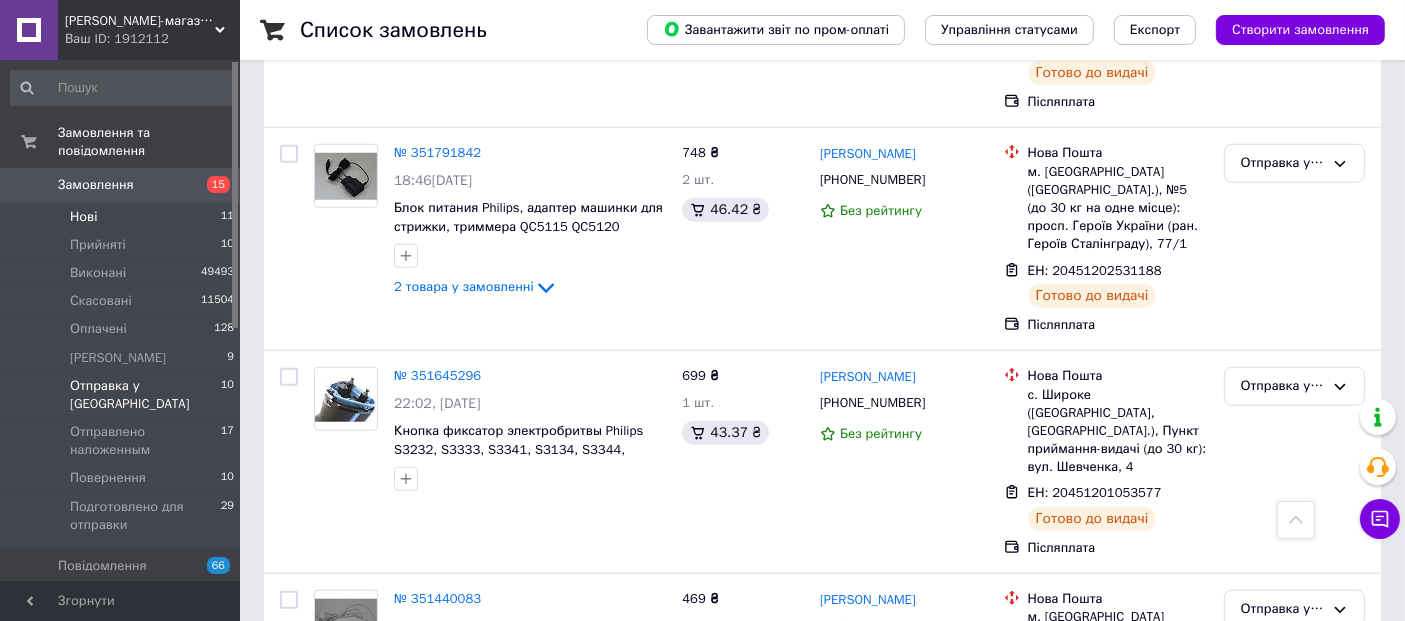 click on "Нові" at bounding box center (83, 217) 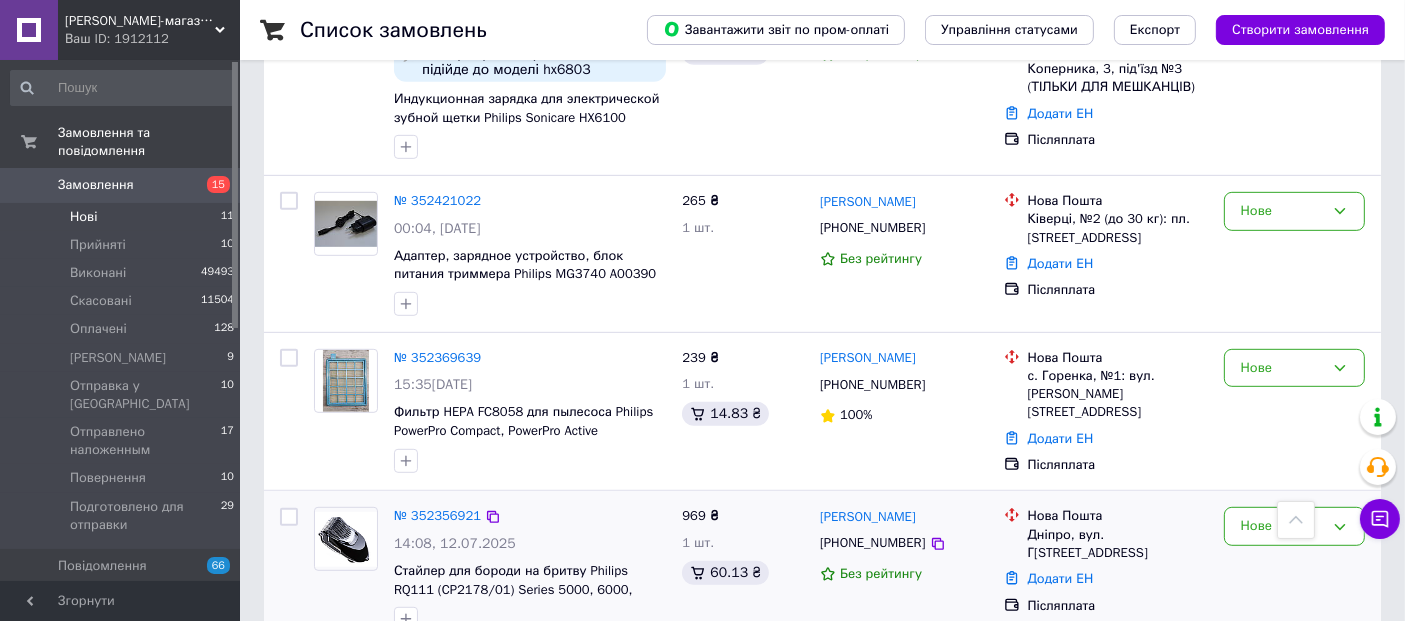 scroll, scrollTop: 983, scrollLeft: 0, axis: vertical 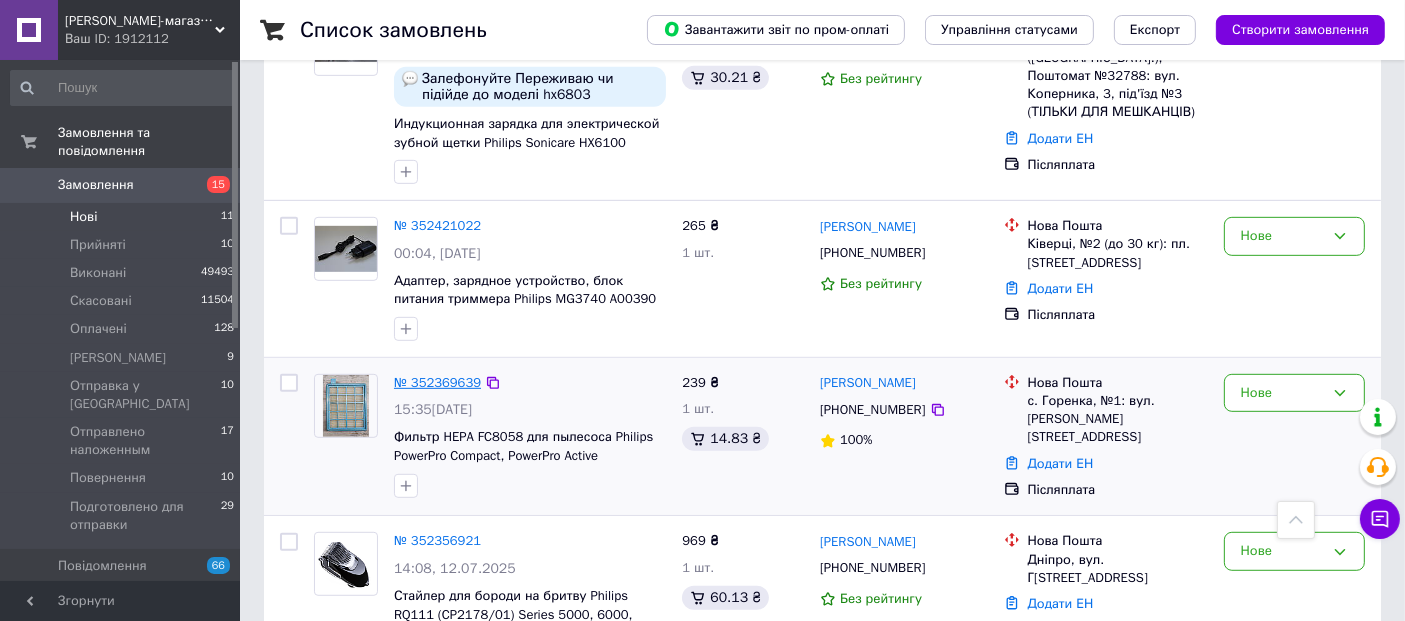 click on "№ 352369639" at bounding box center (437, 382) 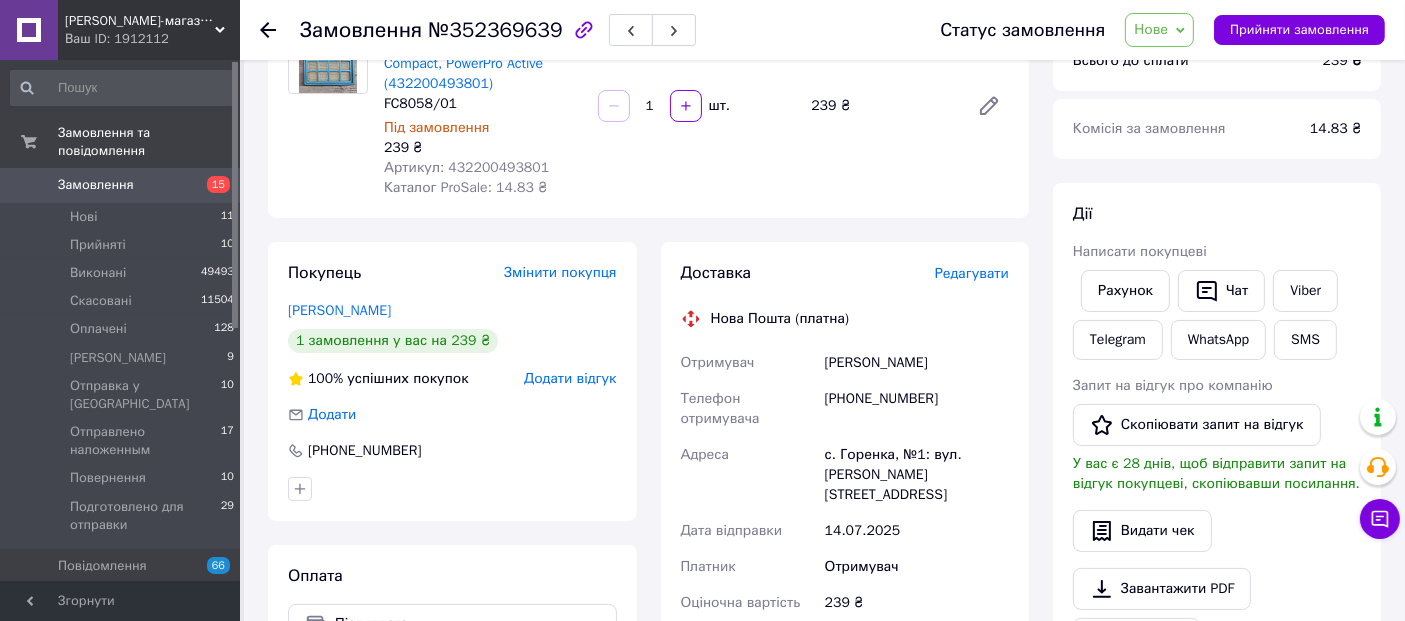 scroll, scrollTop: 0, scrollLeft: 0, axis: both 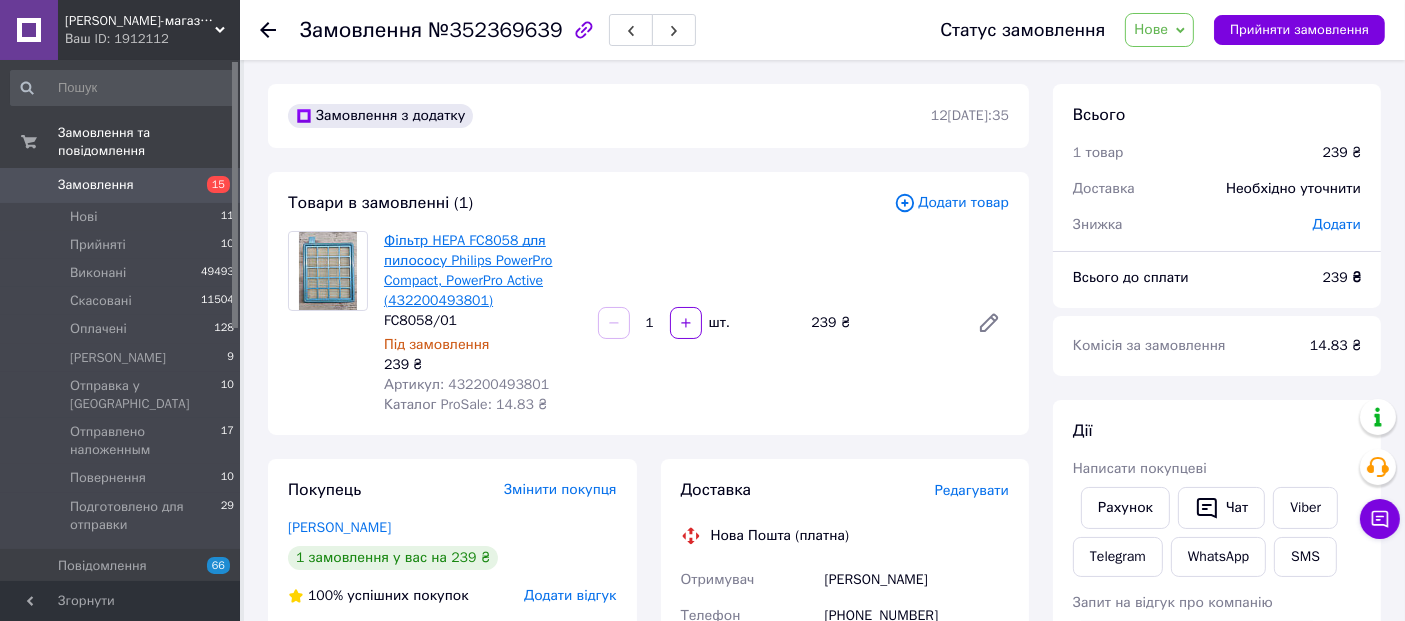 click on "Фільтр HEPA FC8058 для пилососу Philips PowerPro Compact, PowerPro Active (432200493801)" at bounding box center (468, 270) 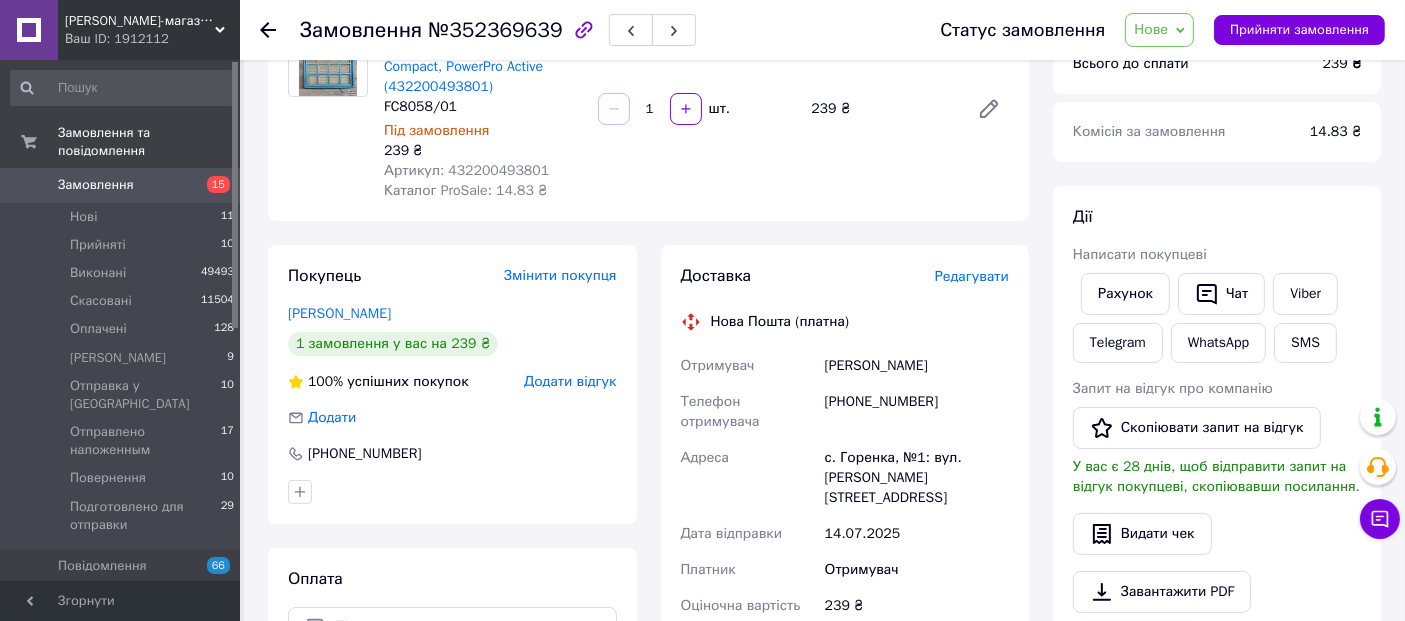 scroll, scrollTop: 222, scrollLeft: 0, axis: vertical 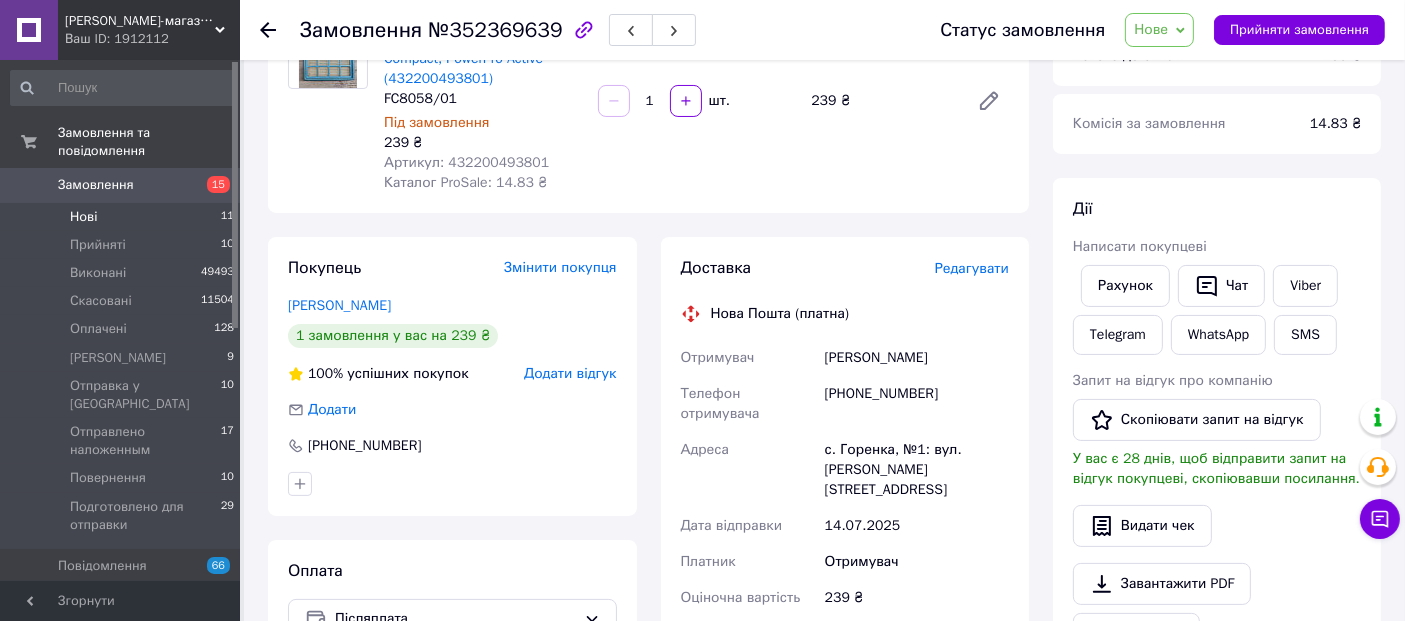 click on "Нові" at bounding box center [83, 217] 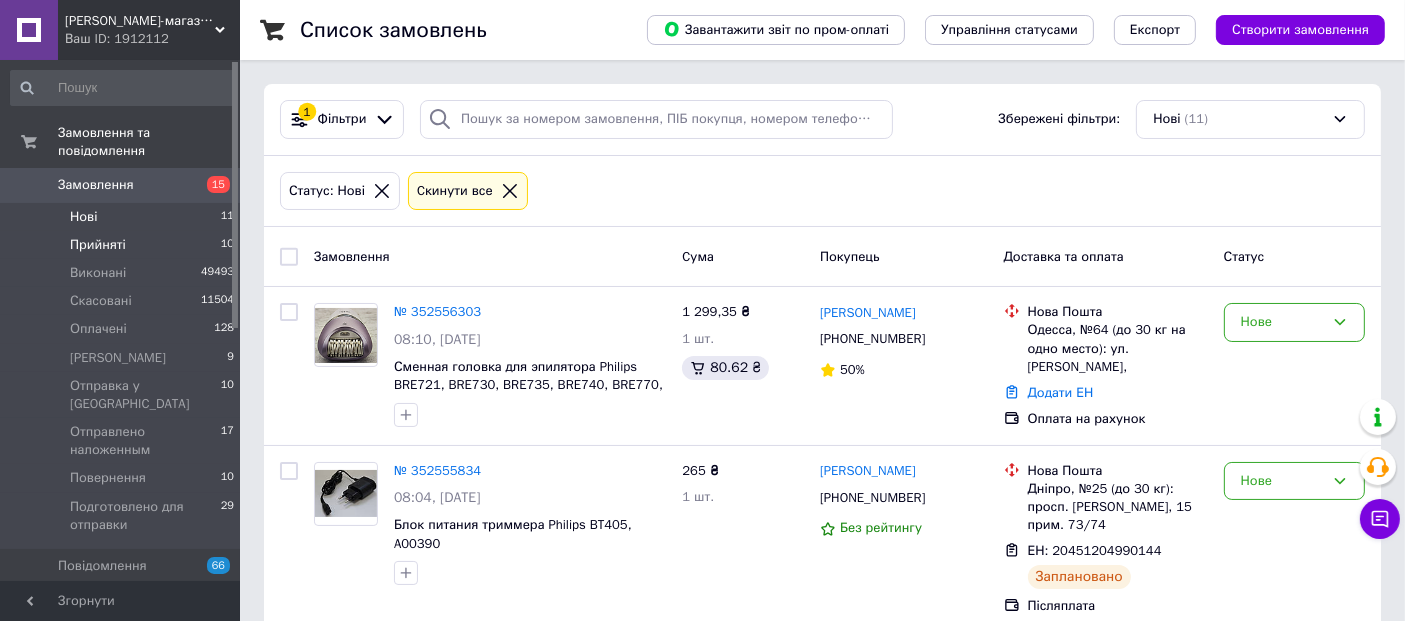 click on "Прийняті" at bounding box center [98, 245] 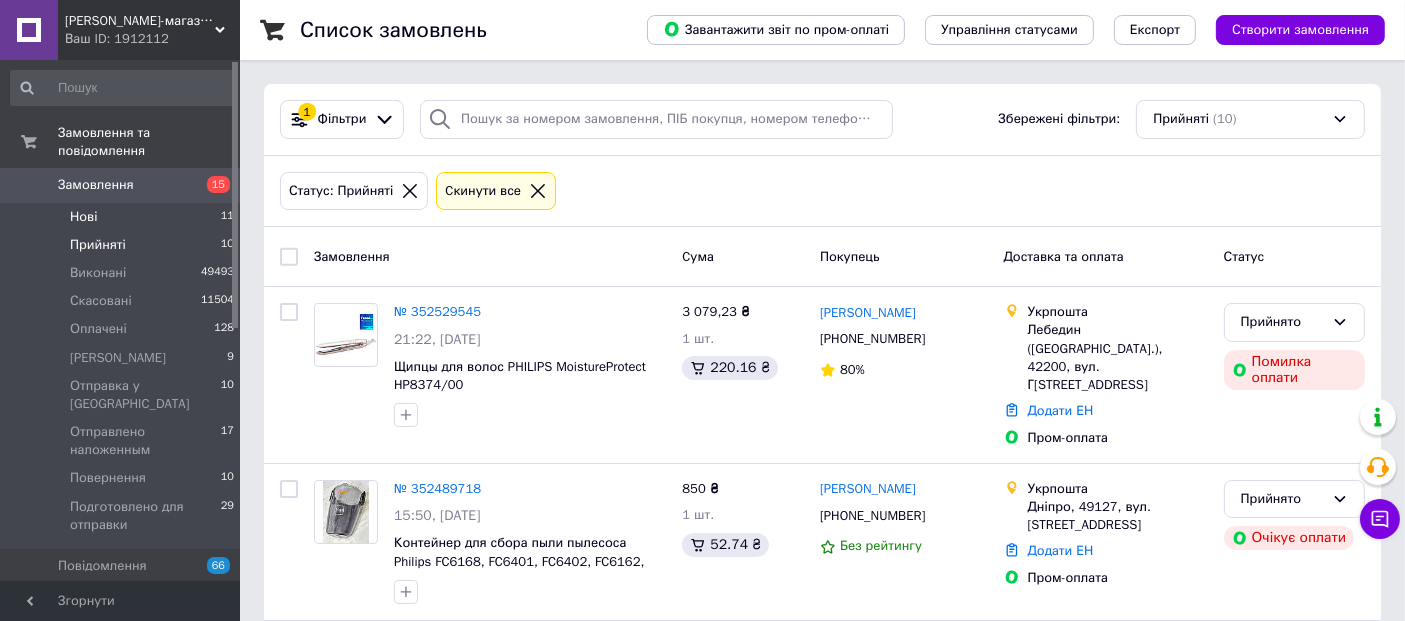 click on "Нові" at bounding box center (83, 217) 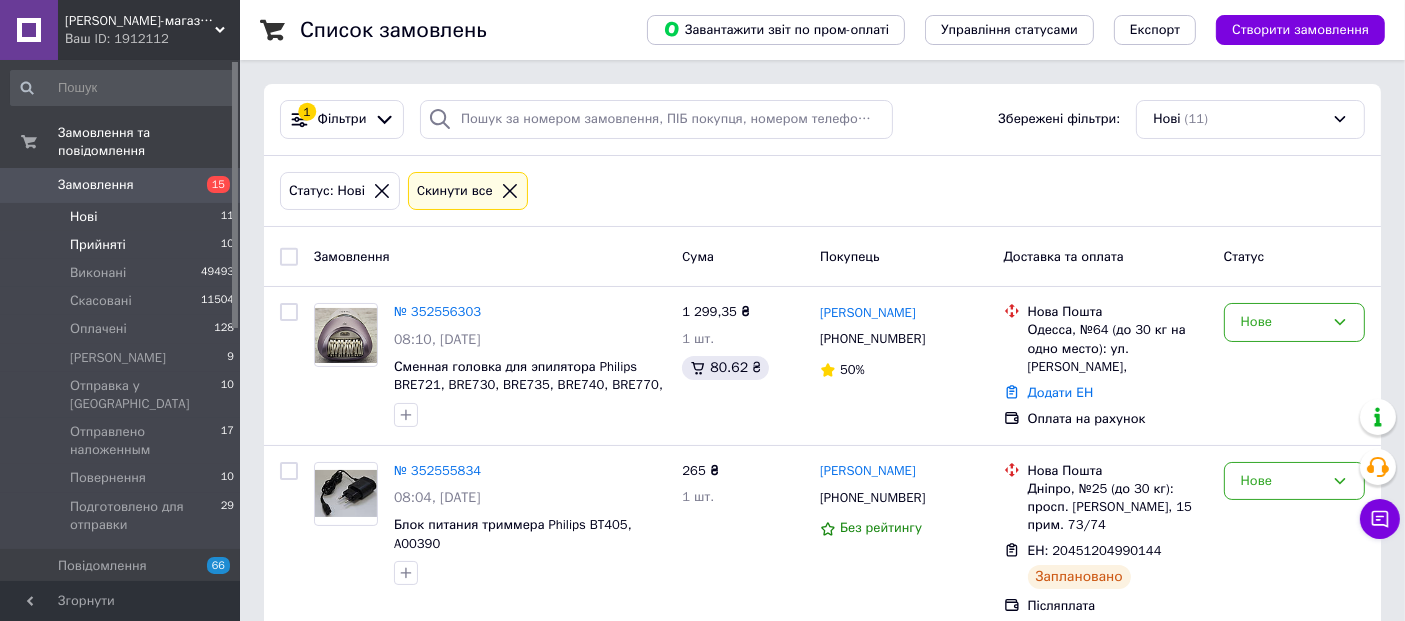 click on "Прийняті" at bounding box center [98, 245] 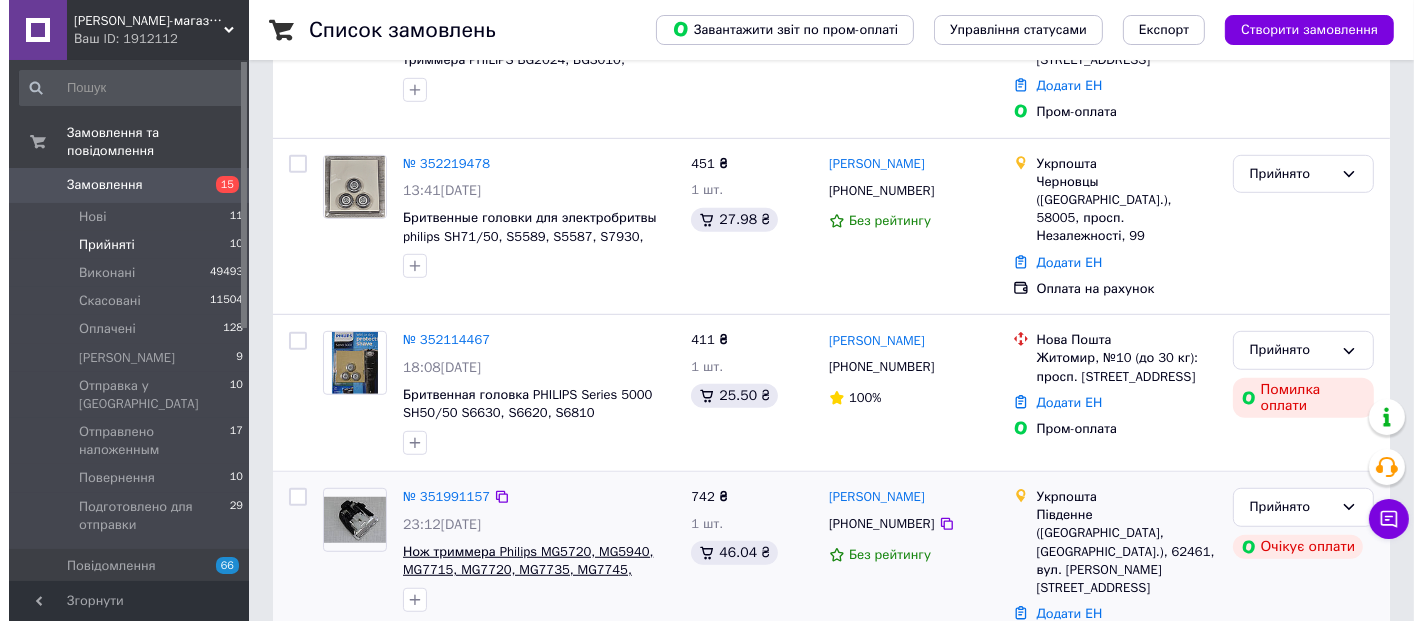 scroll, scrollTop: 1304, scrollLeft: 0, axis: vertical 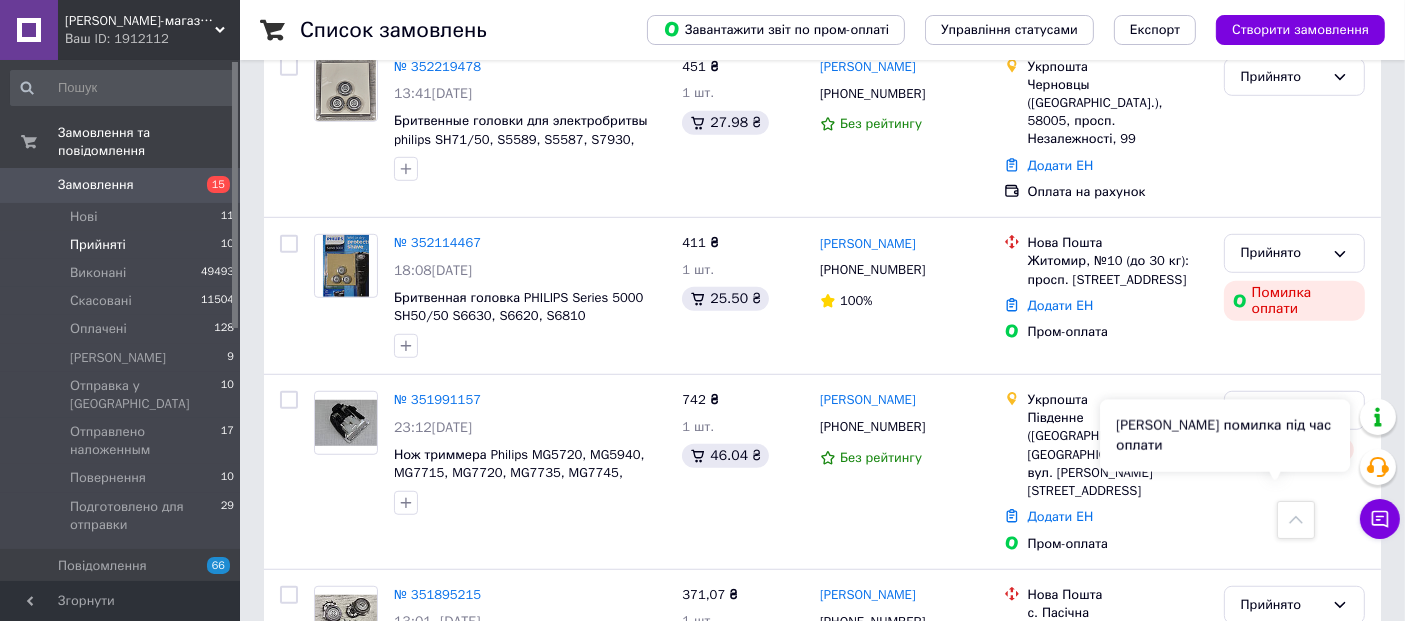 click on "[PERSON_NAME] помилка під час оплати" at bounding box center [1225, 436] 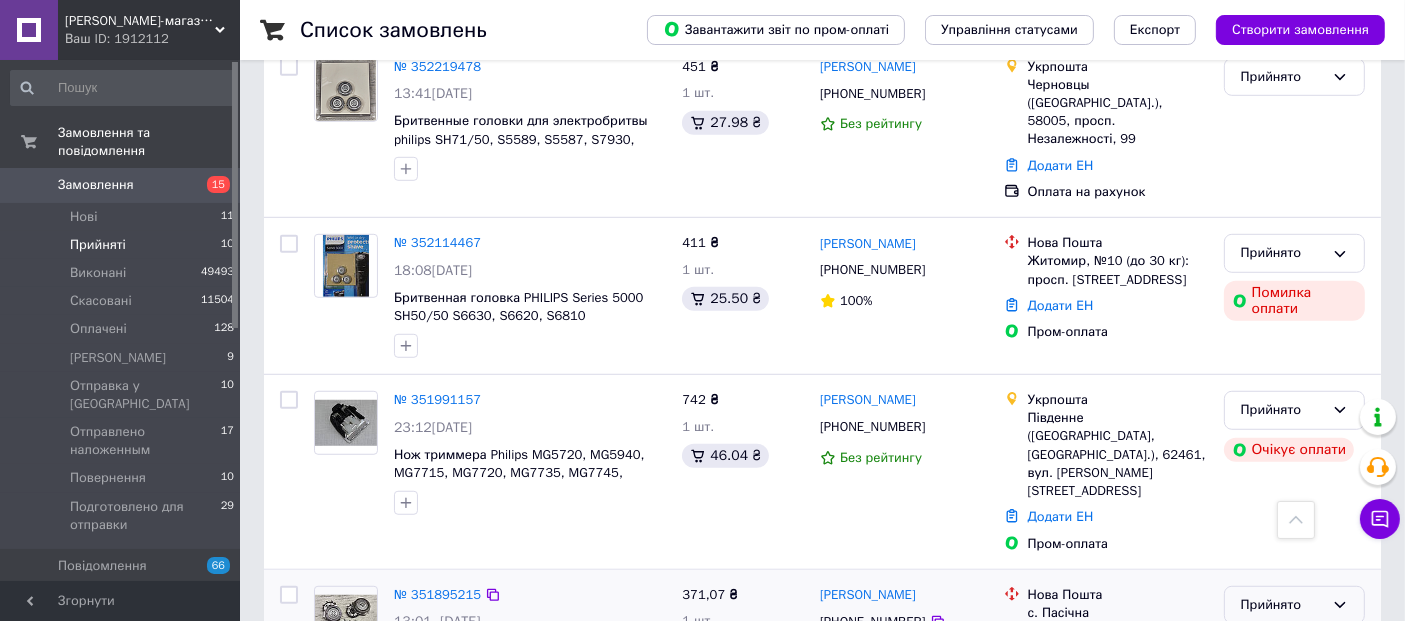 click on "Прийнято" at bounding box center [1282, 605] 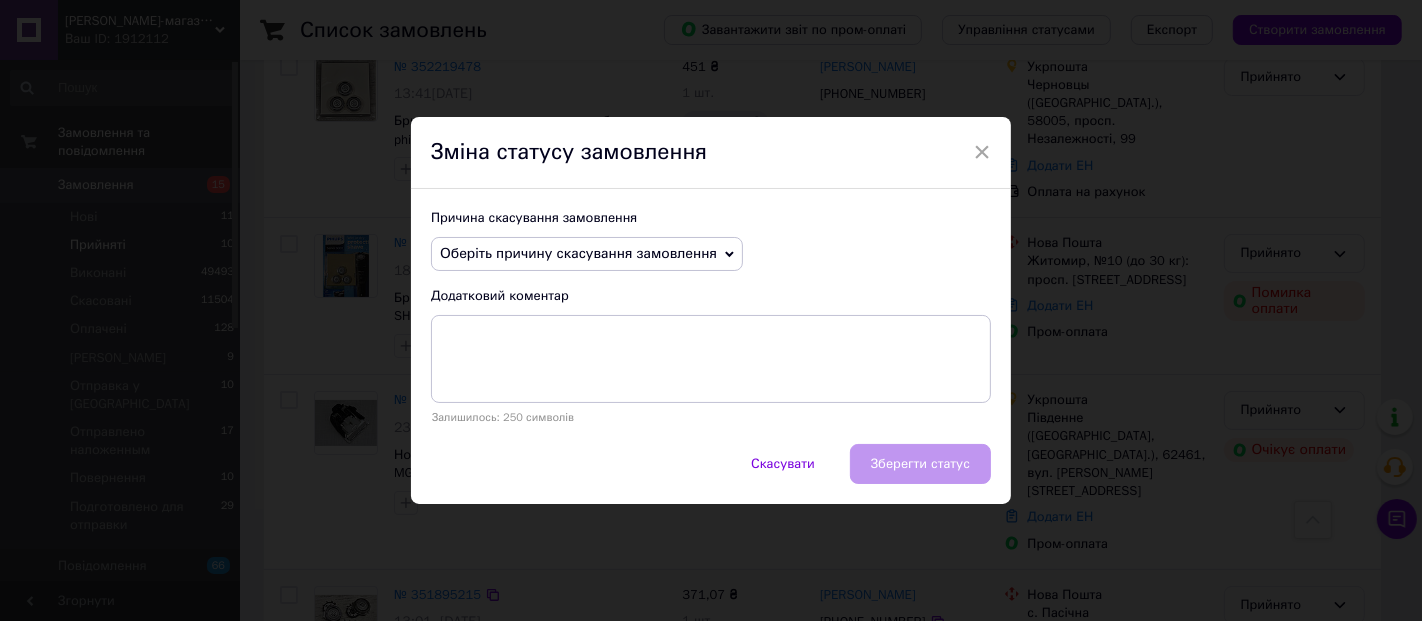 click on "Оберіть причину скасування замовлення" at bounding box center [578, 253] 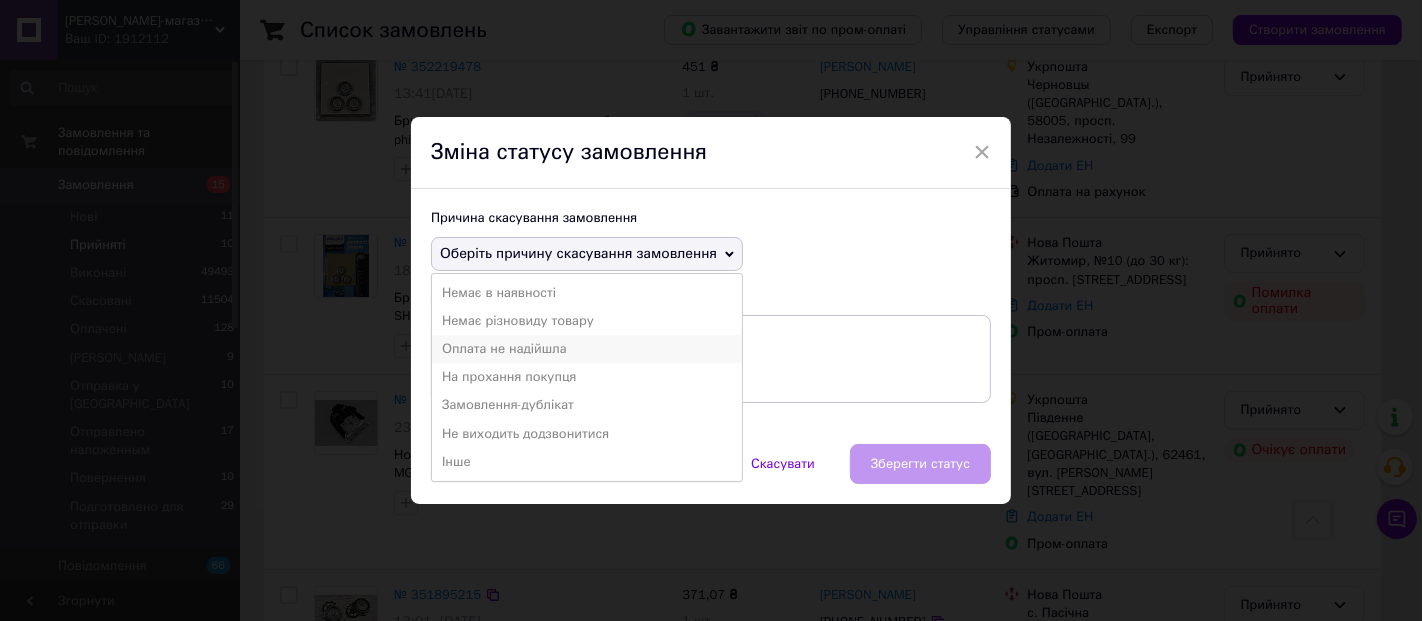click on "Оплата не надійшла" at bounding box center [587, 349] 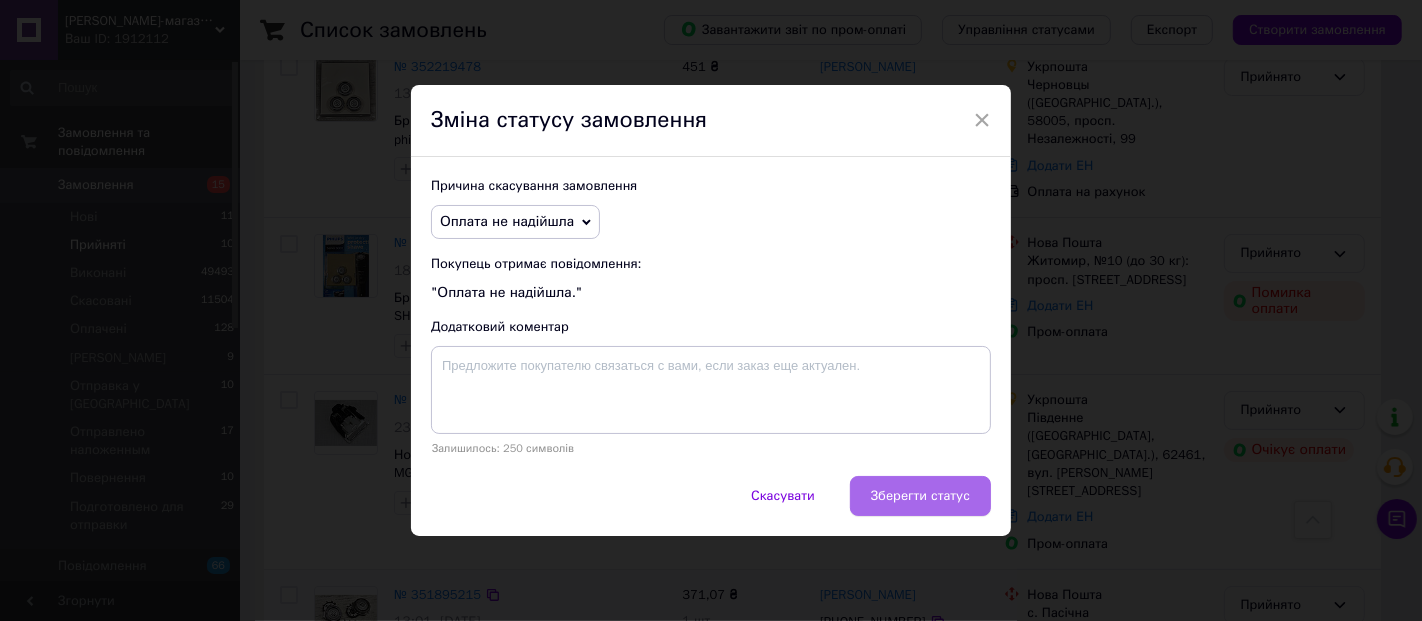 click on "Зберегти статус" at bounding box center [920, 496] 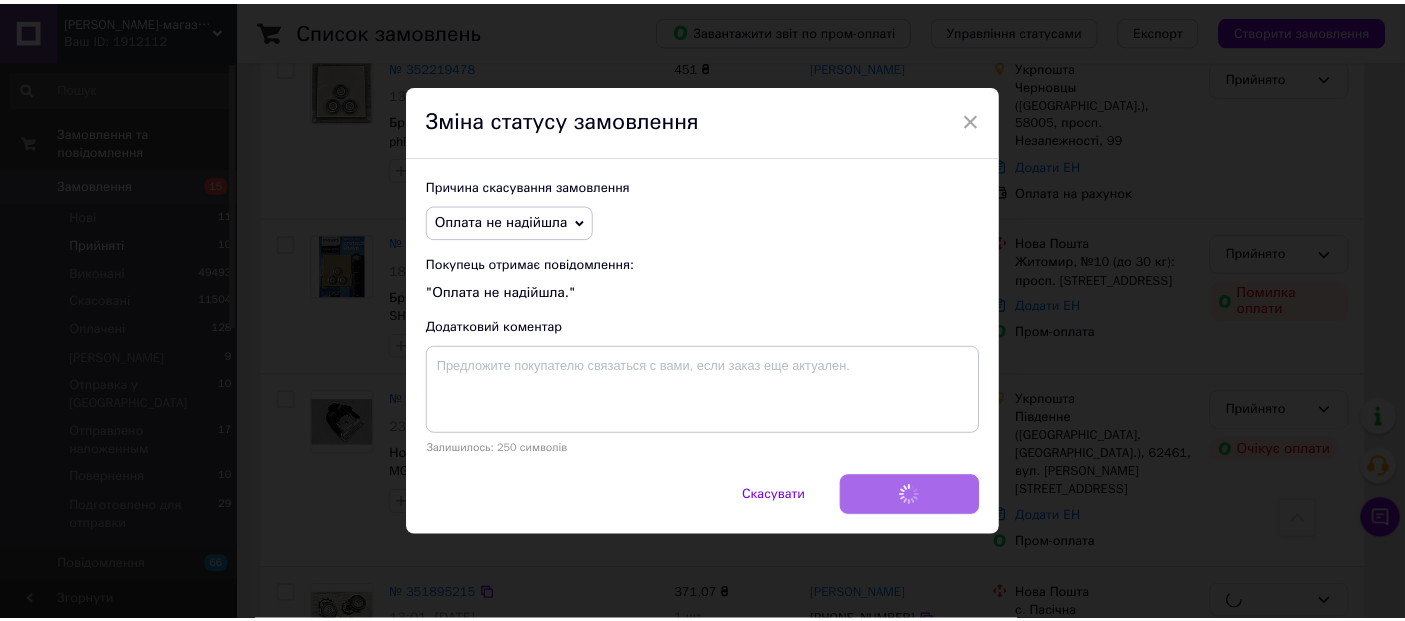 scroll, scrollTop: 1302, scrollLeft: 0, axis: vertical 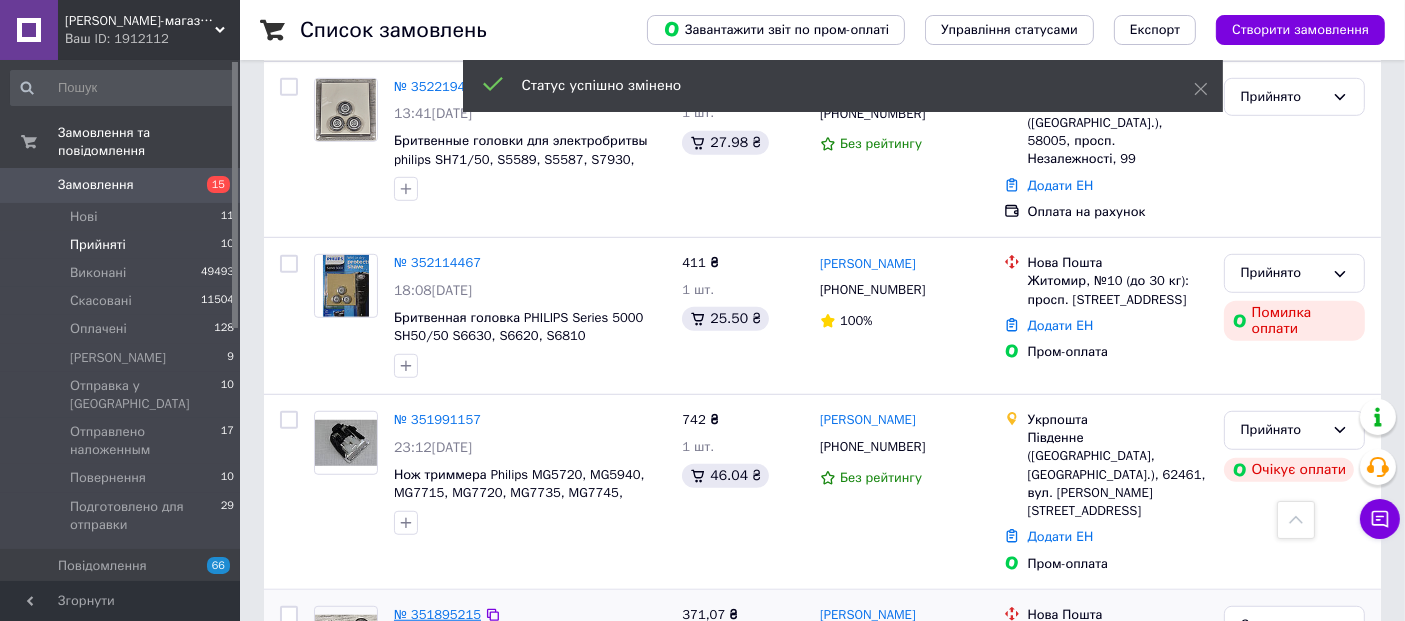 click on "№ 351895215" at bounding box center [437, 614] 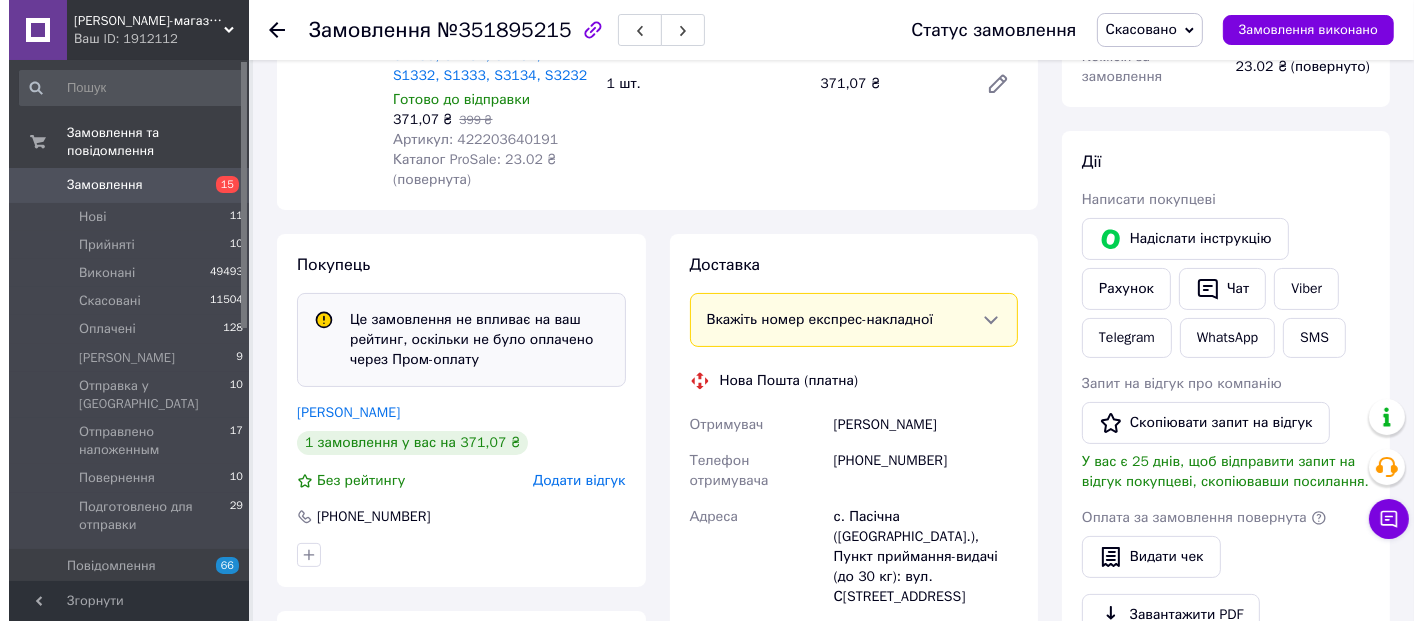 scroll, scrollTop: 333, scrollLeft: 0, axis: vertical 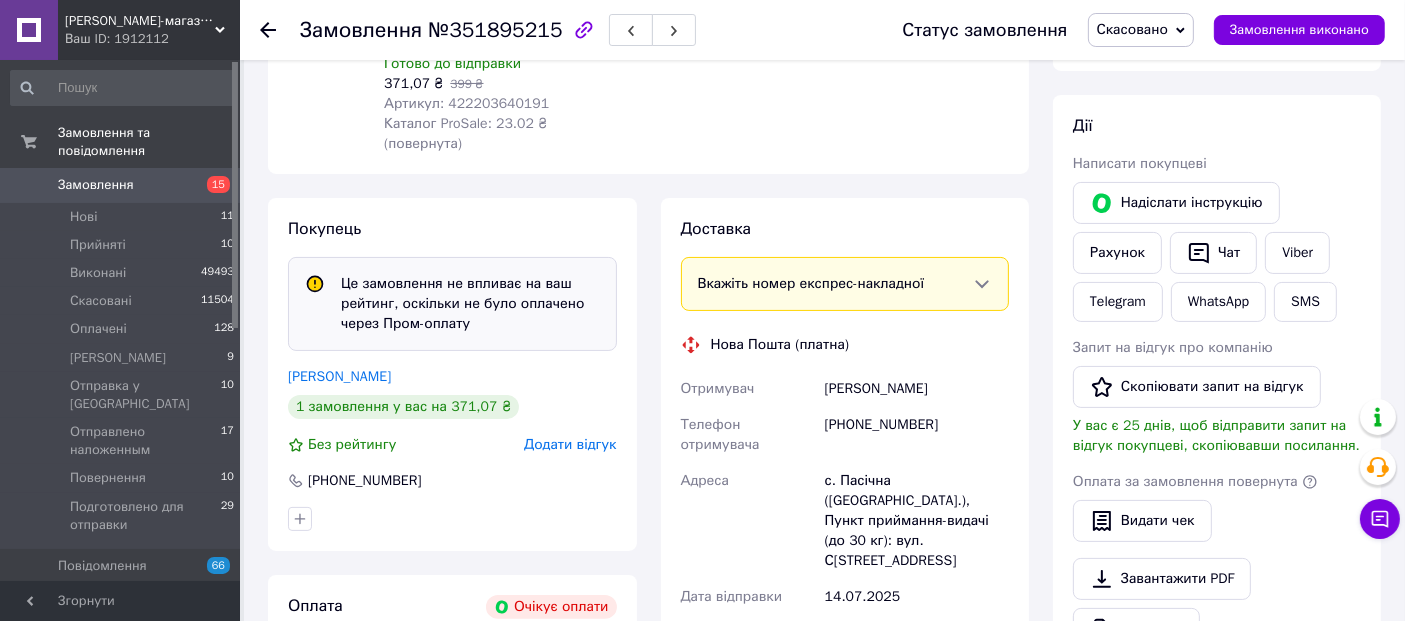 click on "Додати відгук" at bounding box center (570, 444) 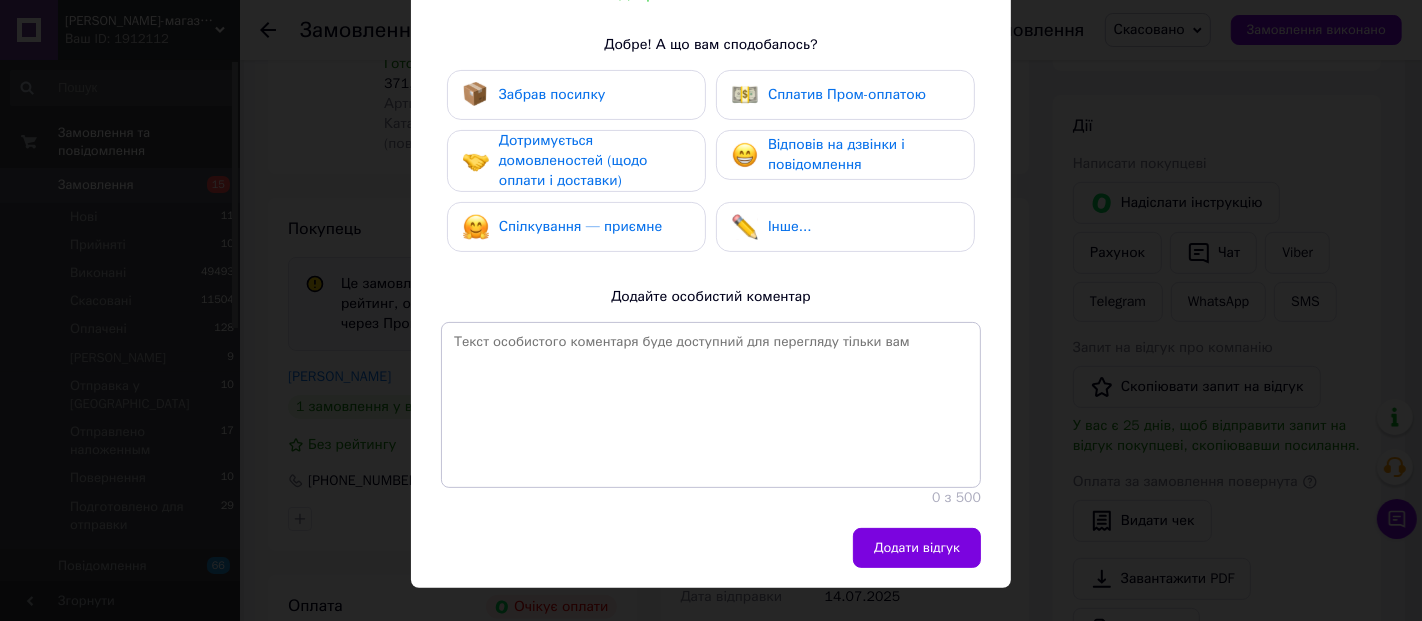 scroll, scrollTop: 222, scrollLeft: 0, axis: vertical 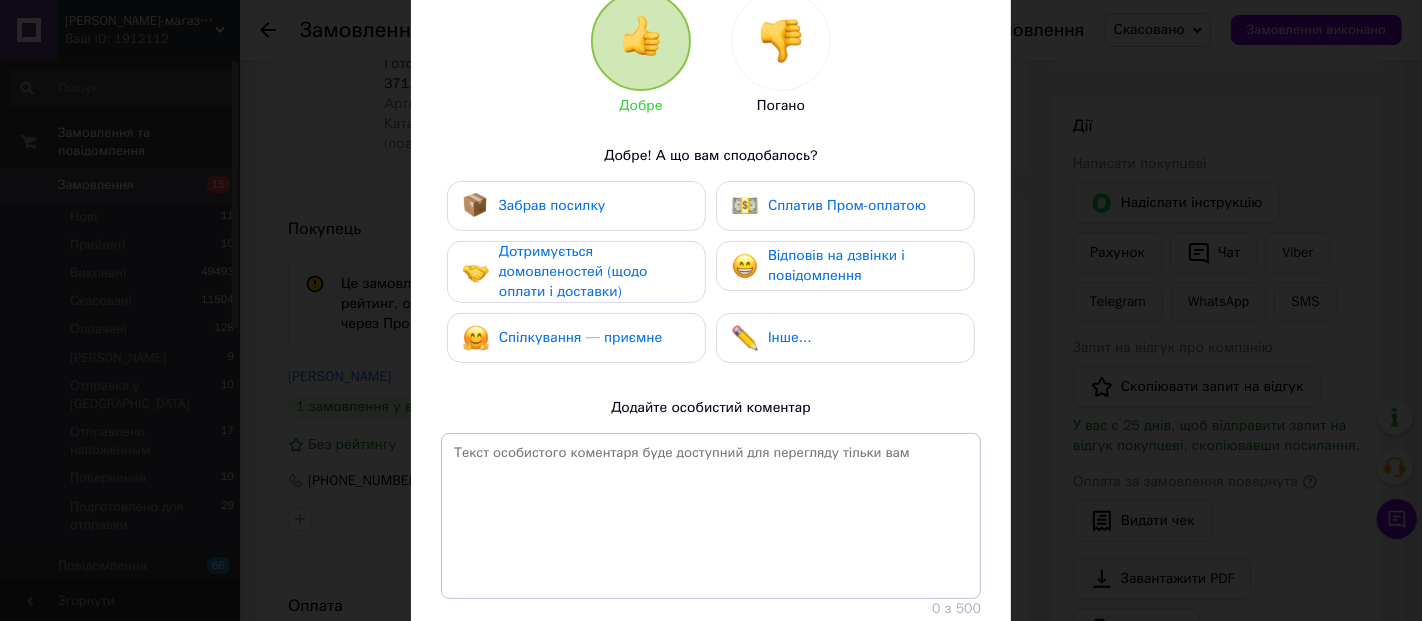 click at bounding box center [781, 41] 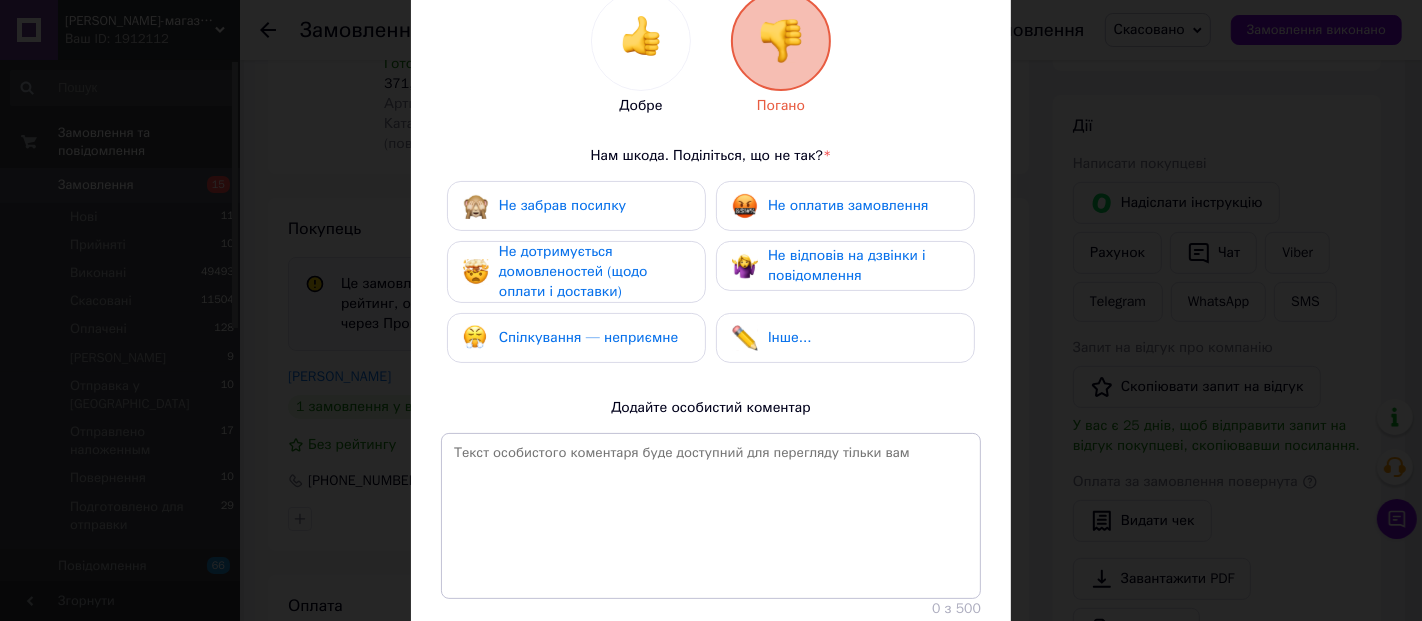 click on "Не оплатив замовлення" at bounding box center (848, 205) 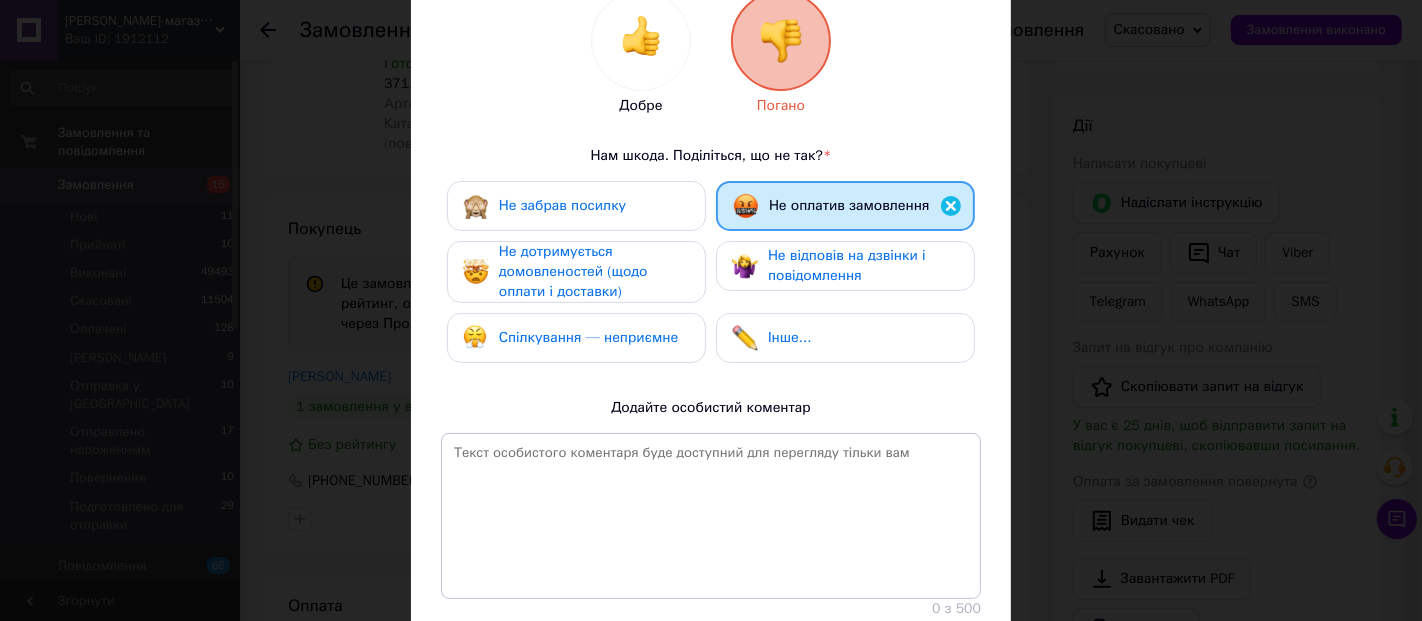 click on "Не дотримується домовленостей (щодо оплати і доставки)" at bounding box center (573, 271) 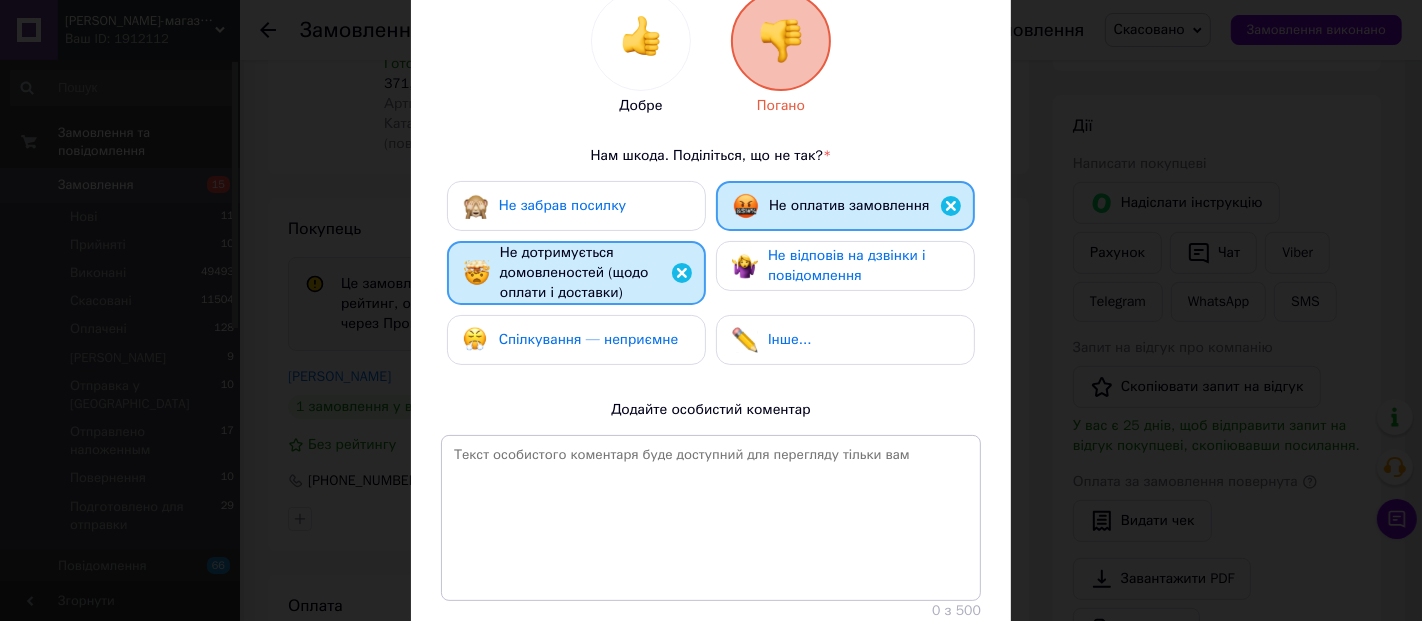 click on "Спілкування — неприємне" at bounding box center (576, 340) 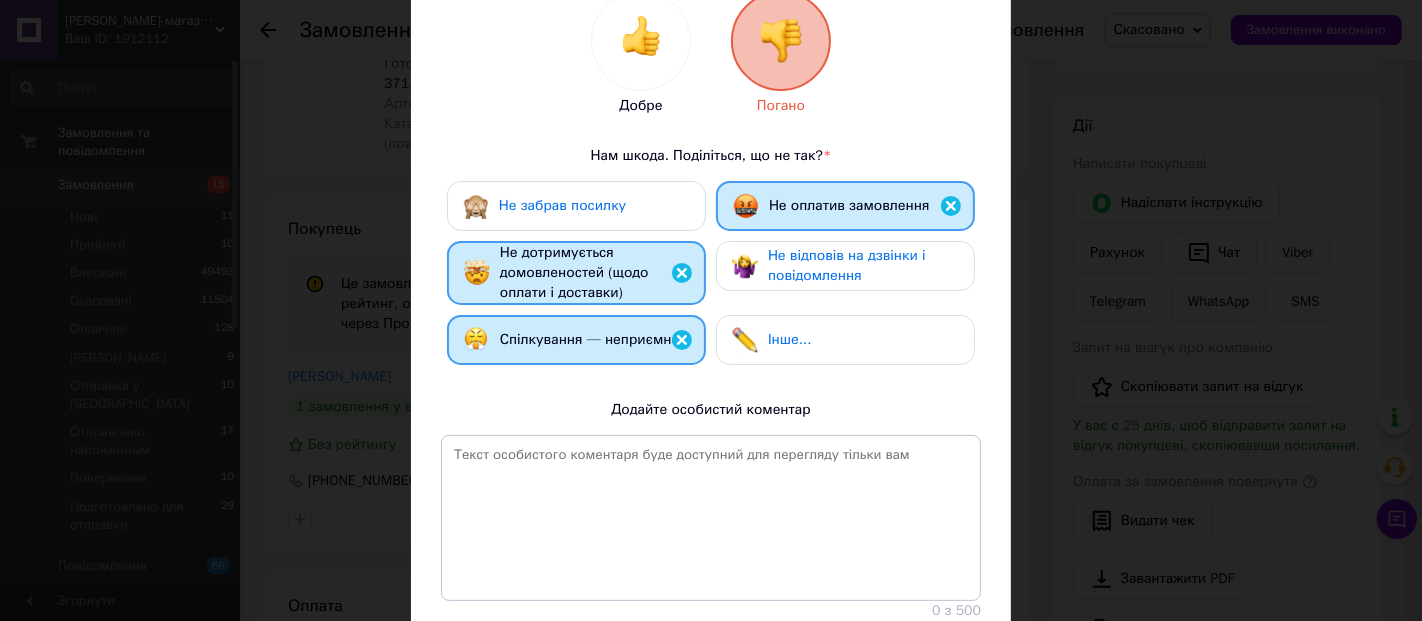 click on "Не відповів на дзвінки і повідомлення" at bounding box center [847, 265] 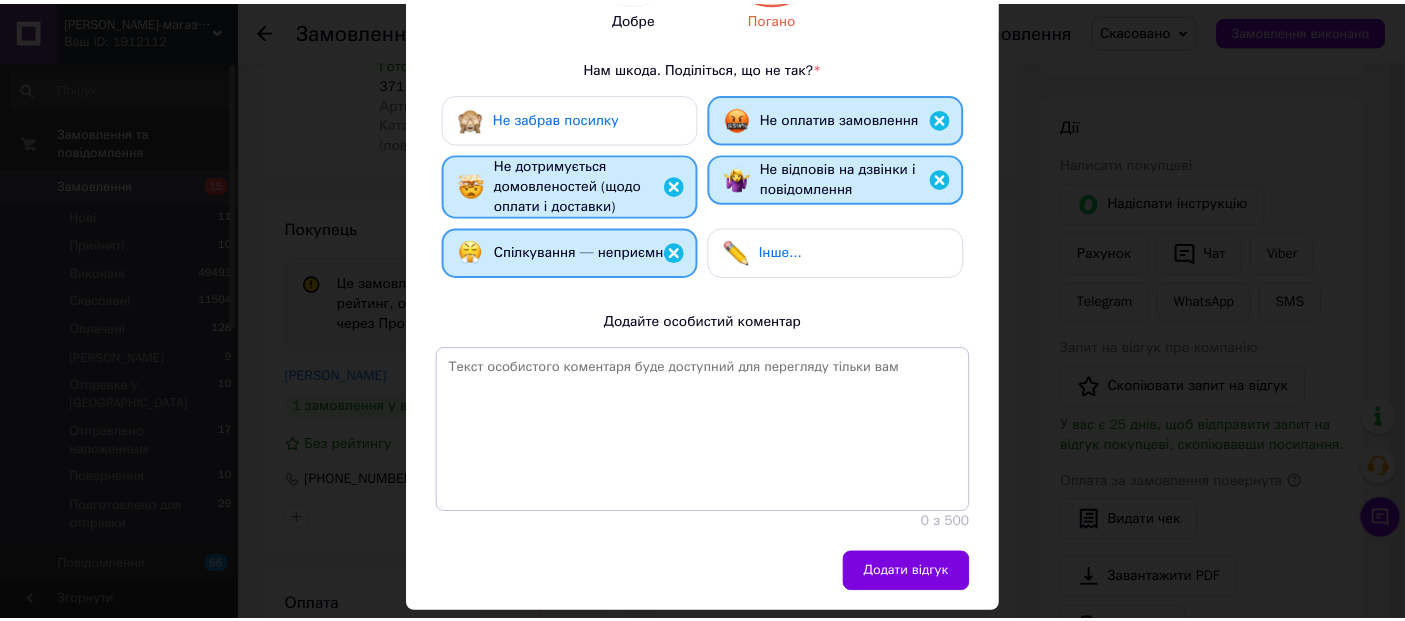 scroll, scrollTop: 368, scrollLeft: 0, axis: vertical 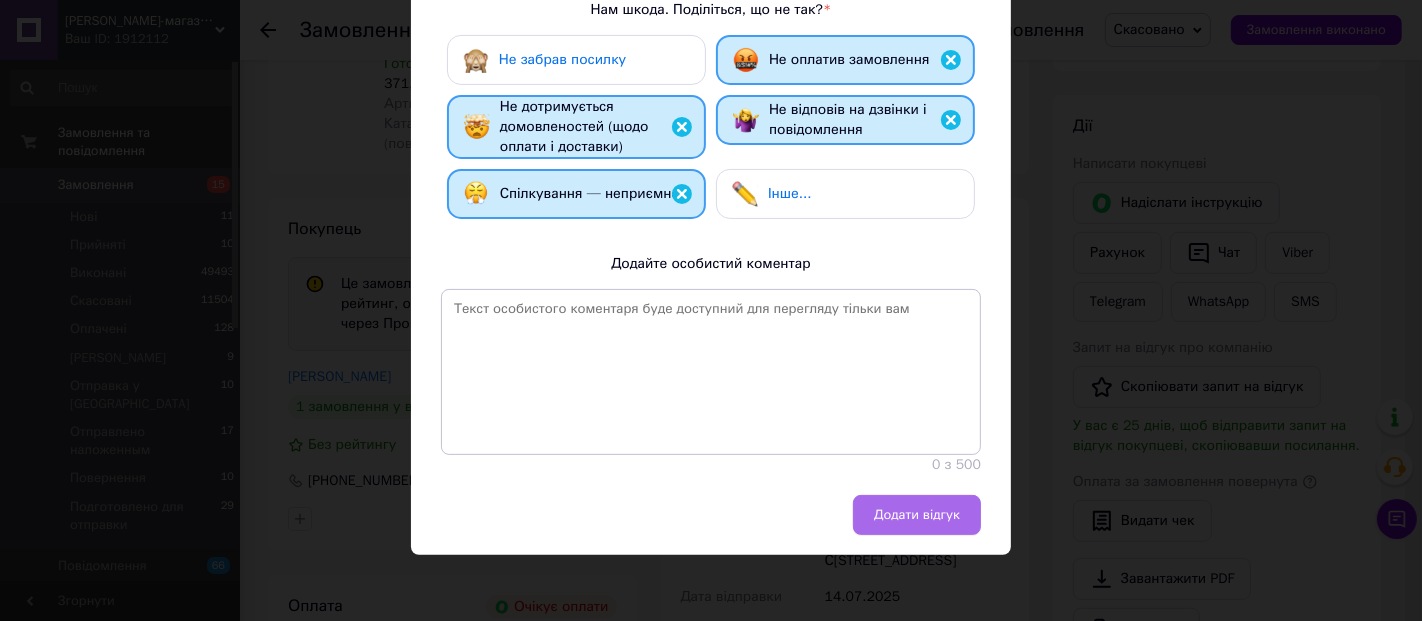 click on "Додати відгук" at bounding box center [917, 515] 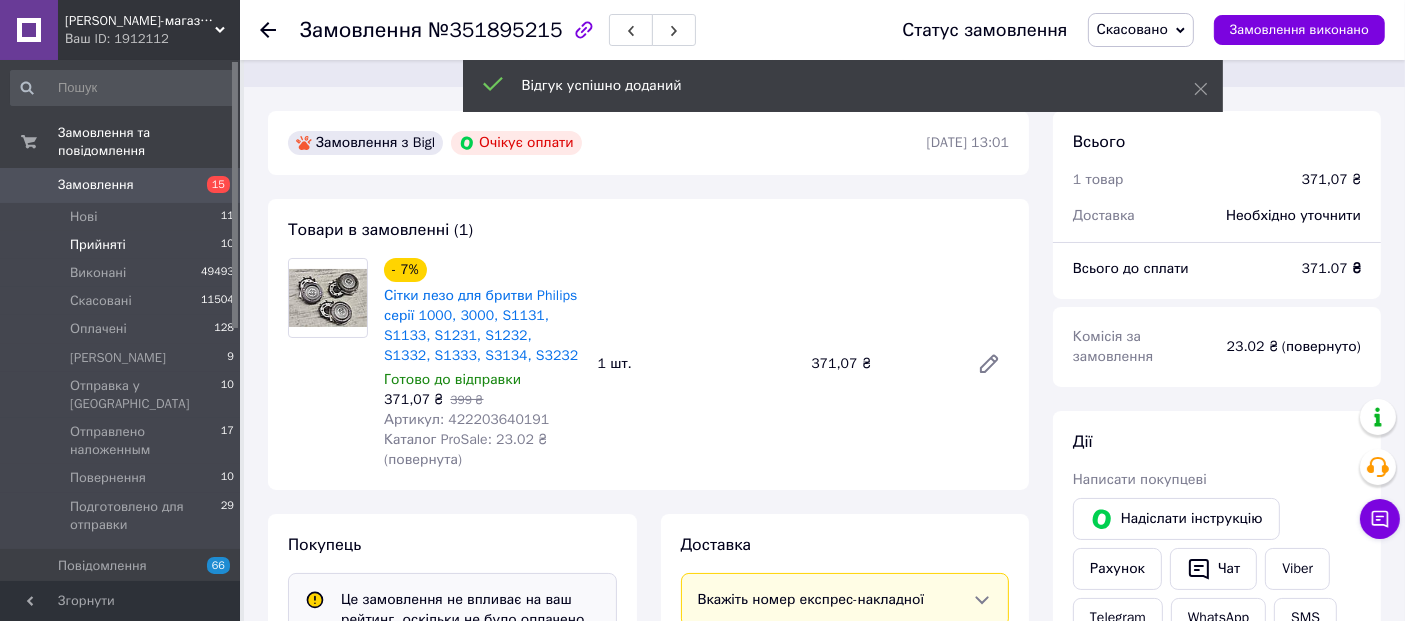 scroll, scrollTop: 0, scrollLeft: 0, axis: both 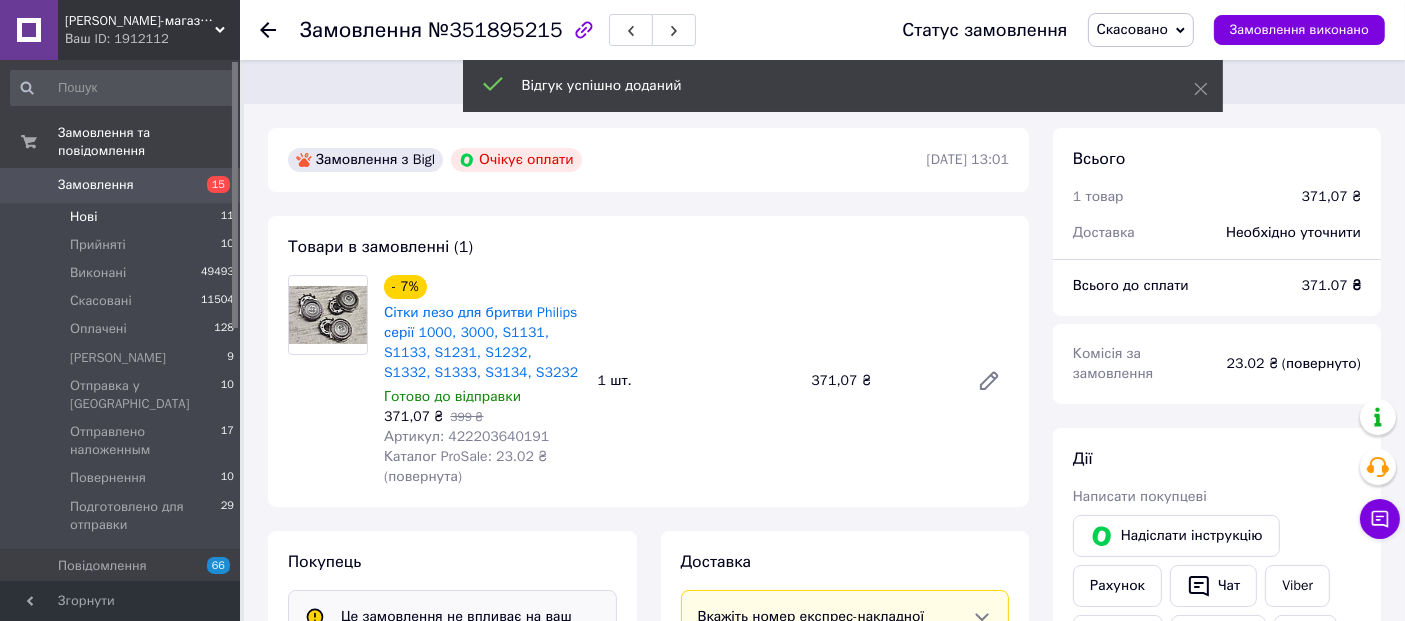 click on "Нові" at bounding box center (83, 217) 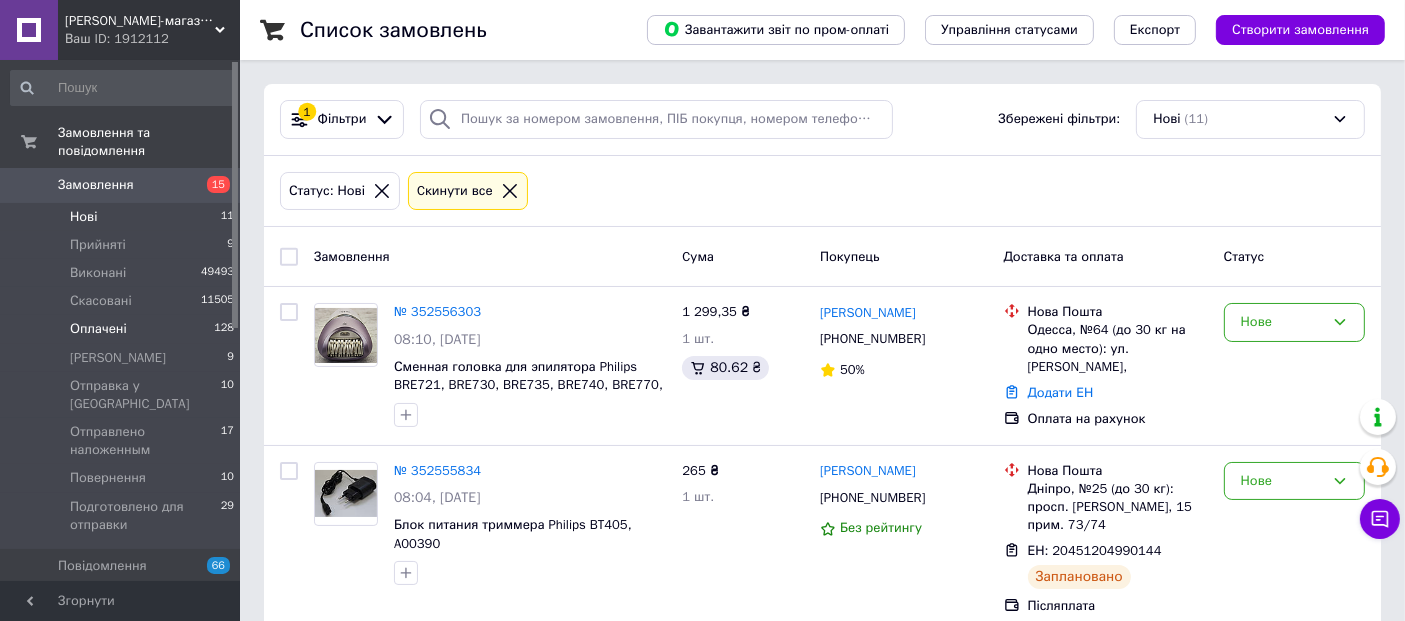 click on "Оплачені" at bounding box center (98, 329) 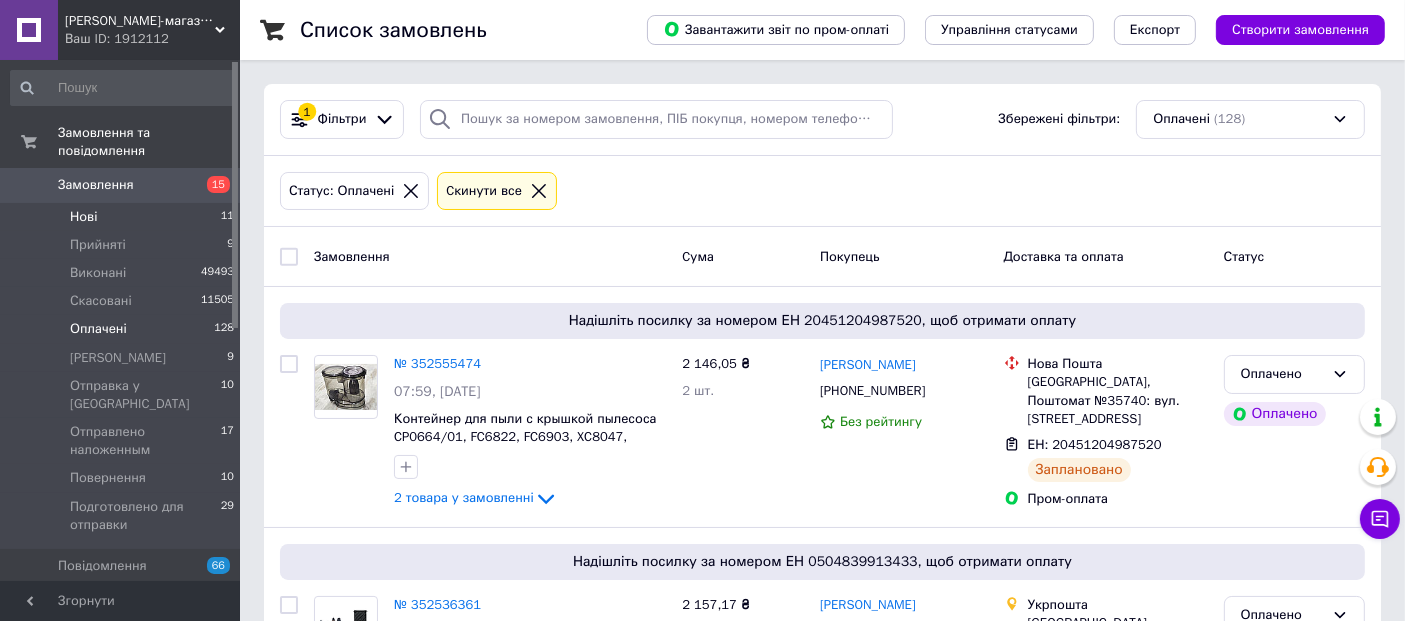click on "Нові 11" at bounding box center [123, 217] 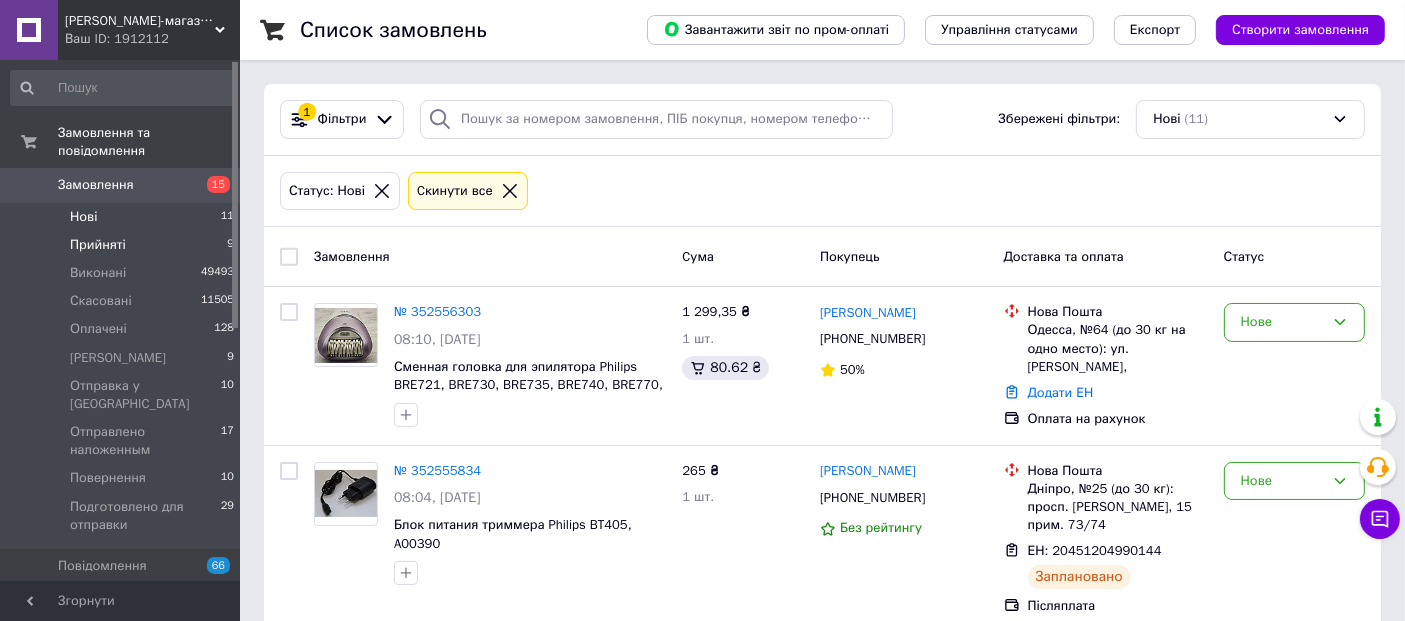 click on "Прийняті" at bounding box center [98, 245] 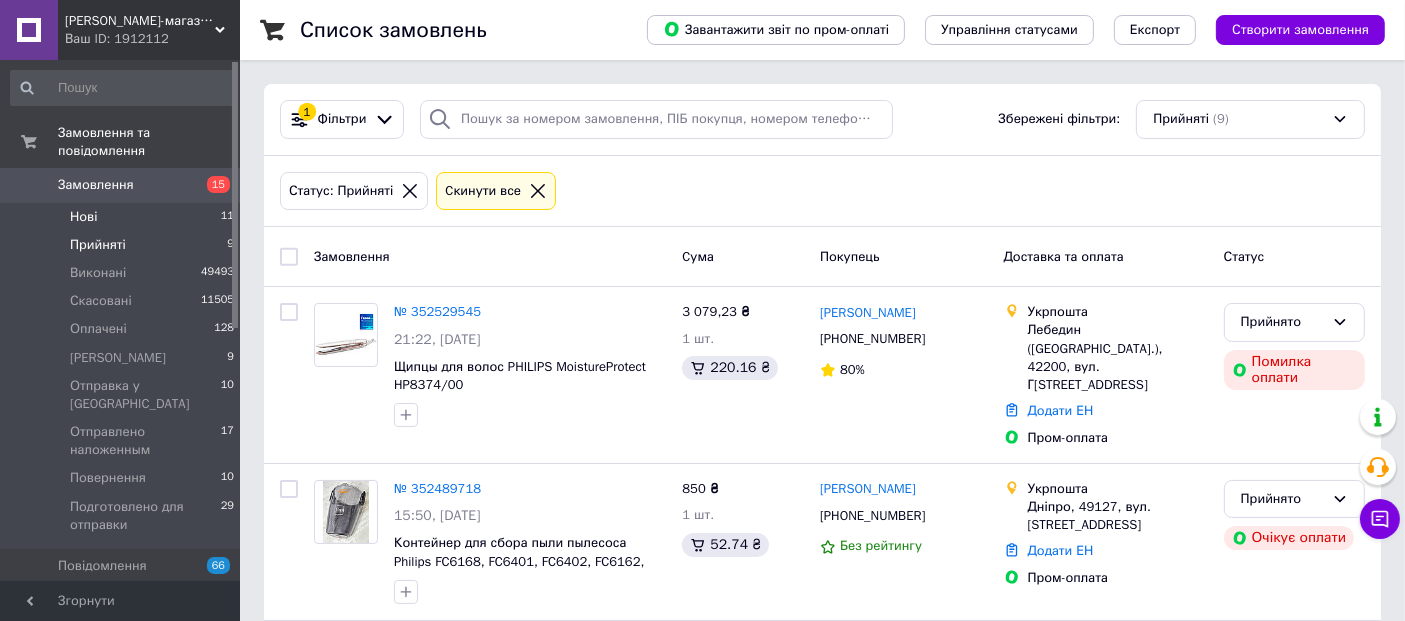 click on "Нові" at bounding box center [83, 217] 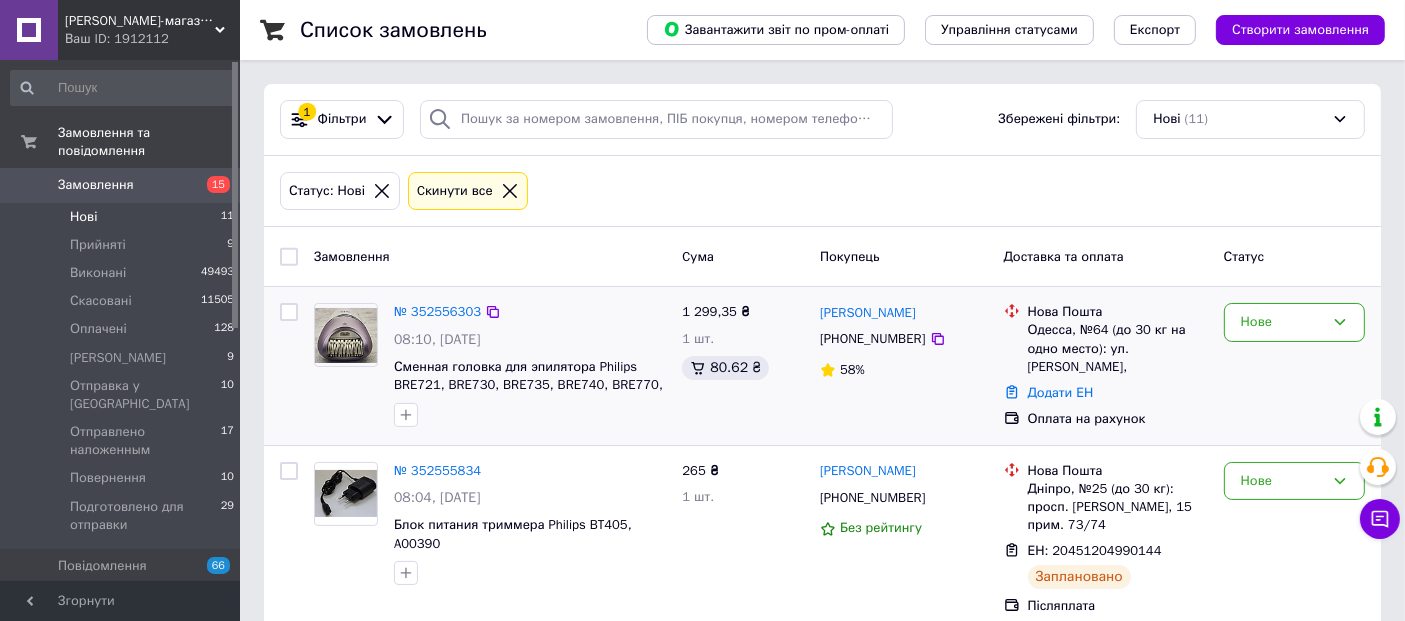 click on "№ 352556303" at bounding box center (437, 312) 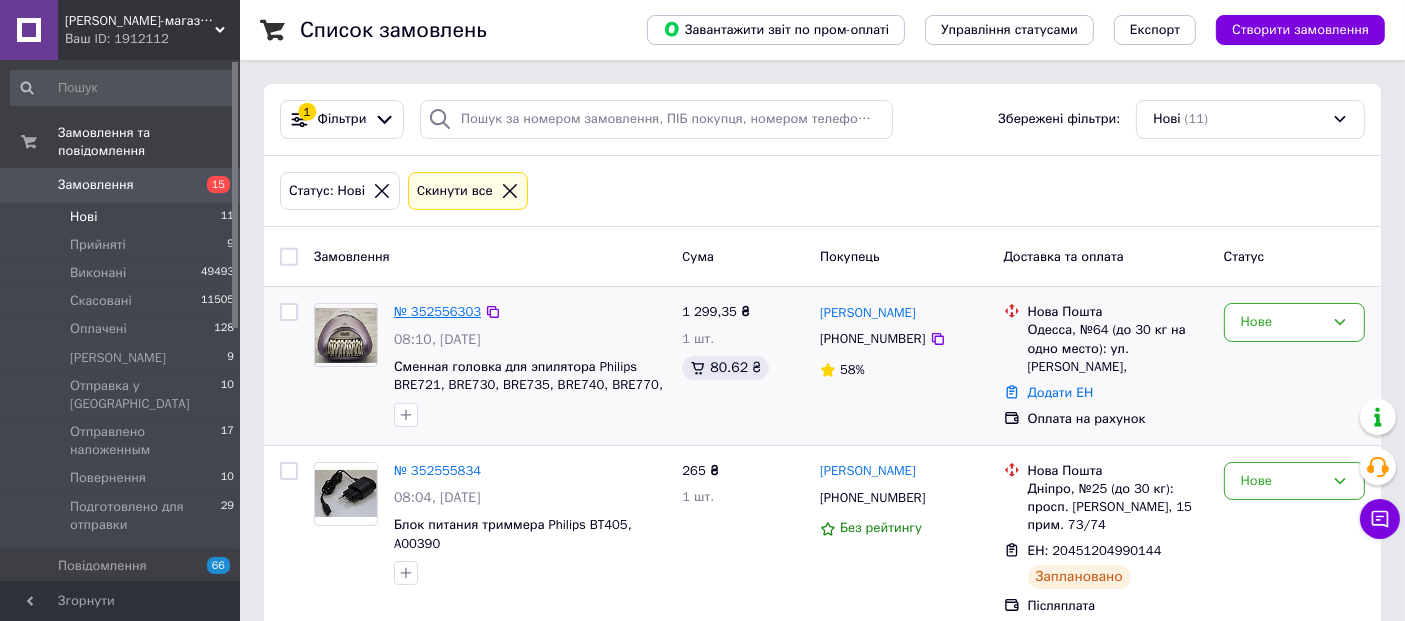 click on "№ 352556303" at bounding box center (437, 311) 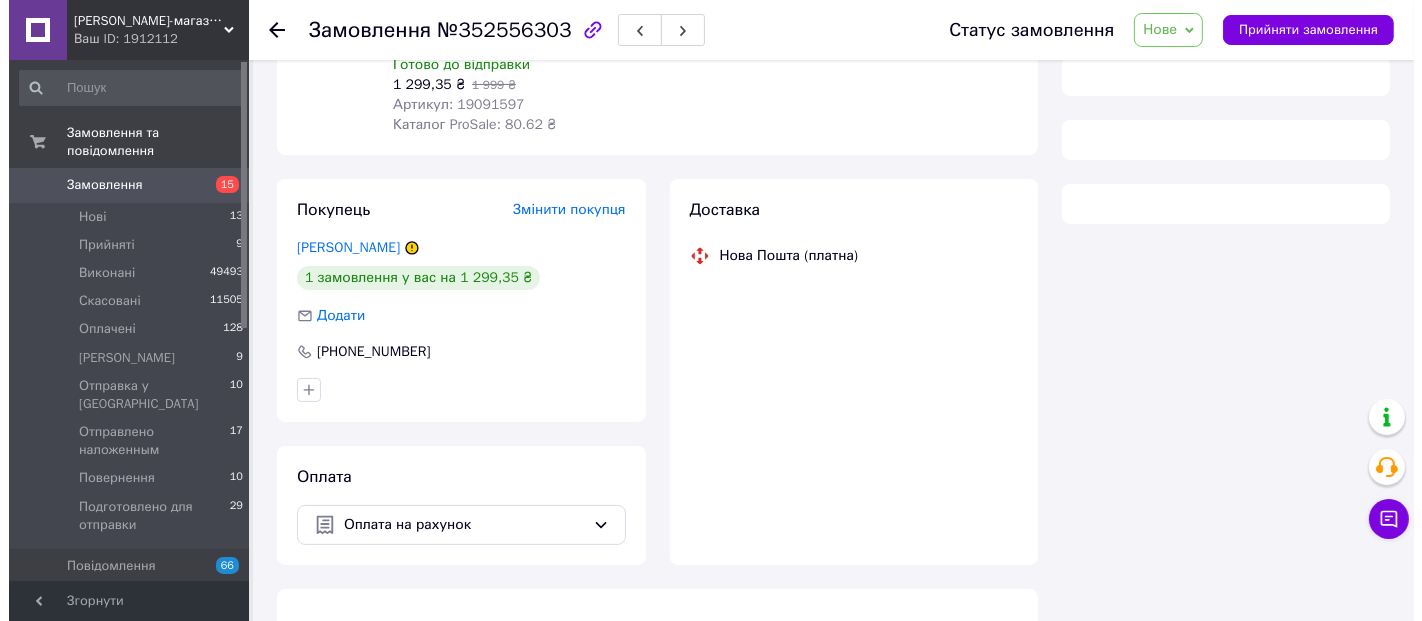 scroll, scrollTop: 338, scrollLeft: 0, axis: vertical 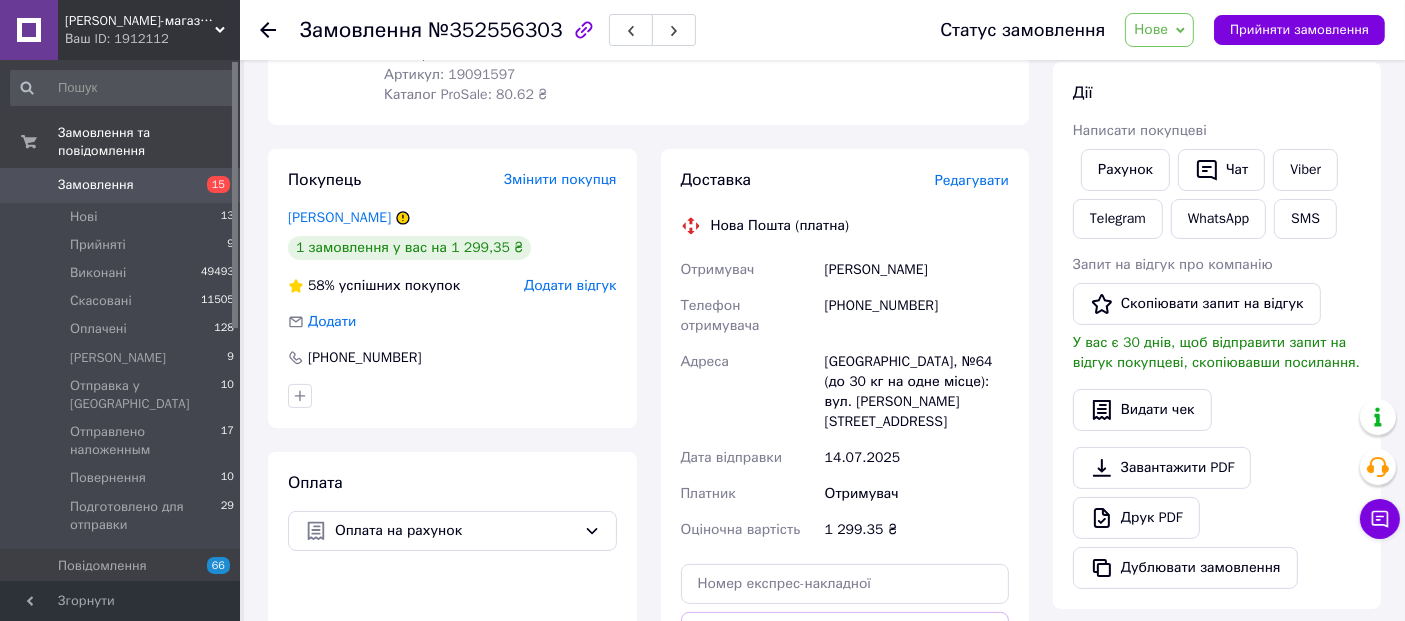 click on "Додати відгук" at bounding box center [570, 285] 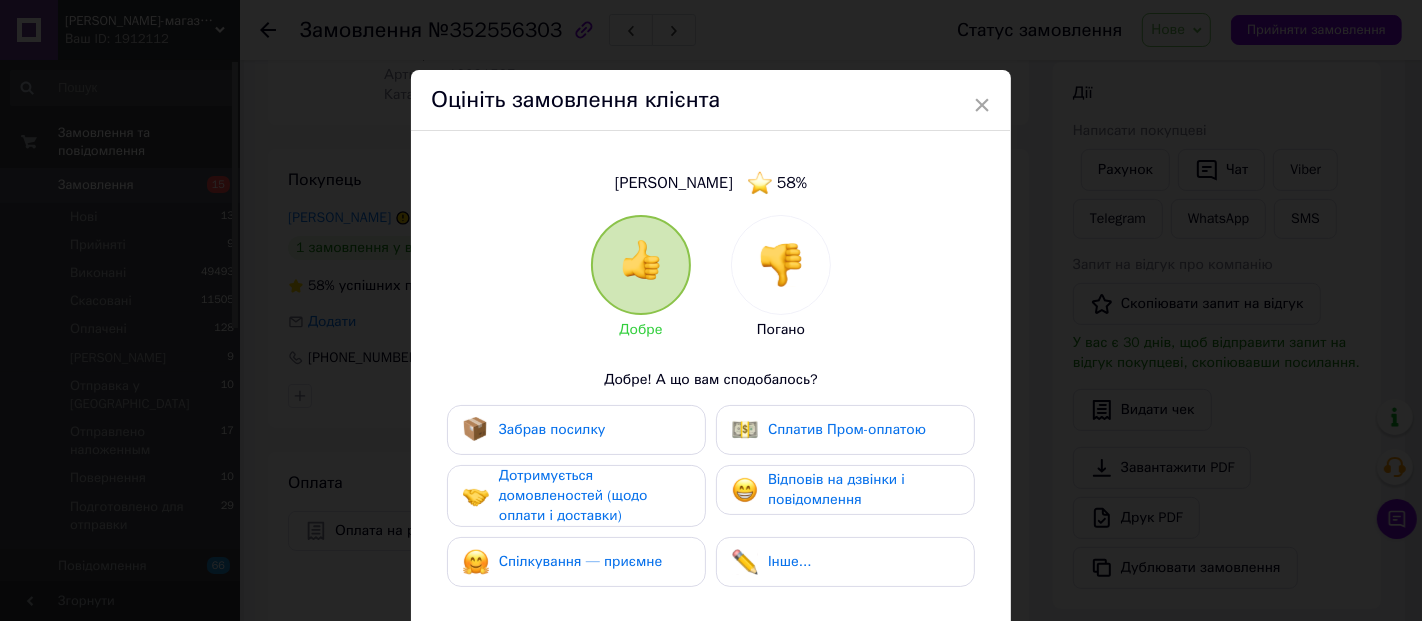 drag, startPoint x: 768, startPoint y: 269, endPoint x: 782, endPoint y: 380, distance: 111.8794 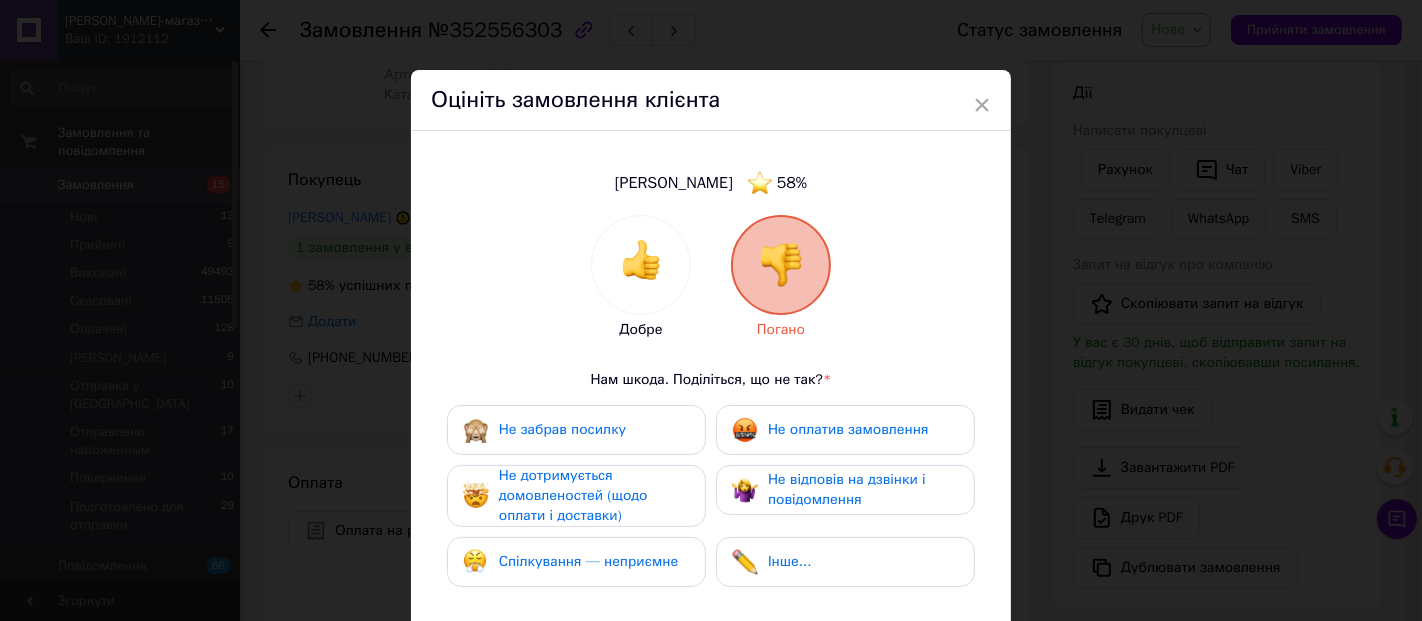 drag, startPoint x: 771, startPoint y: 423, endPoint x: 666, endPoint y: 489, distance: 124.02016 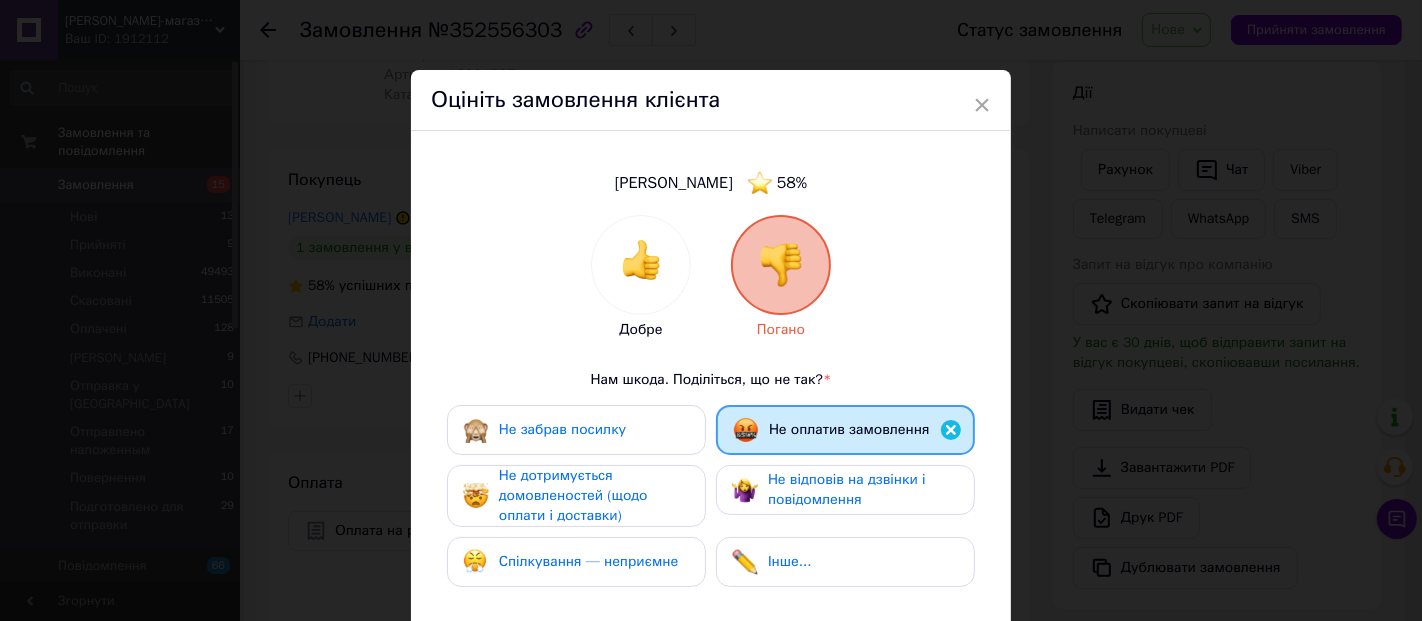 click on "Не дотримується домовленостей (щодо оплати і доставки)" at bounding box center [594, 496] 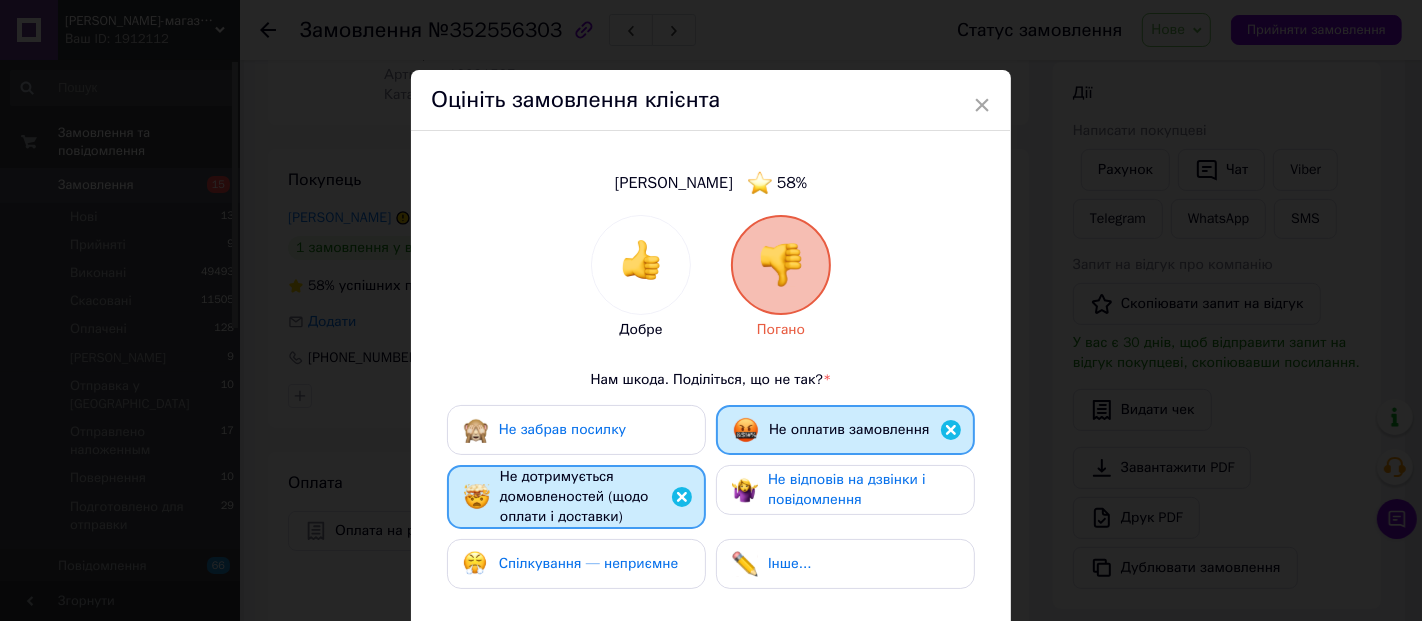 click on "Спілкування — неприємне" at bounding box center [570, 564] 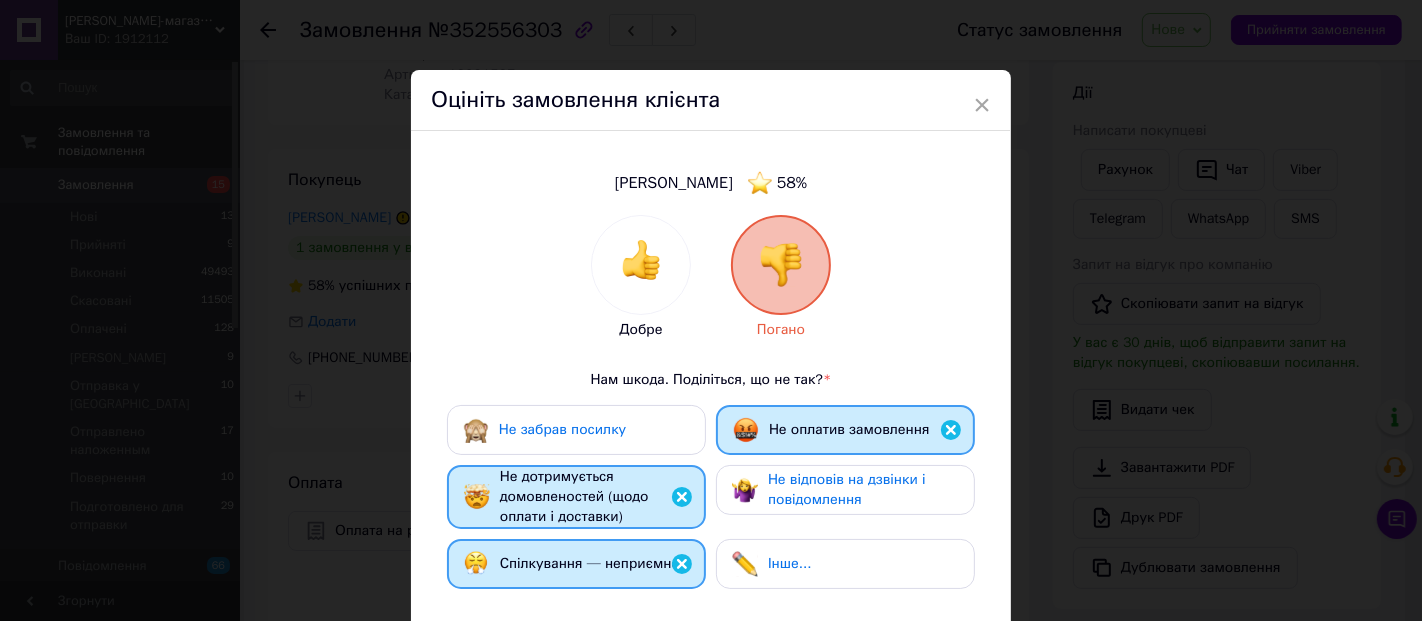 click on "Не відповів на дзвінки і повідомлення" at bounding box center (845, 490) 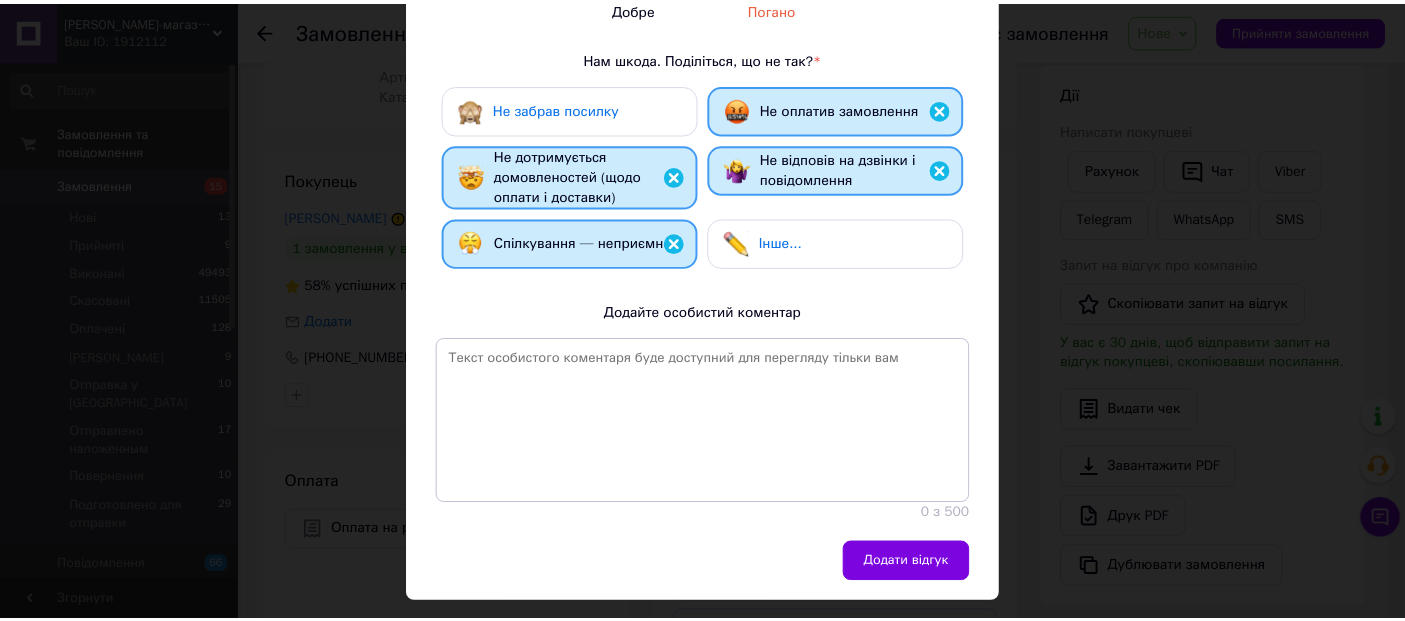 scroll, scrollTop: 370, scrollLeft: 0, axis: vertical 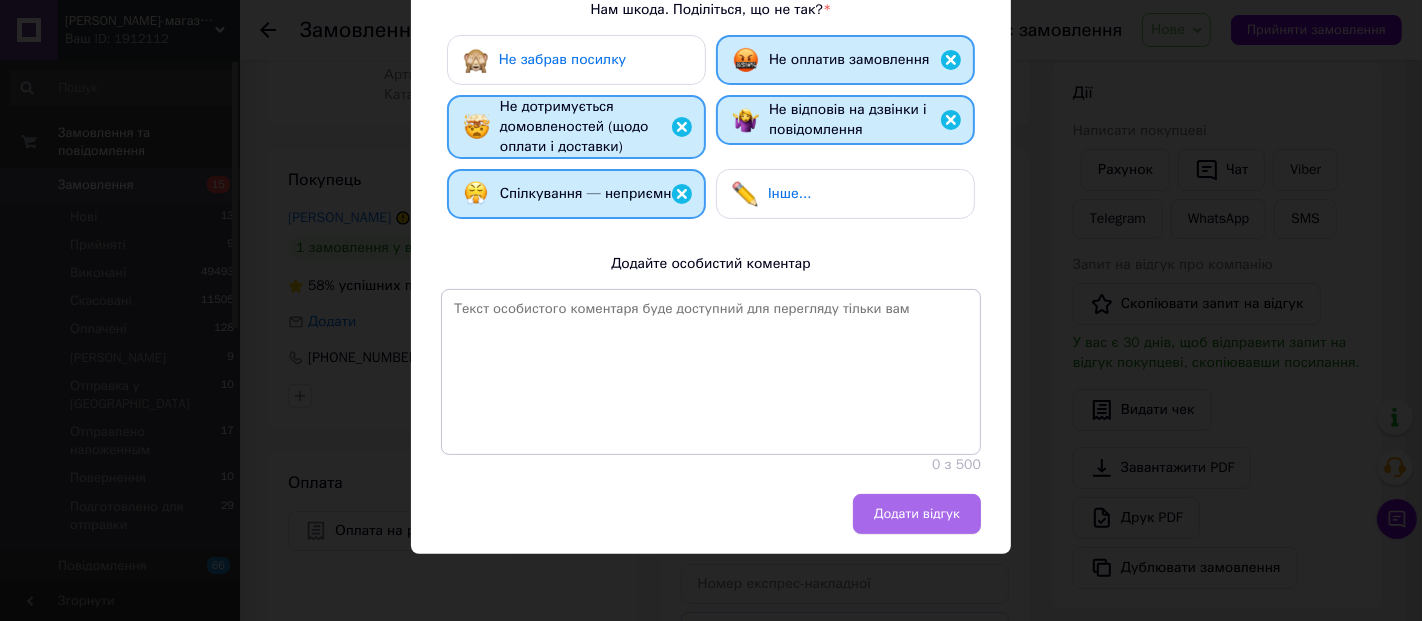 click on "Додати відгук" at bounding box center (917, 514) 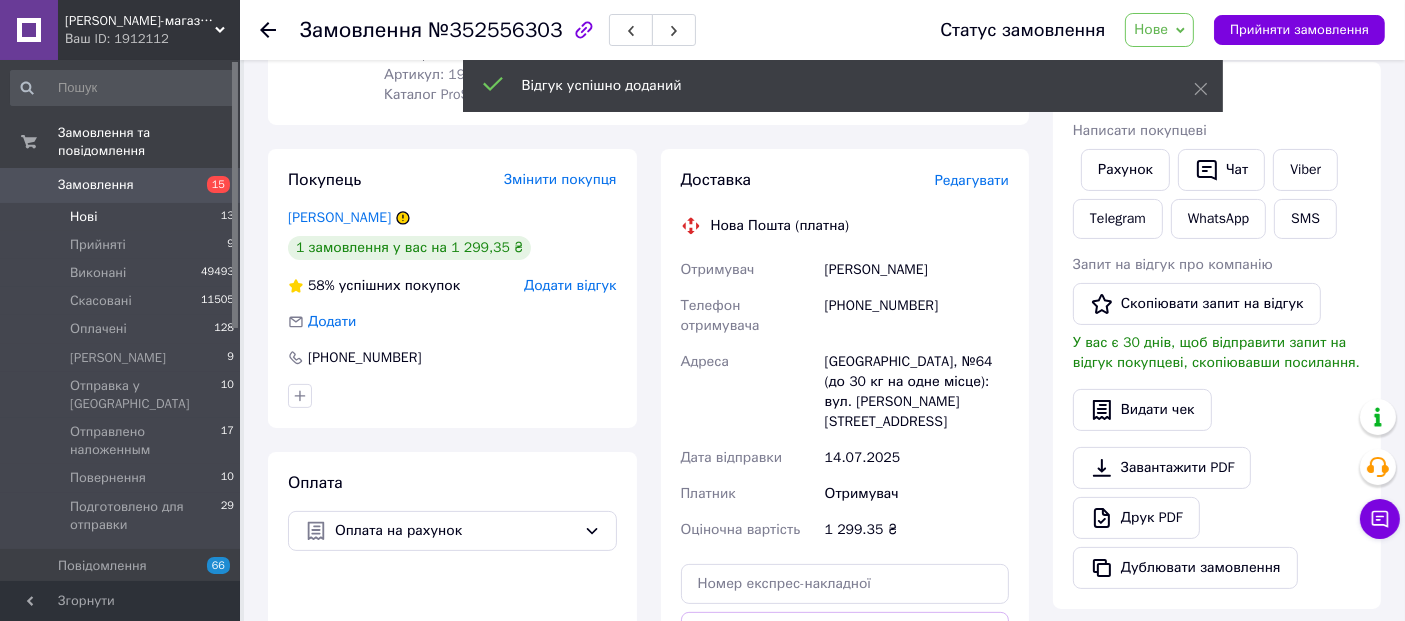 click on "Нові" at bounding box center [83, 217] 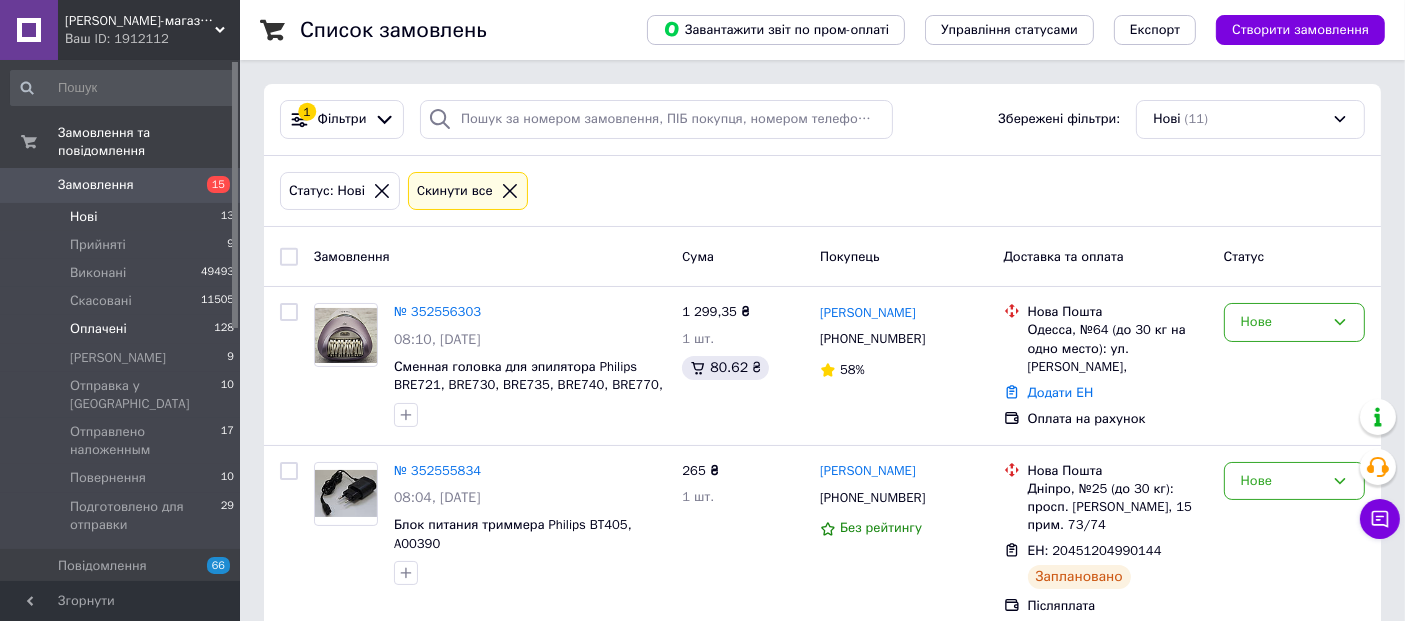 click on "Оплачені" at bounding box center (98, 329) 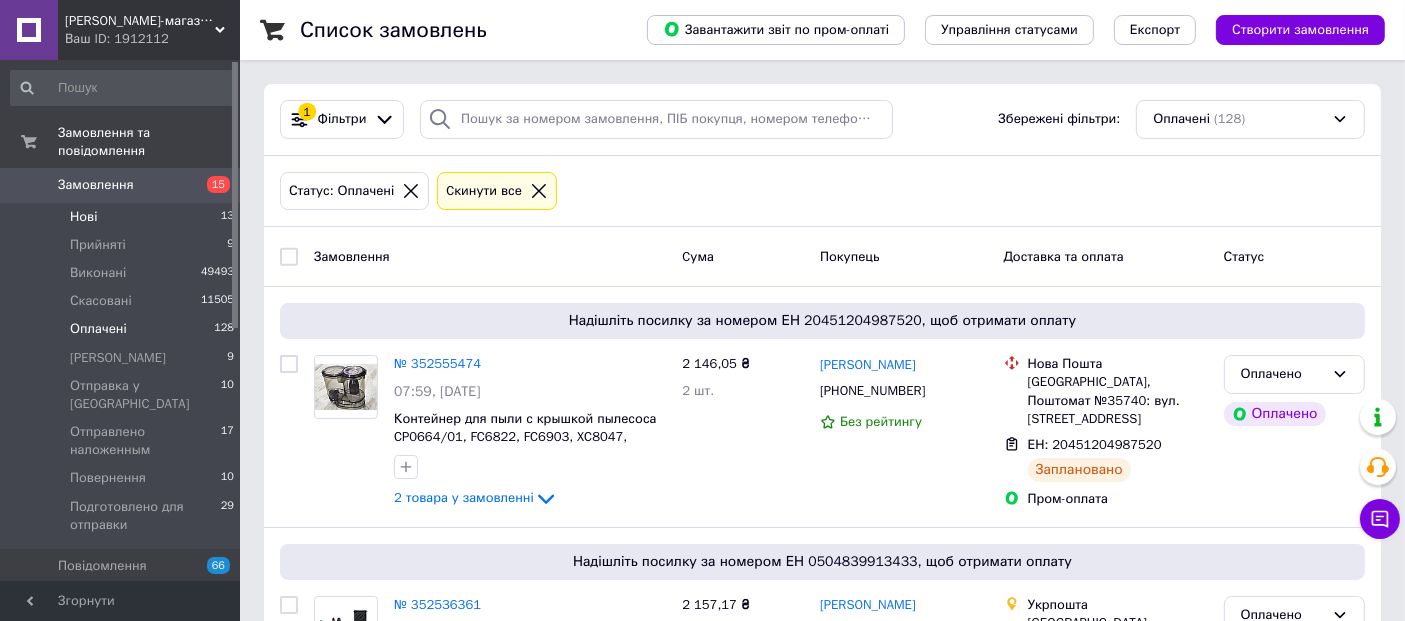click on "Нові 13" at bounding box center [123, 217] 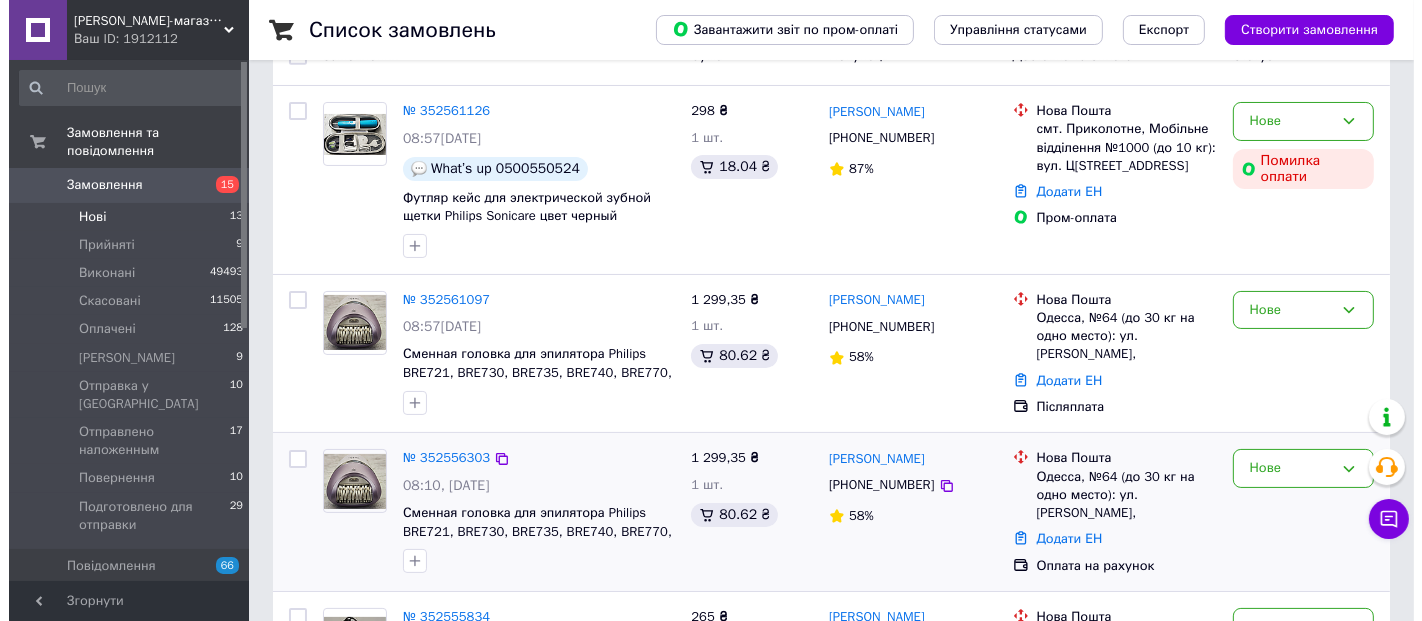 scroll, scrollTop: 222, scrollLeft: 0, axis: vertical 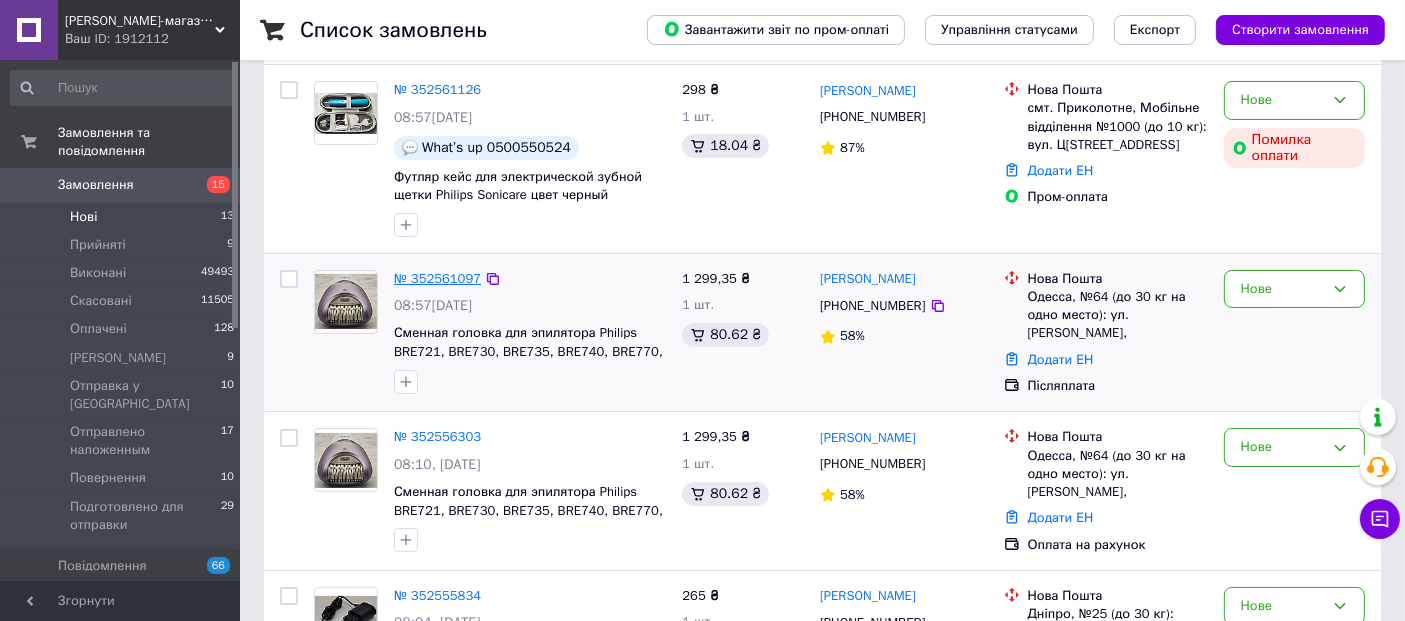click on "№ 352561097" at bounding box center (437, 278) 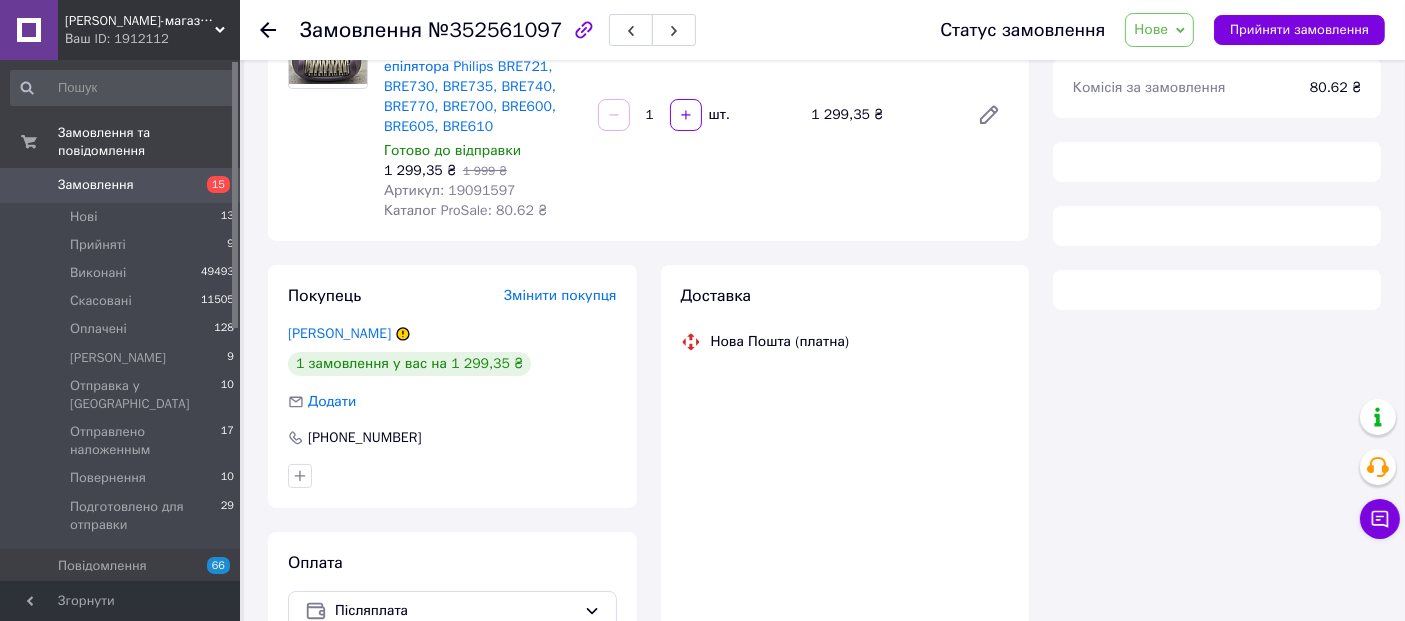 click on "Нове" at bounding box center (1159, 30) 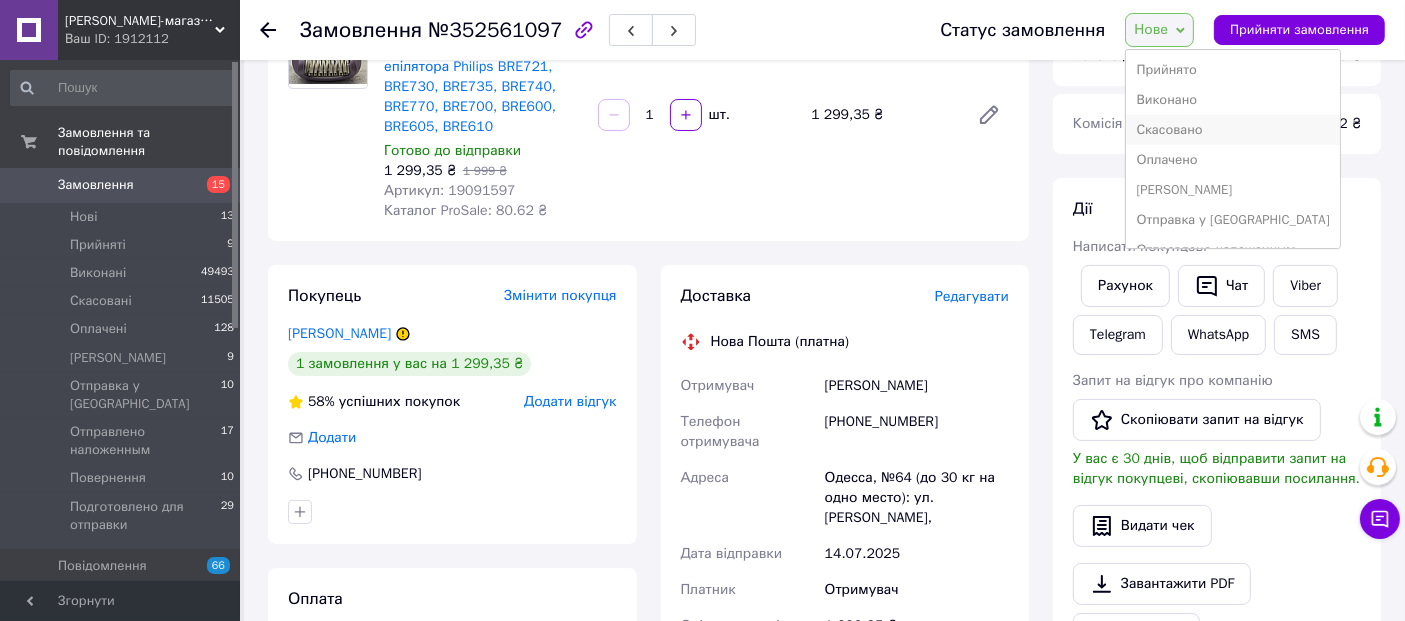 click on "Скасовано" at bounding box center [1232, 130] 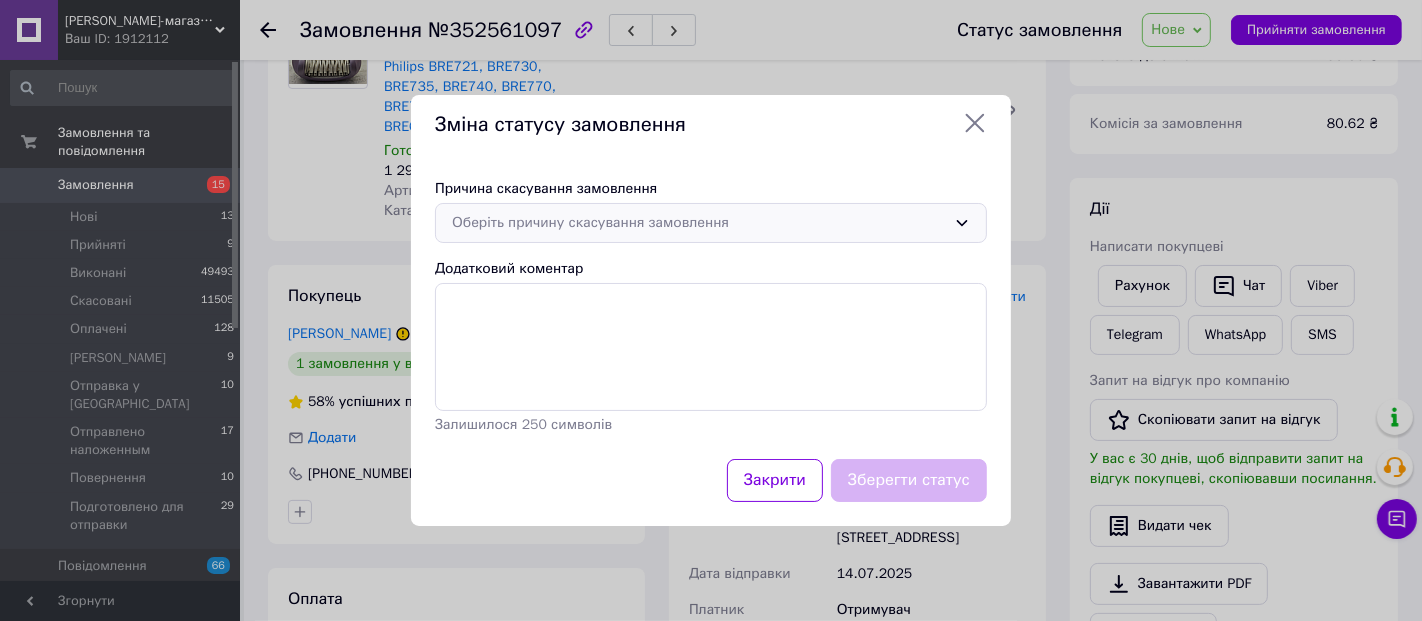 click on "Оберіть причину скасування замовлення" at bounding box center [711, 223] 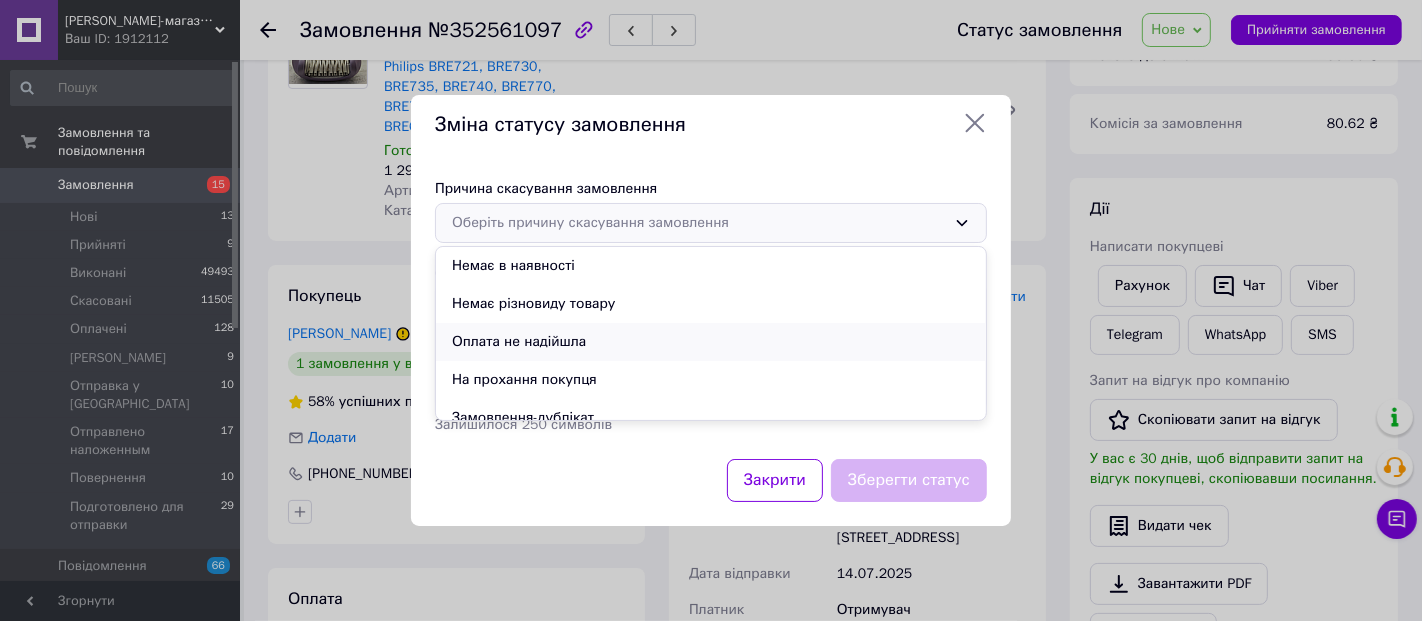 click on "Оплата не надійшла" at bounding box center [711, 342] 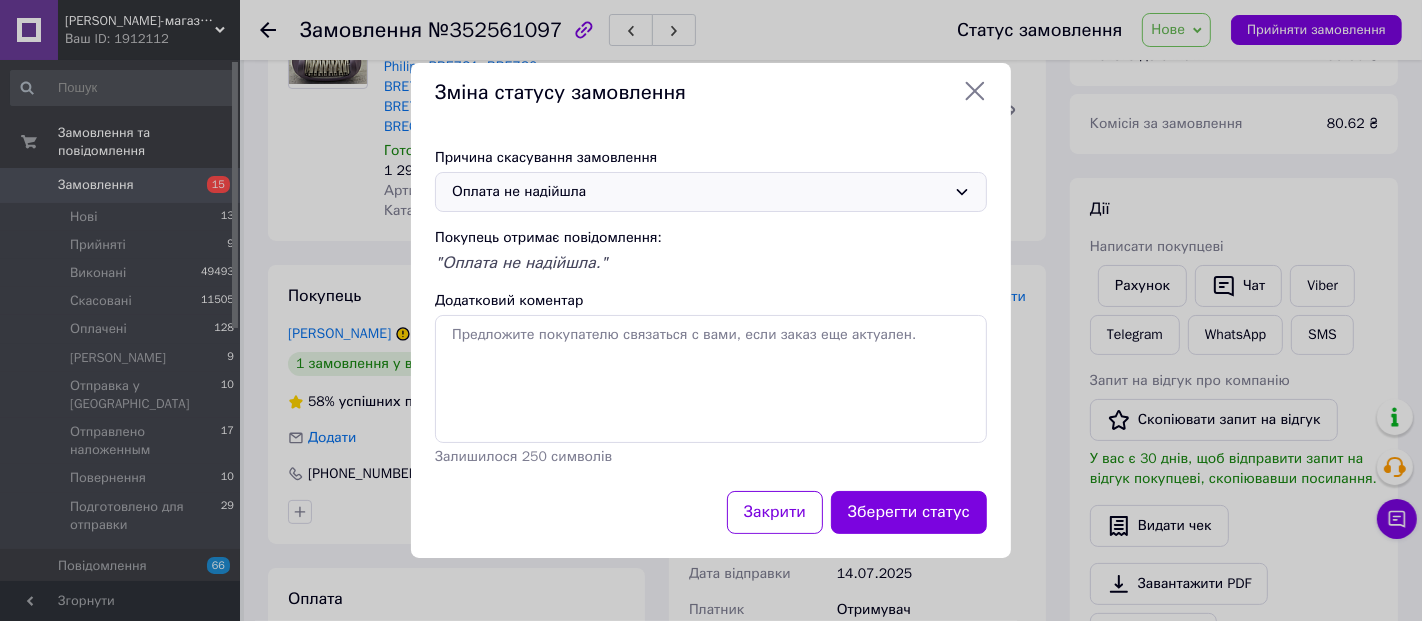 click on "Зберегти статус" at bounding box center [909, 512] 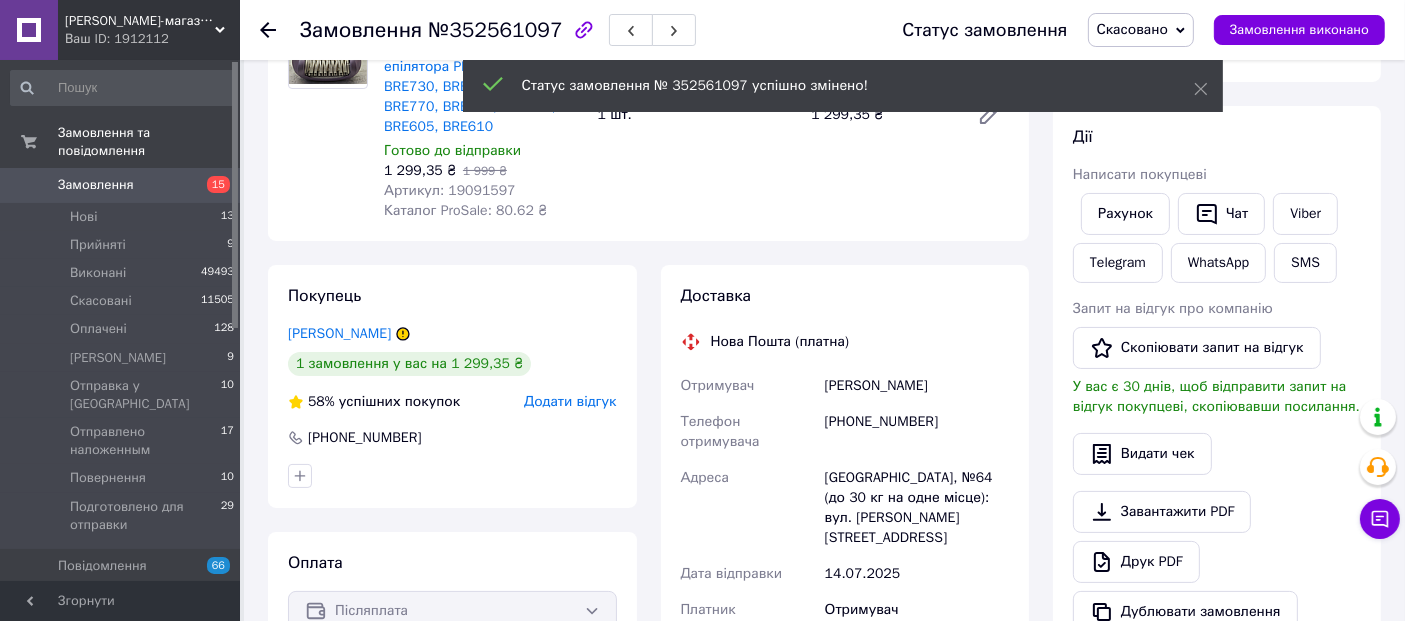 click on "Додати відгук" at bounding box center (570, 401) 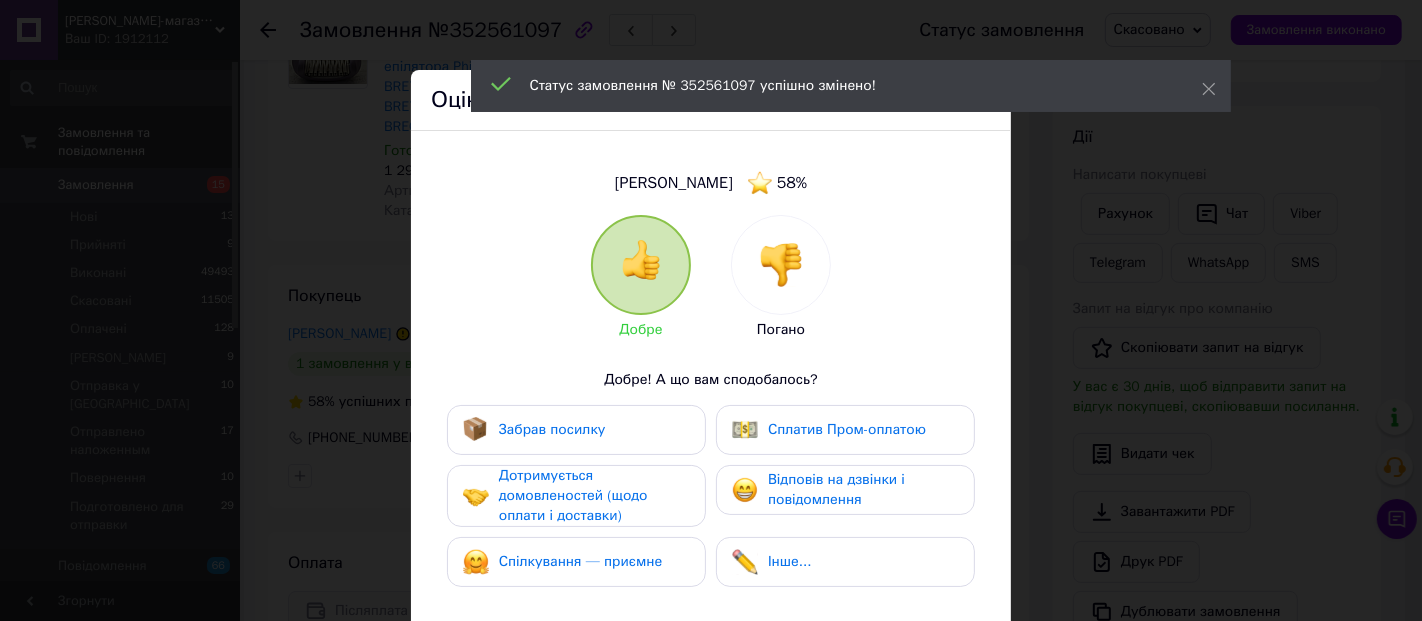 click at bounding box center [781, 265] 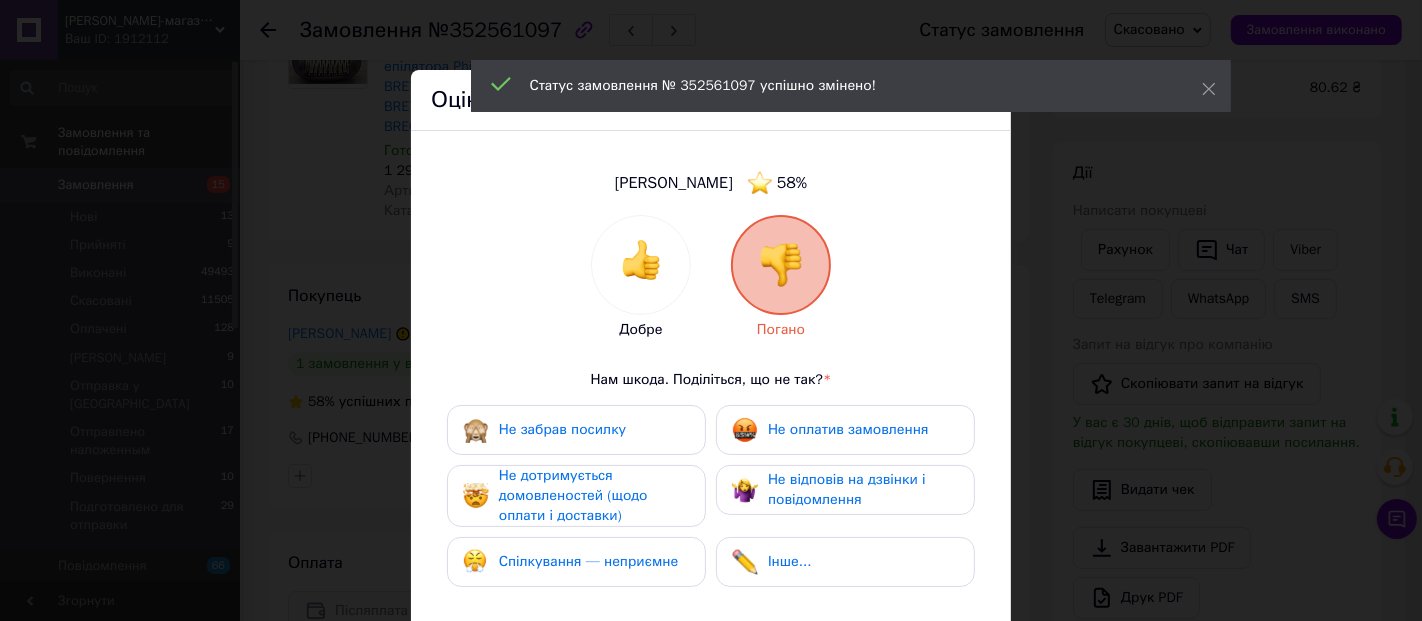 click on "Не оплатив замовлення" at bounding box center [845, 430] 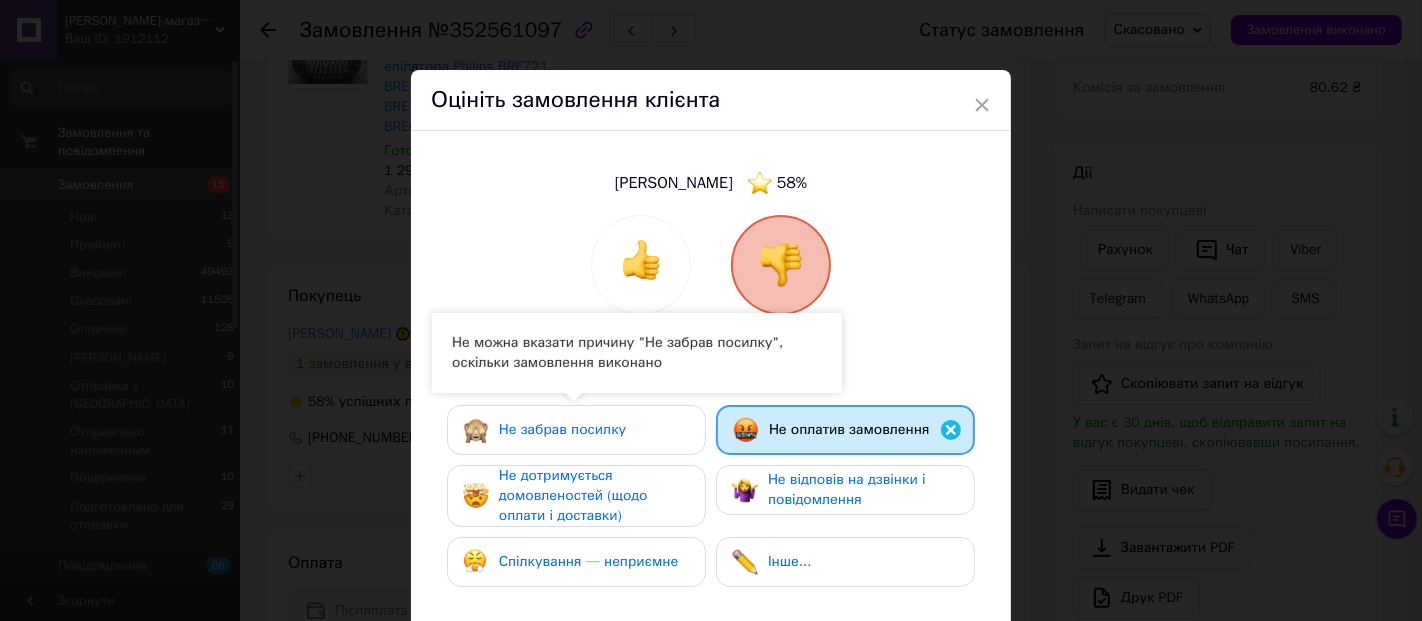 click on "Не забрав посилку" at bounding box center (576, 430) 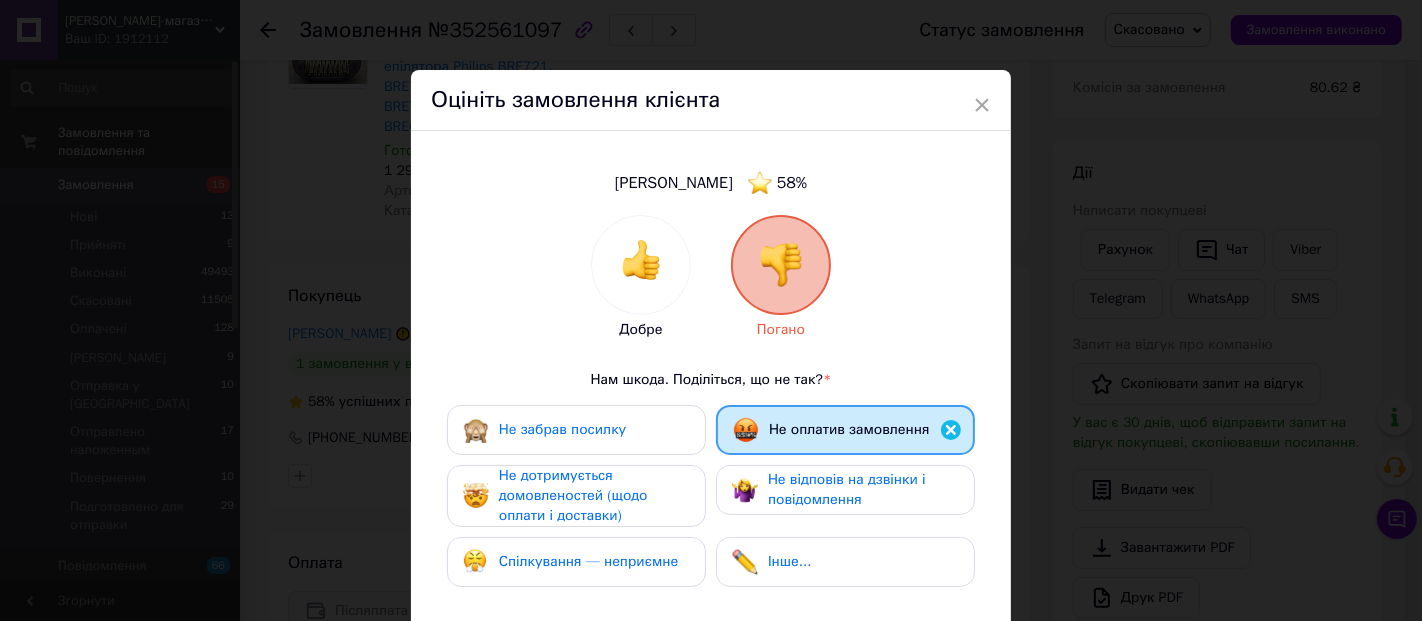click on "Не дотримується домовленостей (щодо оплати і доставки)" at bounding box center [573, 495] 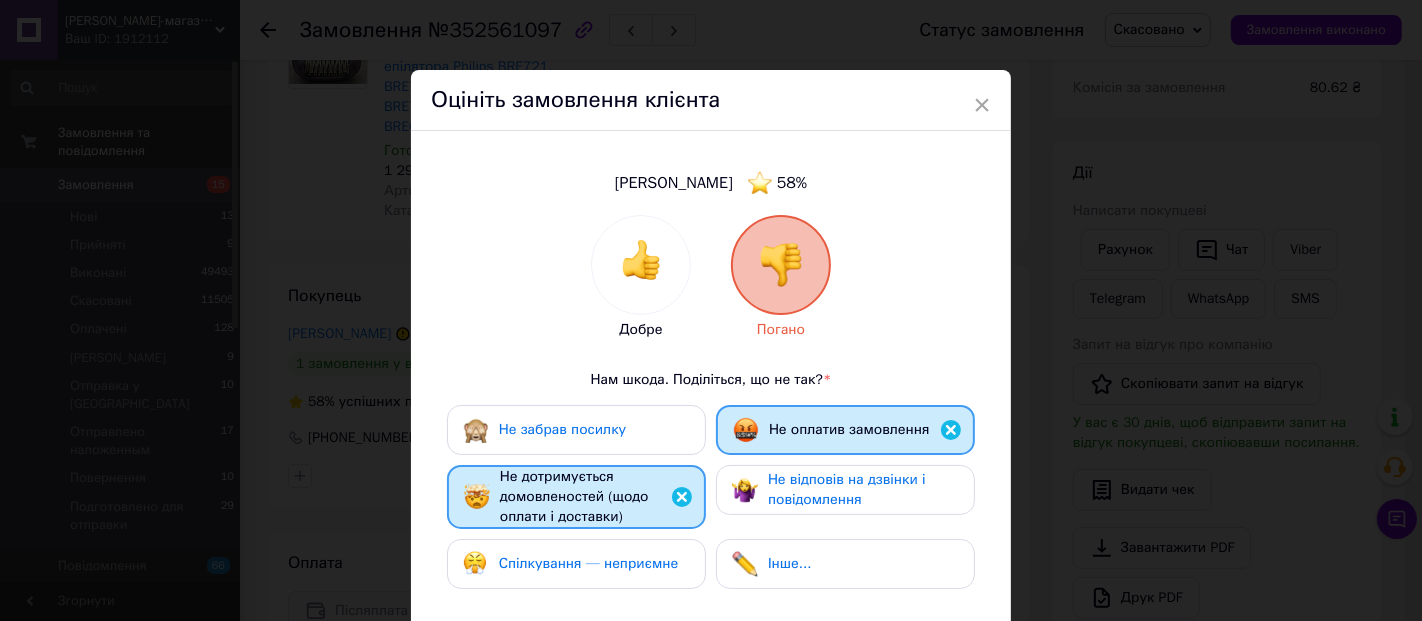 drag, startPoint x: 611, startPoint y: 572, endPoint x: 697, endPoint y: 540, distance: 91.76056 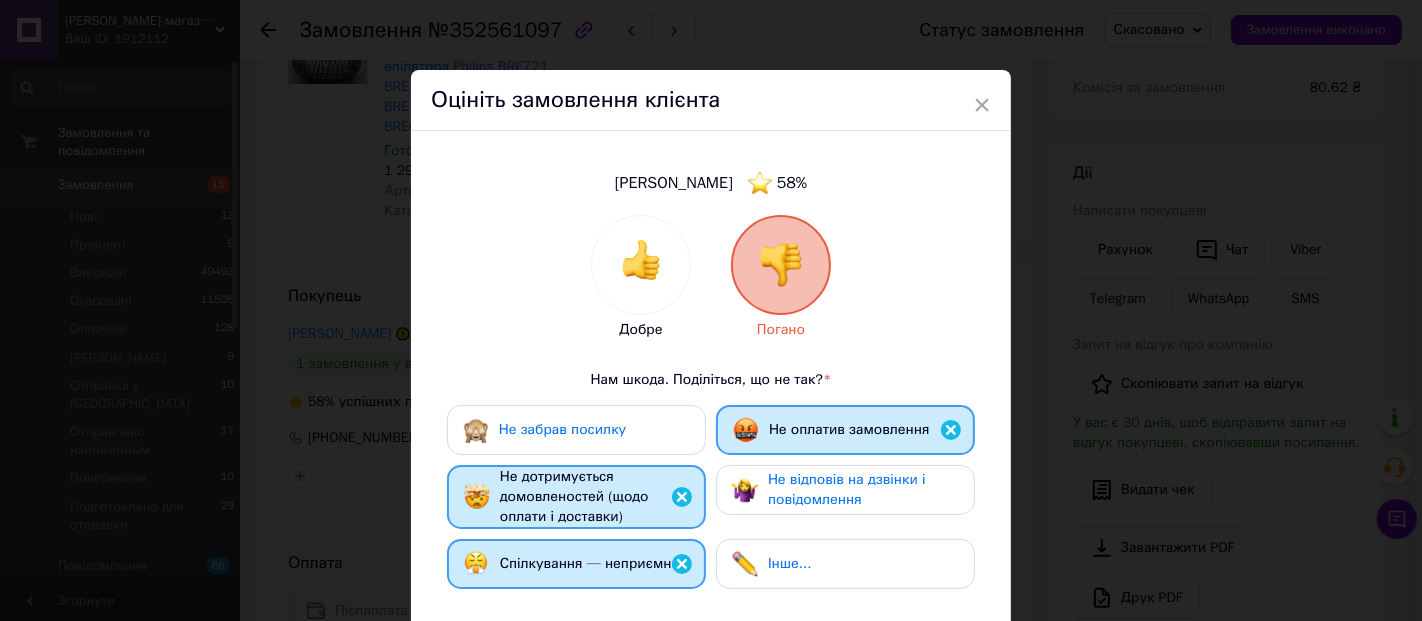 click on "Не відповів на дзвінки і повідомлення" at bounding box center (847, 489) 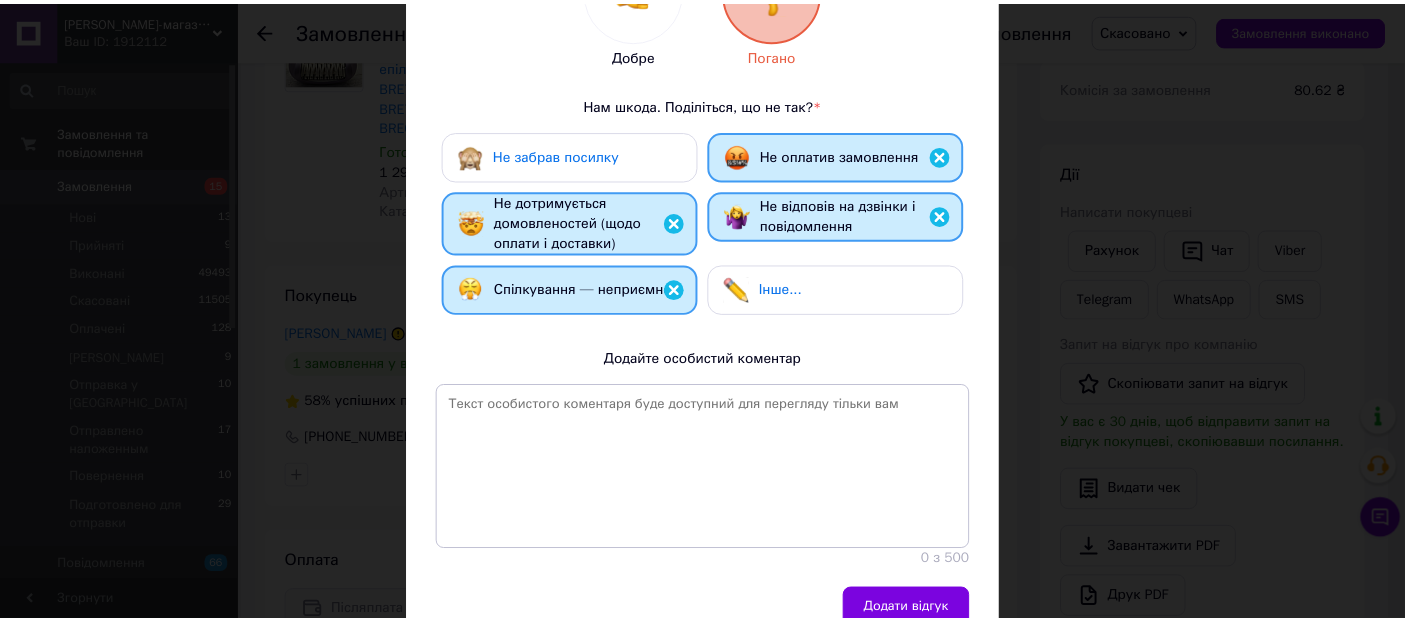 scroll, scrollTop: 370, scrollLeft: 0, axis: vertical 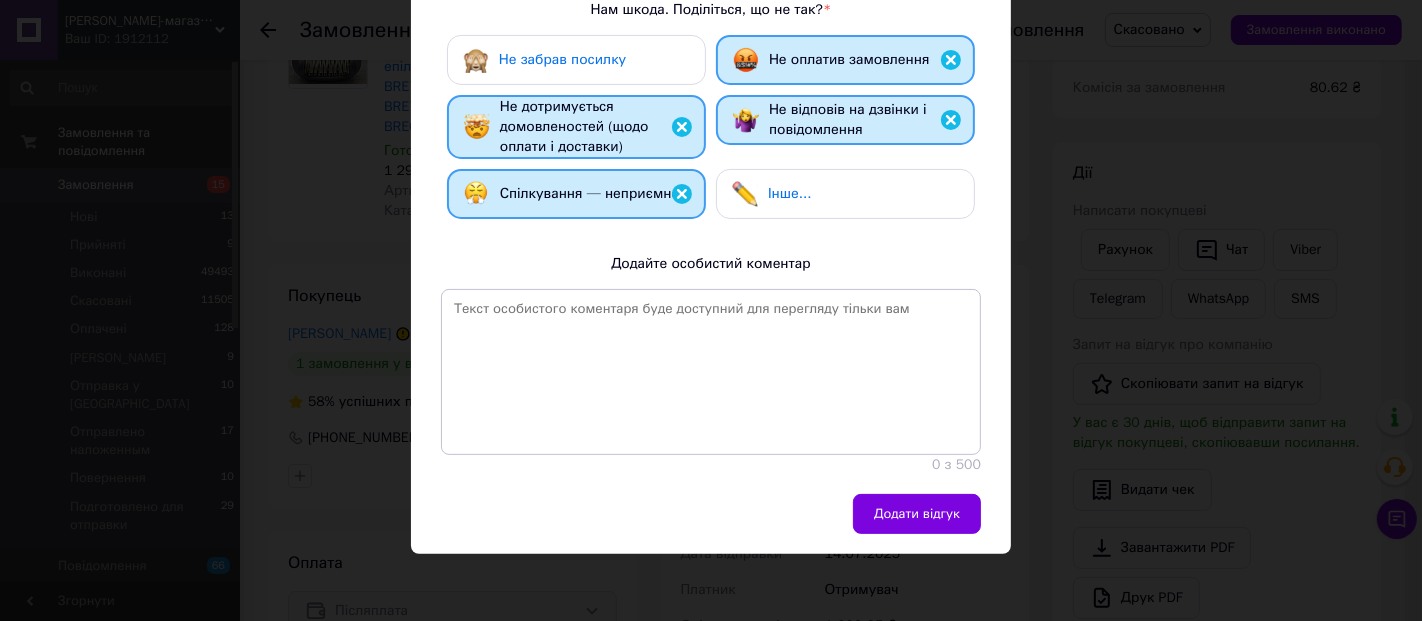 click on "Додати відгук" at bounding box center (917, 514) 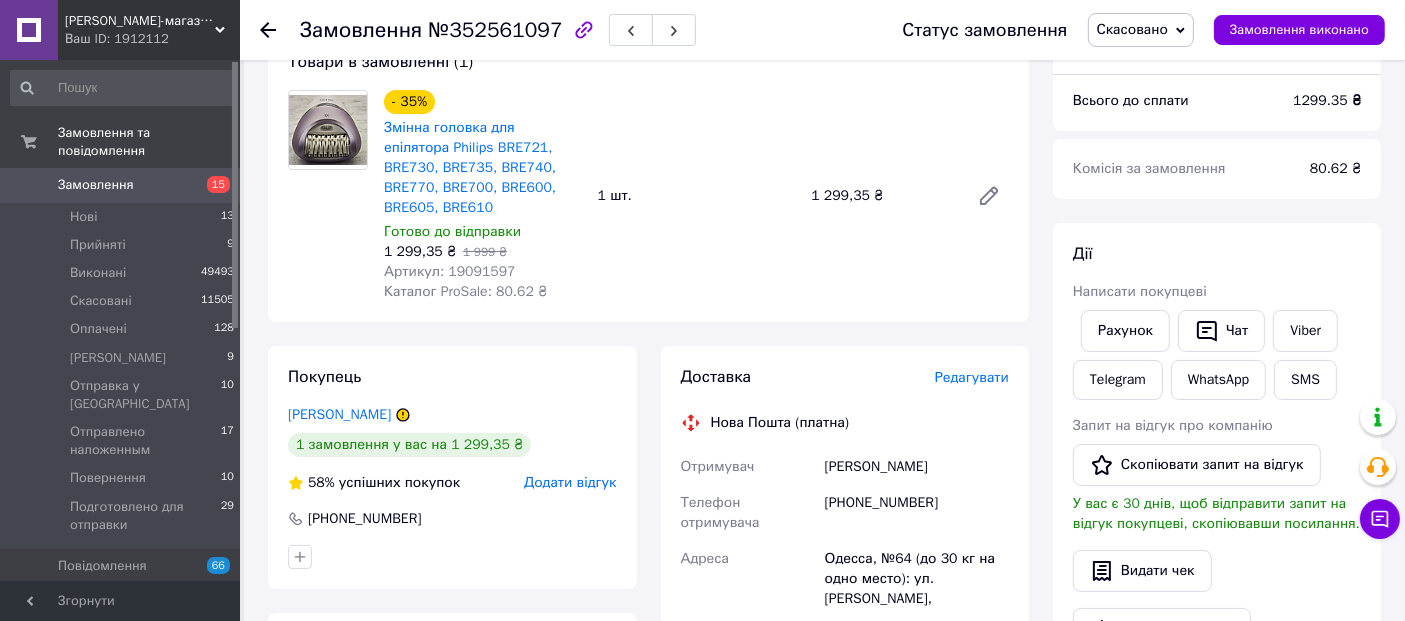 scroll, scrollTop: 0, scrollLeft: 0, axis: both 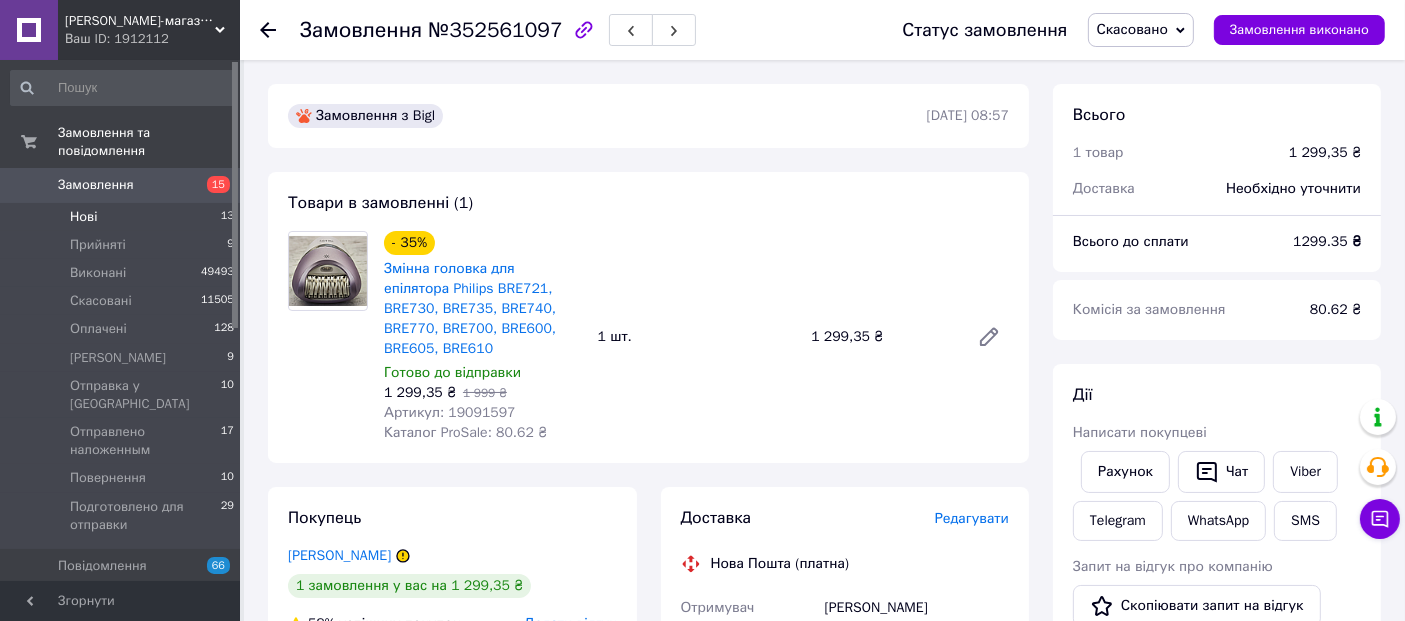 click on "Нові" at bounding box center (83, 217) 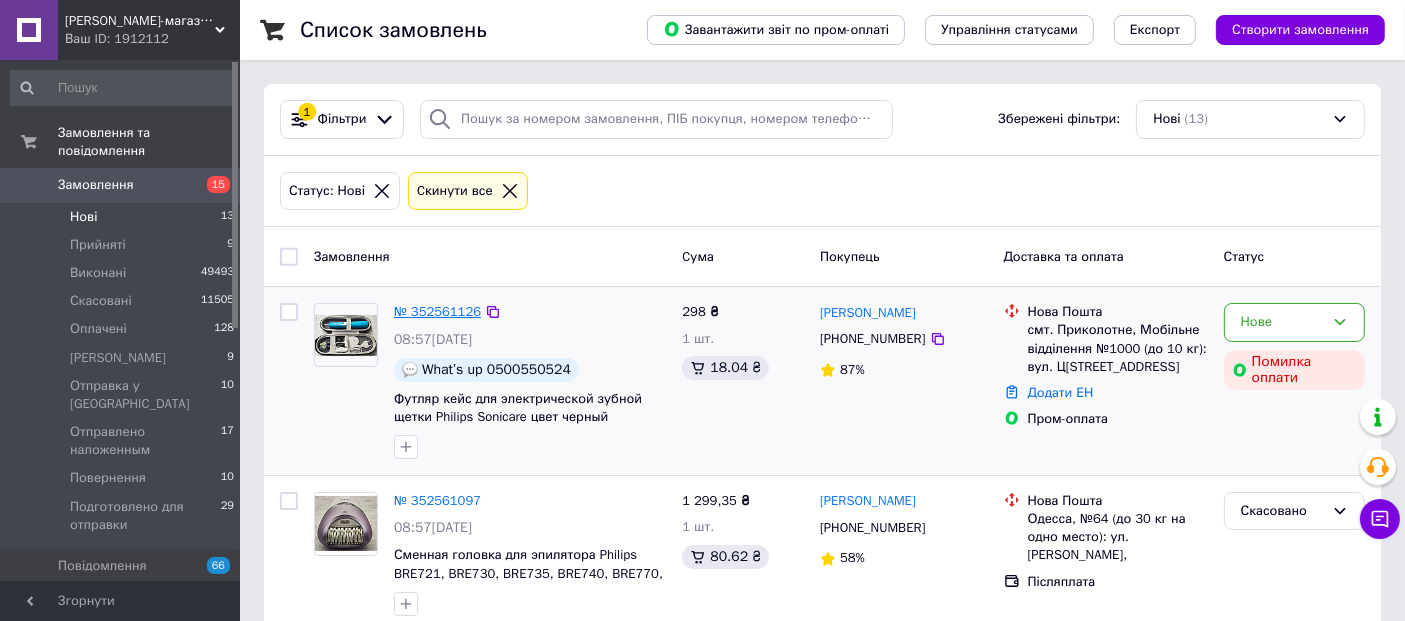 click on "№ 352561126" at bounding box center [437, 311] 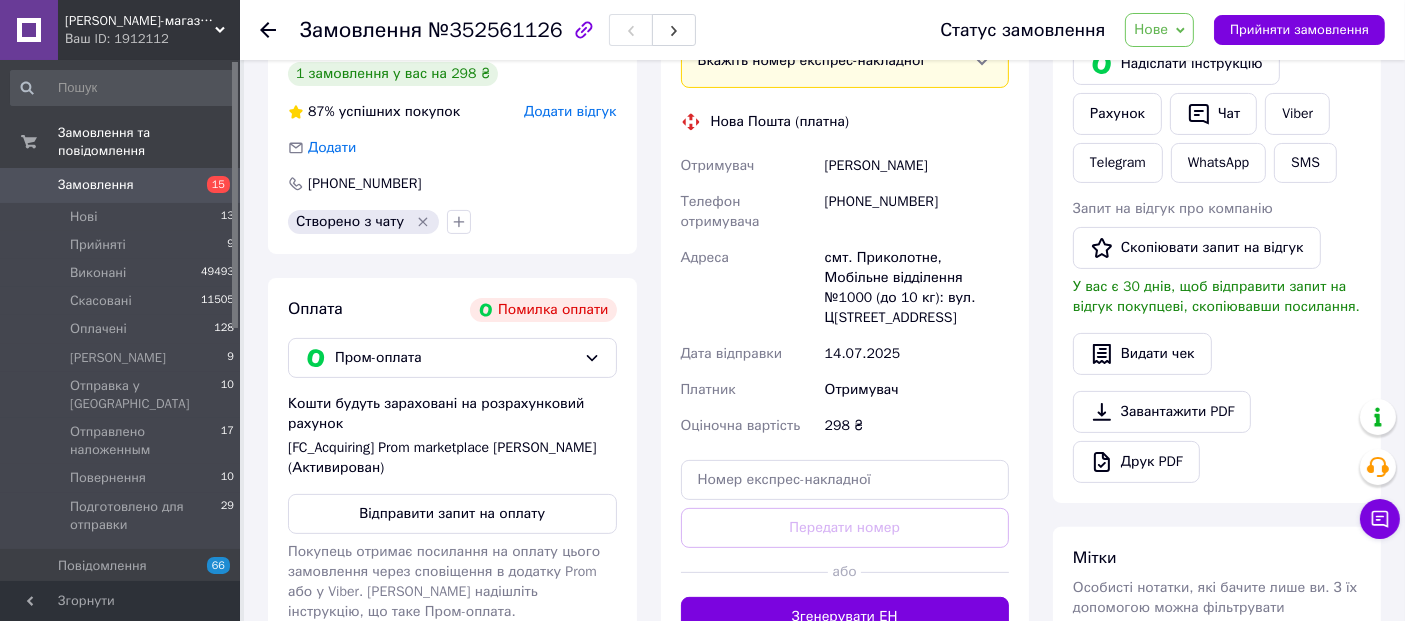 scroll, scrollTop: 773, scrollLeft: 0, axis: vertical 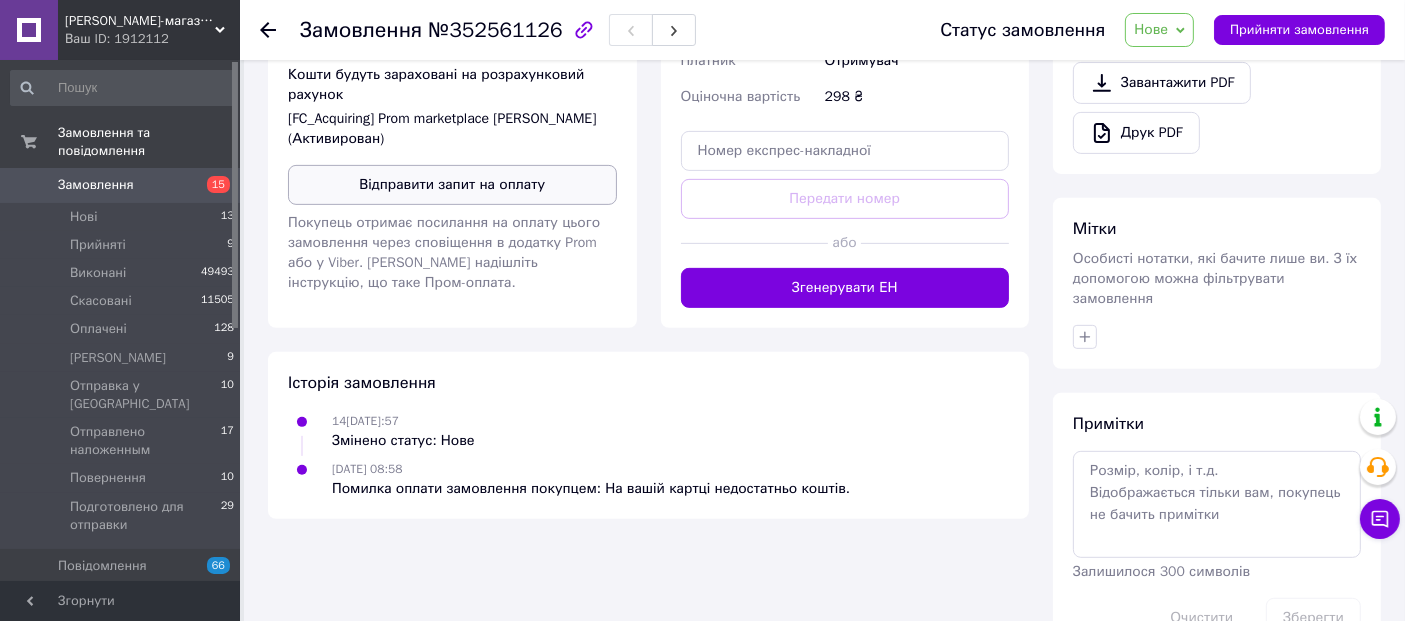 click on "Відправити запит на оплату" at bounding box center [452, 185] 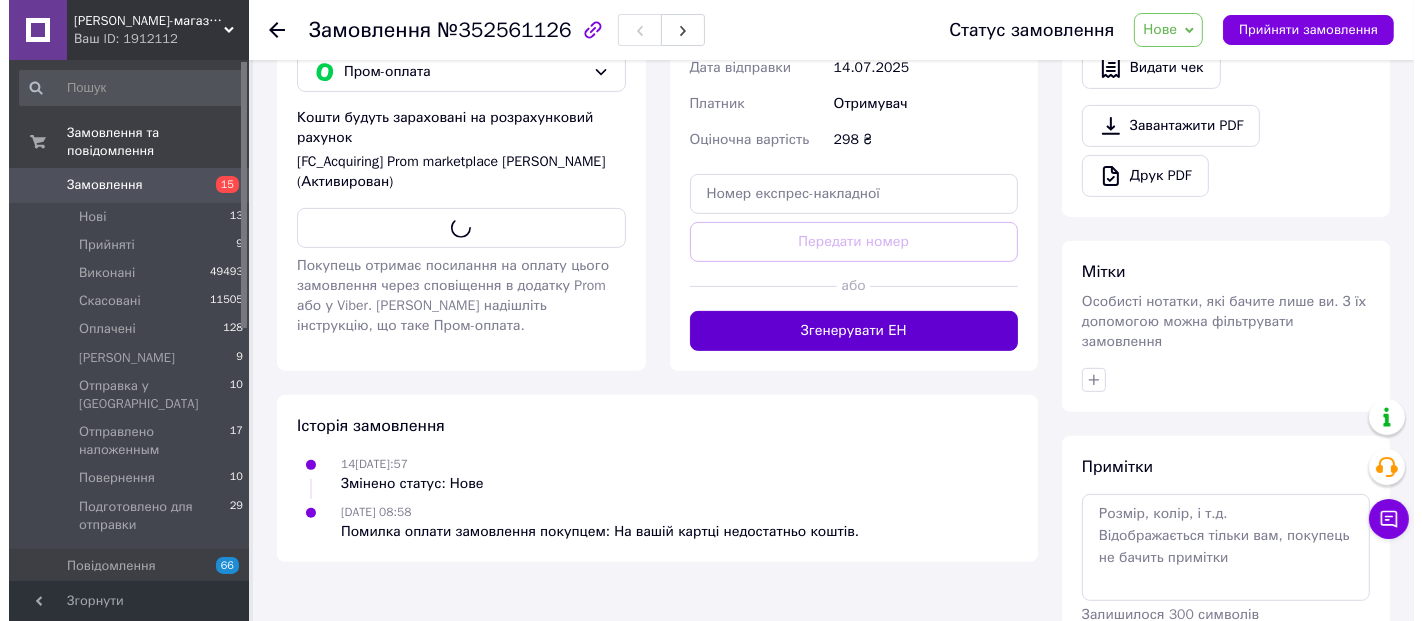 scroll, scrollTop: 217, scrollLeft: 0, axis: vertical 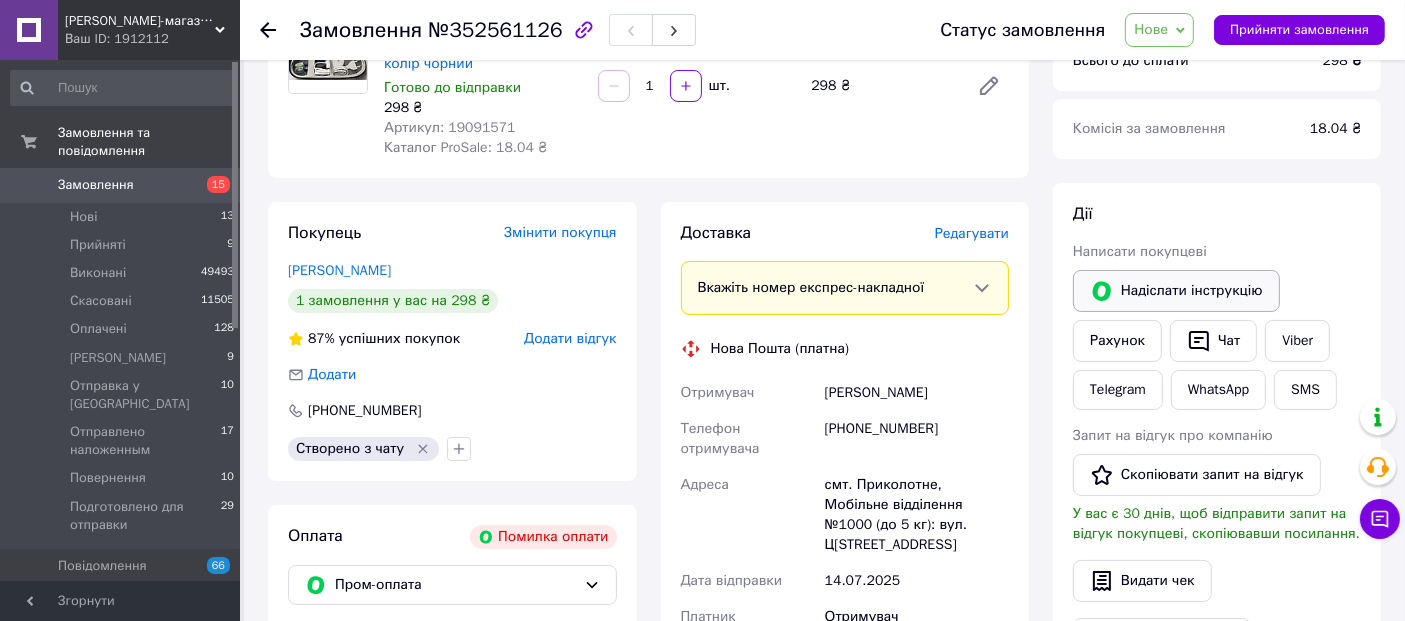 click on "Надіслати інструкцію" at bounding box center [1176, 291] 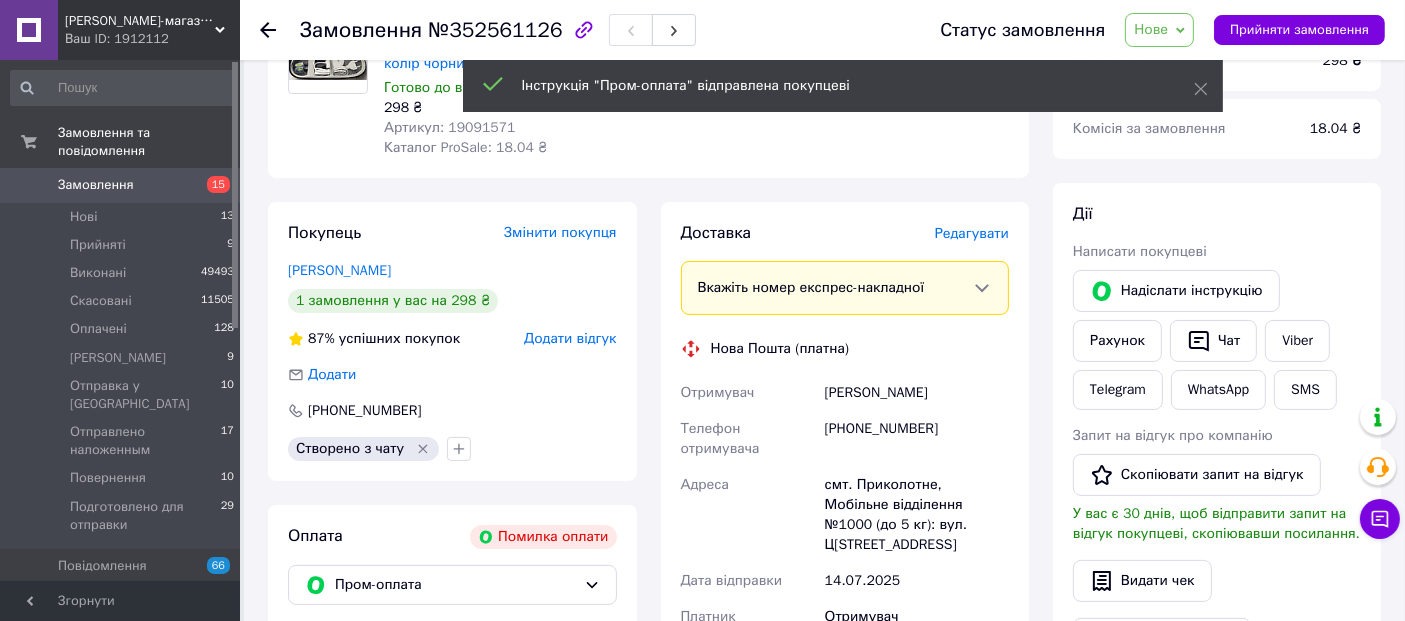 click on "Додати відгук" at bounding box center (570, 338) 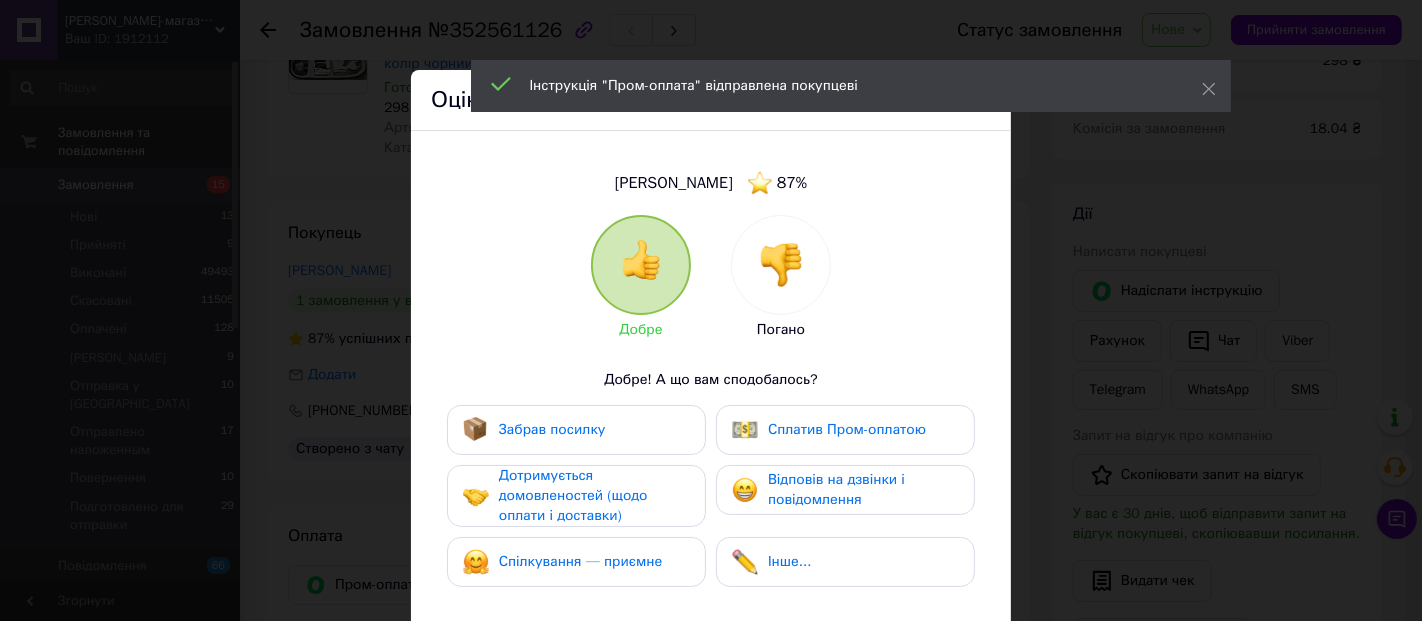 click at bounding box center [781, 265] 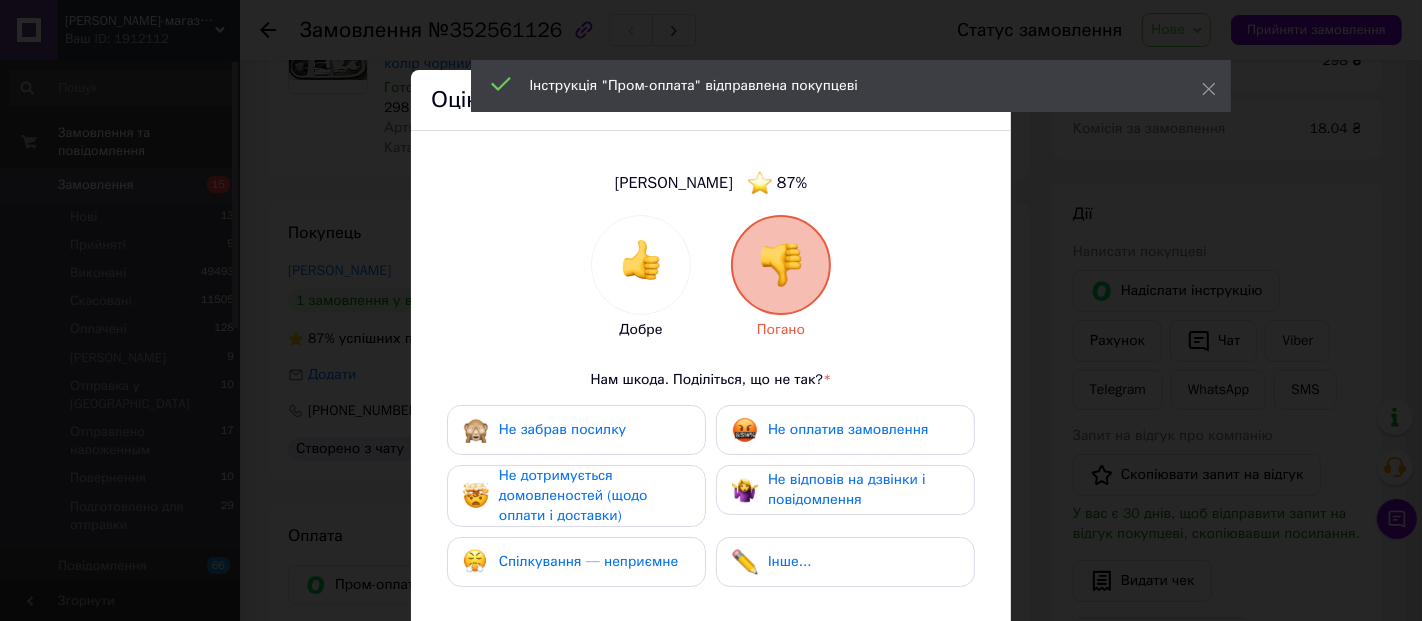 click on "Не оплатив замовлення" at bounding box center (848, 429) 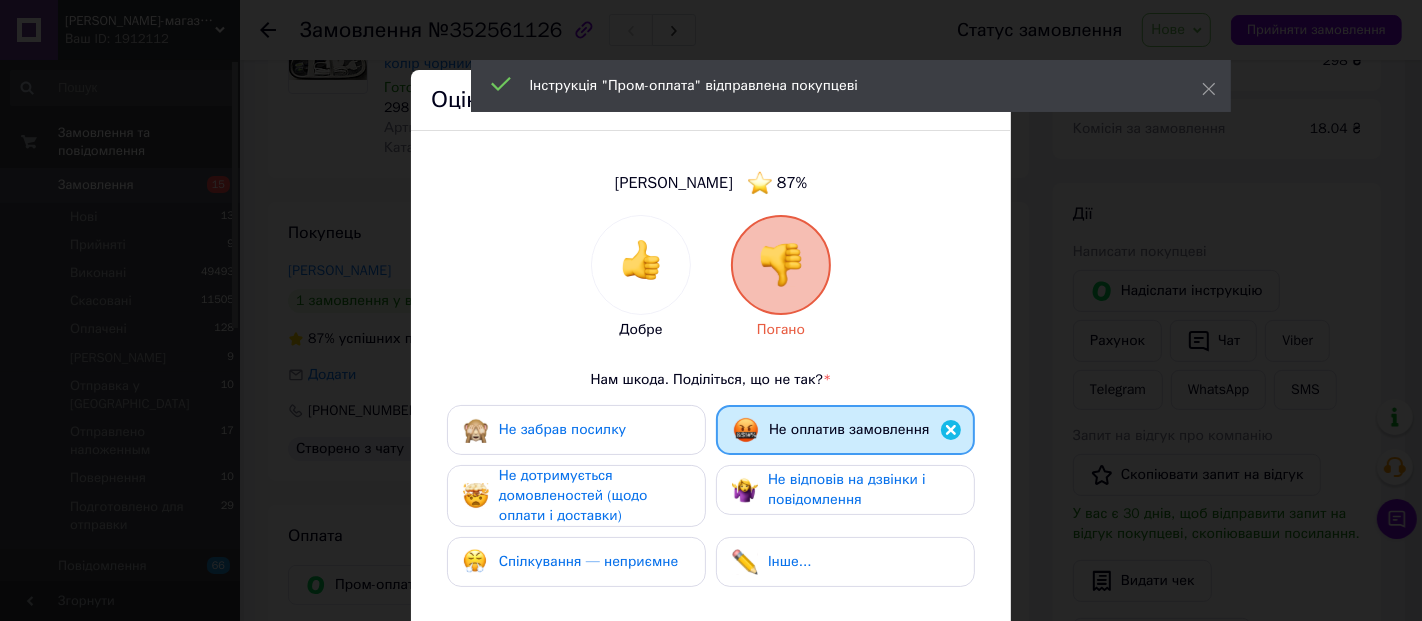 click on "Не дотримується домовленостей (щодо оплати і доставки)" at bounding box center (594, 496) 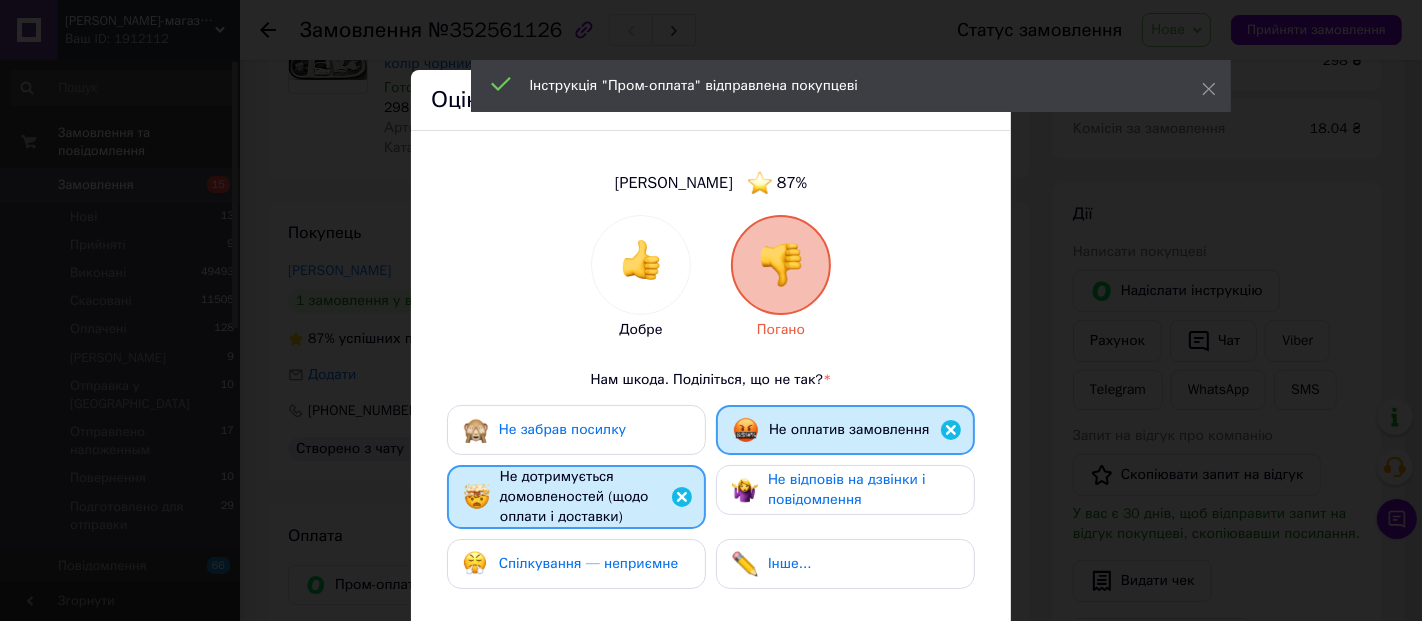 drag, startPoint x: 632, startPoint y: 560, endPoint x: 782, endPoint y: 507, distance: 159.08803 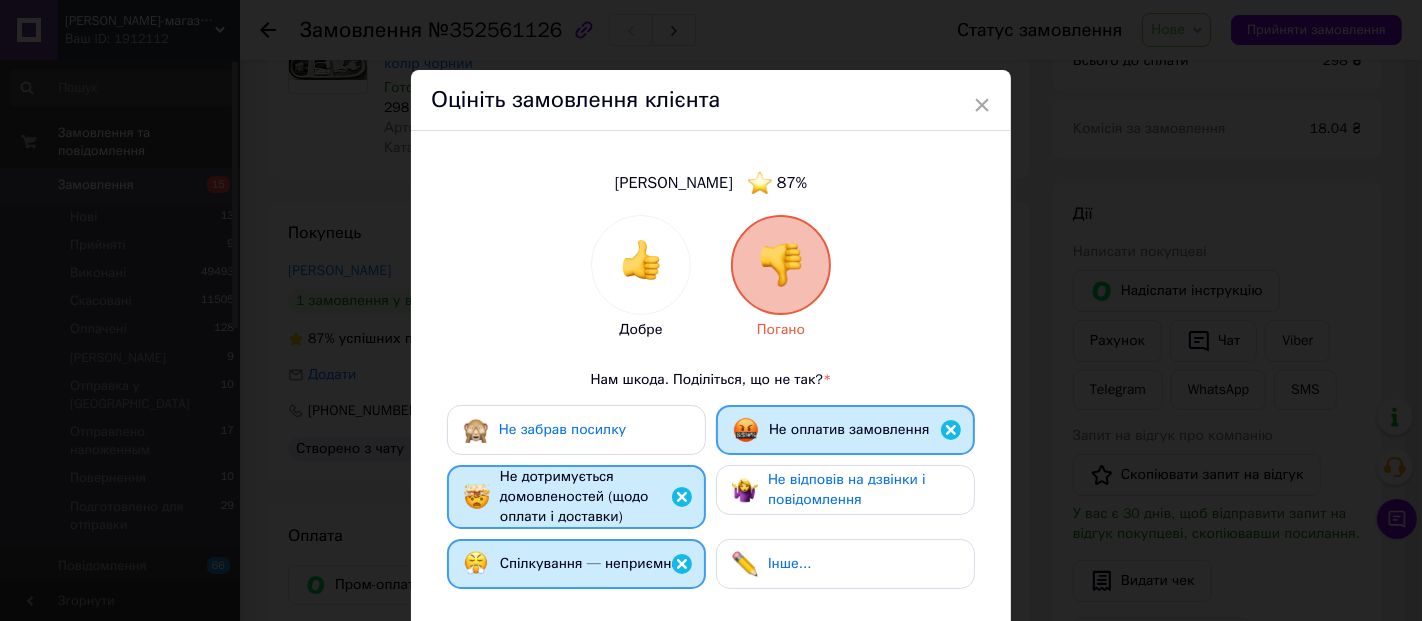 drag, startPoint x: 798, startPoint y: 491, endPoint x: 1002, endPoint y: 519, distance: 205.9126 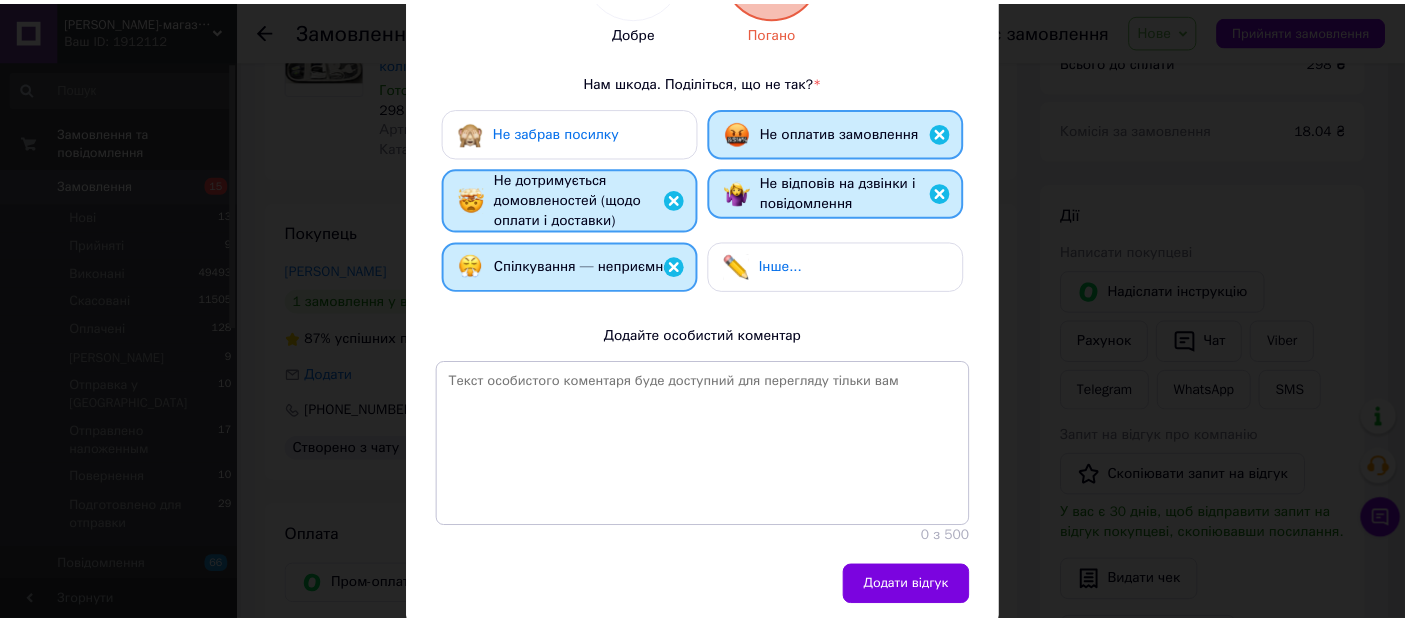 scroll, scrollTop: 370, scrollLeft: 0, axis: vertical 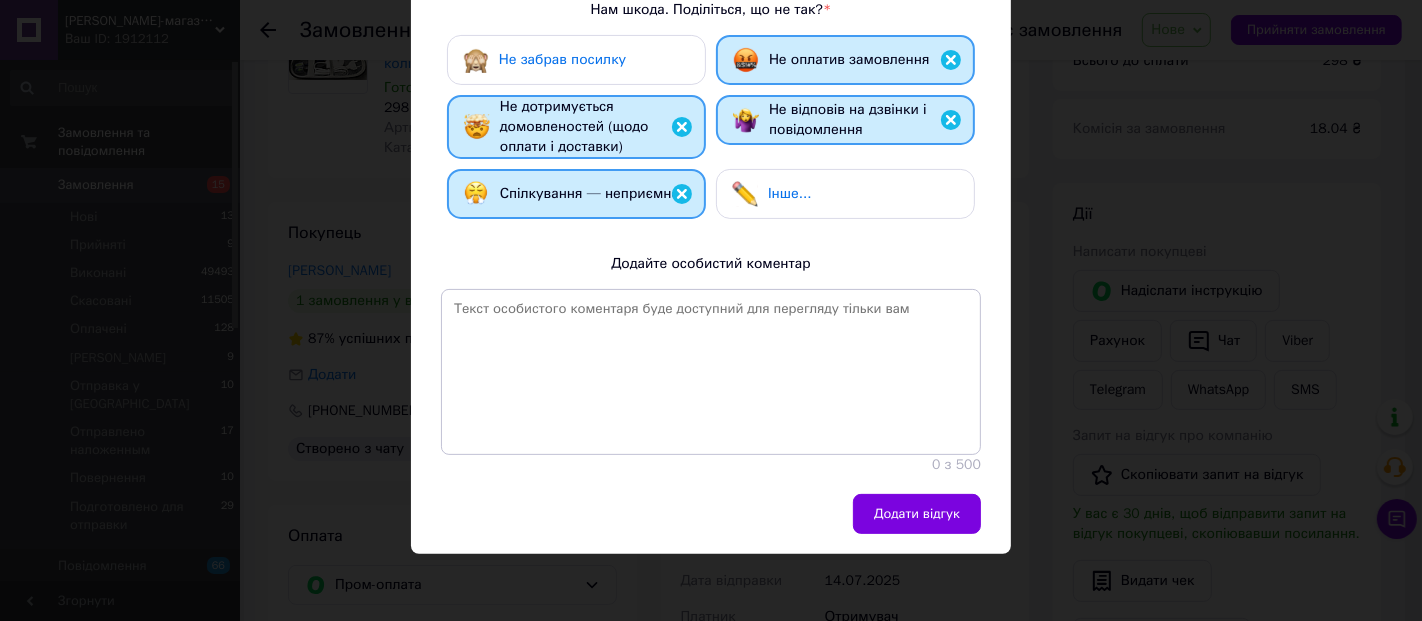 click on "Додати відгук" at bounding box center (917, 514) 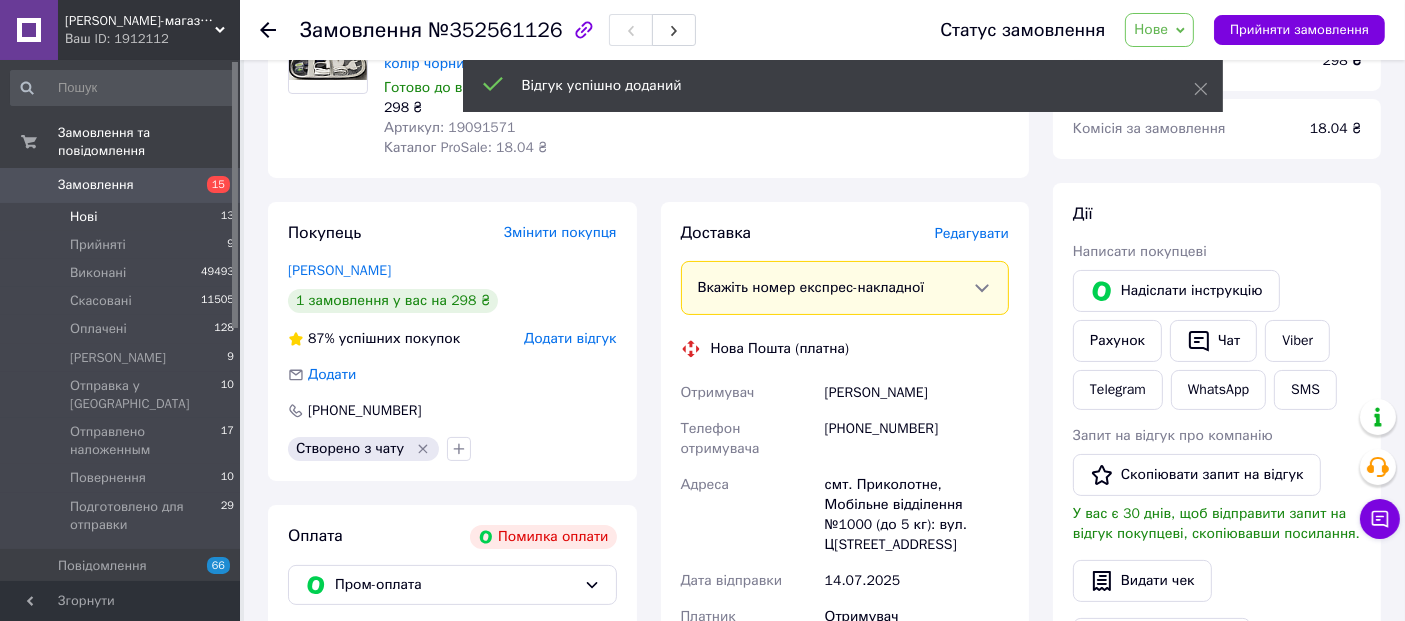 click on "Нові" at bounding box center (83, 217) 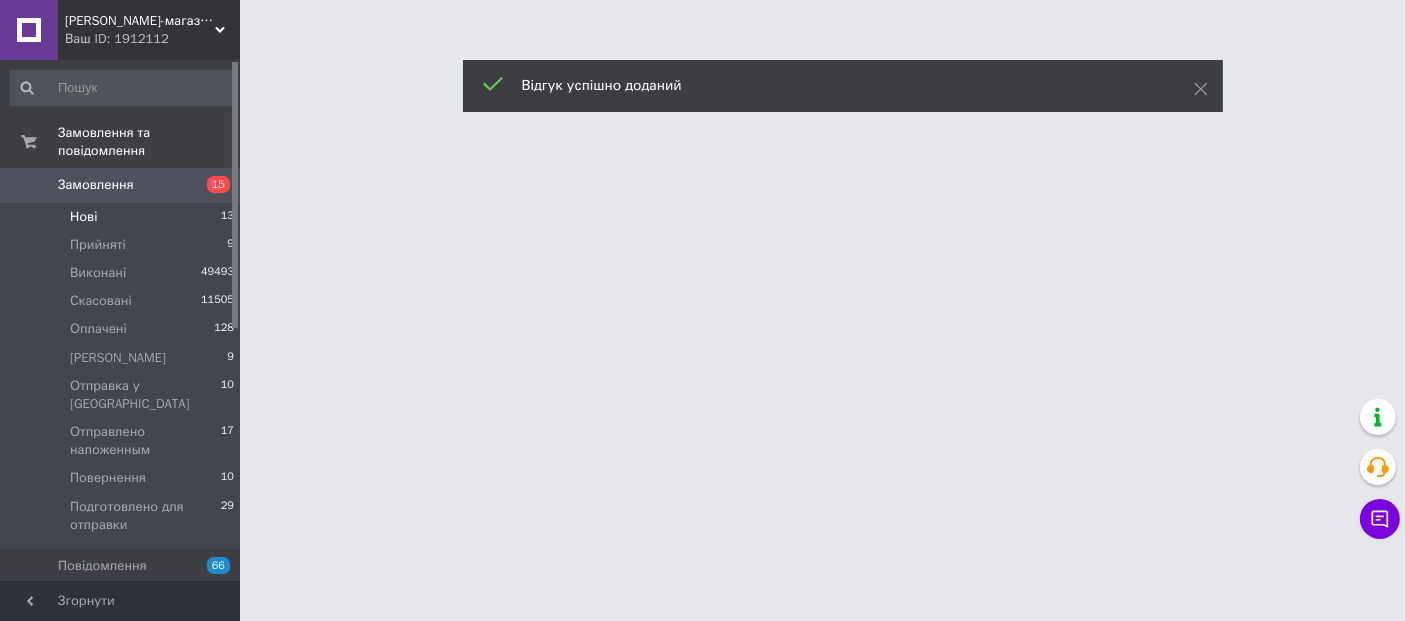 scroll, scrollTop: 0, scrollLeft: 0, axis: both 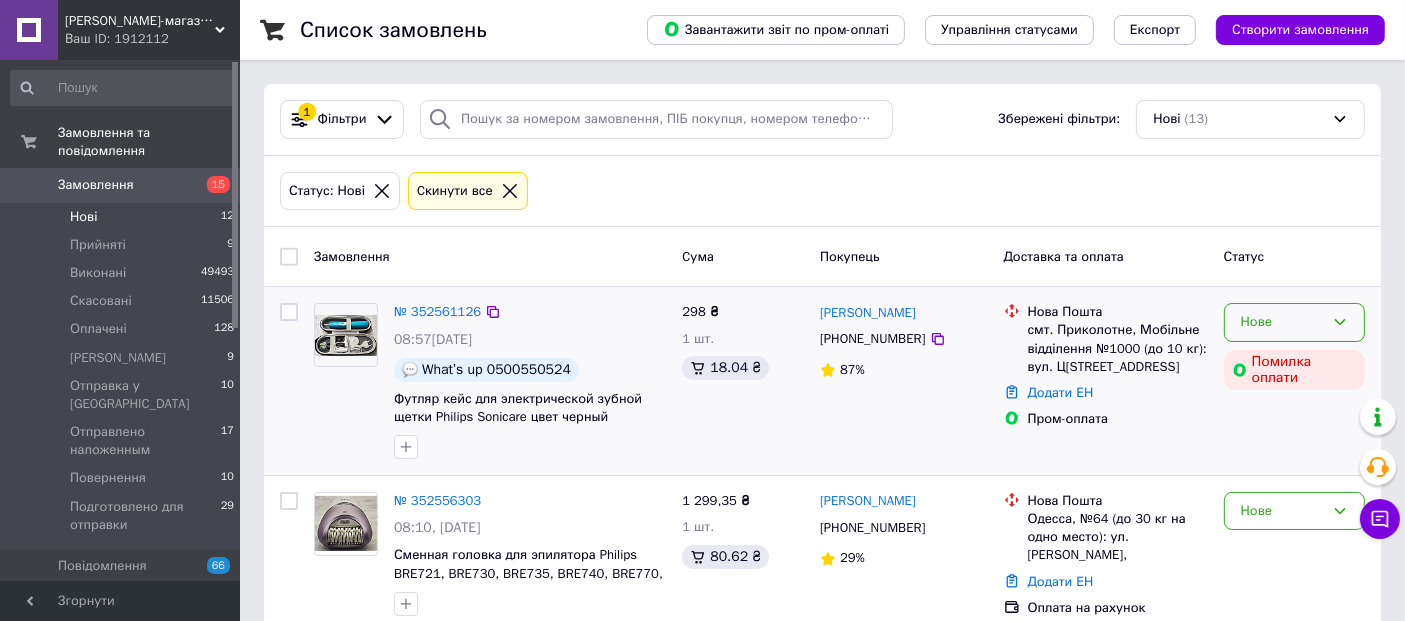 click on "Нове" at bounding box center (1294, 322) 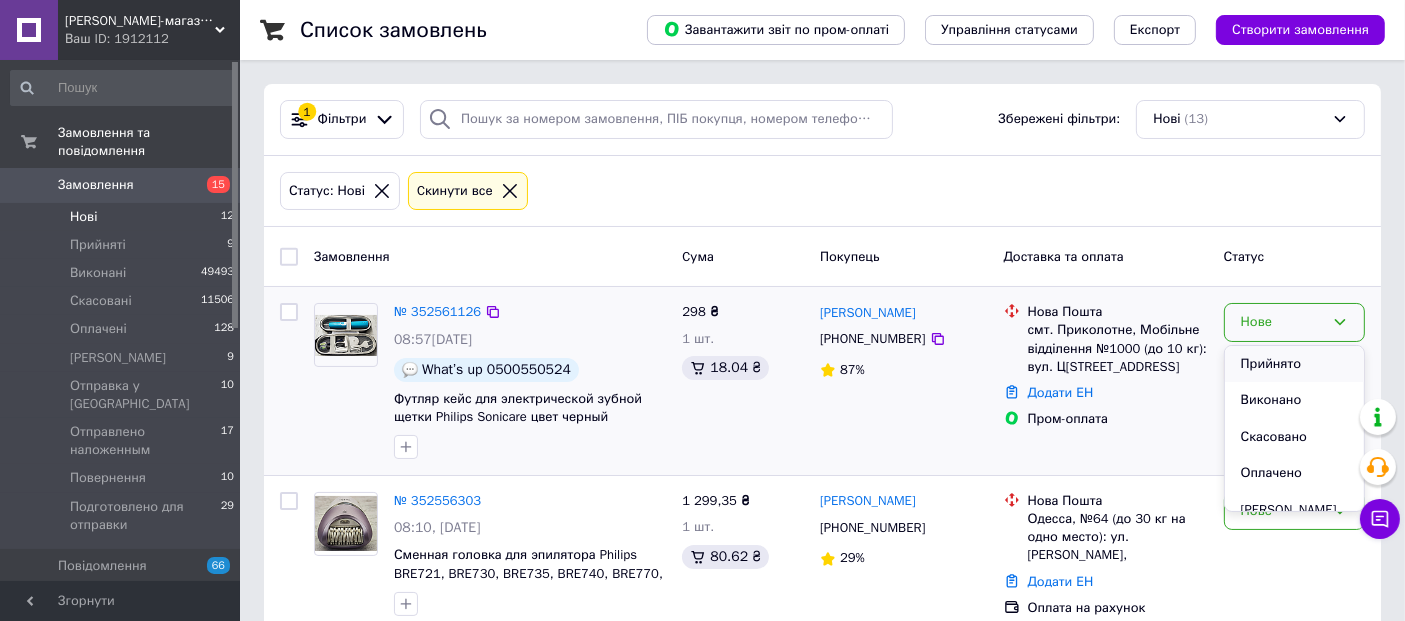 click on "Прийнято" at bounding box center (1294, 364) 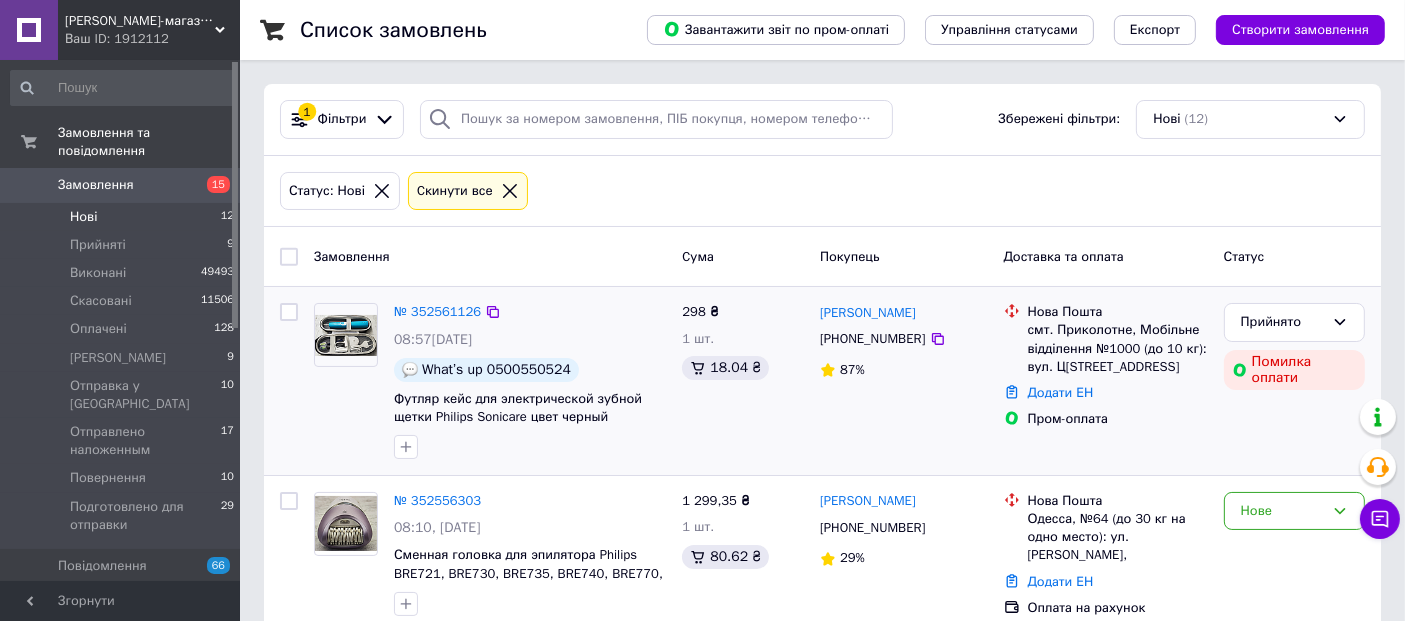 scroll, scrollTop: 333, scrollLeft: 0, axis: vertical 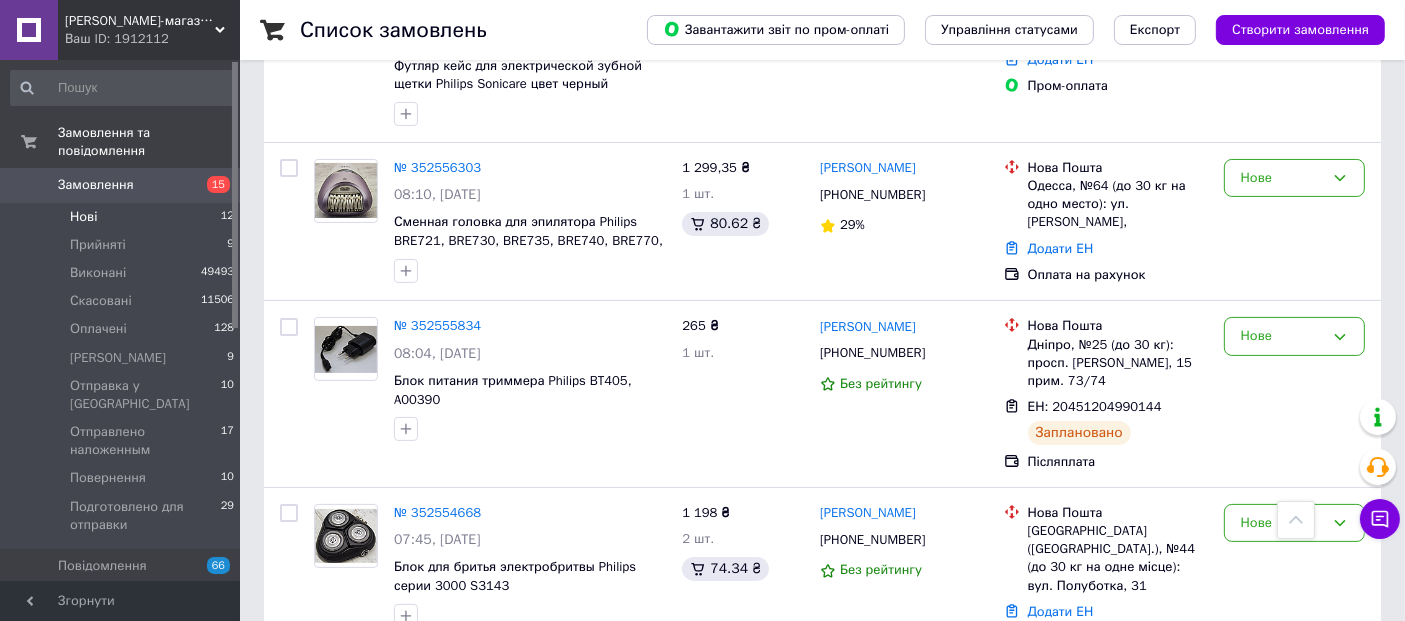 click on "Нові" at bounding box center (83, 217) 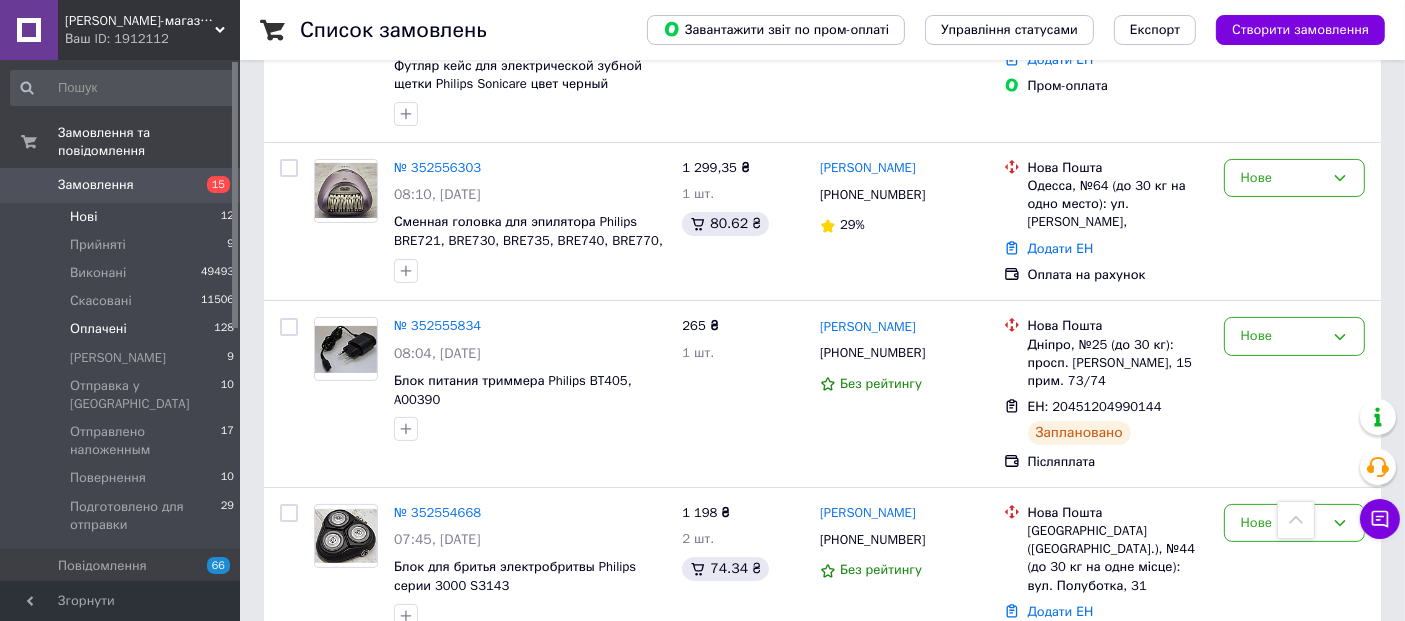 click on "Оплачені" at bounding box center [98, 329] 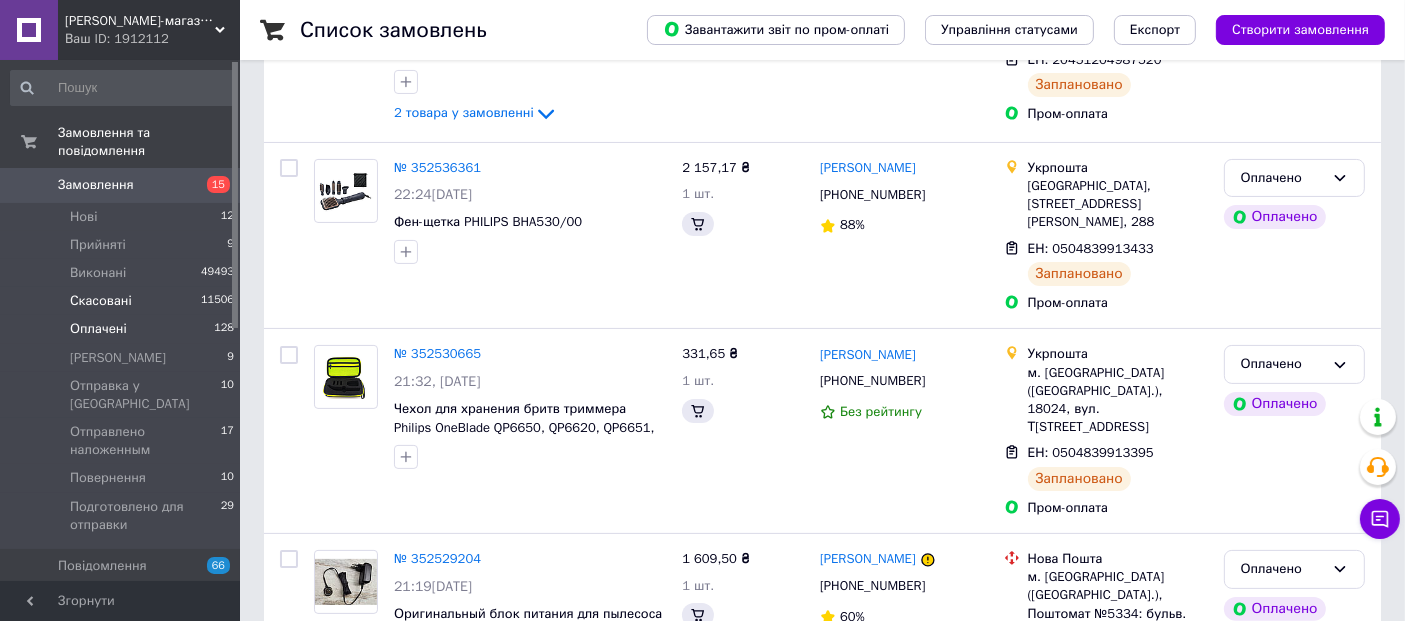 scroll, scrollTop: 0, scrollLeft: 0, axis: both 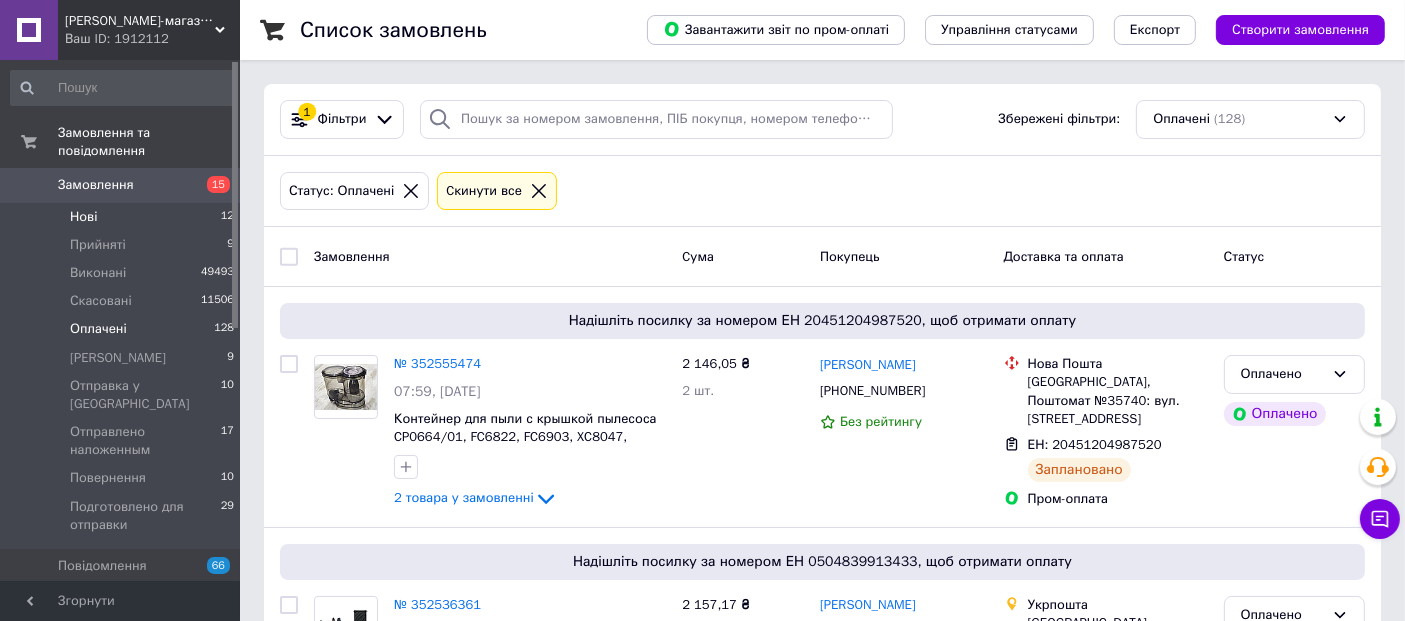 click on "Нові 12" at bounding box center [123, 217] 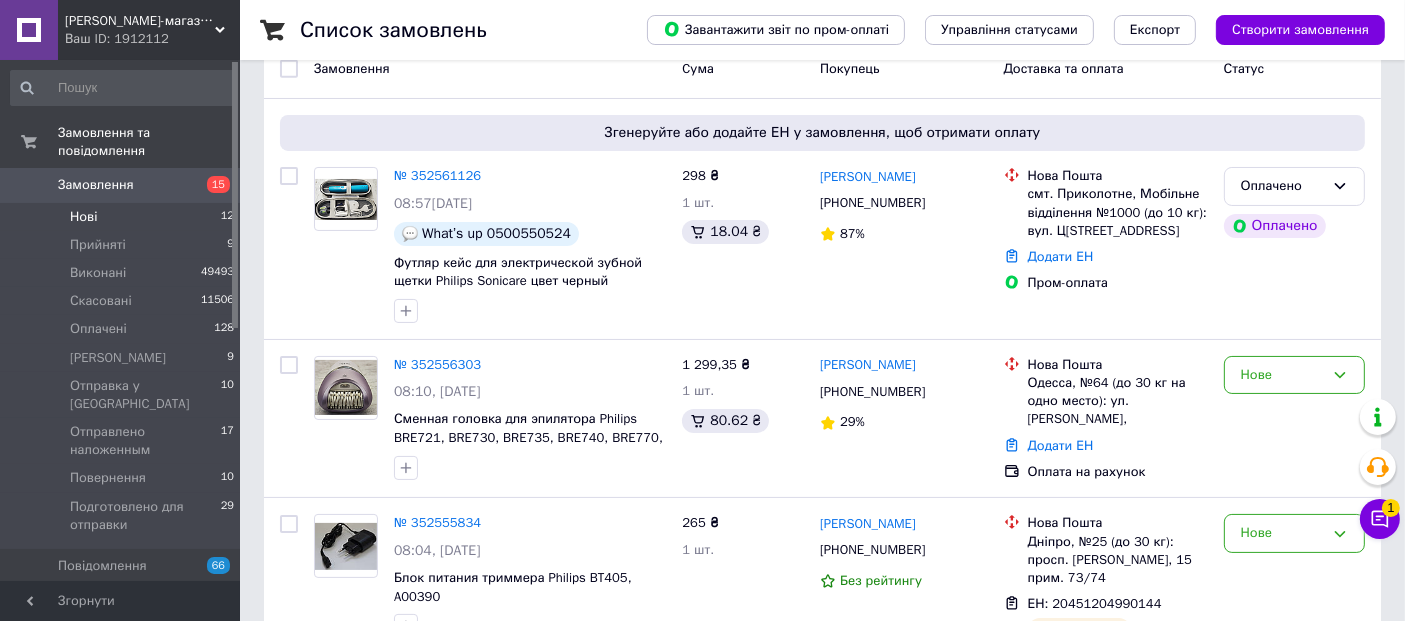 scroll, scrollTop: 333, scrollLeft: 0, axis: vertical 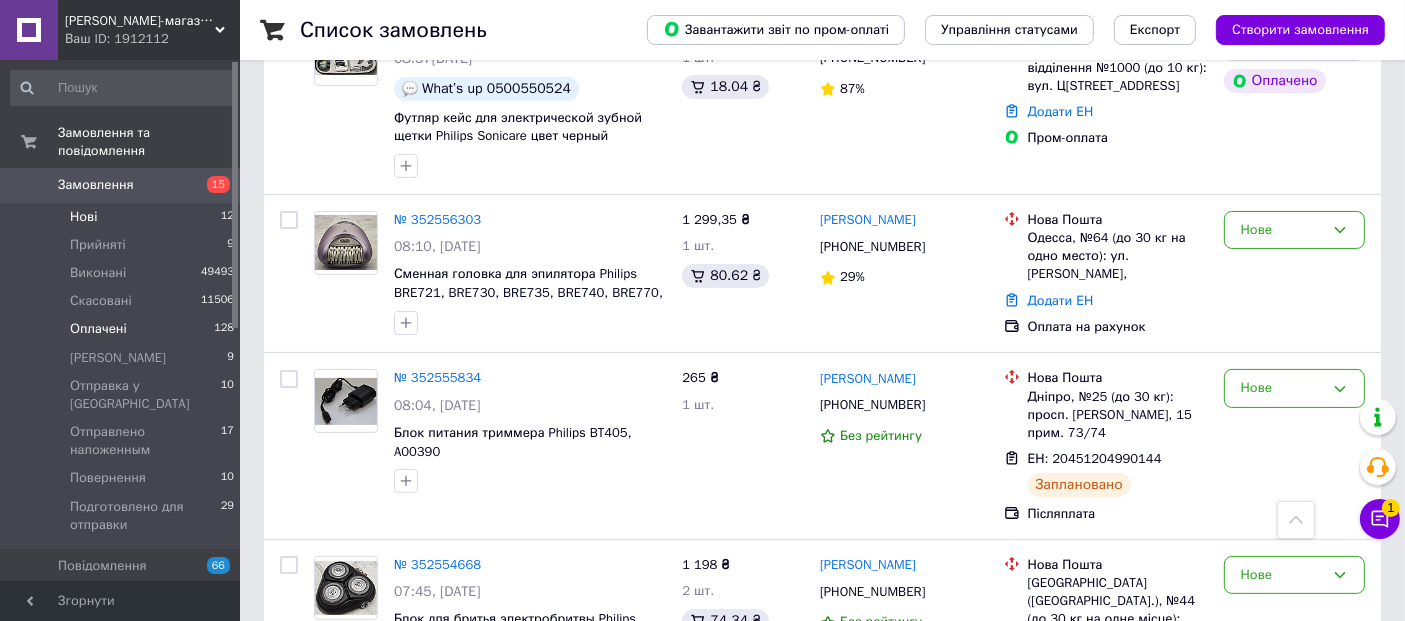 click on "Оплачені" at bounding box center (98, 329) 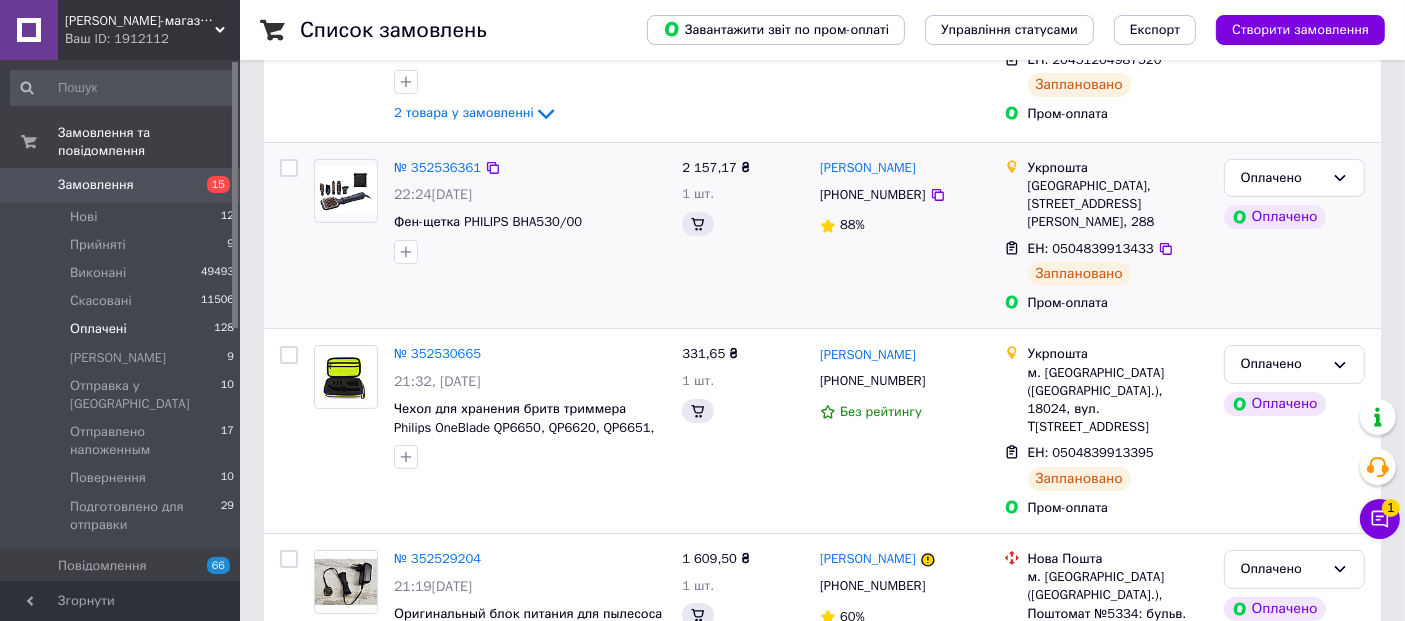 scroll, scrollTop: 0, scrollLeft: 0, axis: both 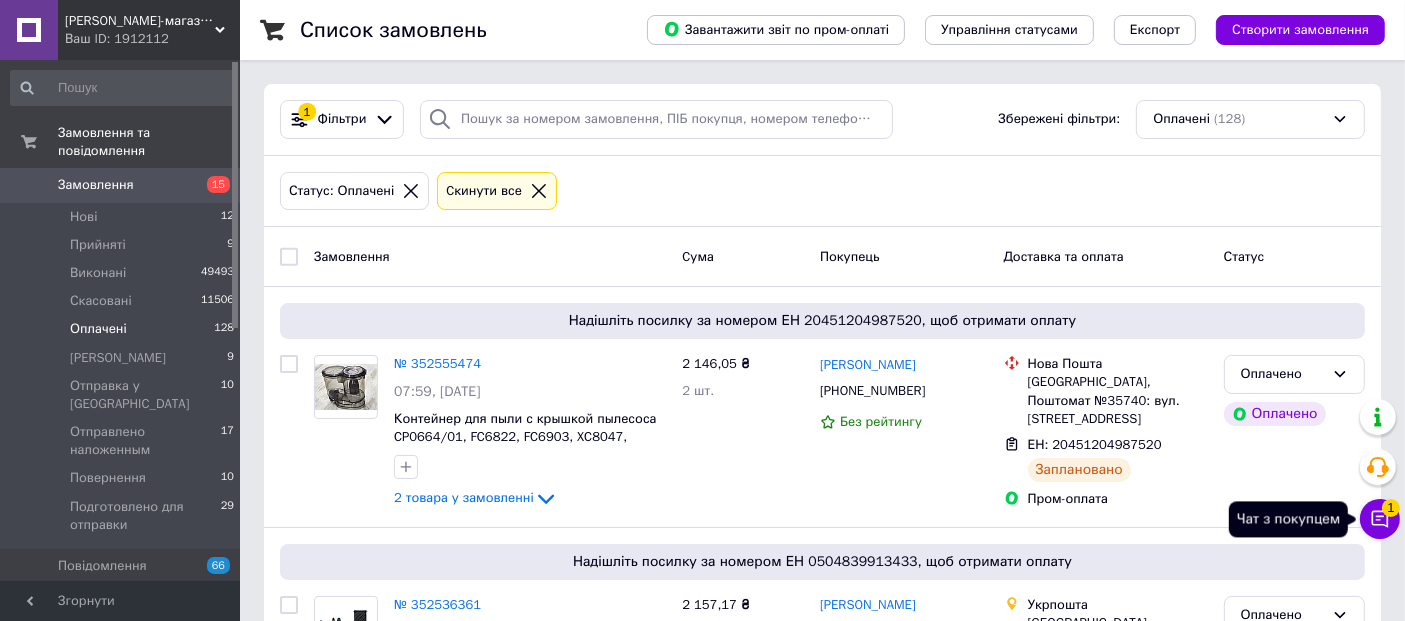 click 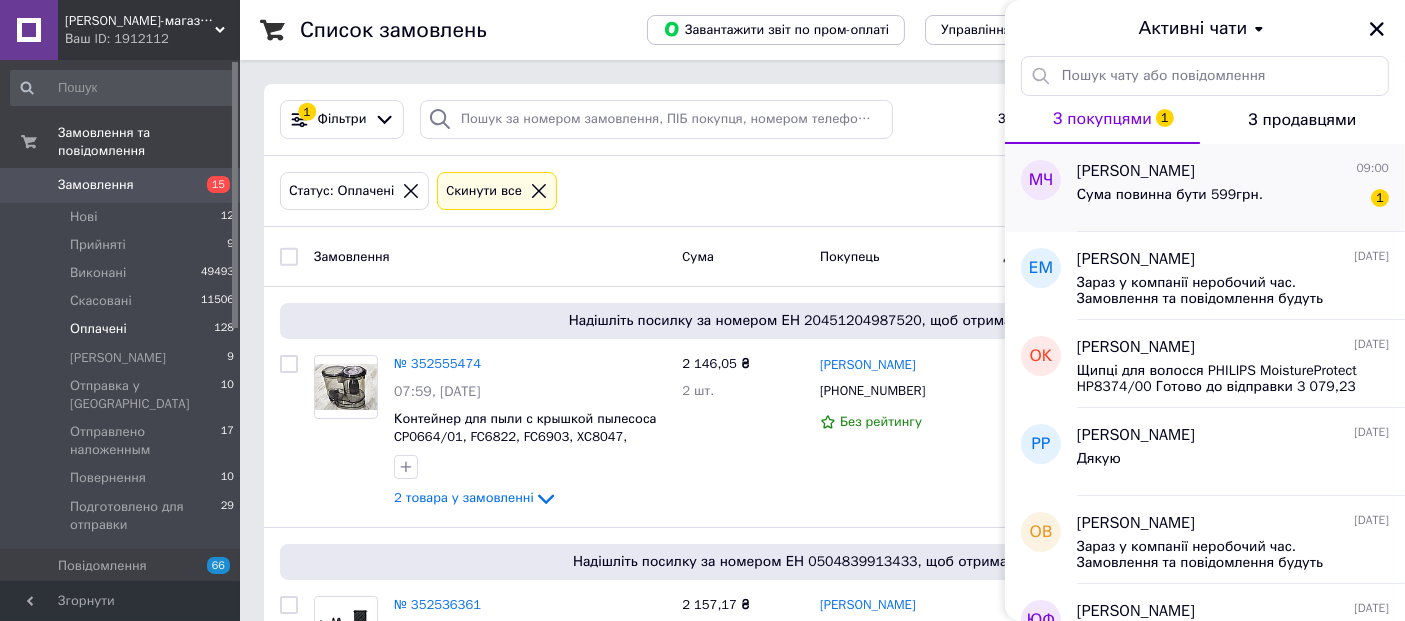 click on "Сума повинна бути 599грн." at bounding box center (1170, 195) 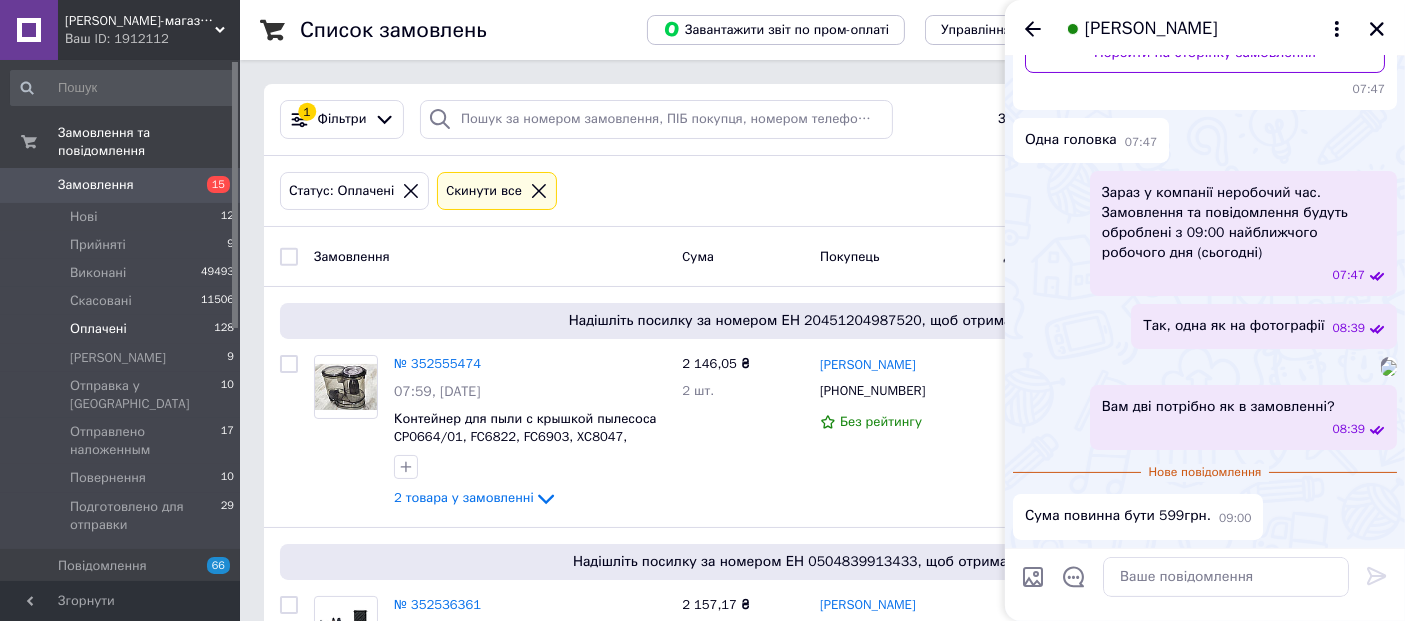 scroll, scrollTop: 514, scrollLeft: 0, axis: vertical 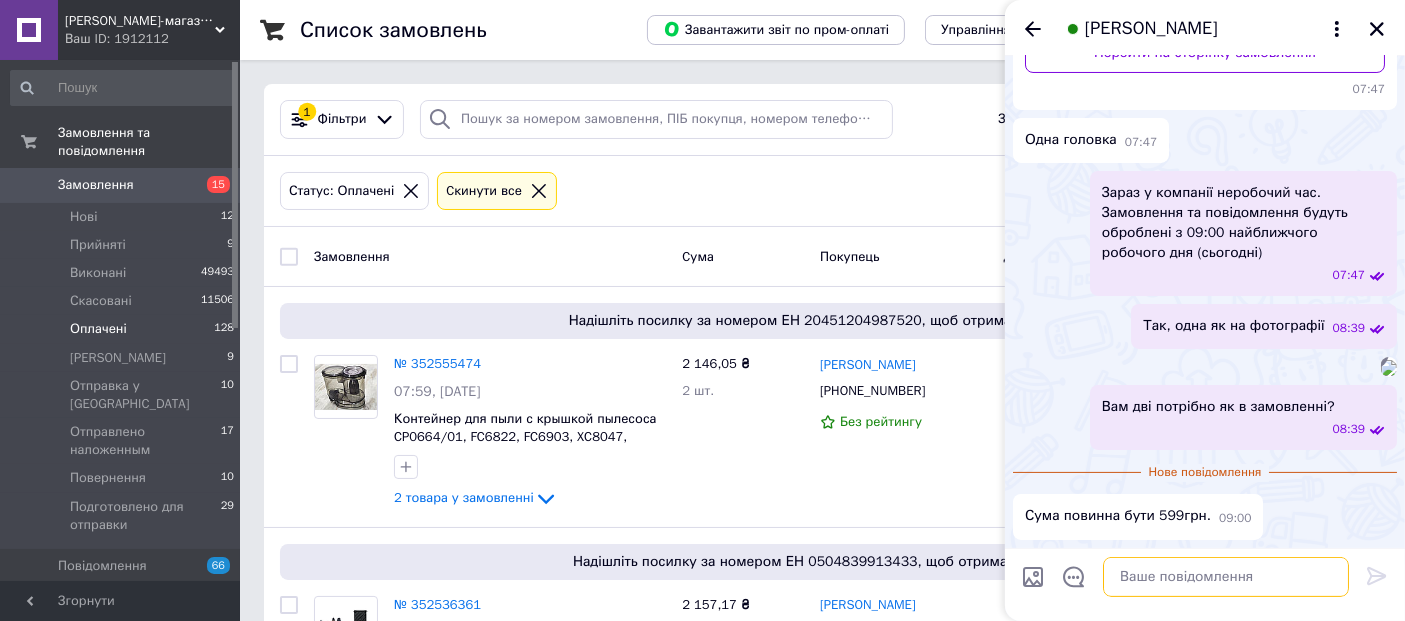 click at bounding box center [1226, 577] 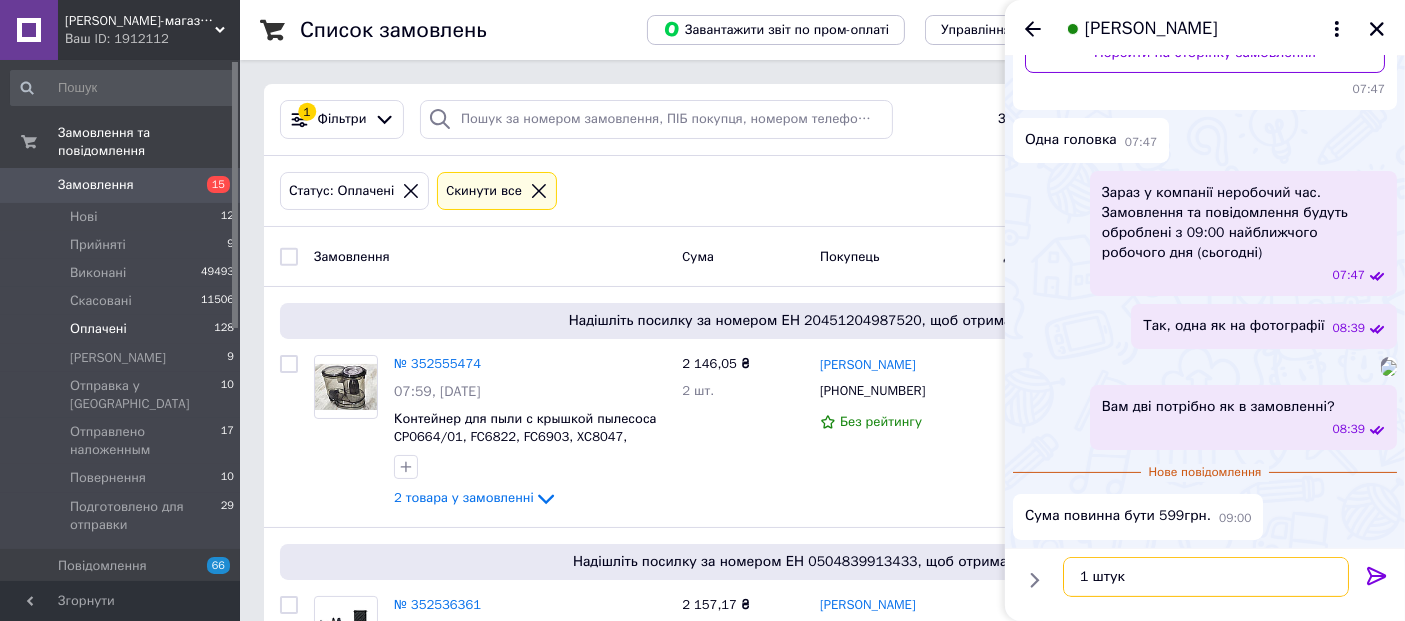 type on "1 штука" 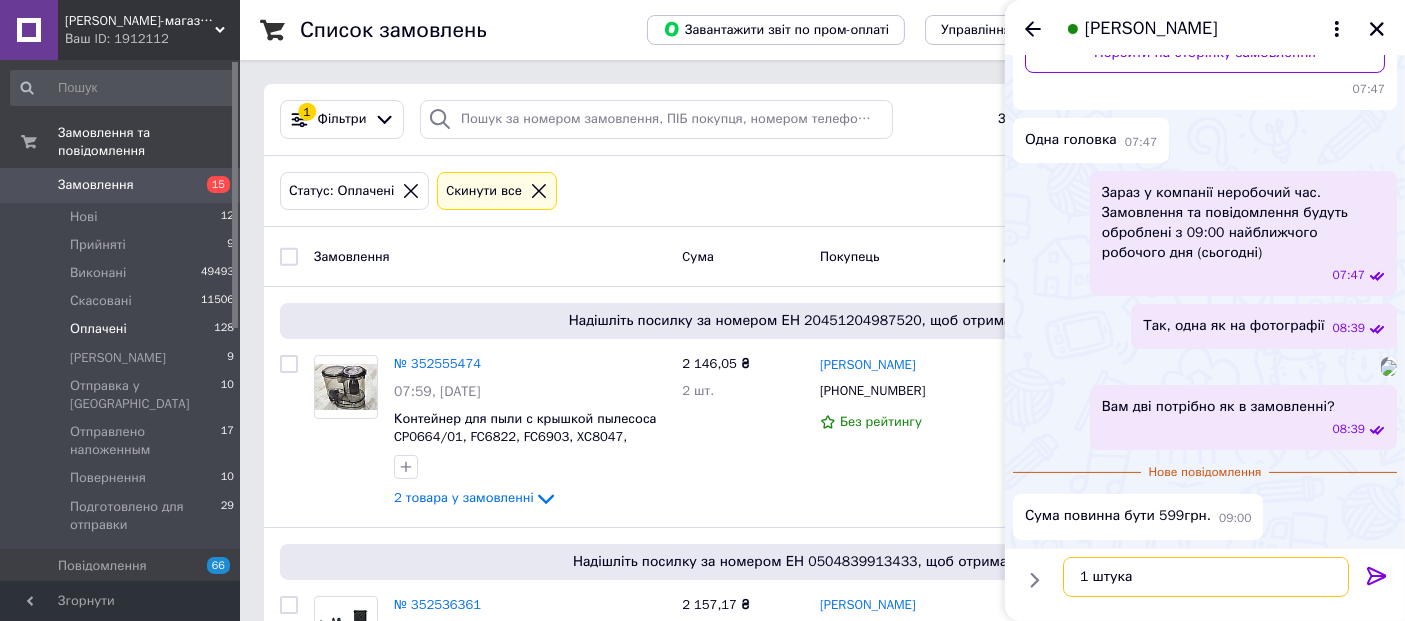 type 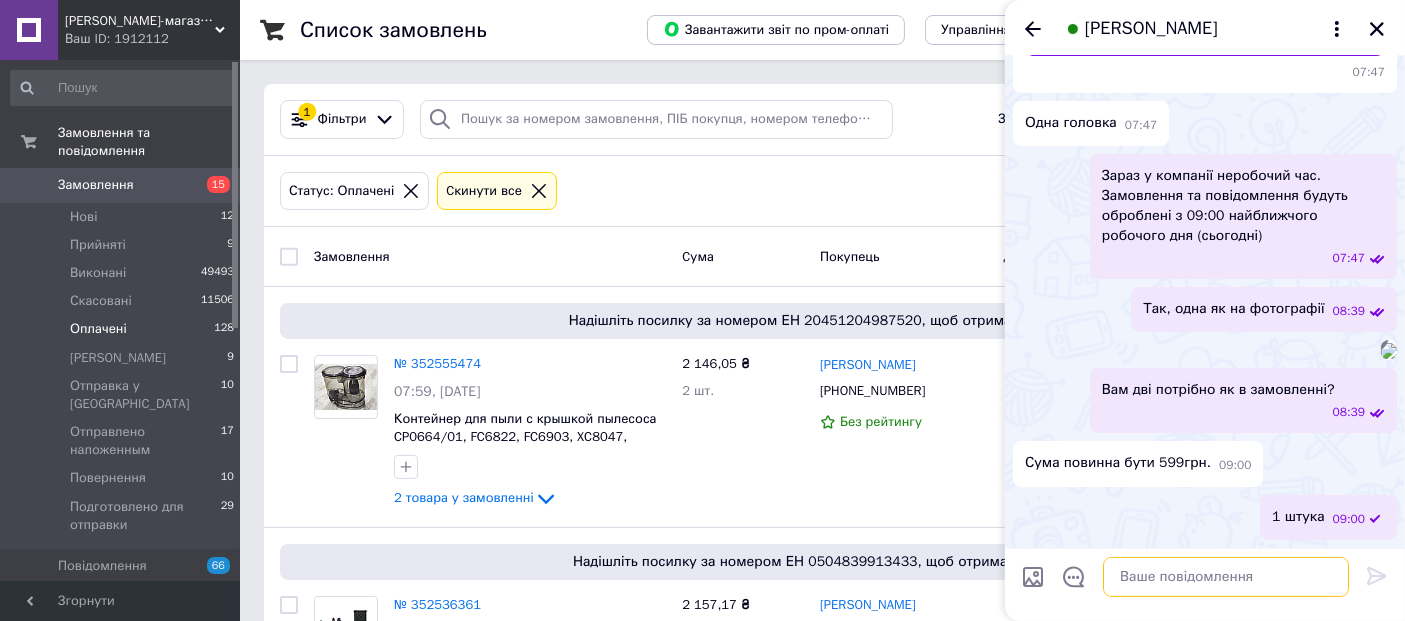 scroll, scrollTop: 531, scrollLeft: 0, axis: vertical 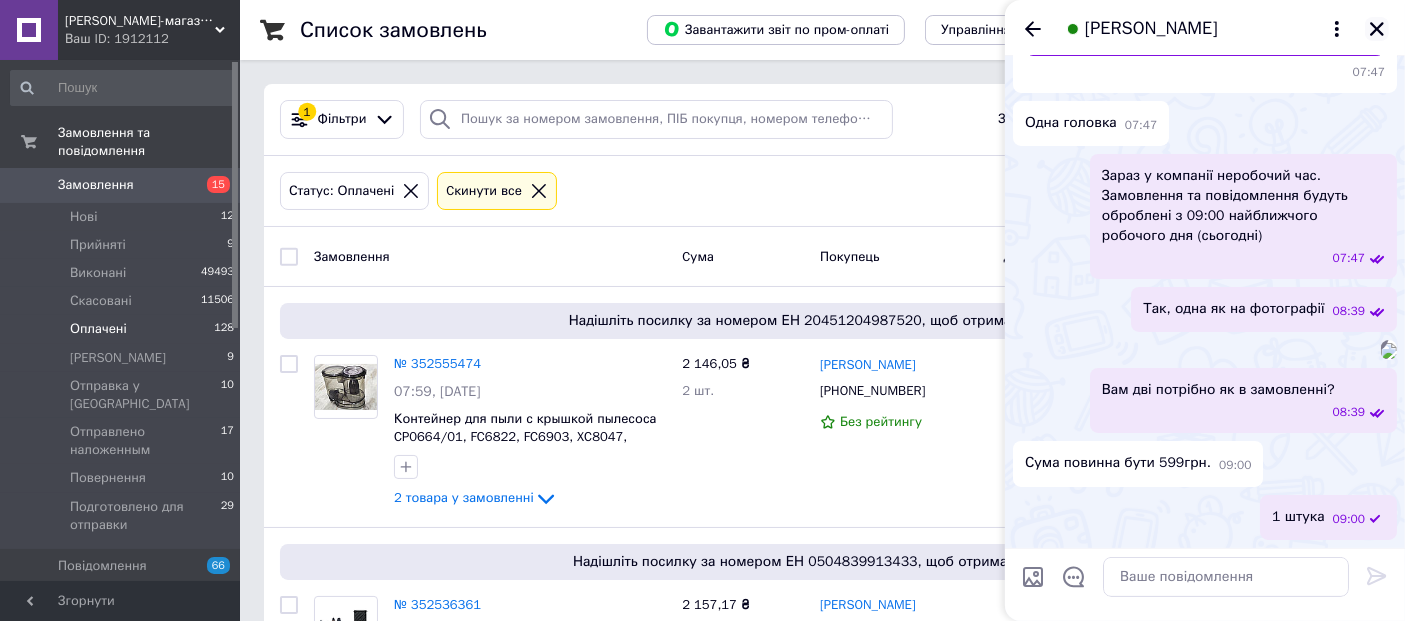 click 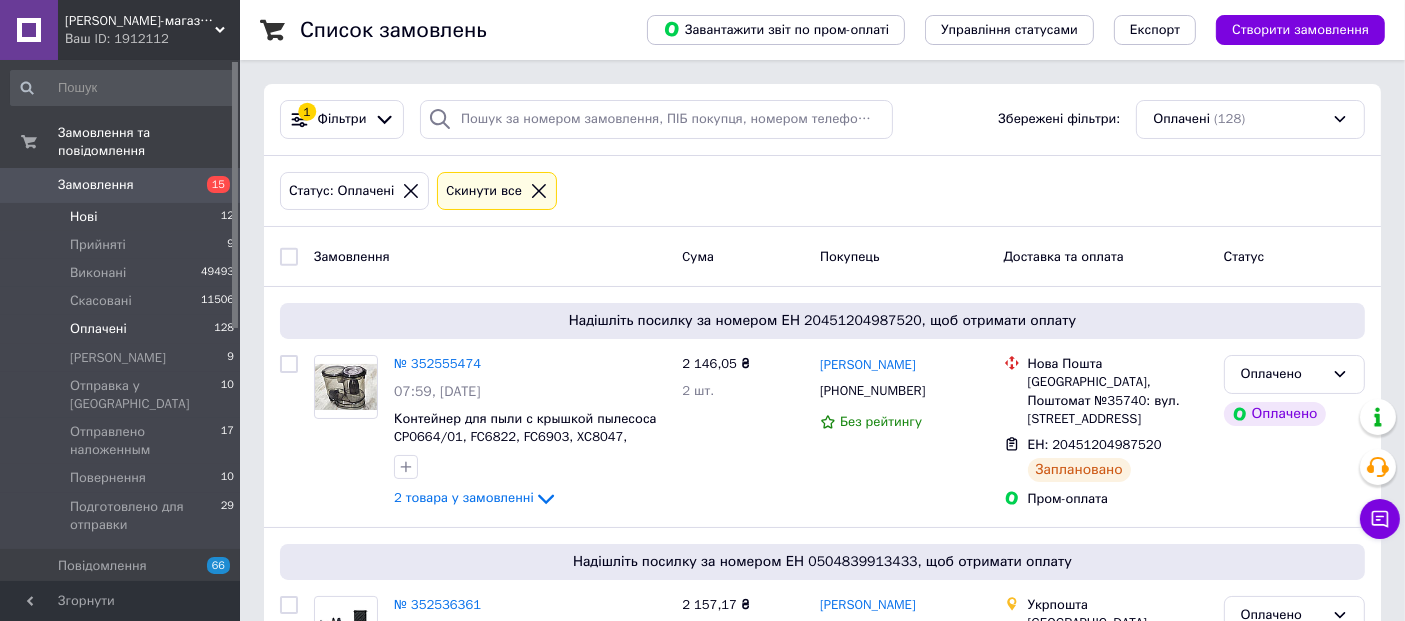 click on "Нові" at bounding box center [83, 217] 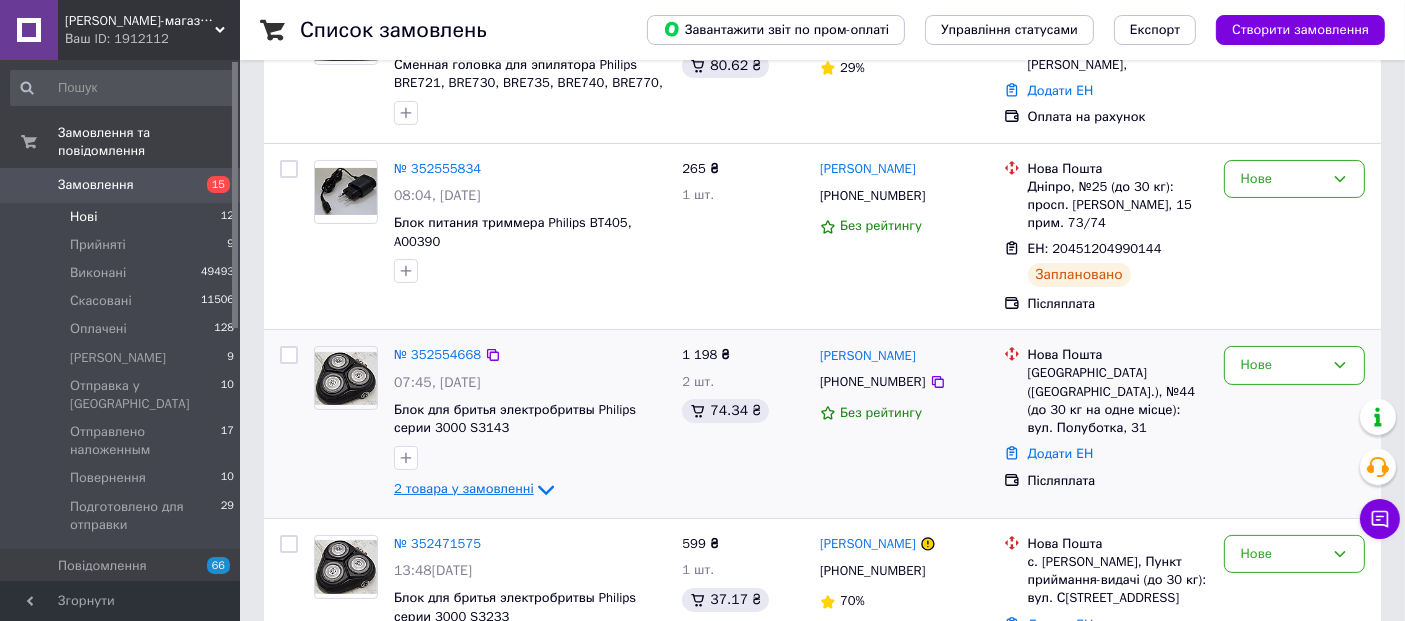 scroll, scrollTop: 444, scrollLeft: 0, axis: vertical 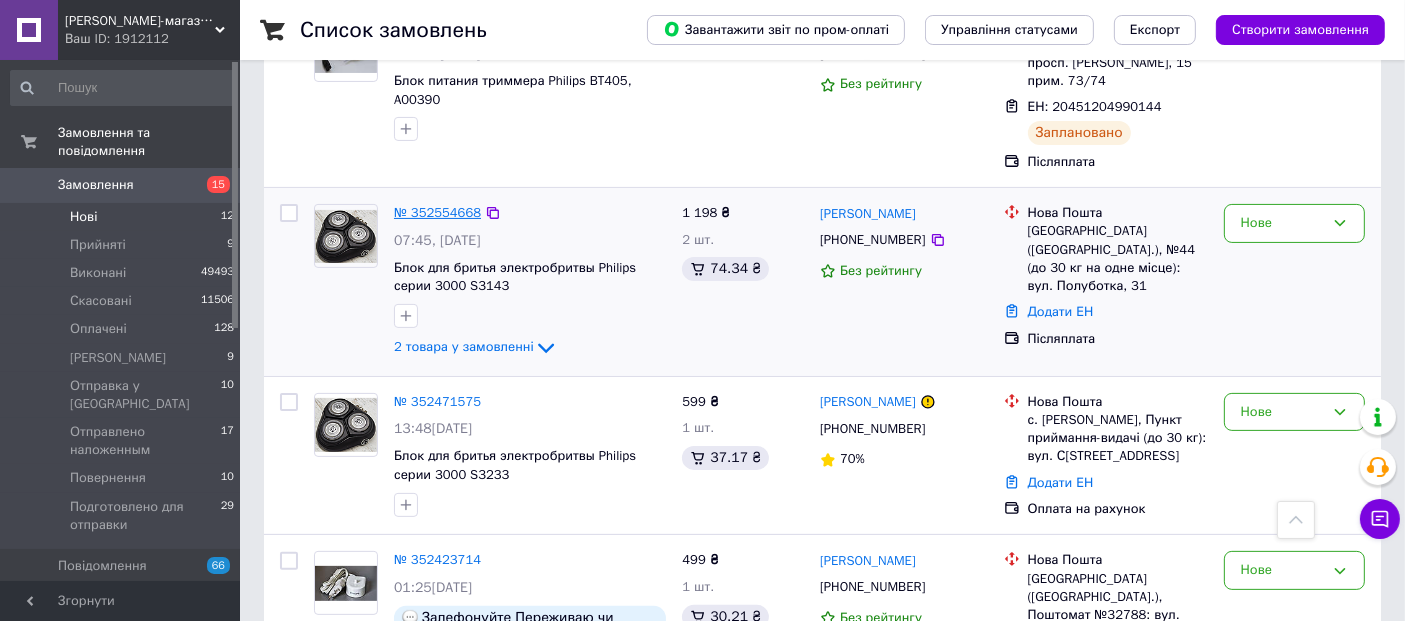 click on "№ 352554668" at bounding box center [437, 212] 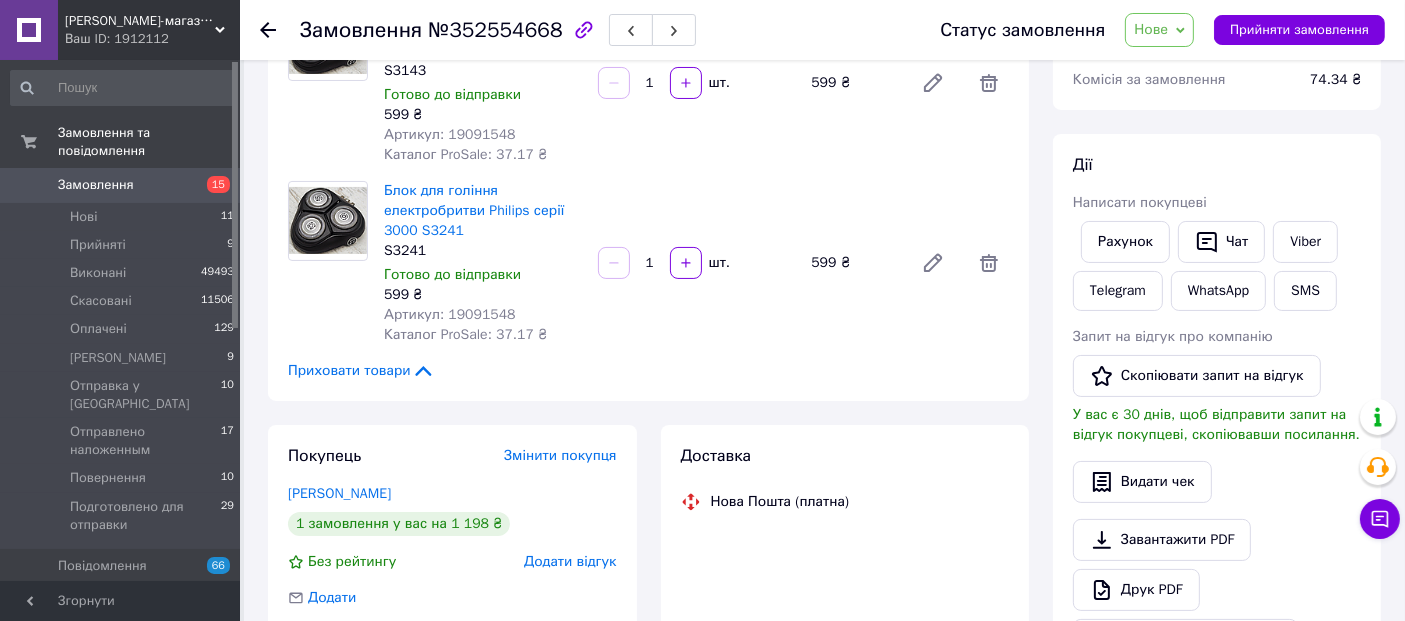 scroll, scrollTop: 111, scrollLeft: 0, axis: vertical 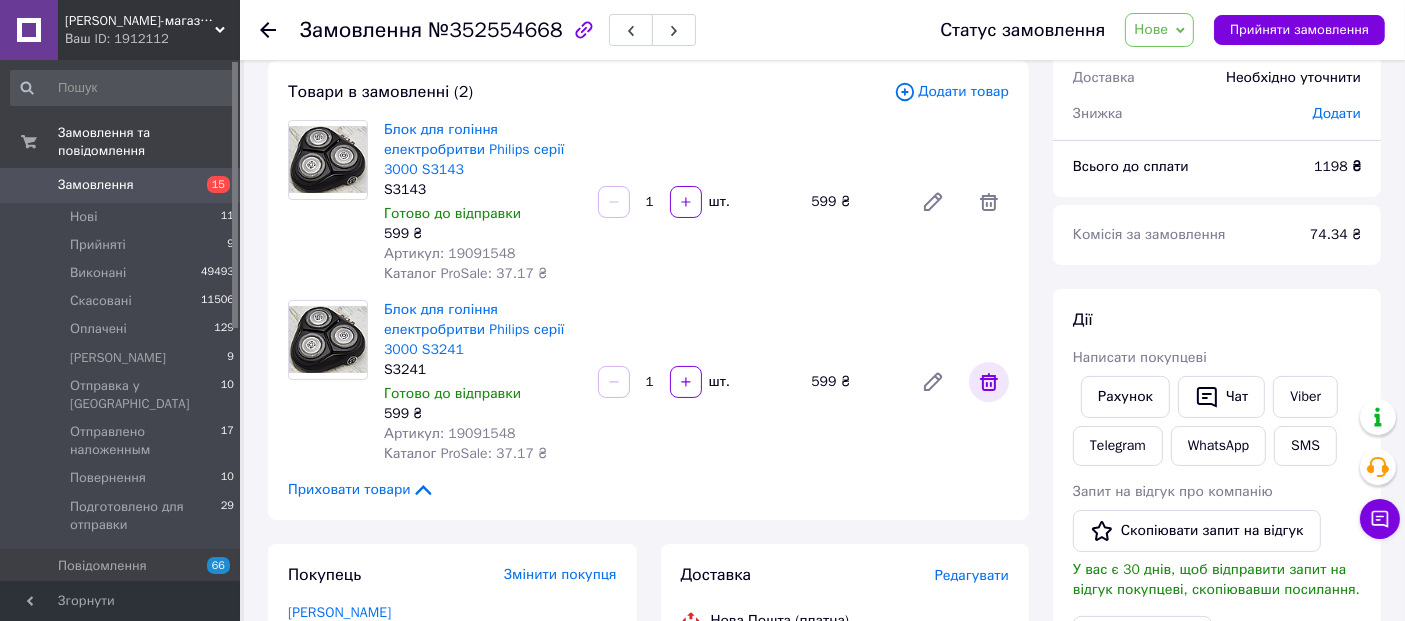 click 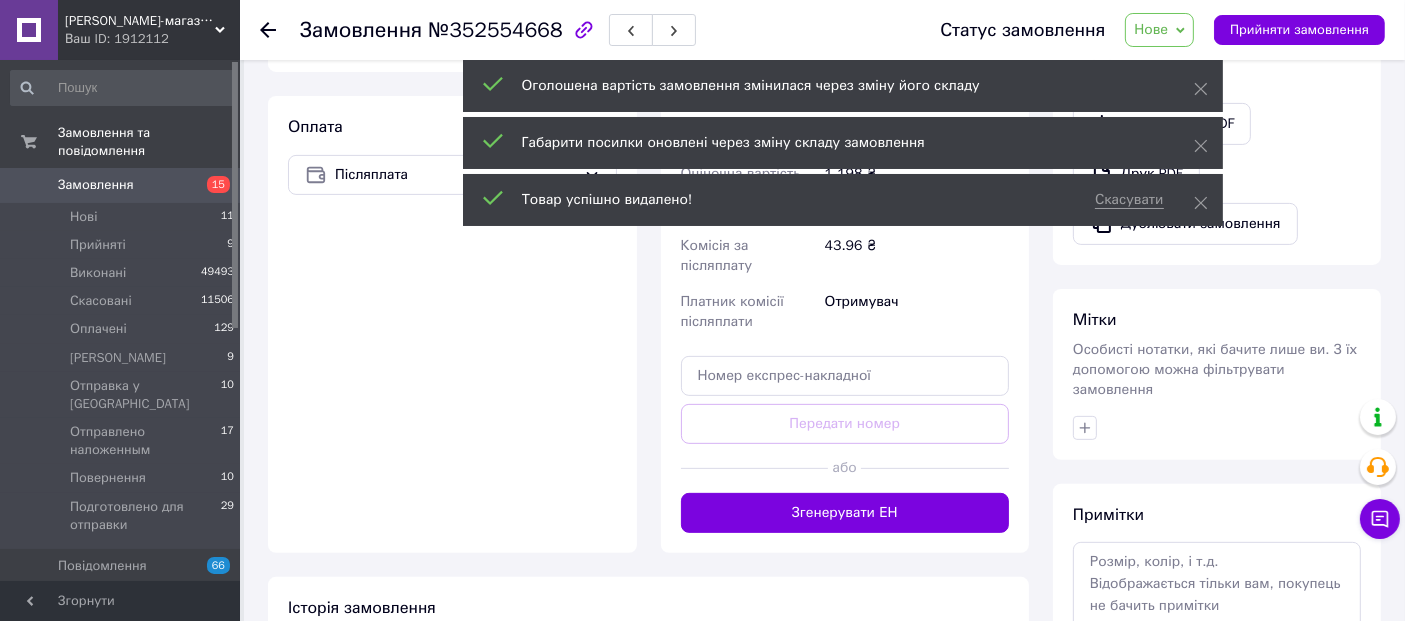 scroll, scrollTop: 451, scrollLeft: 0, axis: vertical 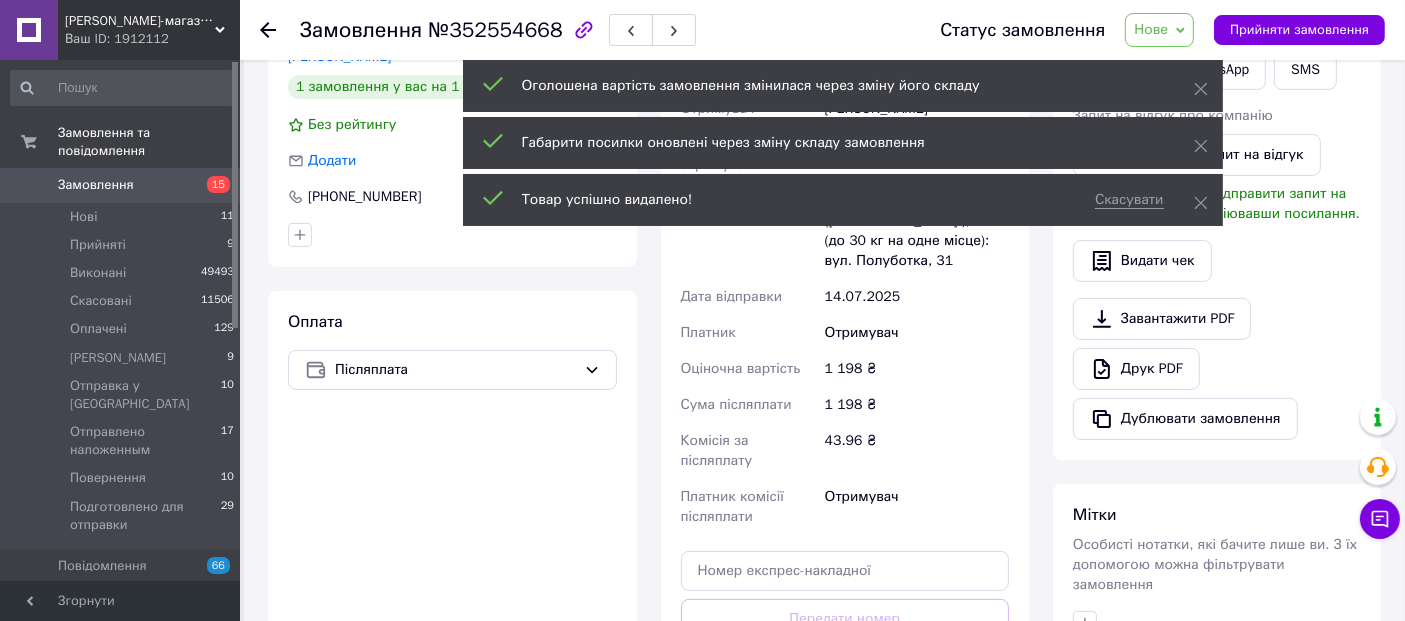 click on "Нове" at bounding box center (1151, 29) 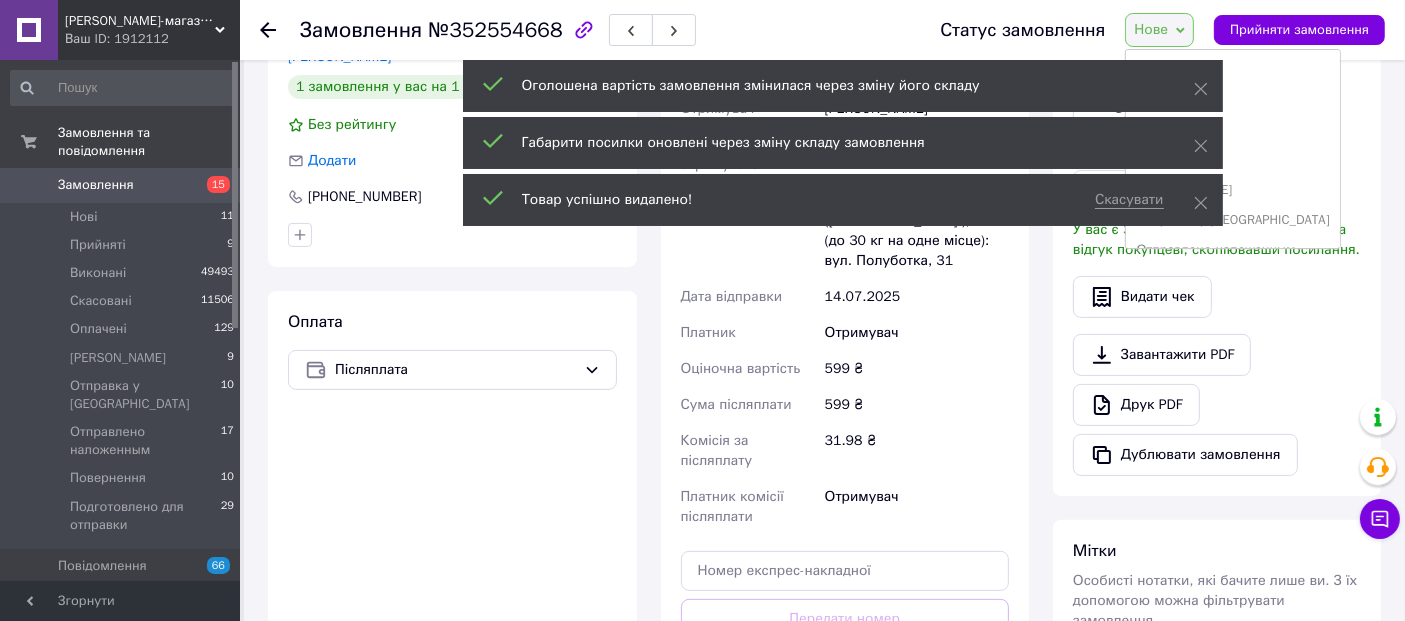 click on "Оплата Післяплата" at bounding box center (452, 519) 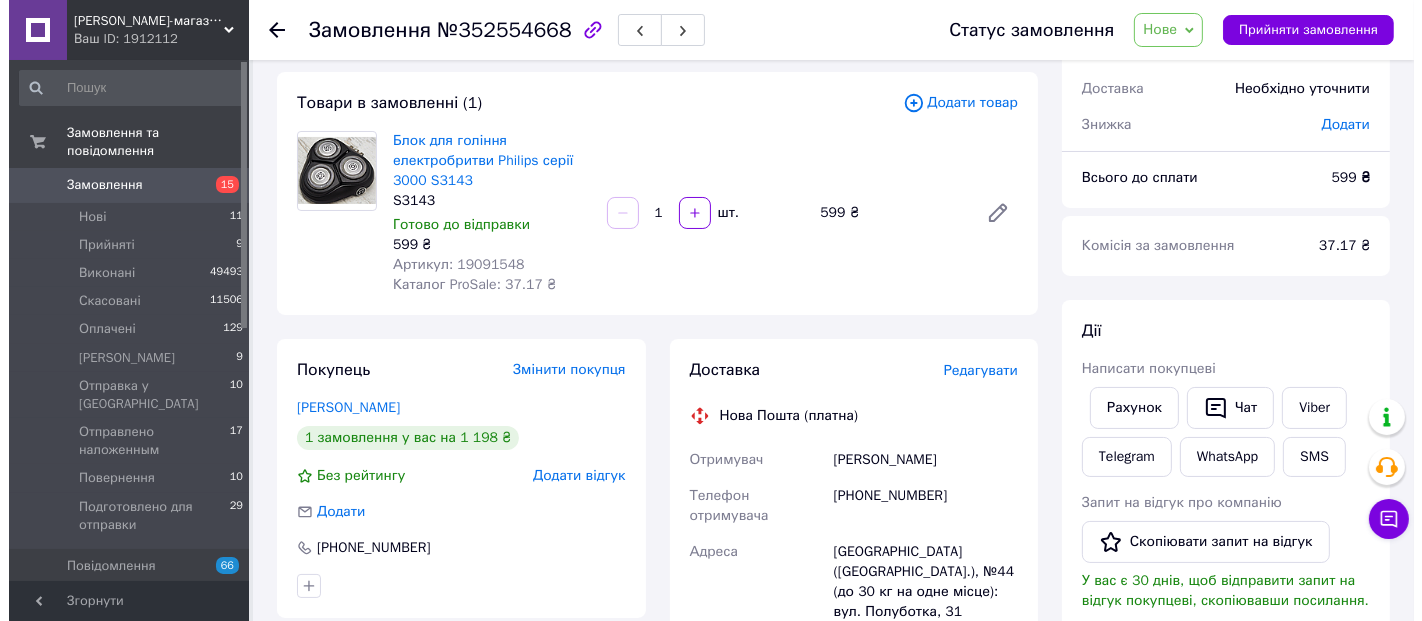 scroll, scrollTop: 228, scrollLeft: 0, axis: vertical 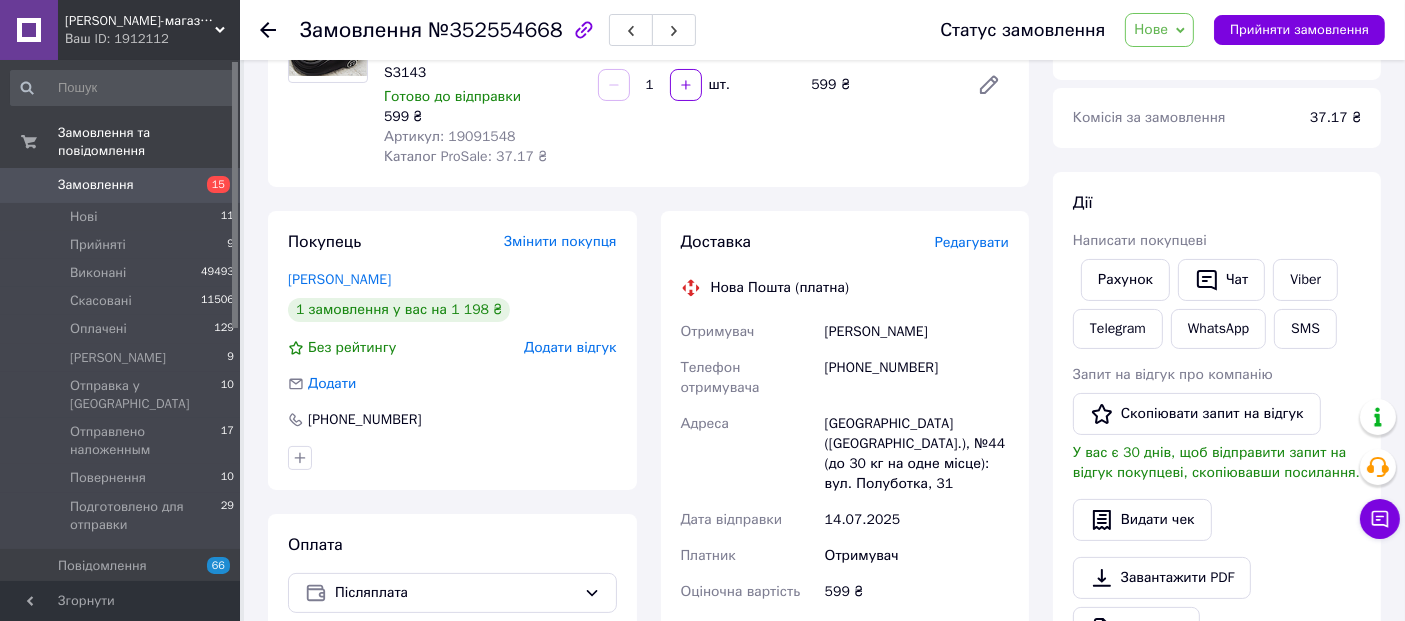 click on "Редагувати" at bounding box center (972, 242) 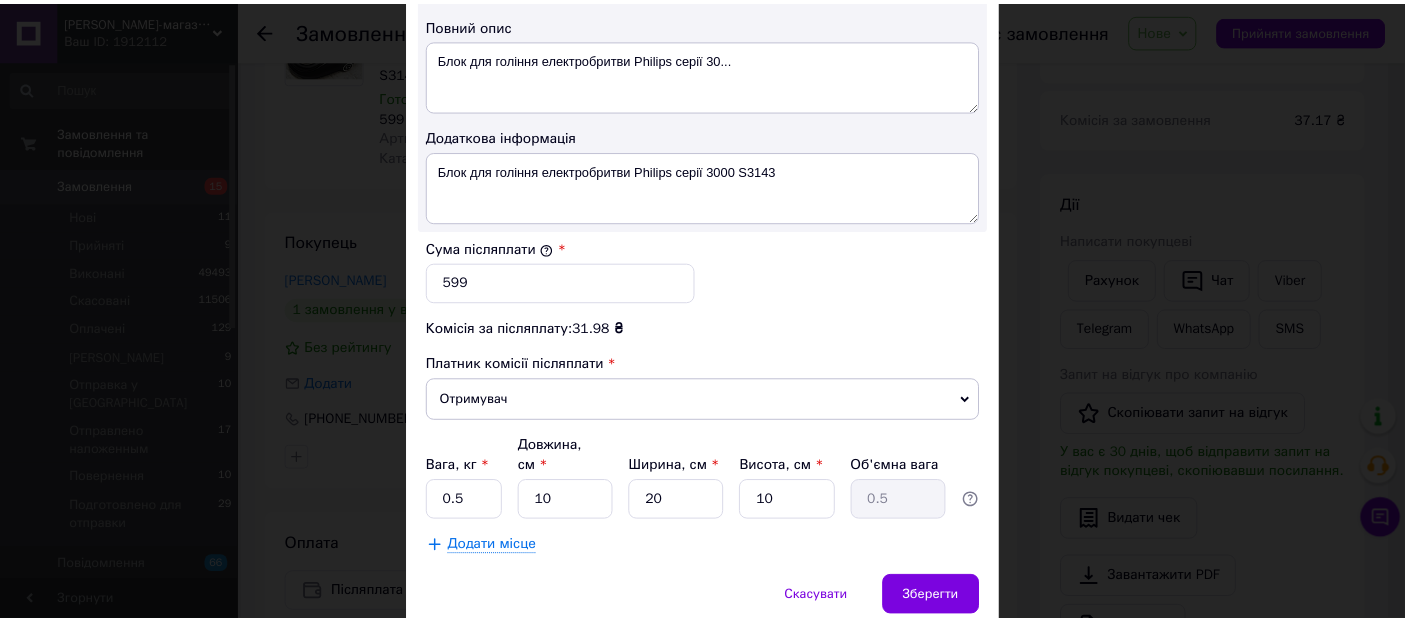 scroll, scrollTop: 1119, scrollLeft: 0, axis: vertical 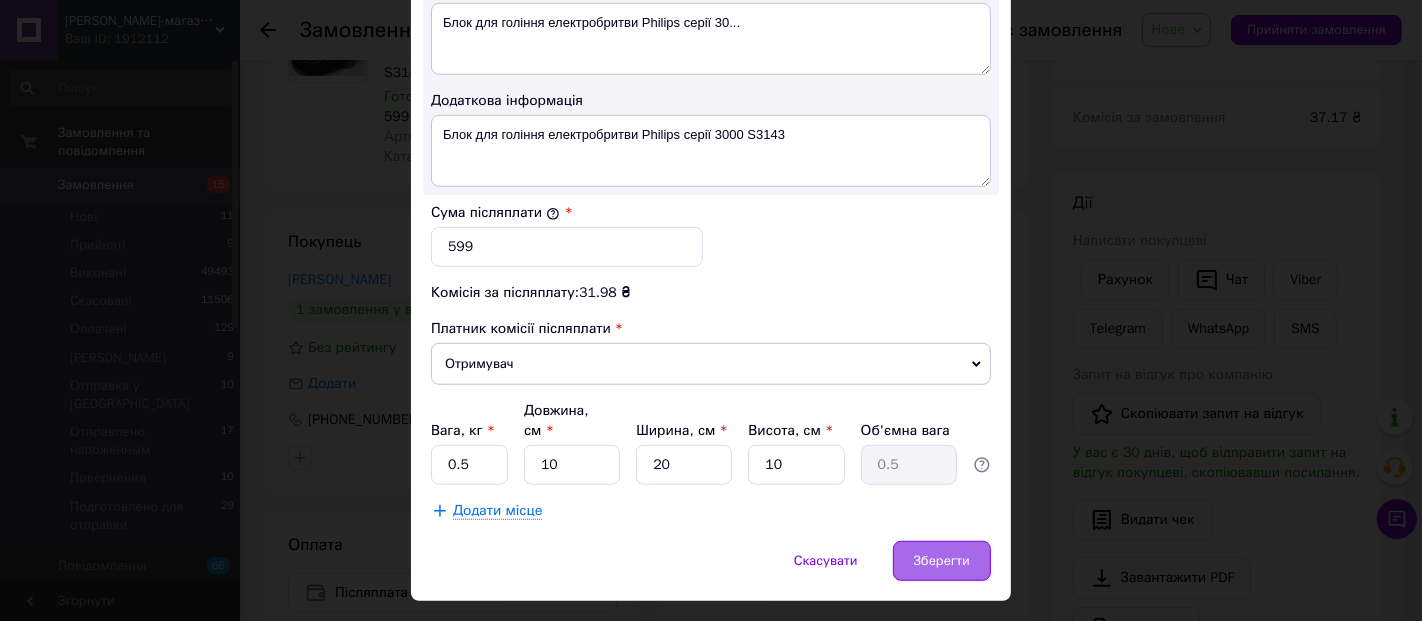 click on "Зберегти" at bounding box center [942, 561] 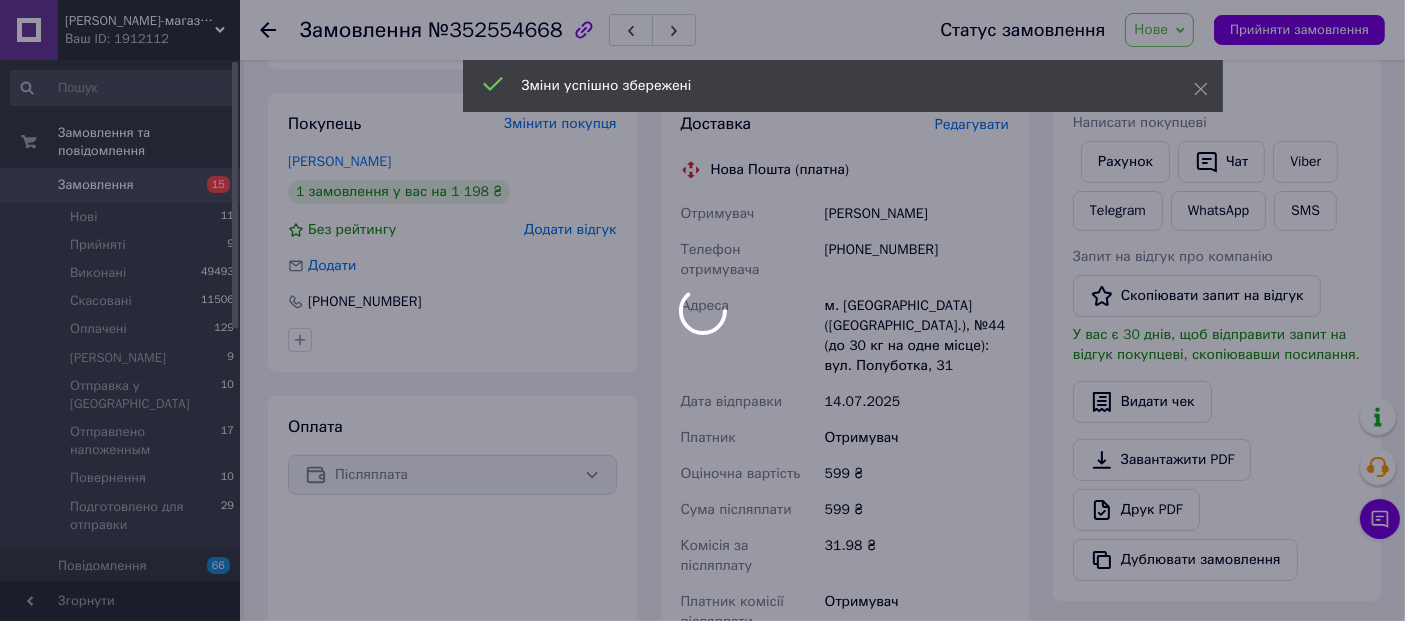 scroll, scrollTop: 562, scrollLeft: 0, axis: vertical 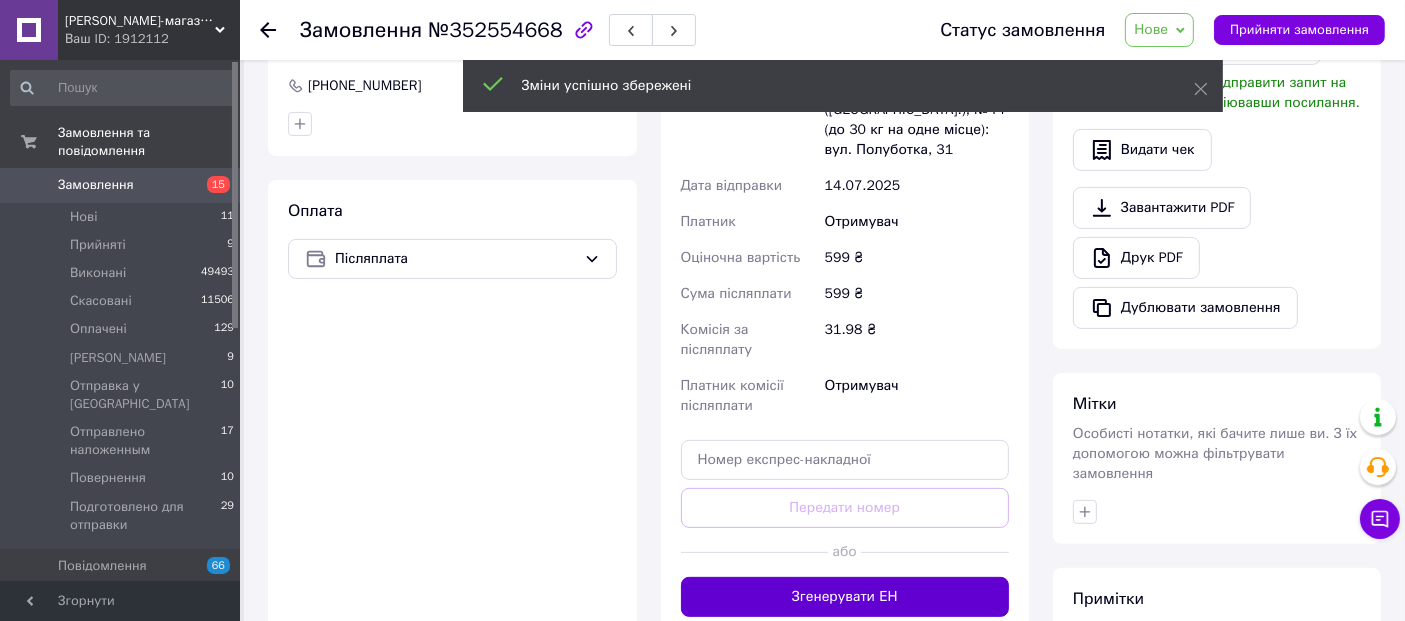 click on "Згенерувати ЕН" at bounding box center (845, 597) 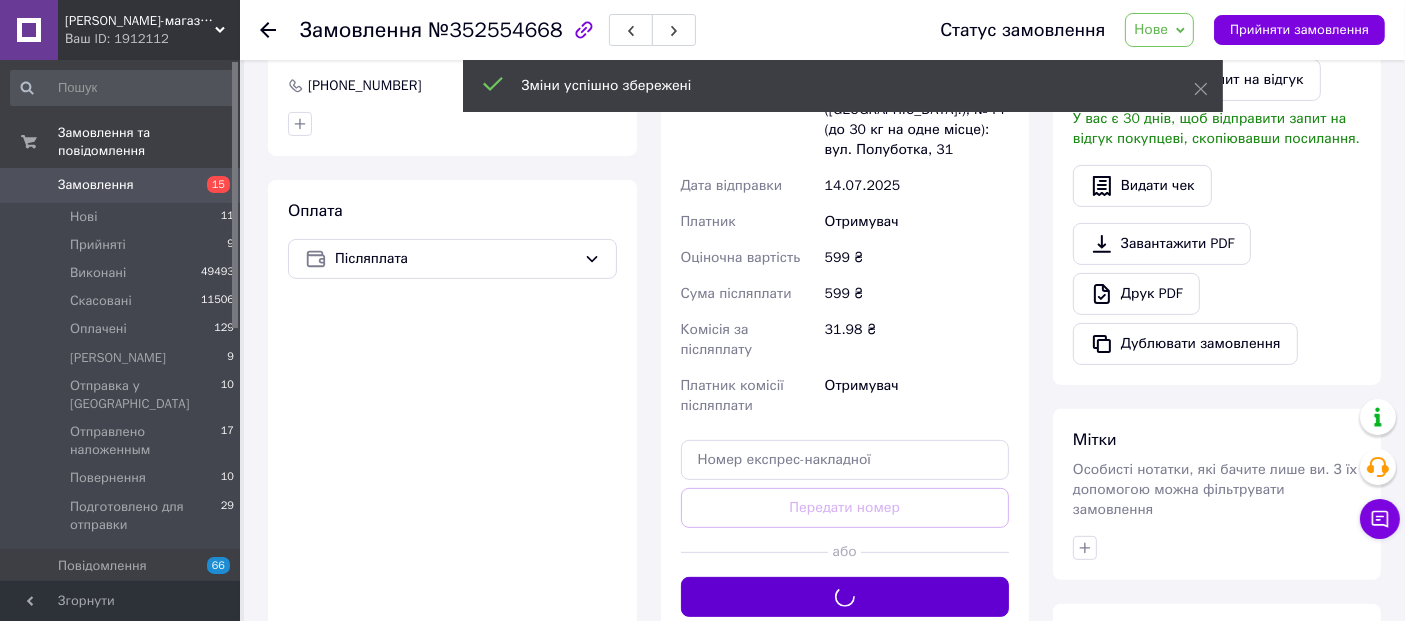 scroll, scrollTop: 340, scrollLeft: 0, axis: vertical 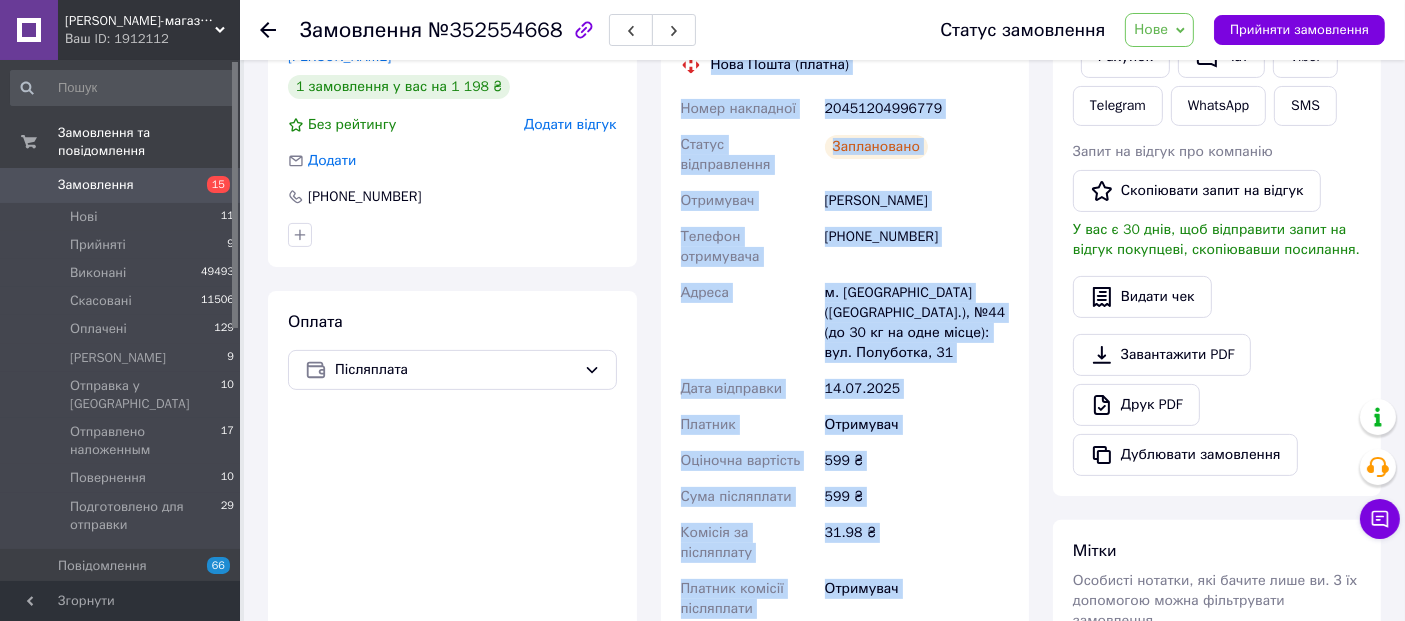 drag, startPoint x: 708, startPoint y: 173, endPoint x: 880, endPoint y: 564, distance: 427.1592 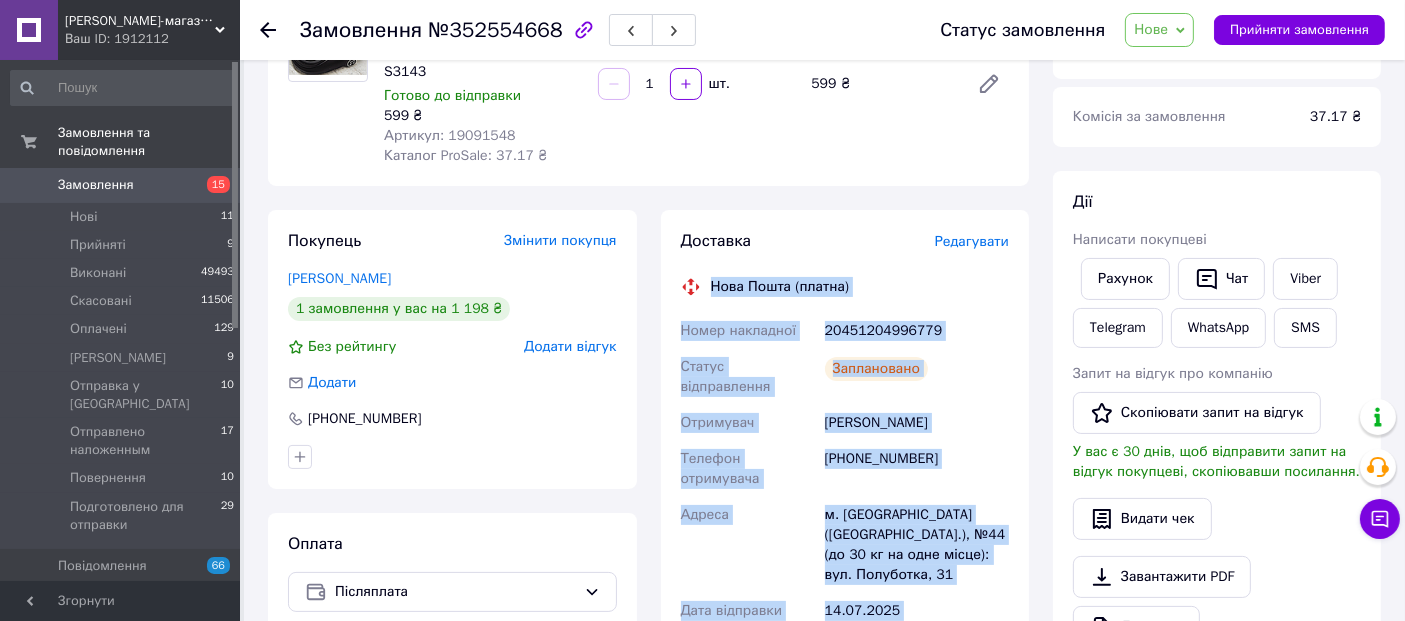 scroll, scrollTop: 228, scrollLeft: 0, axis: vertical 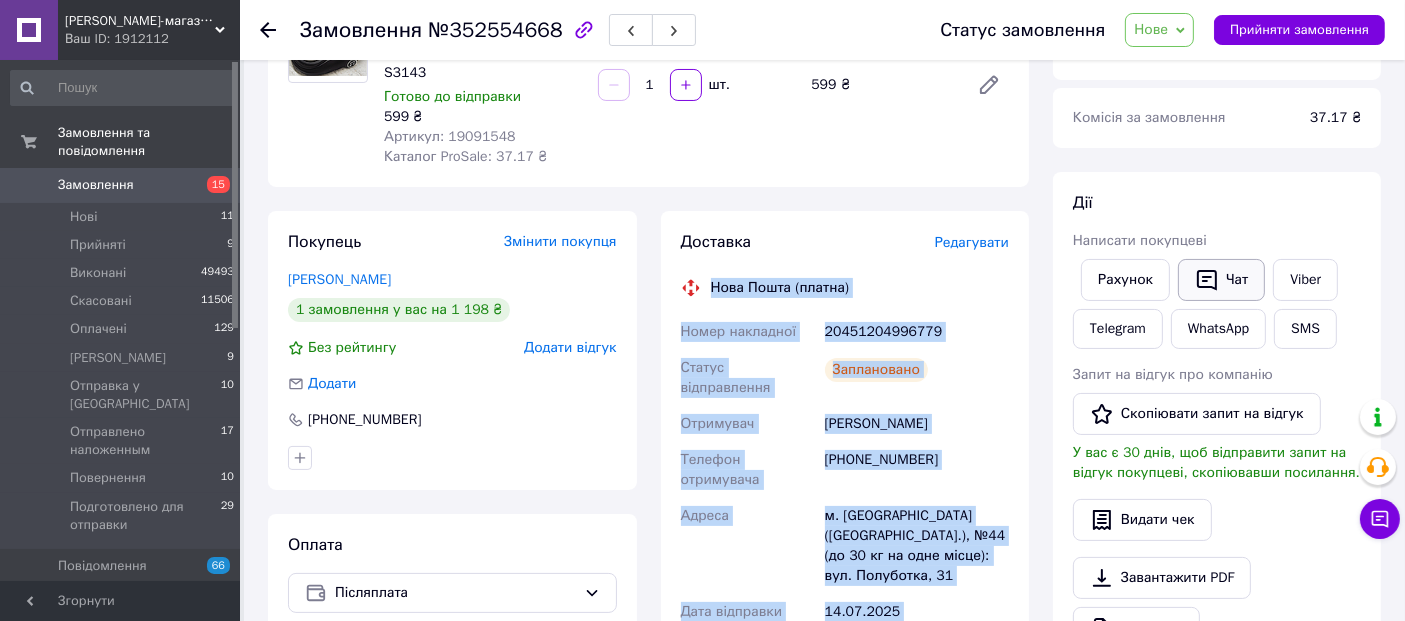click on "Чат" at bounding box center (1221, 280) 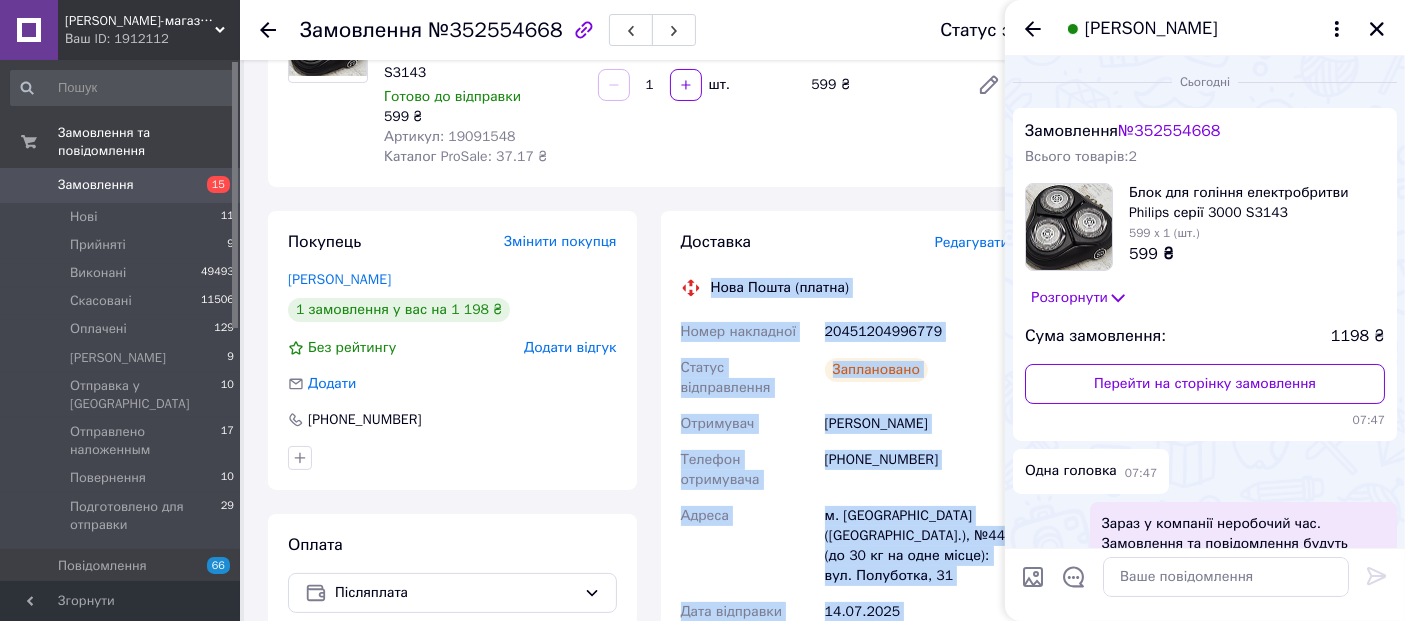 scroll, scrollTop: 482, scrollLeft: 0, axis: vertical 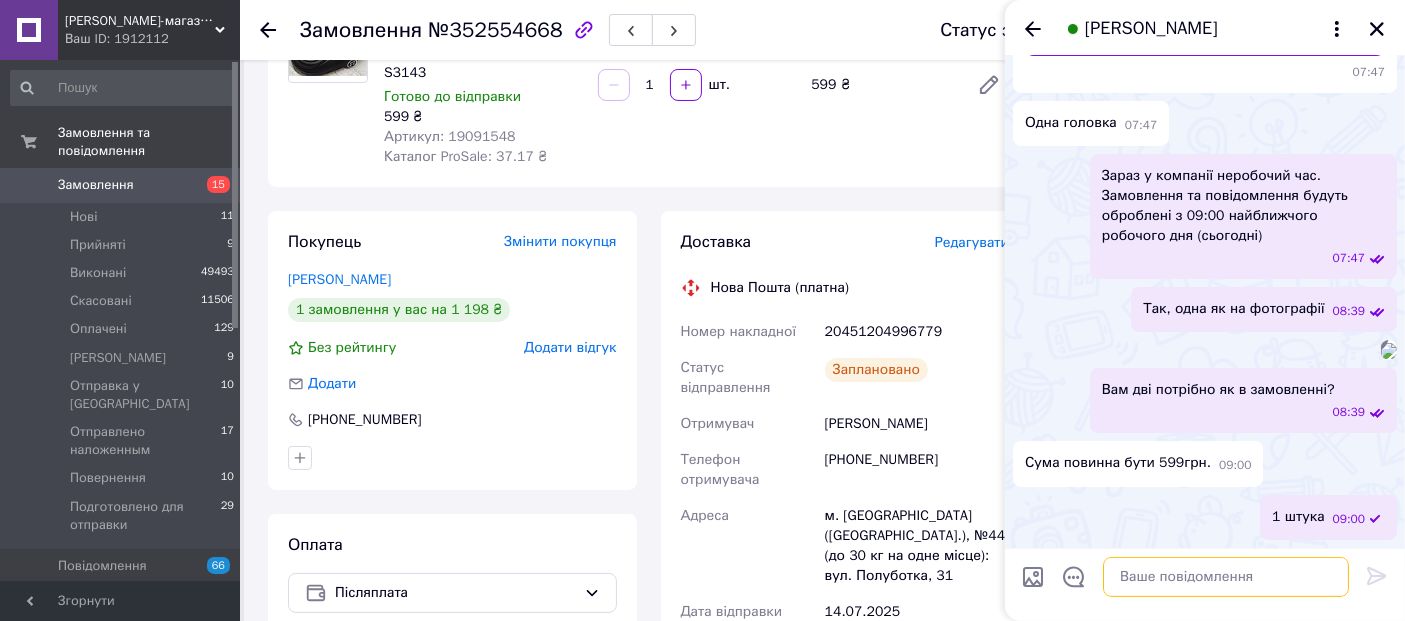 click at bounding box center [1226, 577] 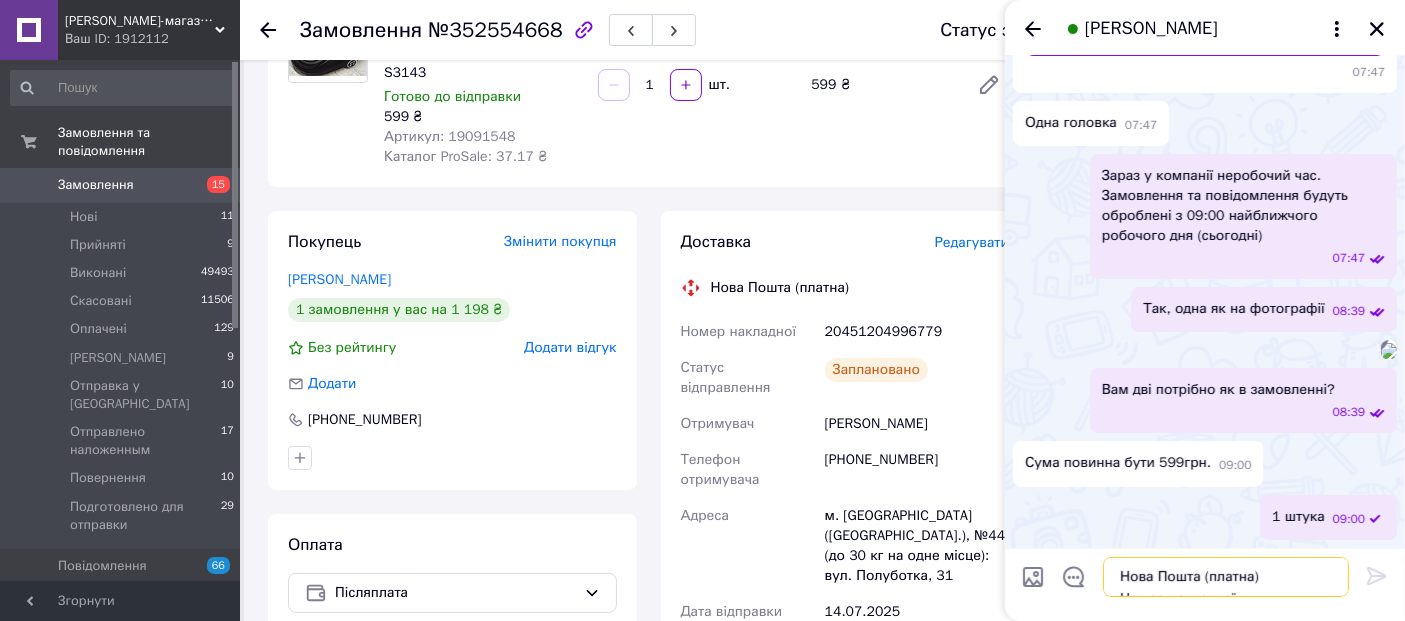 scroll, scrollTop: 349, scrollLeft: 0, axis: vertical 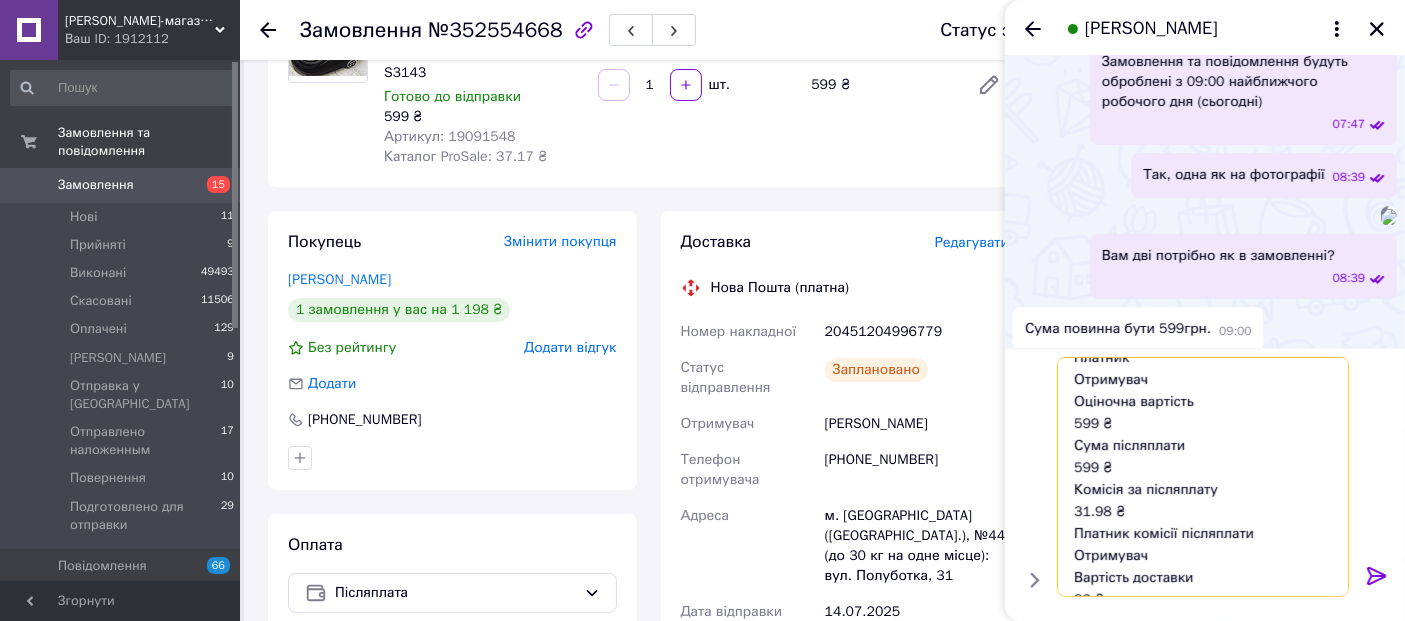 type 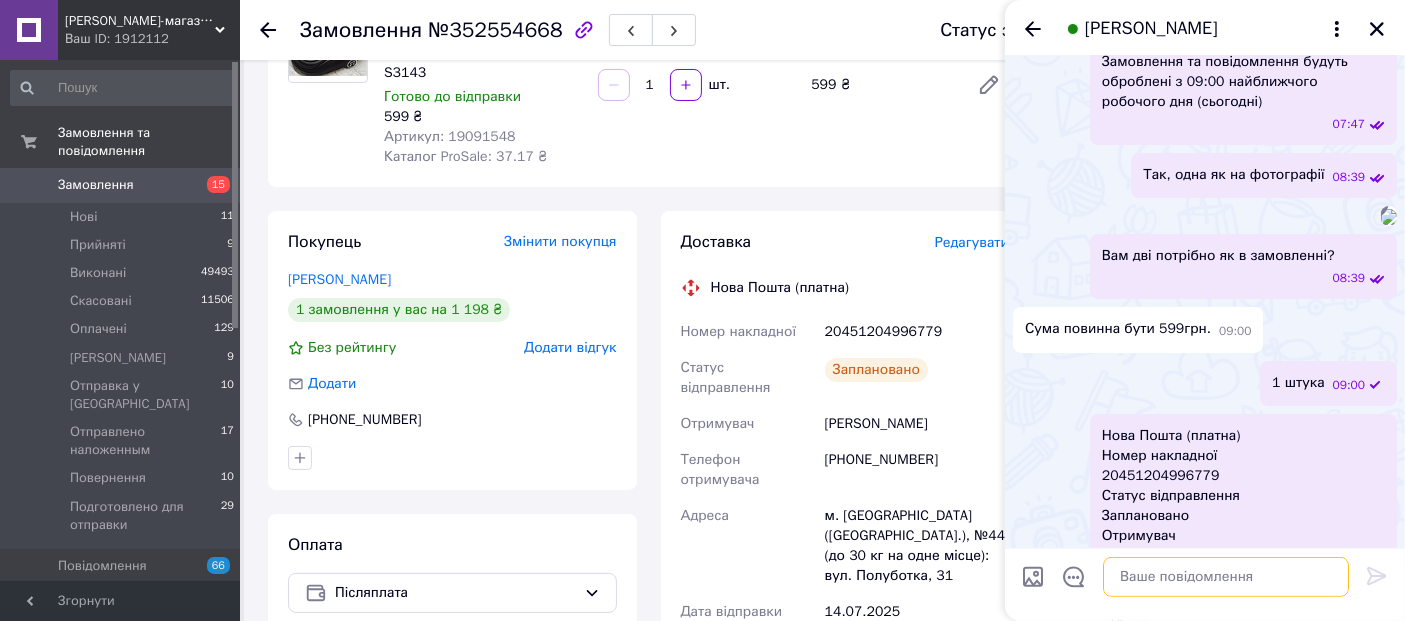 scroll, scrollTop: 0, scrollLeft: 0, axis: both 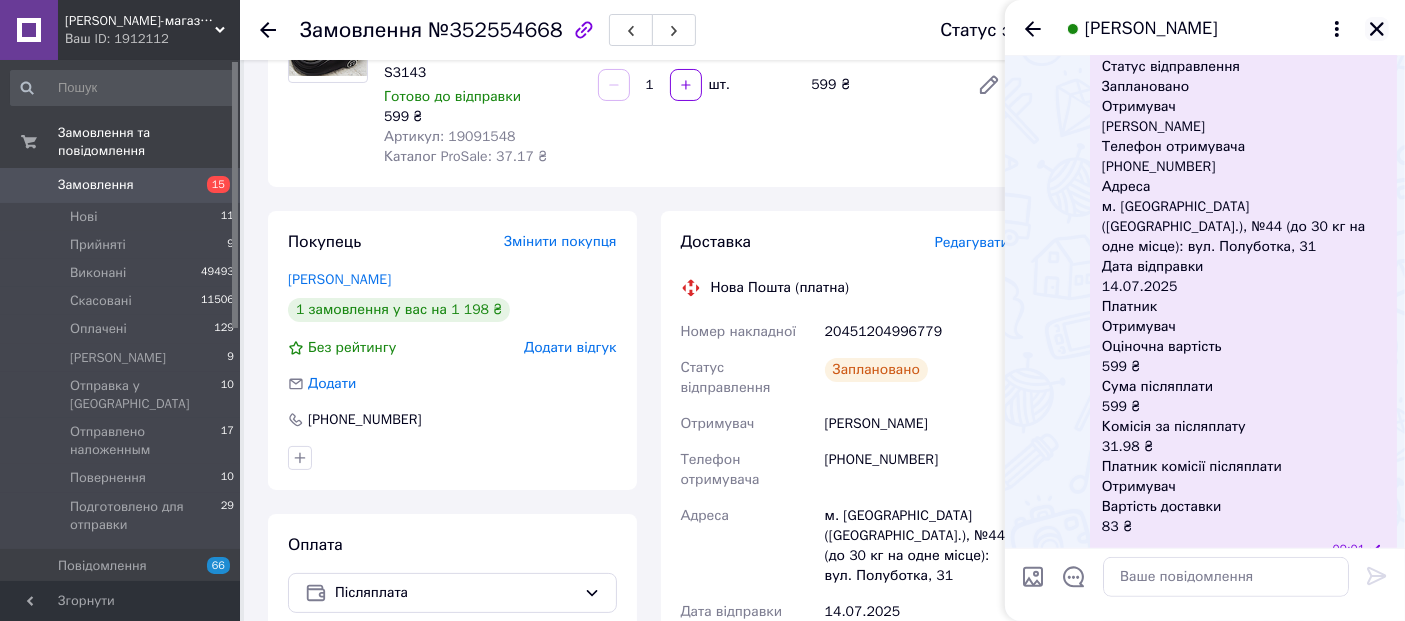 click 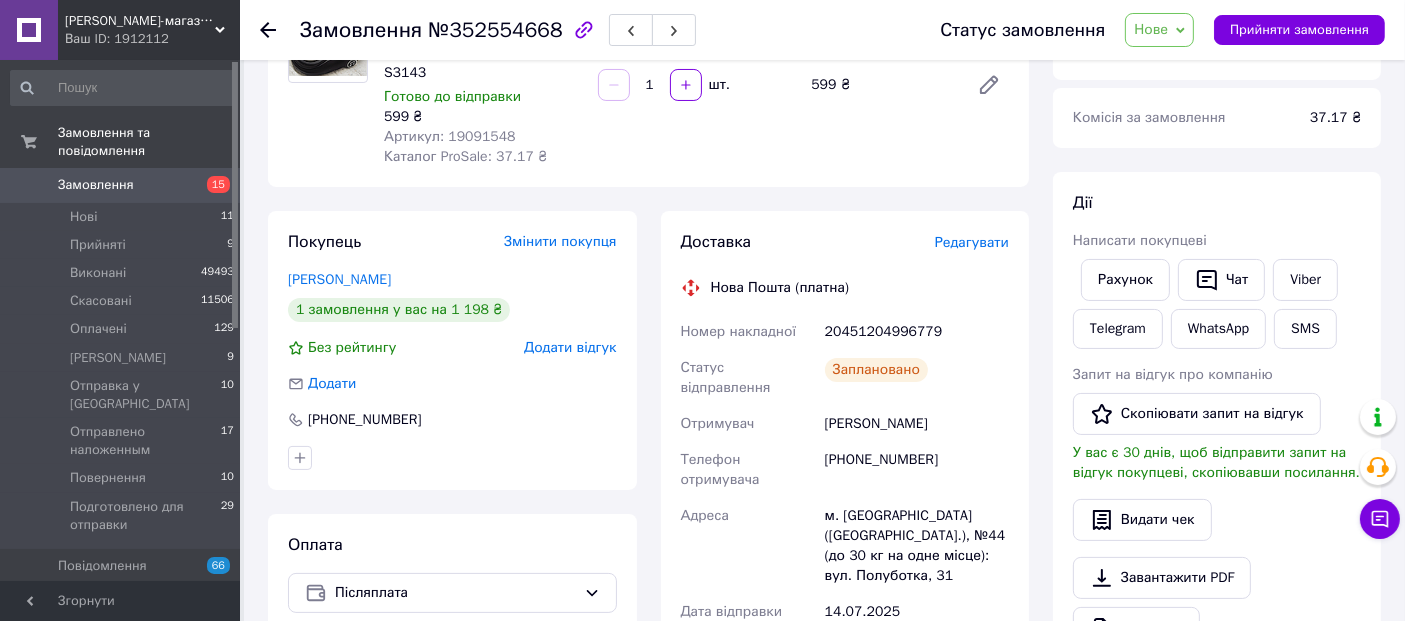 scroll, scrollTop: 117, scrollLeft: 0, axis: vertical 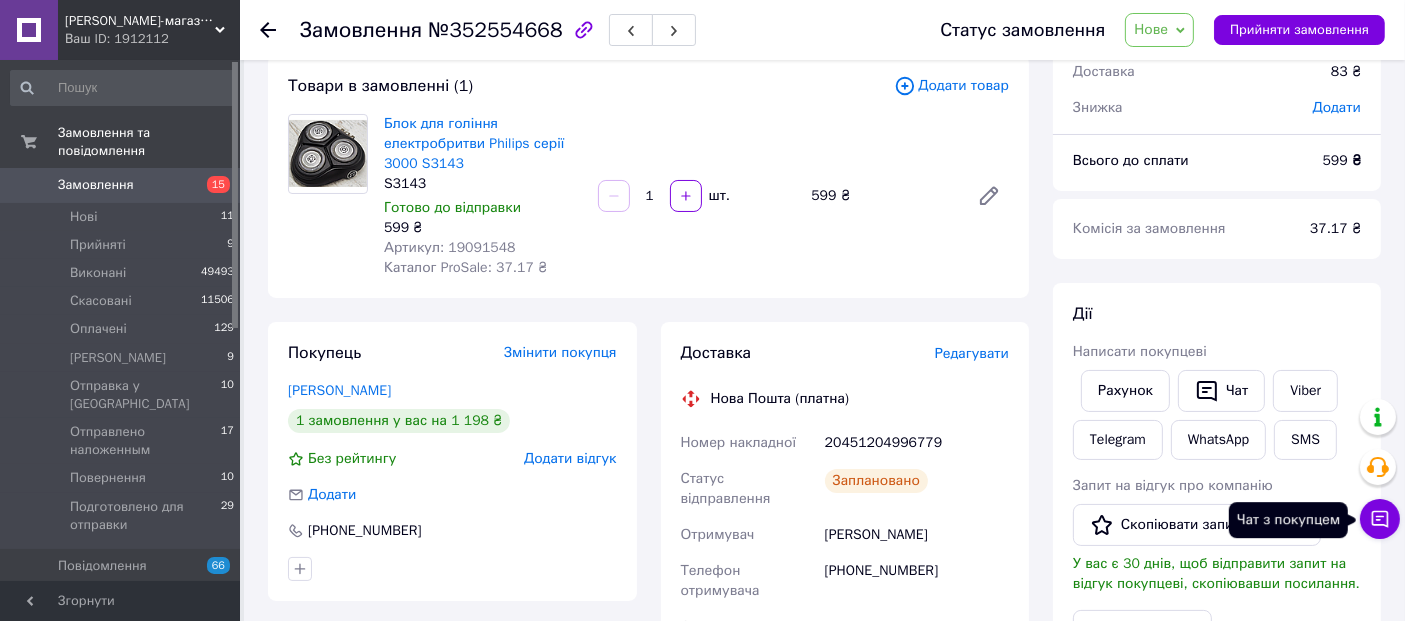 click 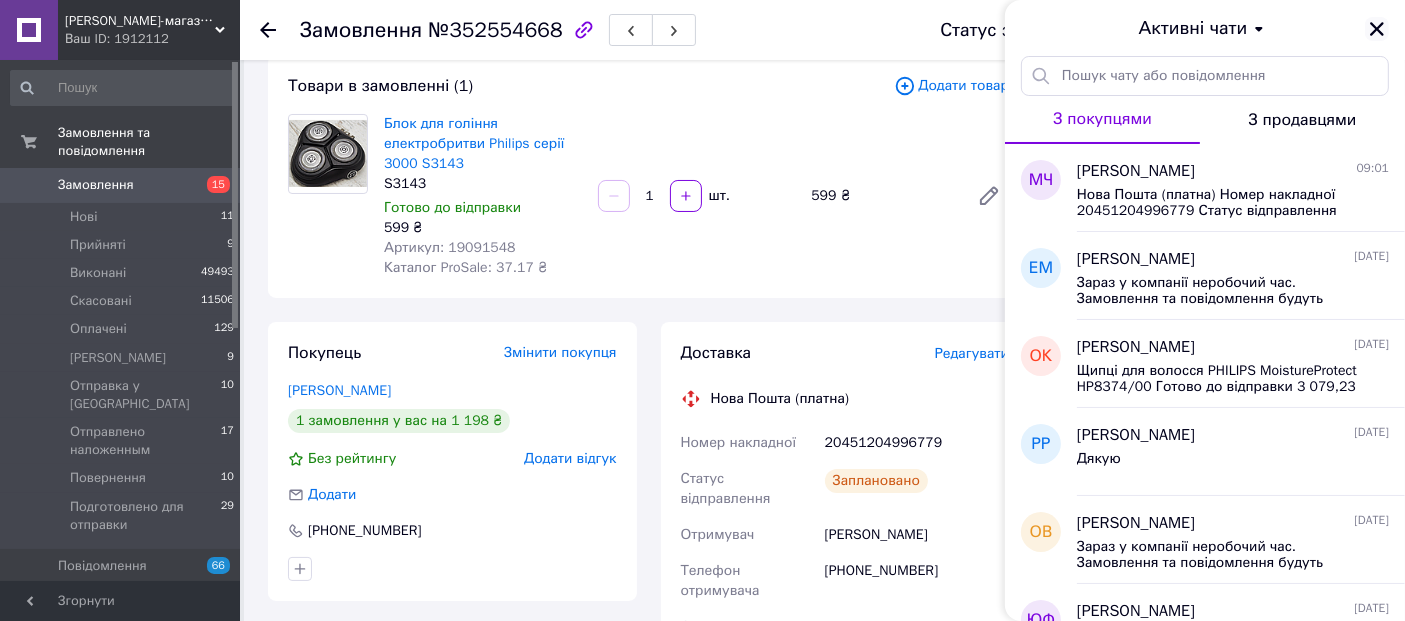 click 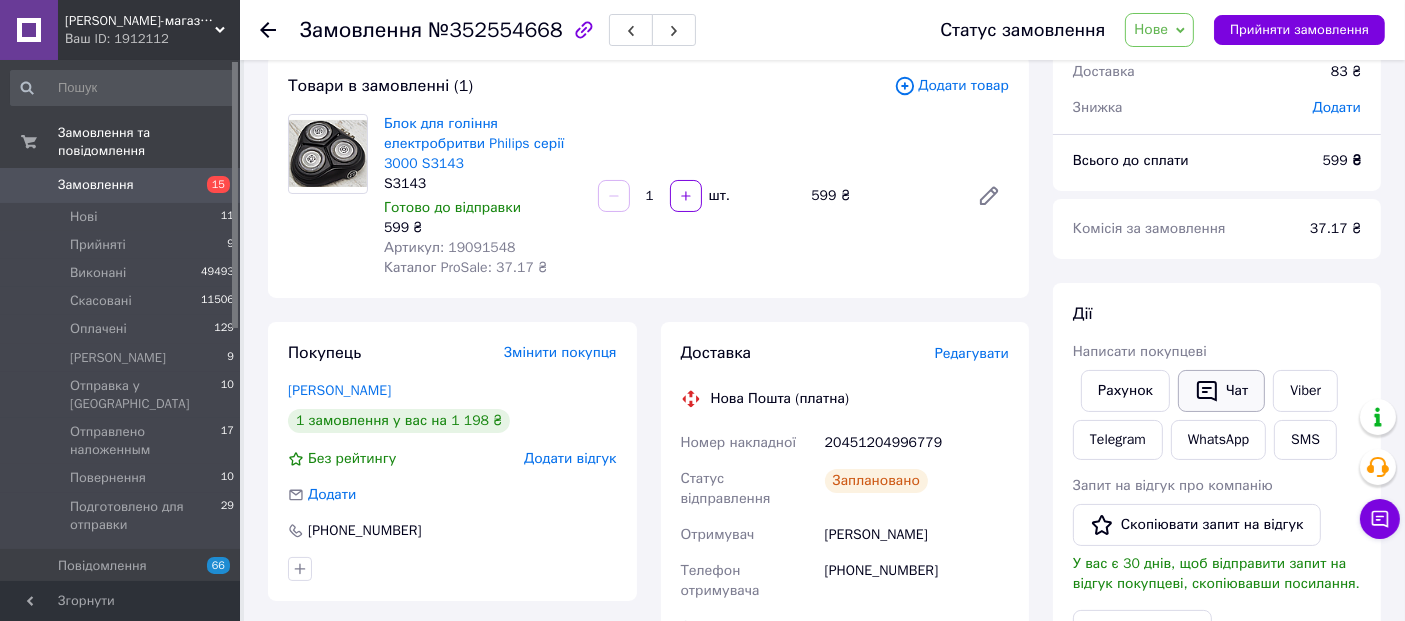 click on "Чат" at bounding box center [1221, 391] 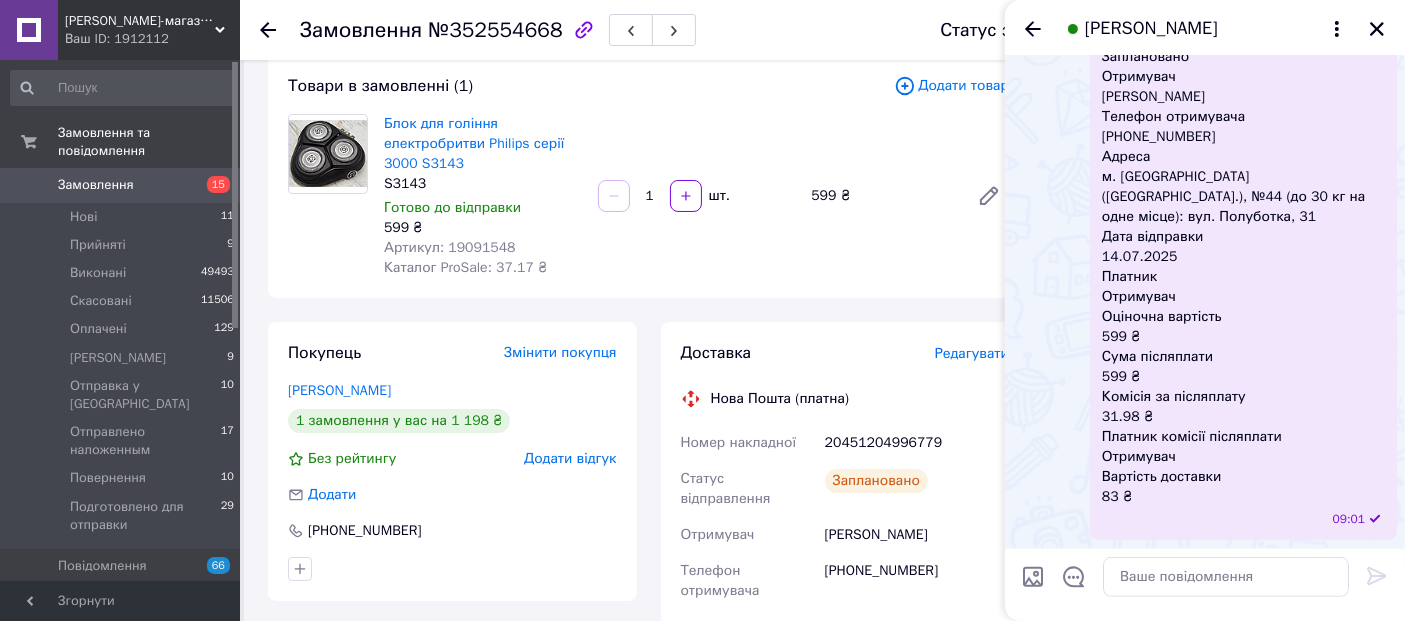 scroll, scrollTop: 1105, scrollLeft: 0, axis: vertical 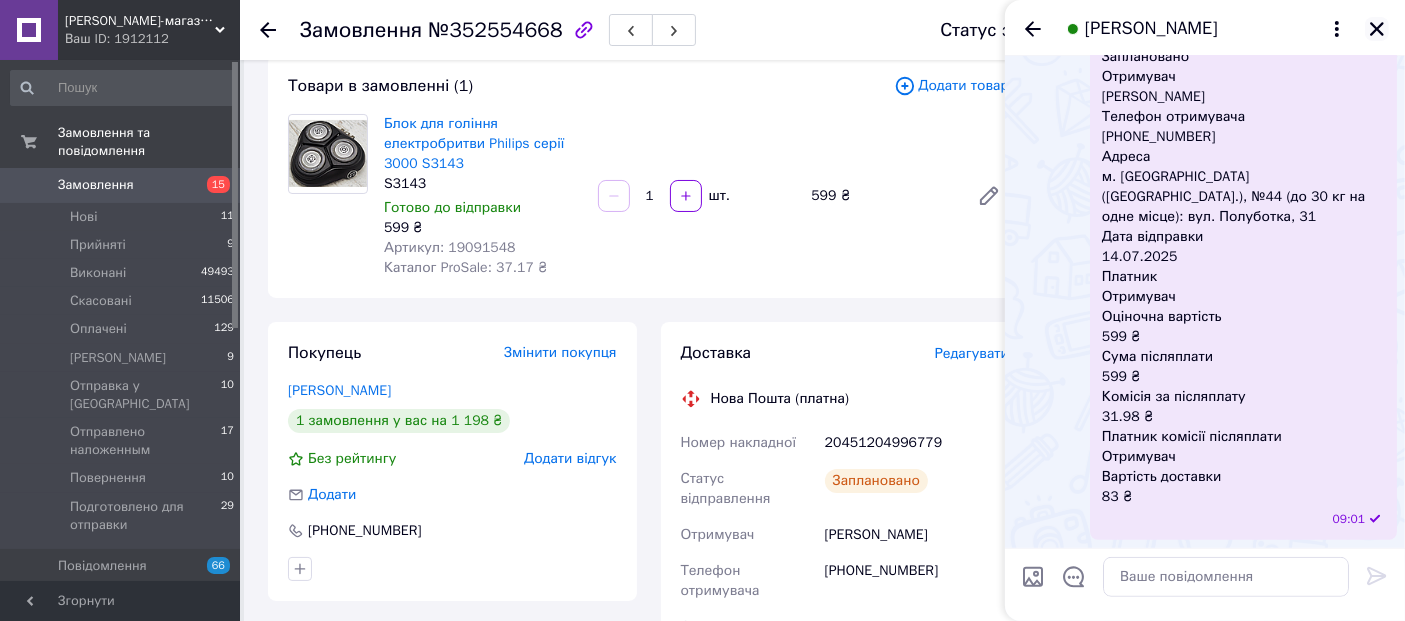 click 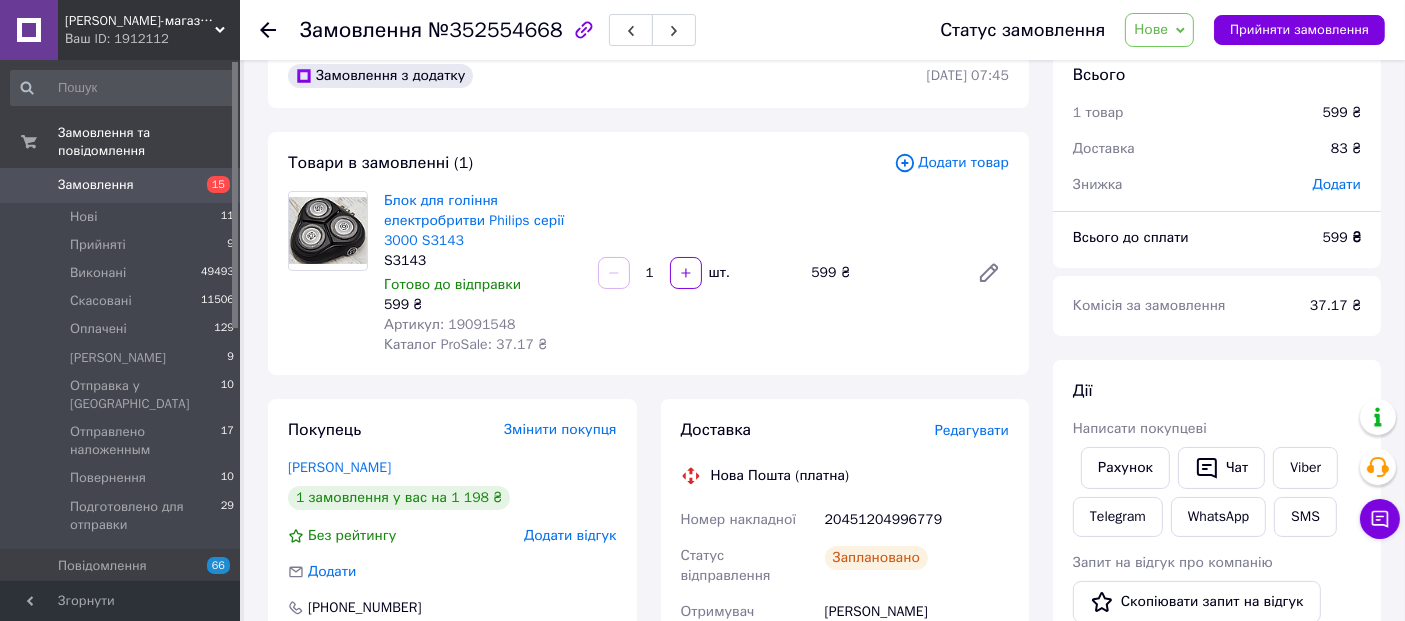 scroll, scrollTop: 6, scrollLeft: 0, axis: vertical 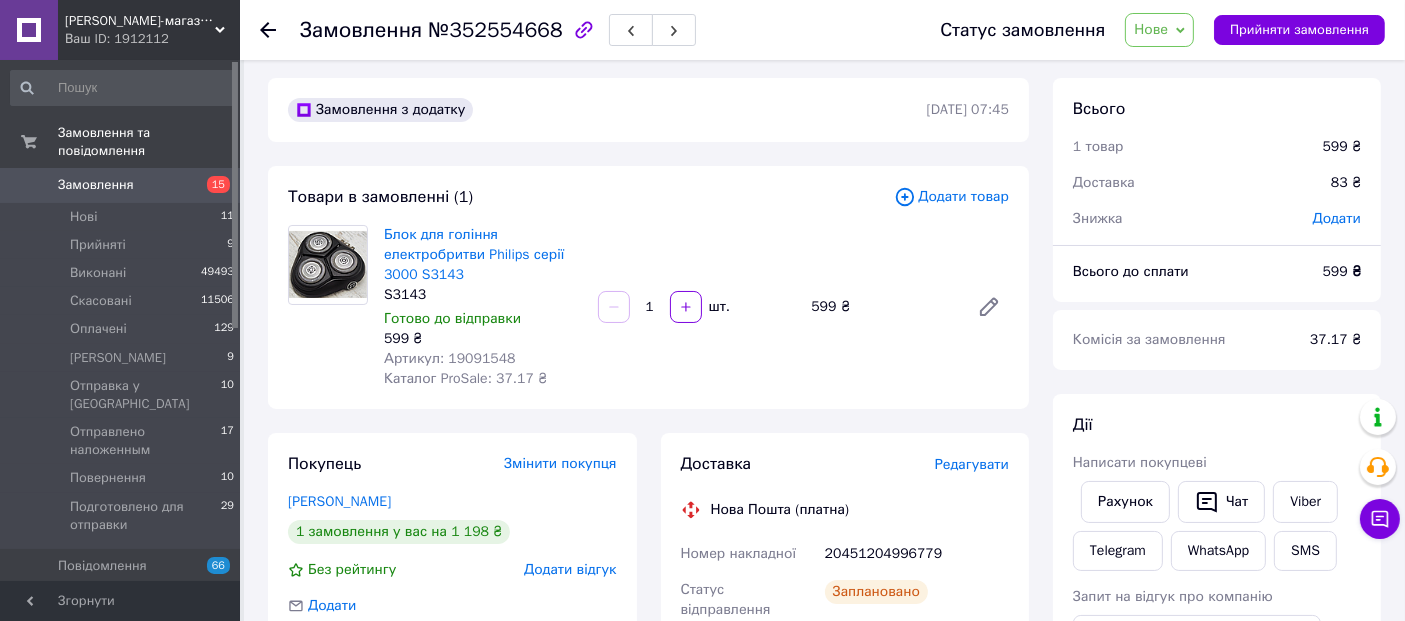 click on "Нове" at bounding box center (1159, 30) 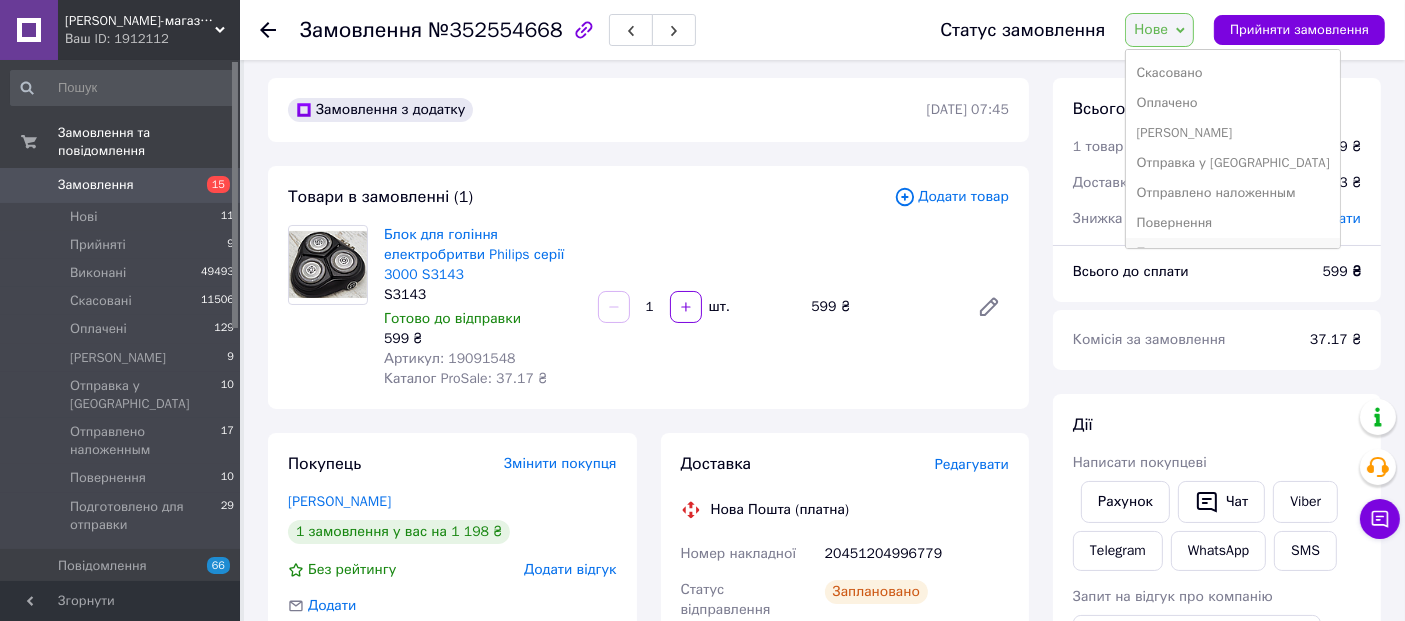 scroll, scrollTop: 81, scrollLeft: 0, axis: vertical 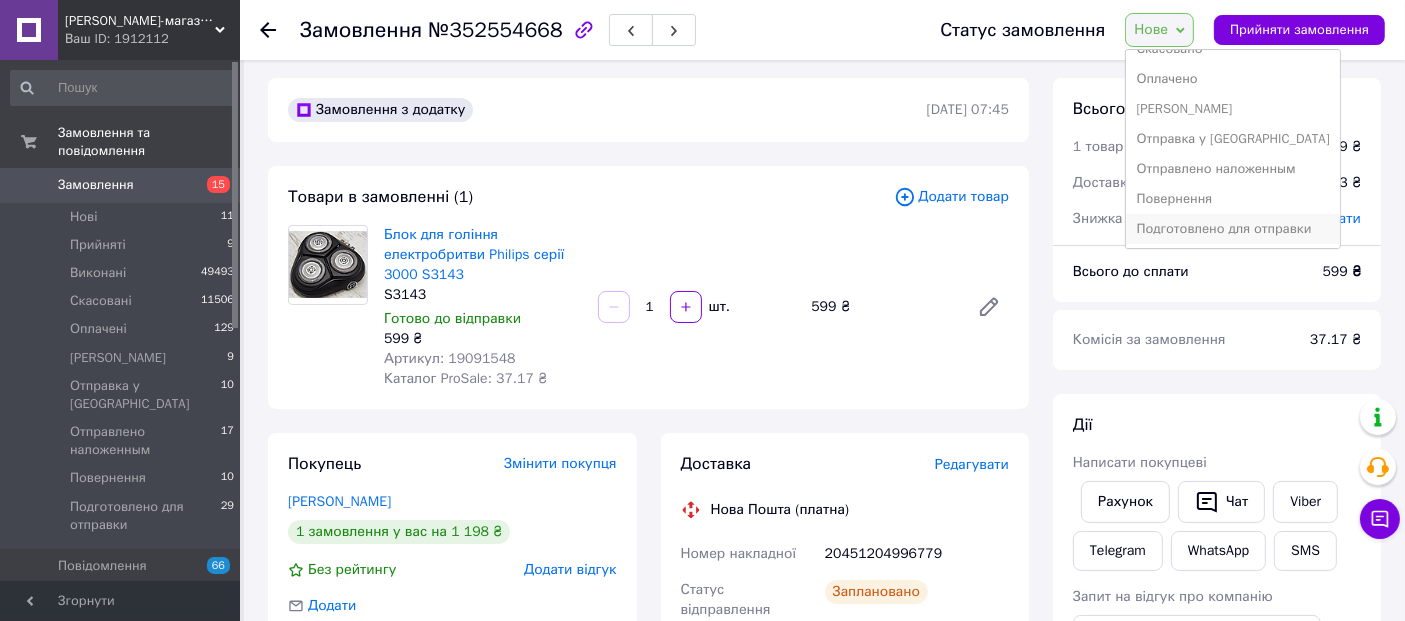 click on "Подготовлено для отправки" at bounding box center (1232, 229) 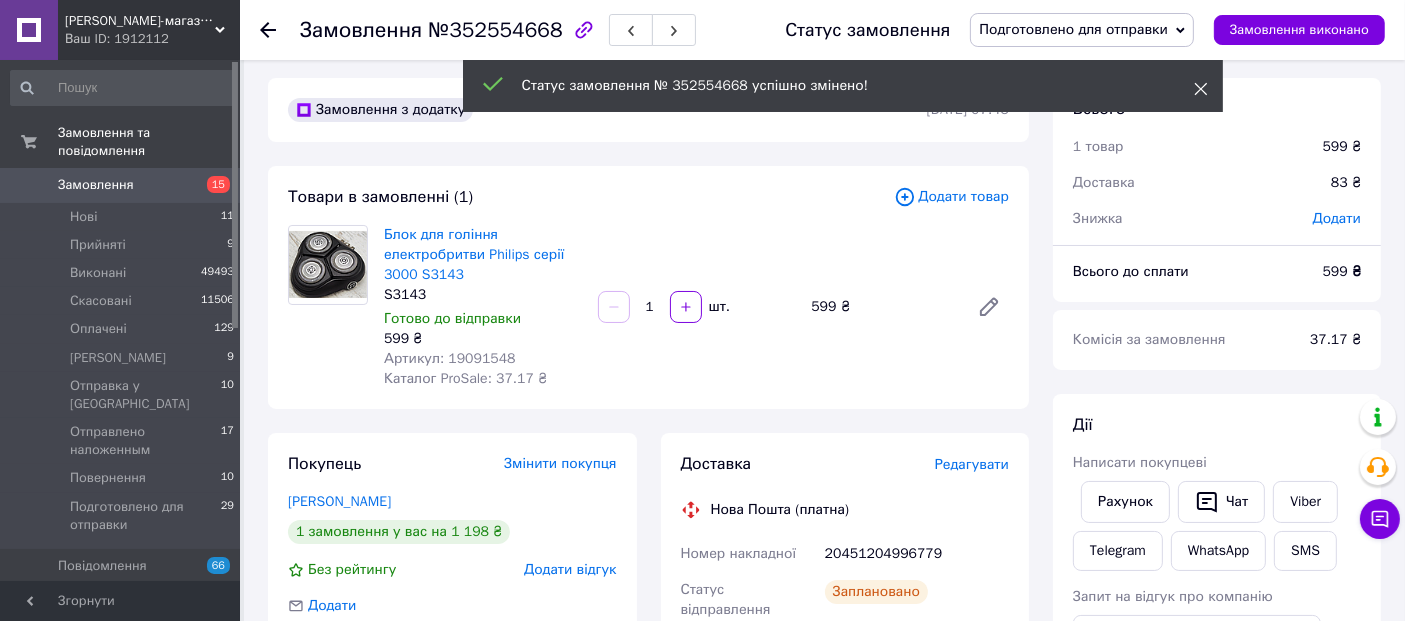 click 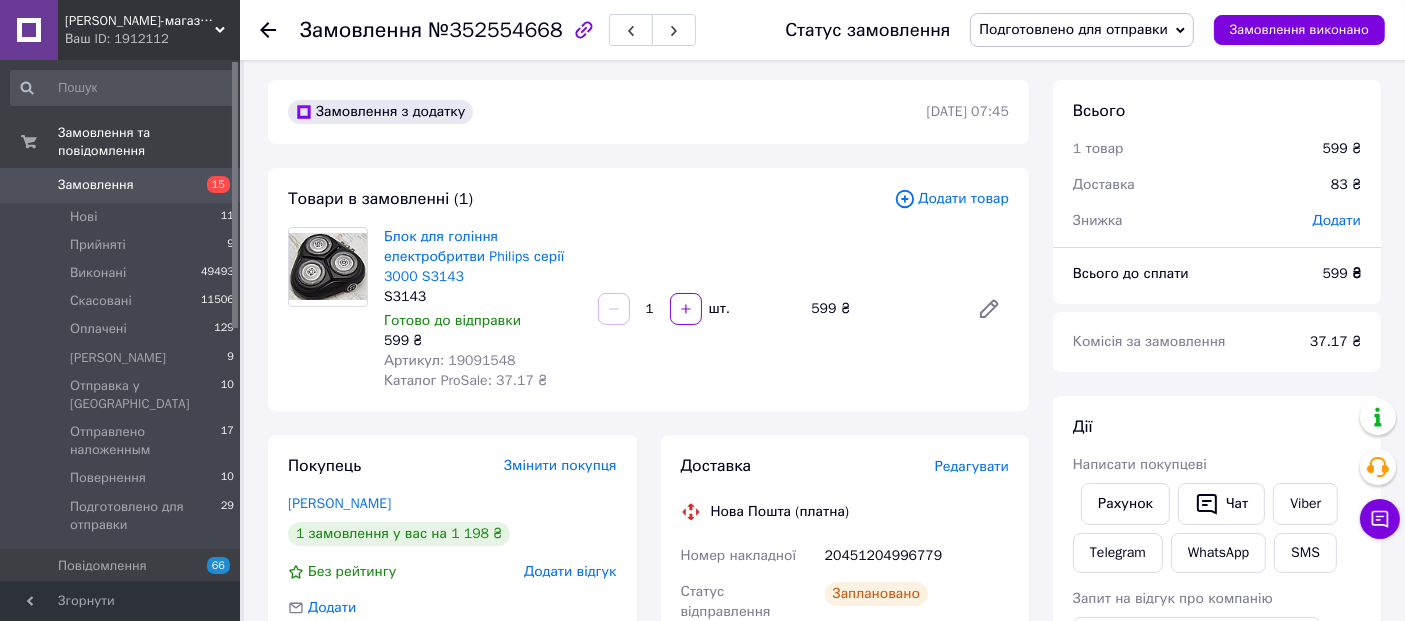 scroll, scrollTop: 0, scrollLeft: 0, axis: both 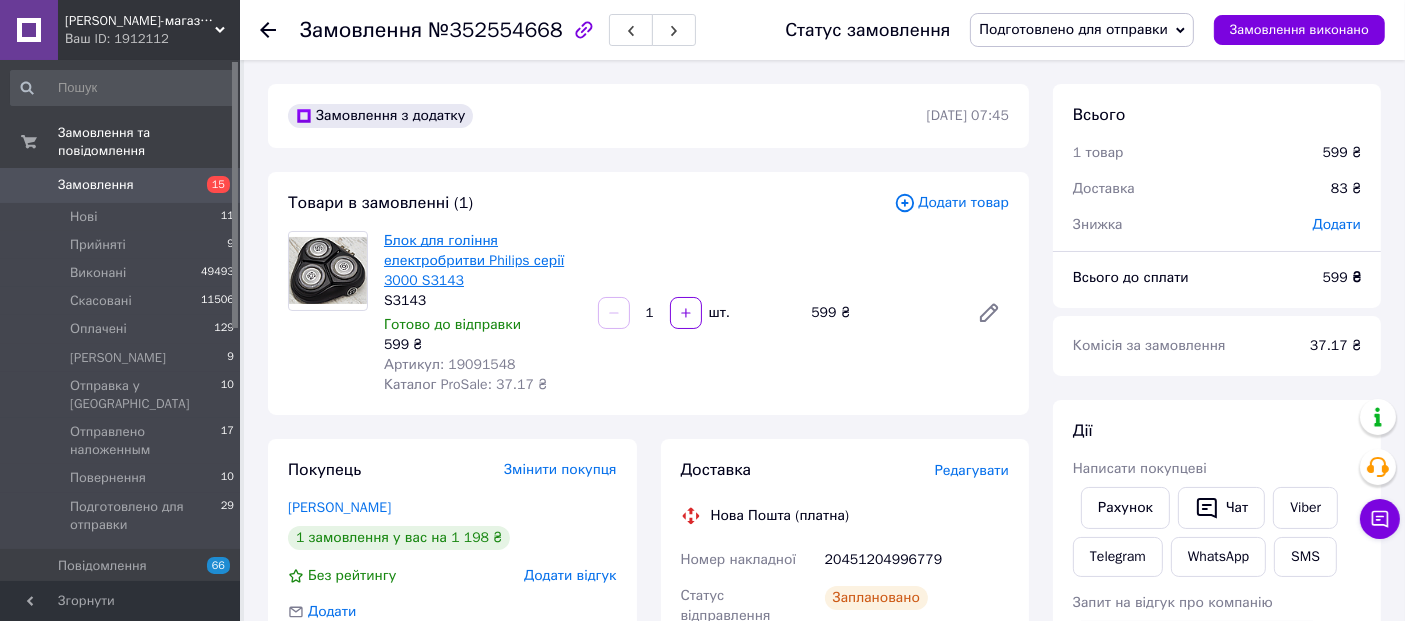 click on "Блок для гоління електробритви Philips серії 3000 S3143" at bounding box center (474, 260) 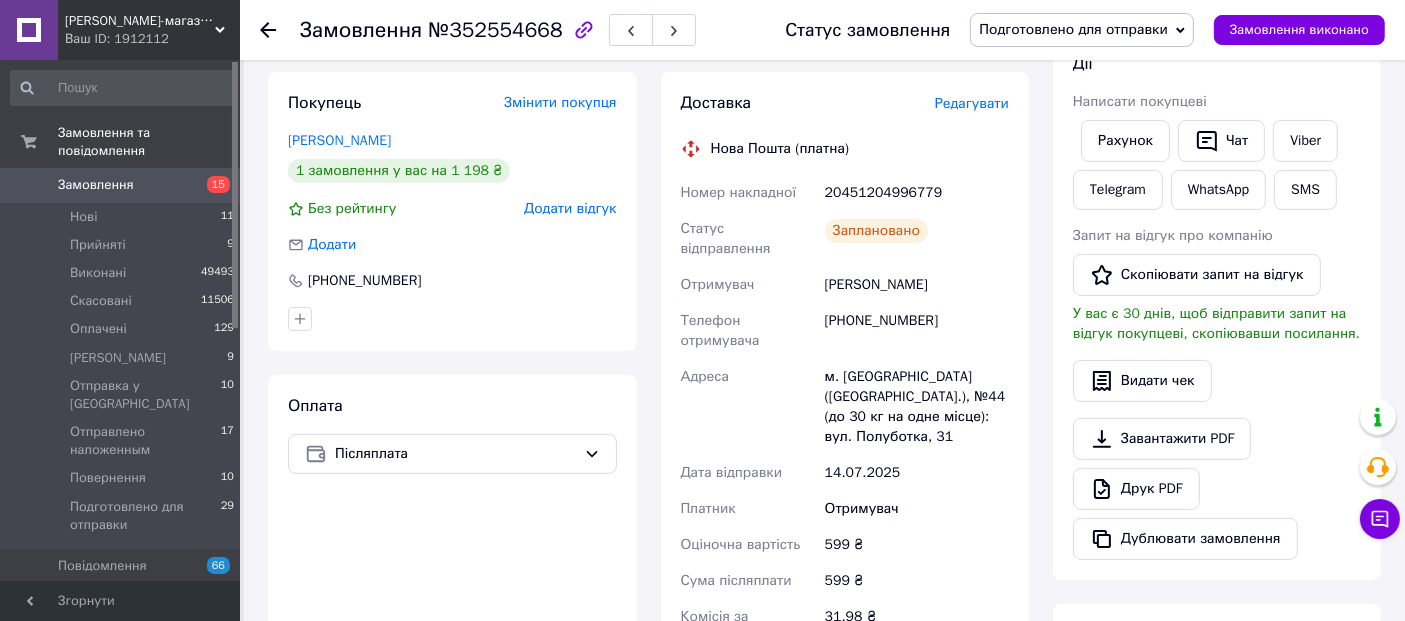 scroll, scrollTop: 333, scrollLeft: 0, axis: vertical 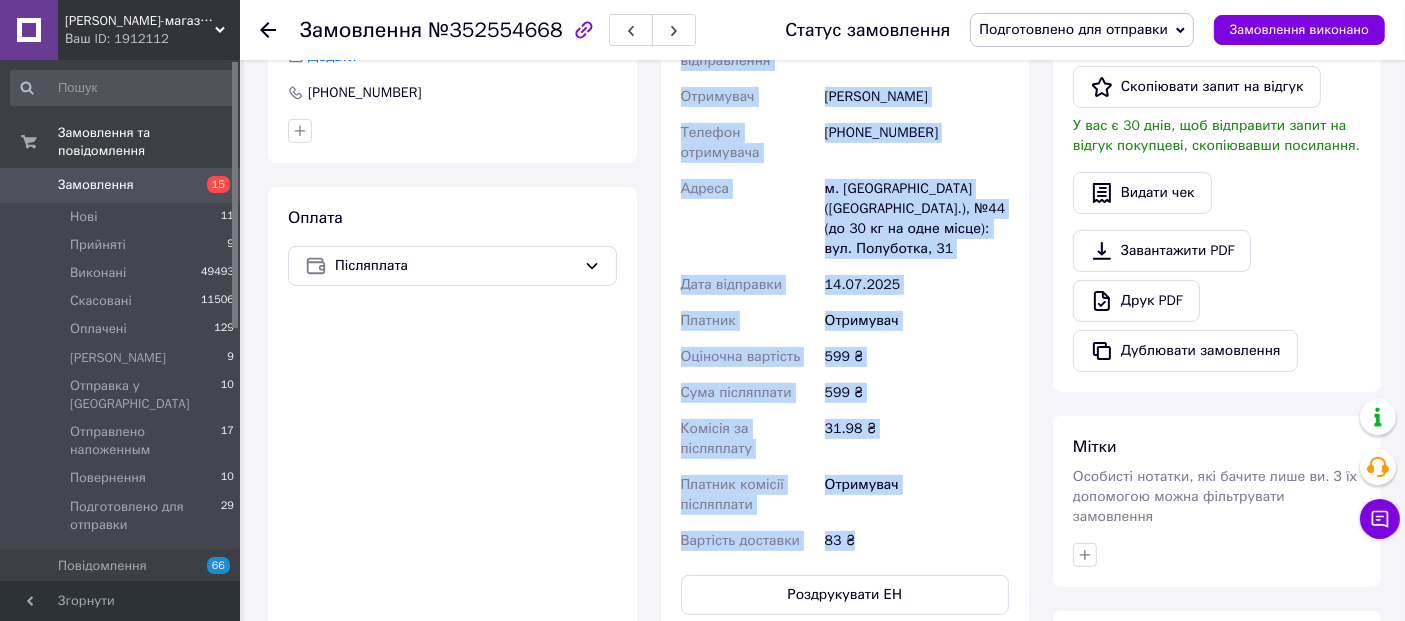 drag, startPoint x: 707, startPoint y: 176, endPoint x: 877, endPoint y: 470, distance: 339.61154 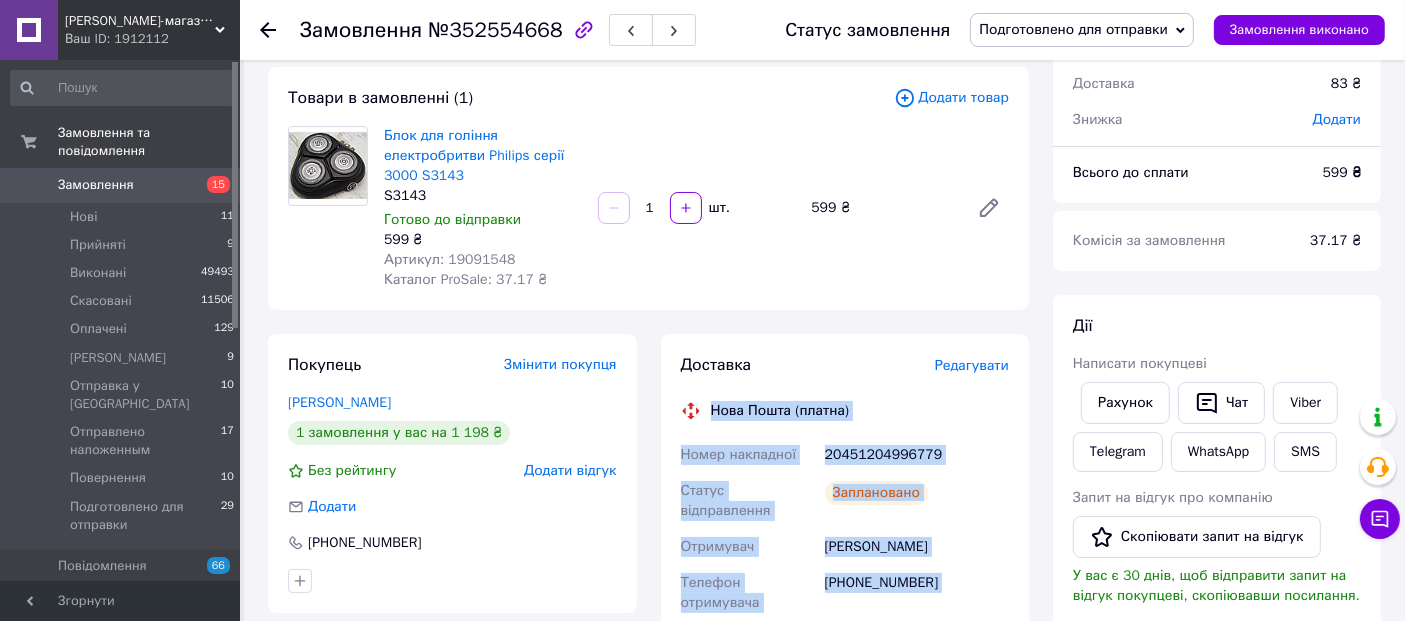scroll, scrollTop: 0, scrollLeft: 0, axis: both 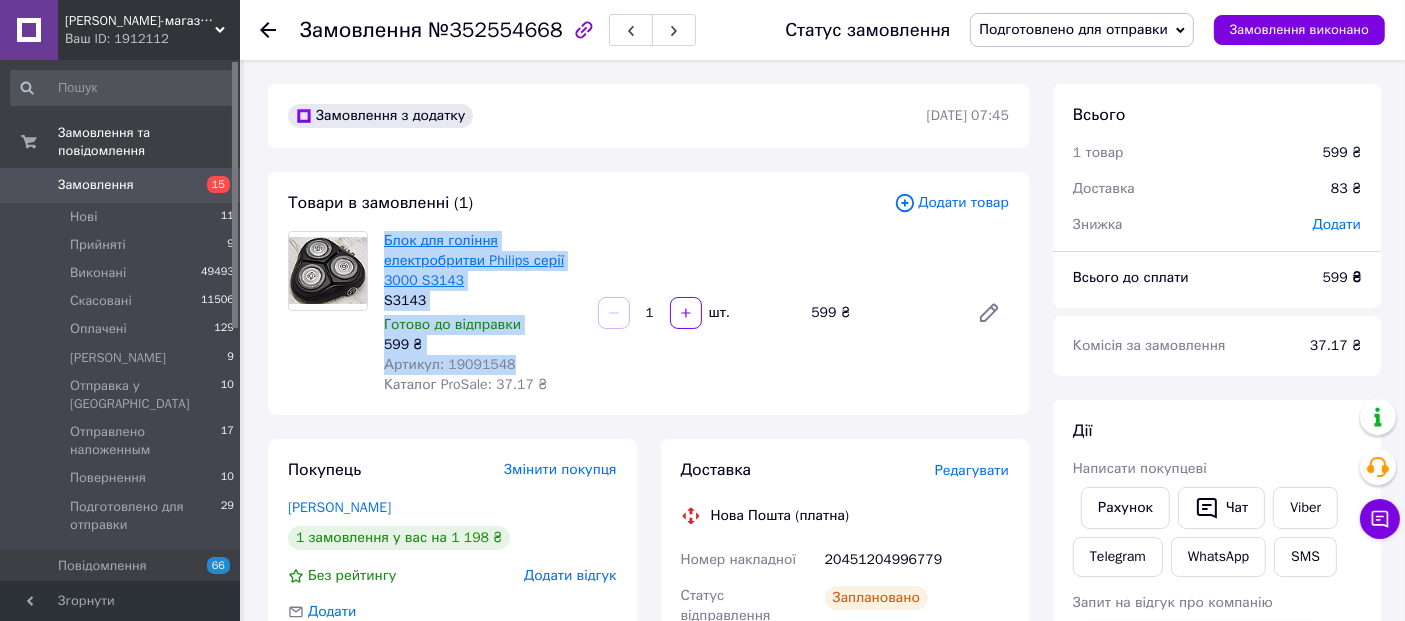 drag, startPoint x: 508, startPoint y: 369, endPoint x: 385, endPoint y: 245, distance: 174.6568 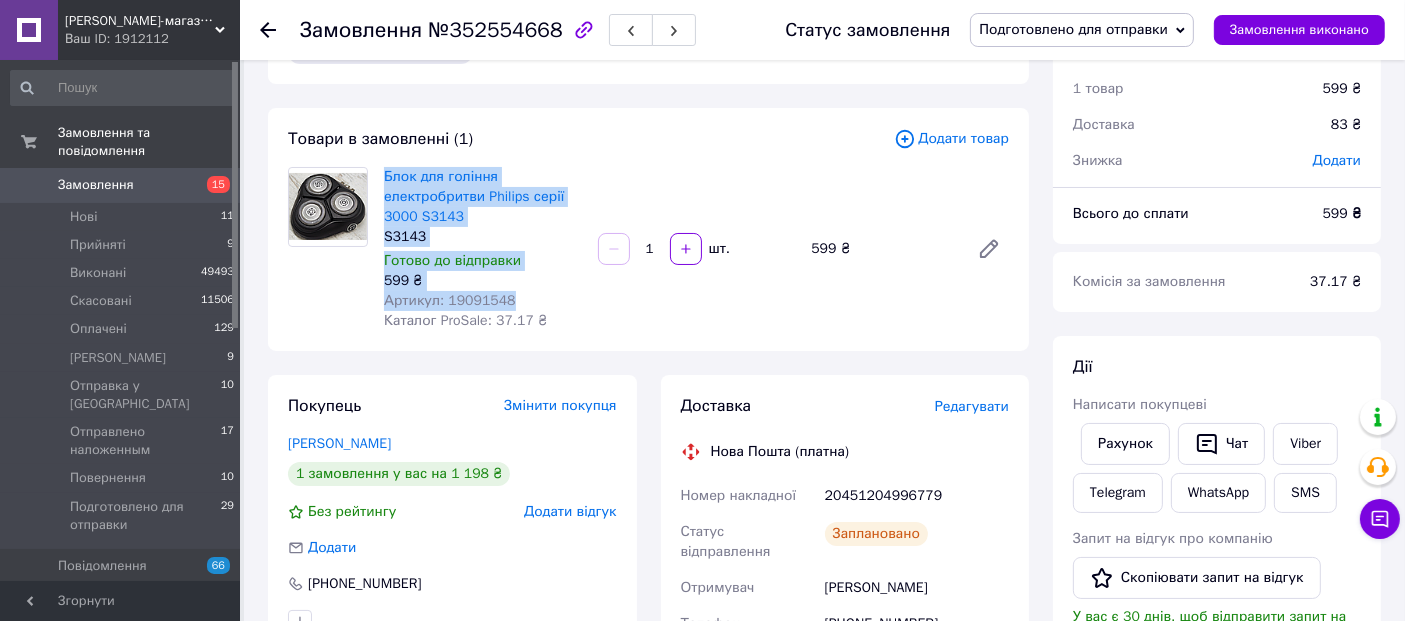 scroll, scrollTop: 111, scrollLeft: 0, axis: vertical 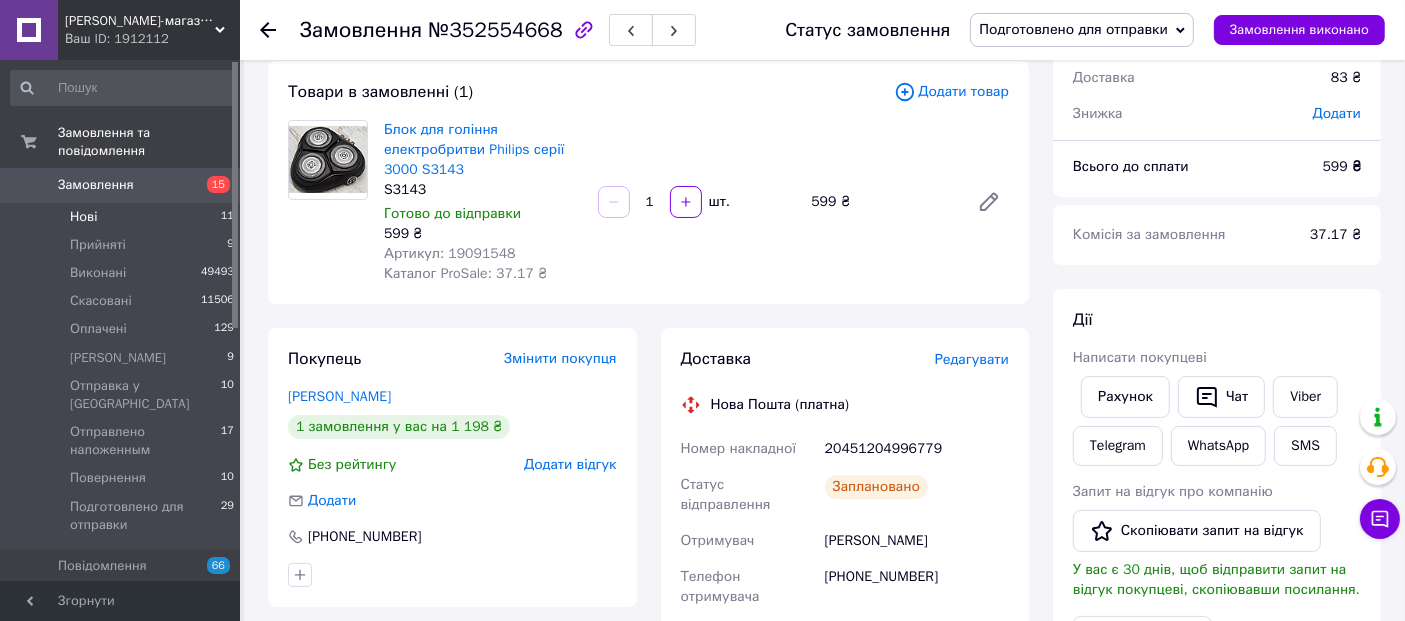 click on "Нові" at bounding box center [83, 217] 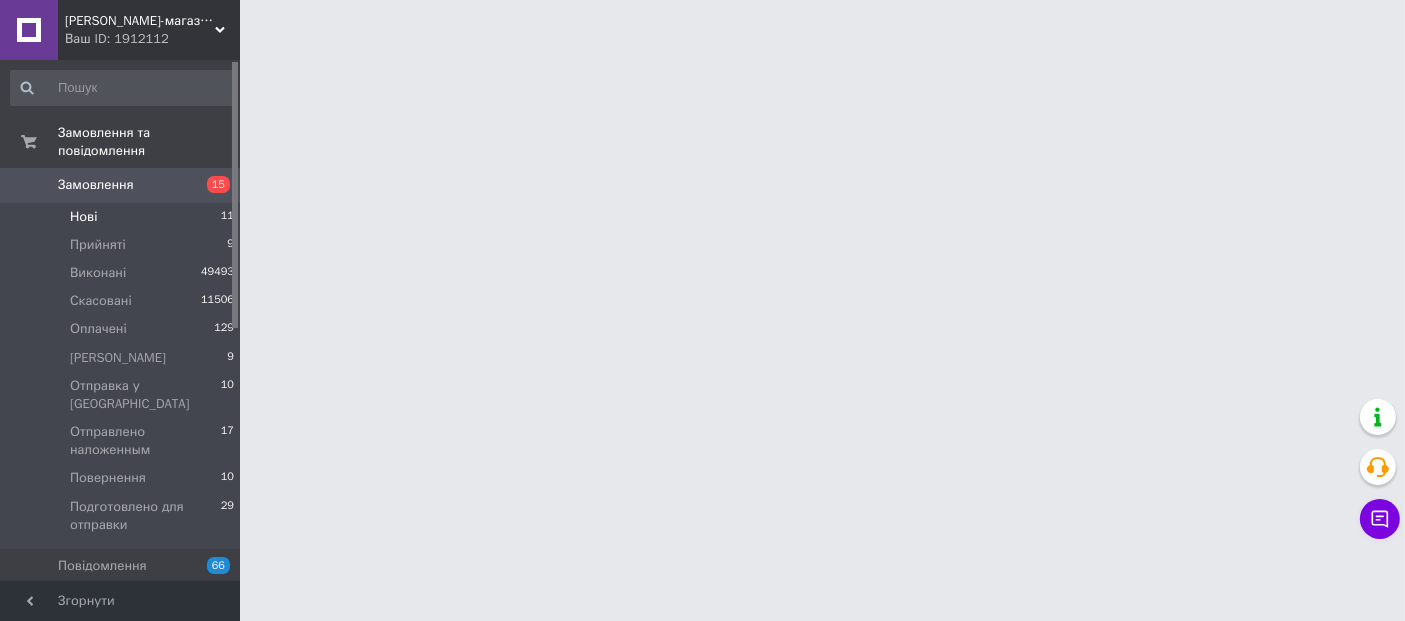 scroll, scrollTop: 0, scrollLeft: 0, axis: both 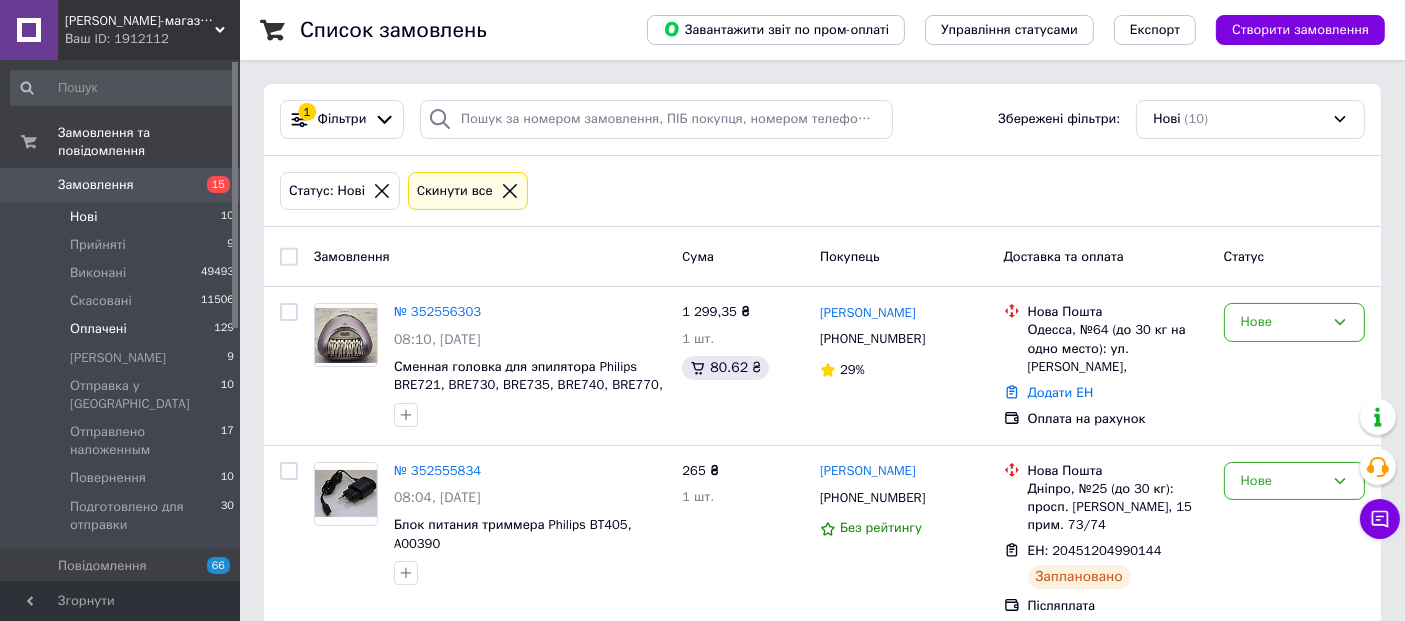 click on "Оплачені" at bounding box center (98, 329) 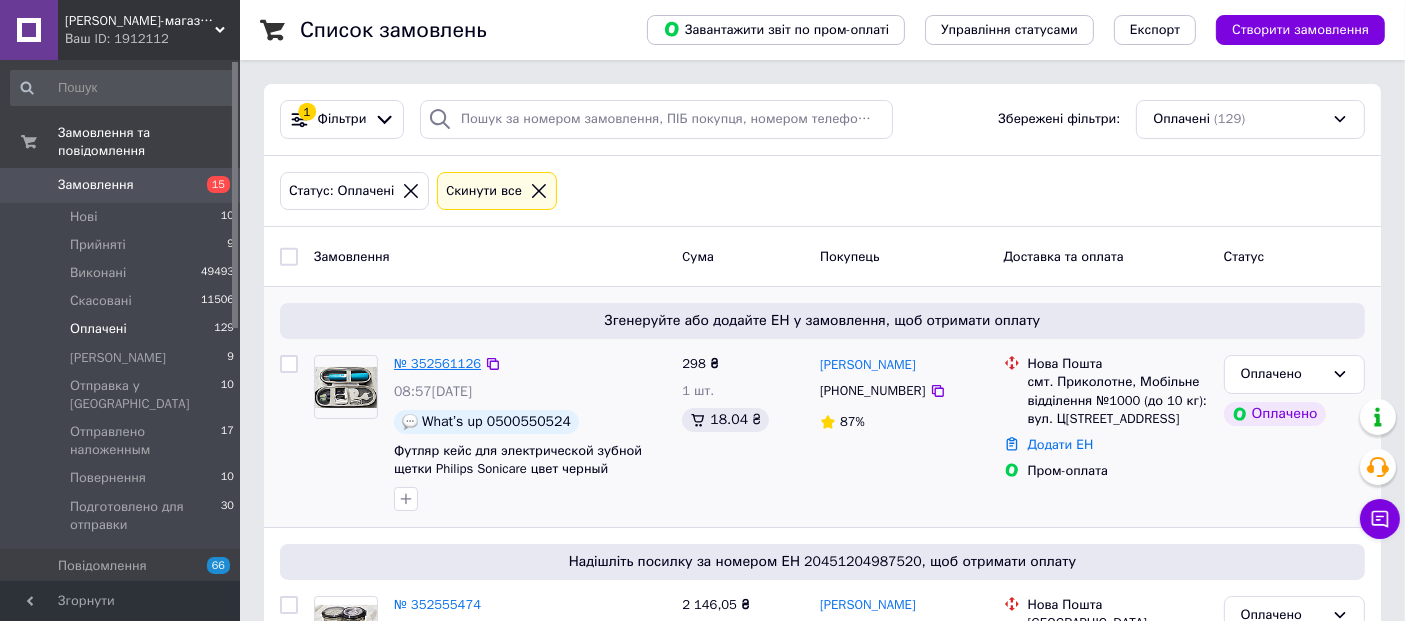 click on "№ 352561126" at bounding box center (437, 363) 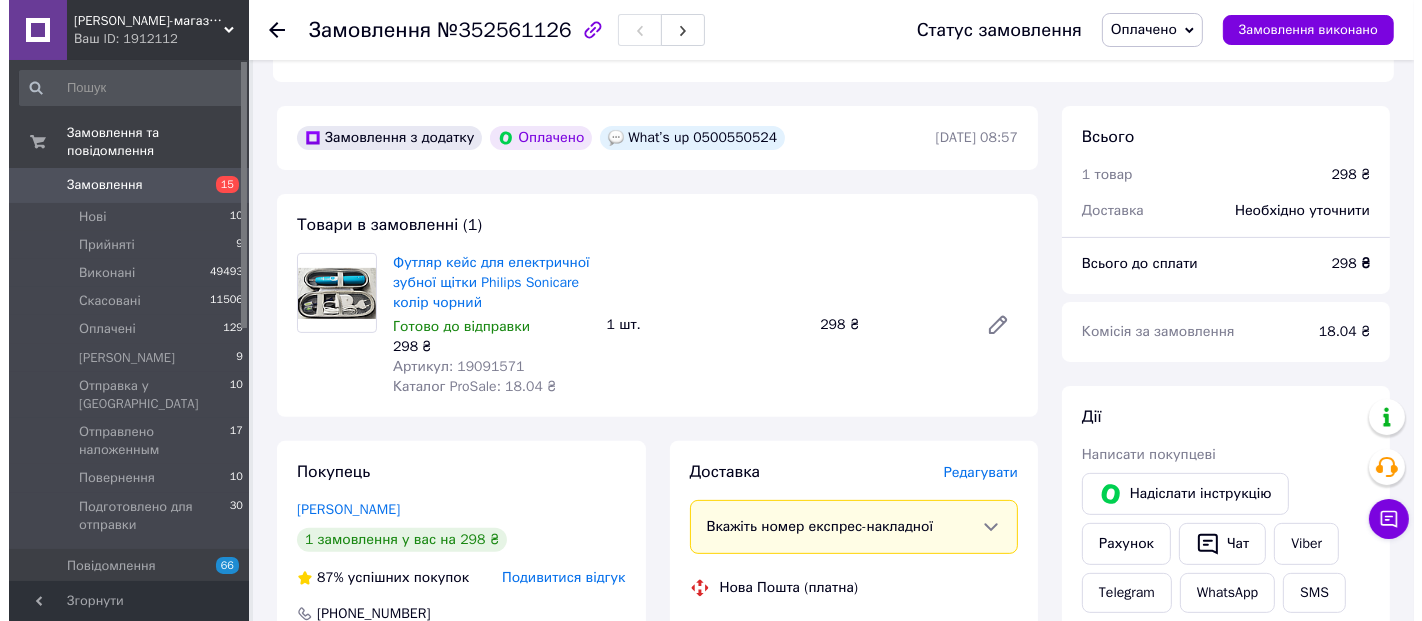 scroll, scrollTop: 666, scrollLeft: 0, axis: vertical 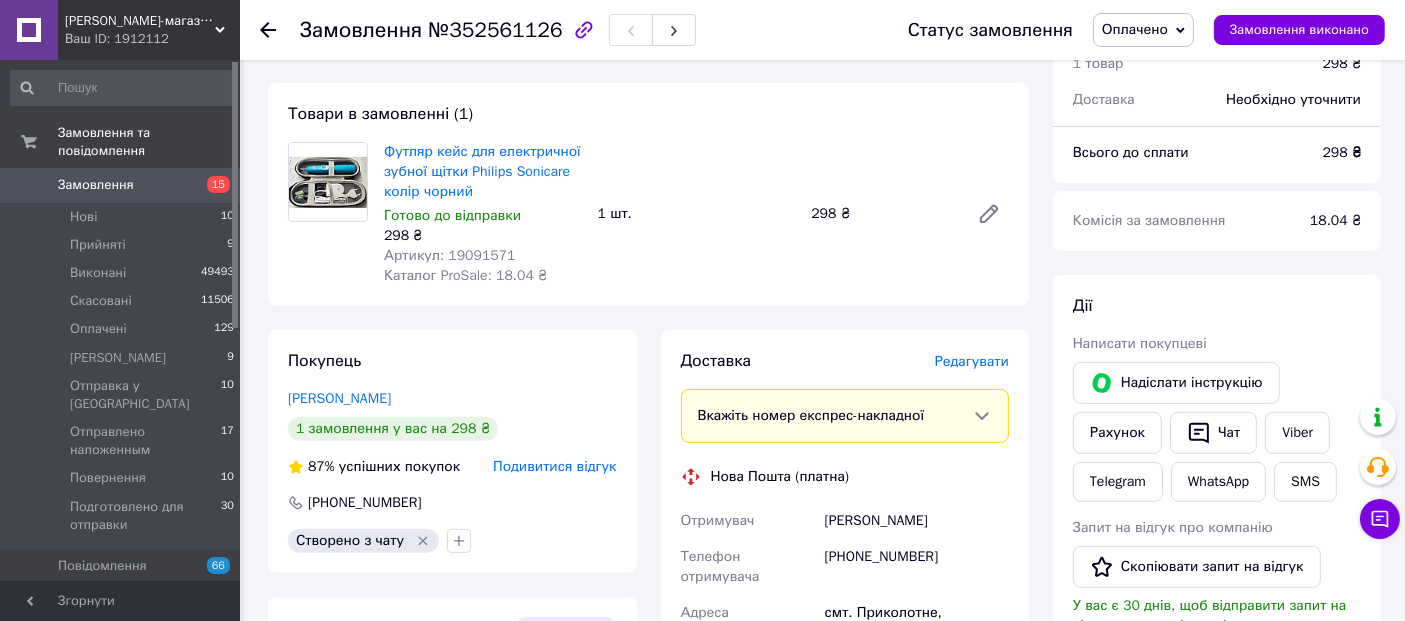 click on "Редагувати" at bounding box center [972, 361] 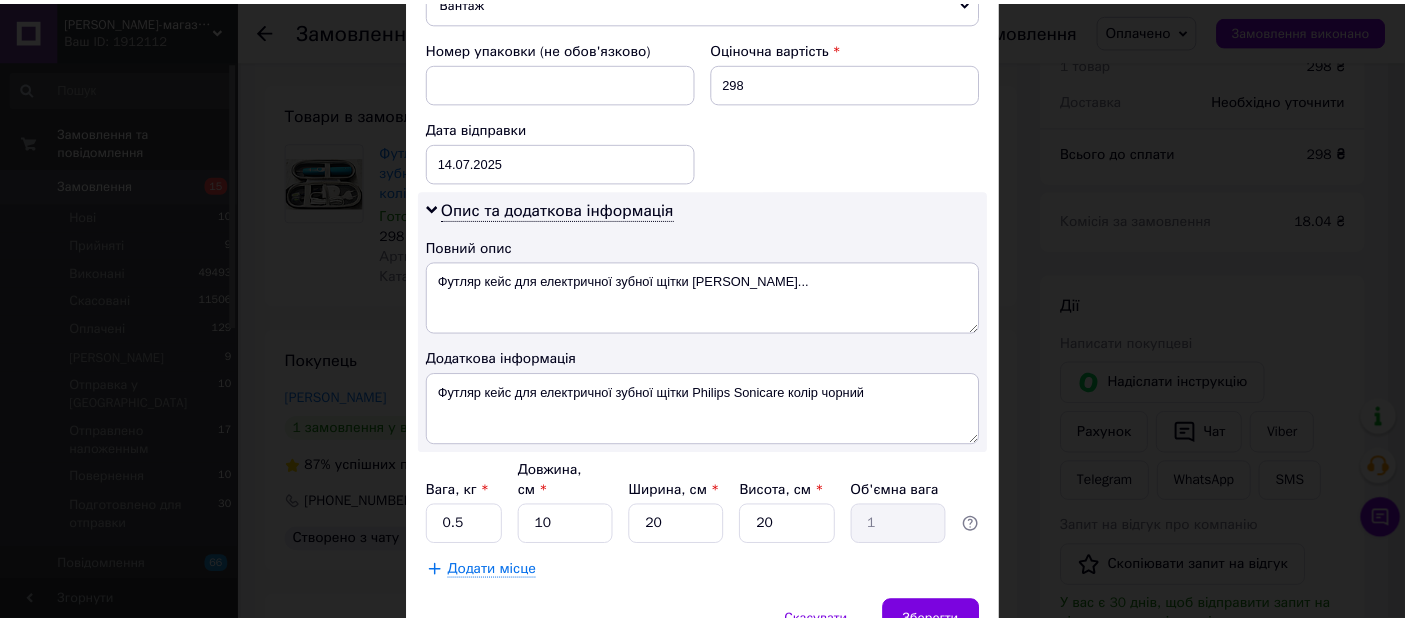 scroll, scrollTop: 922, scrollLeft: 0, axis: vertical 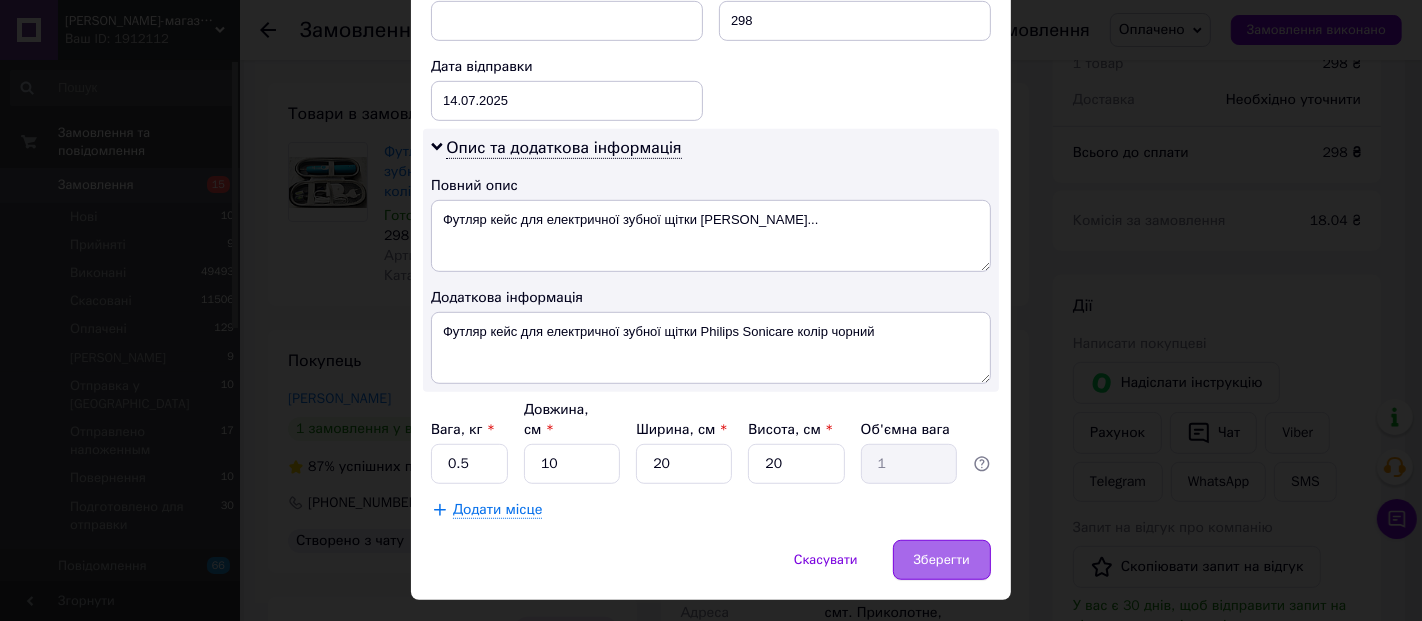click on "Зберегти" at bounding box center [942, 560] 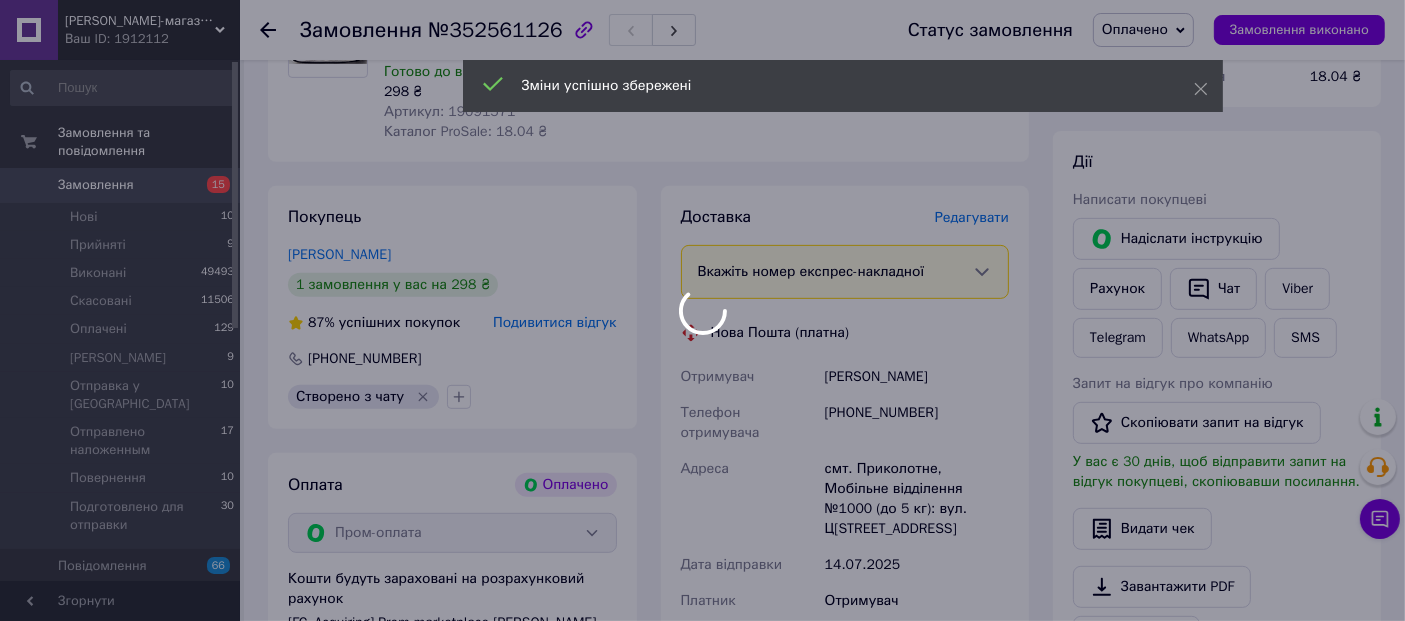 scroll, scrollTop: 1222, scrollLeft: 0, axis: vertical 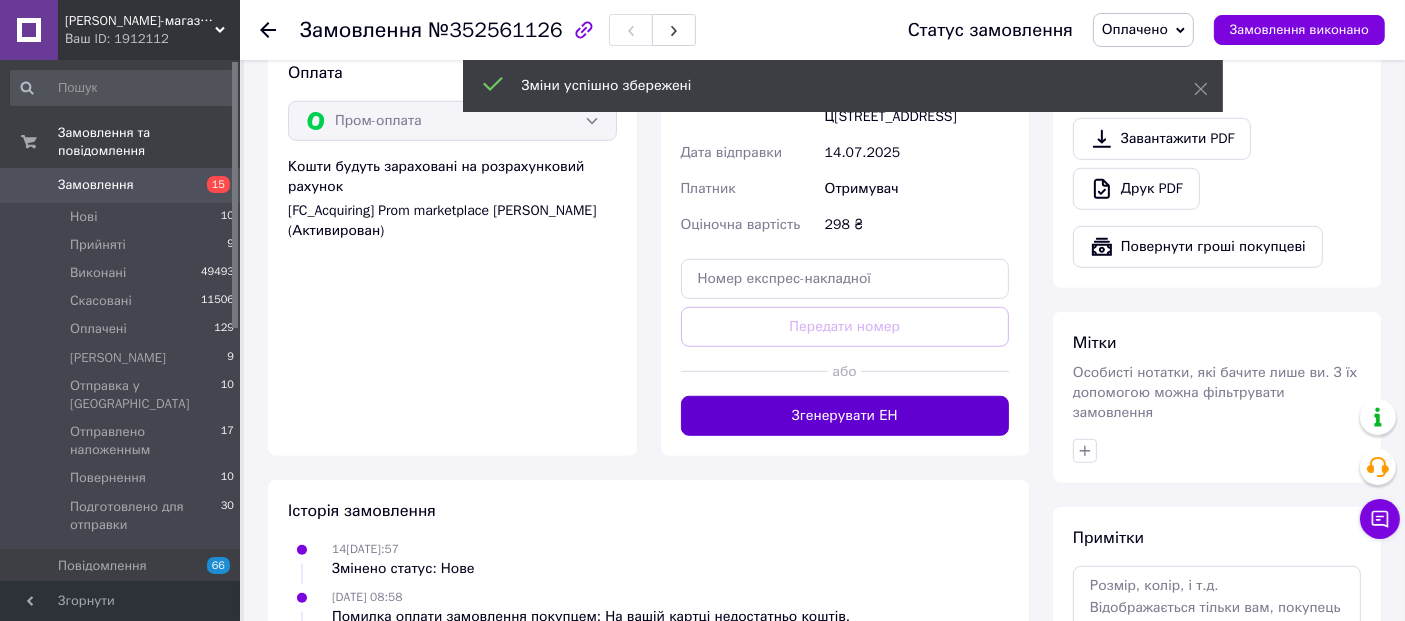 click on "Згенерувати ЕН" at bounding box center (845, 416) 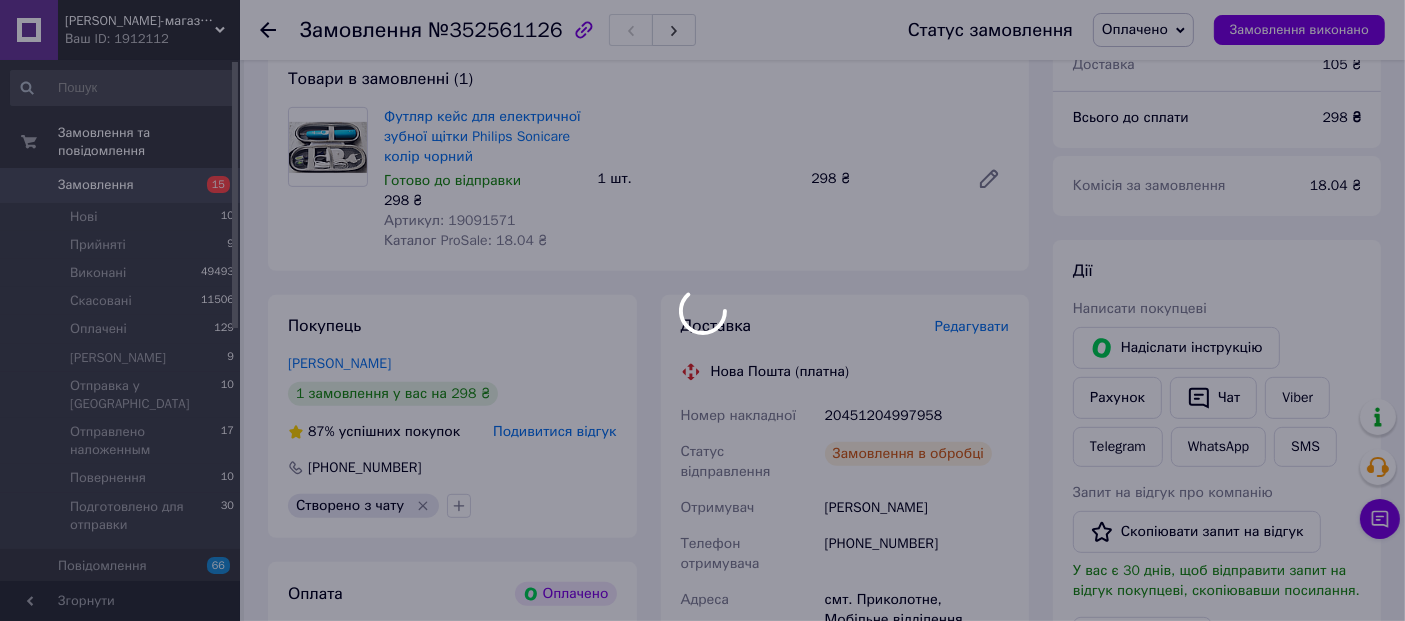 scroll, scrollTop: 555, scrollLeft: 0, axis: vertical 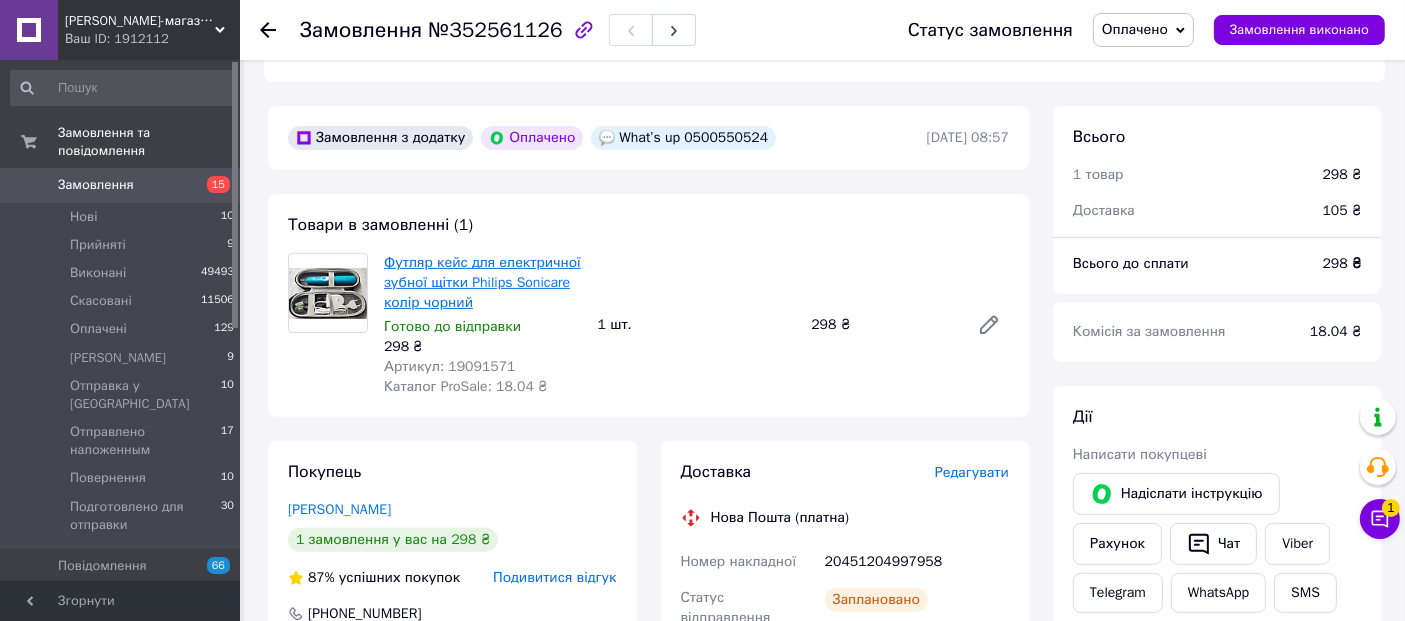click on "Футляр кейс для електричної зубної щітки Philips Sonicare колір чорний" at bounding box center [482, 282] 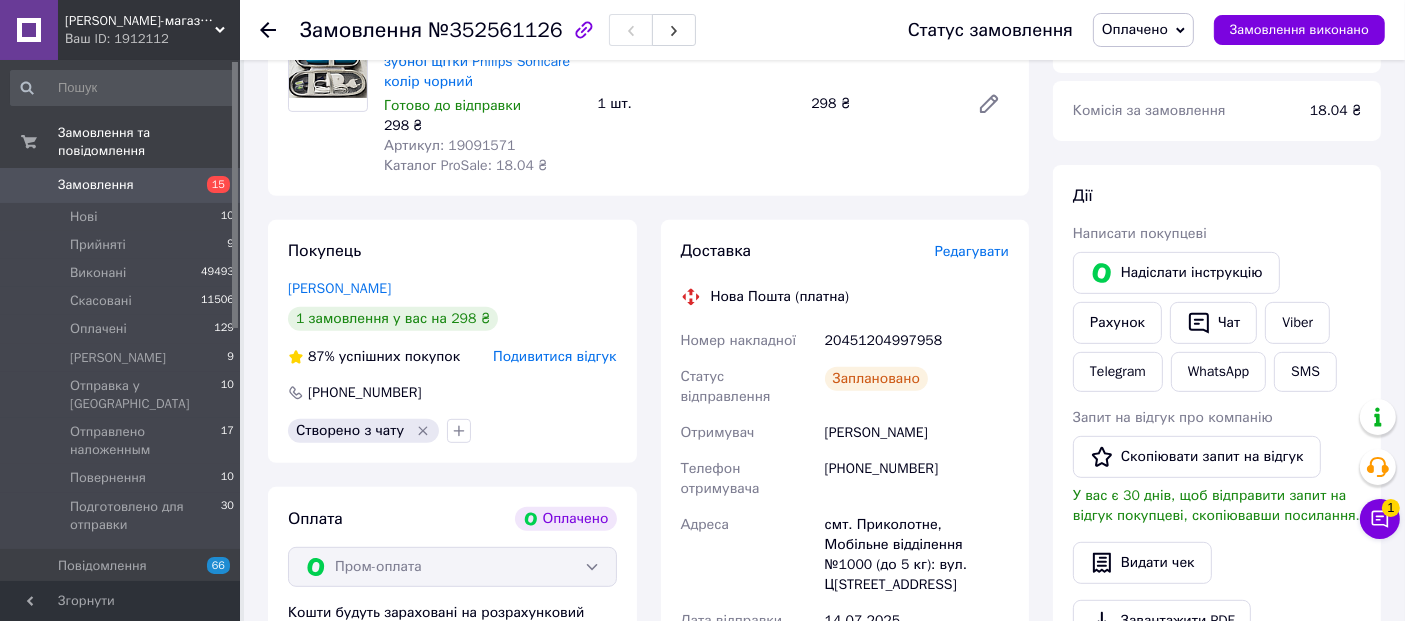 scroll, scrollTop: 888, scrollLeft: 0, axis: vertical 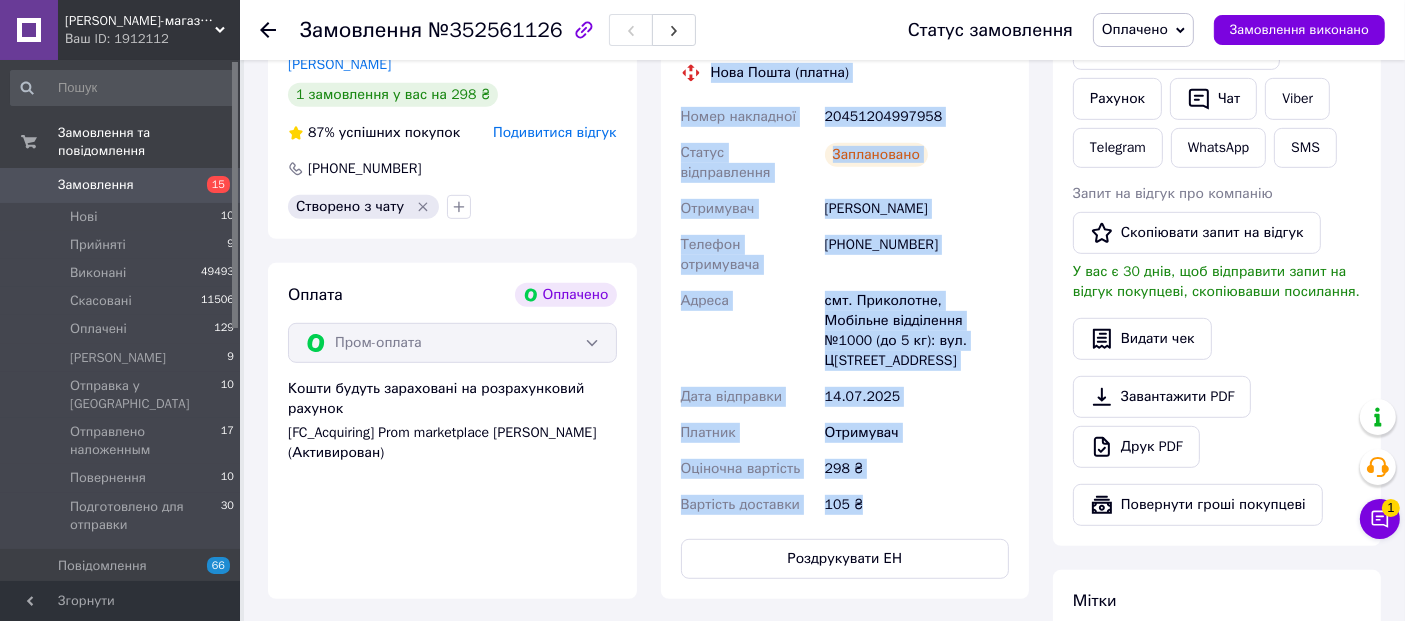 drag, startPoint x: 704, startPoint y: 151, endPoint x: 887, endPoint y: 420, distance: 325.34598 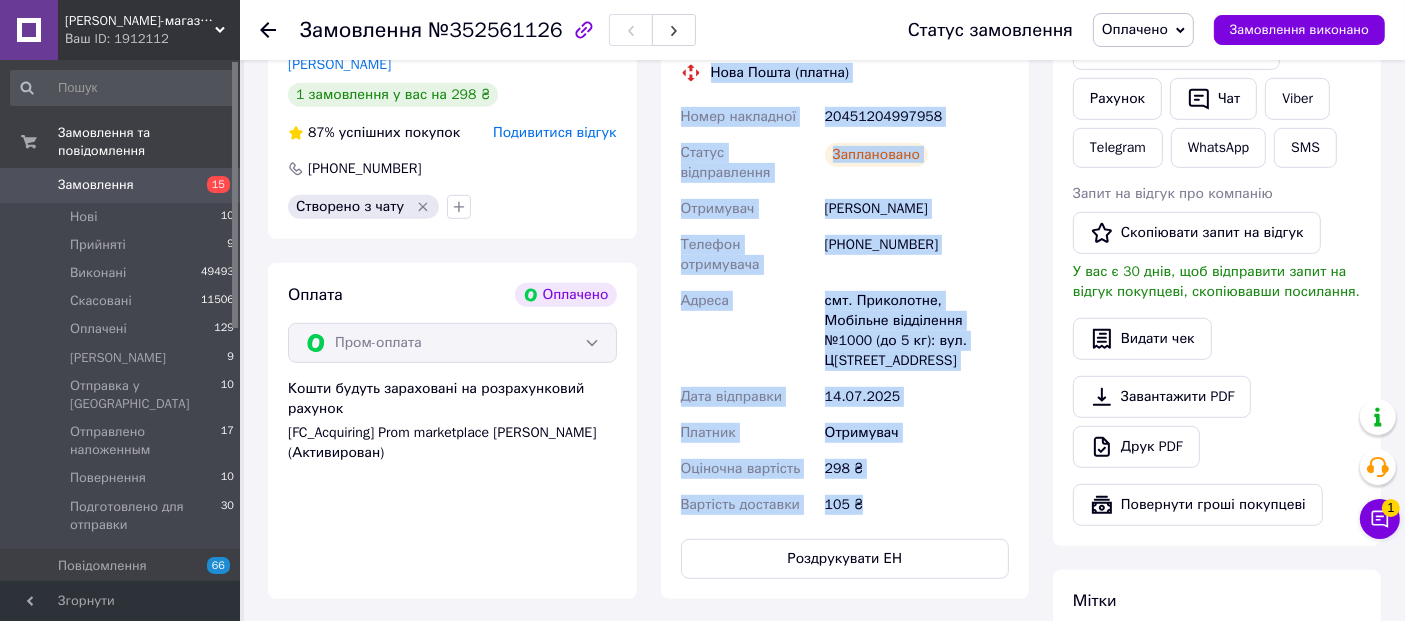 scroll, scrollTop: 666, scrollLeft: 0, axis: vertical 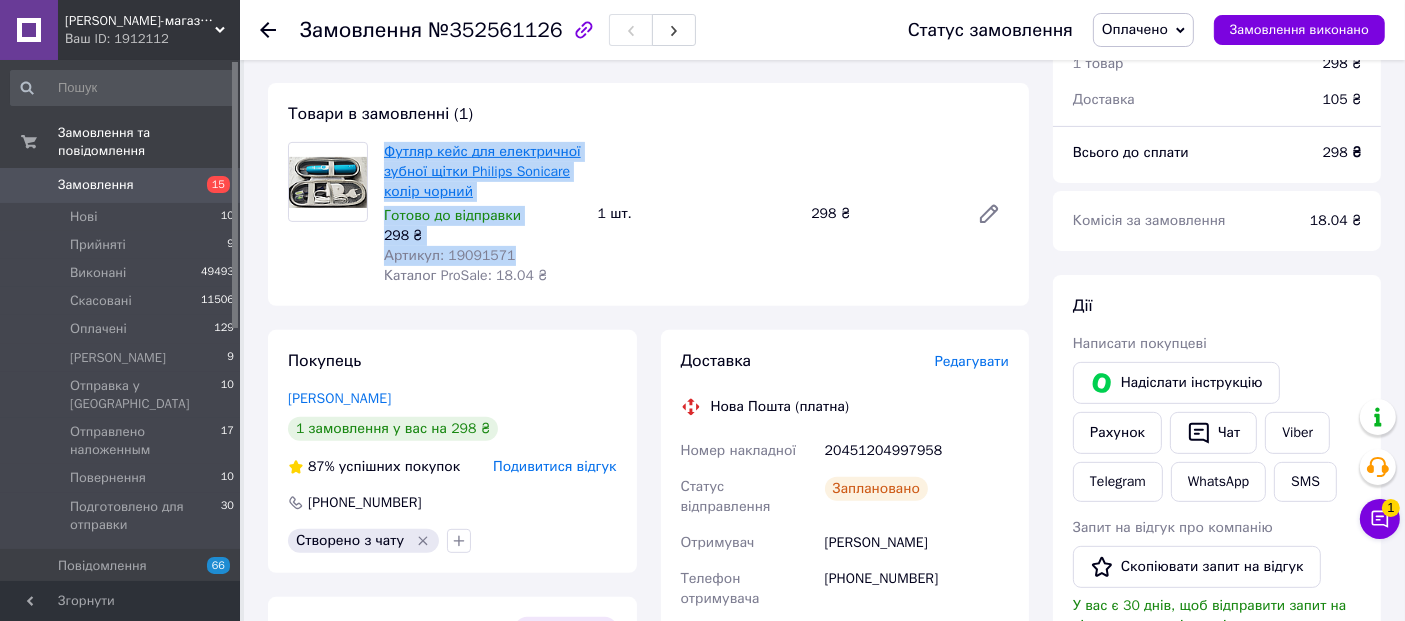 drag, startPoint x: 515, startPoint y: 232, endPoint x: 384, endPoint y: 135, distance: 163.00307 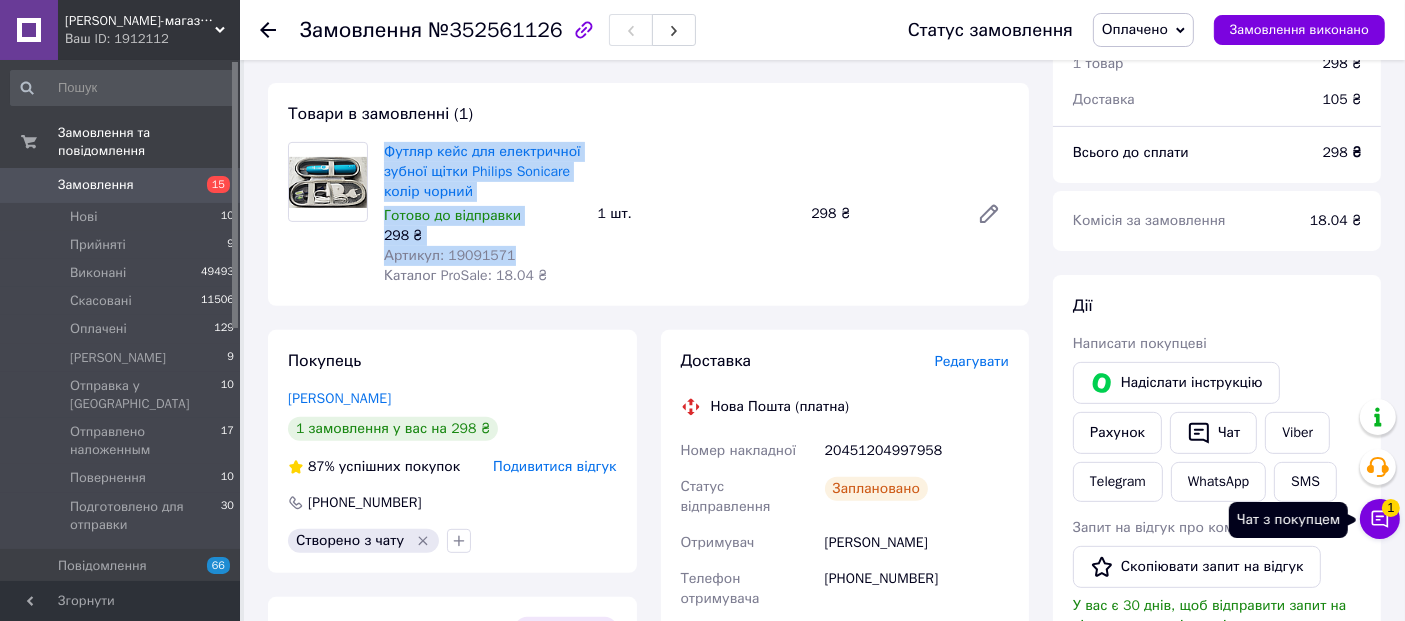 click 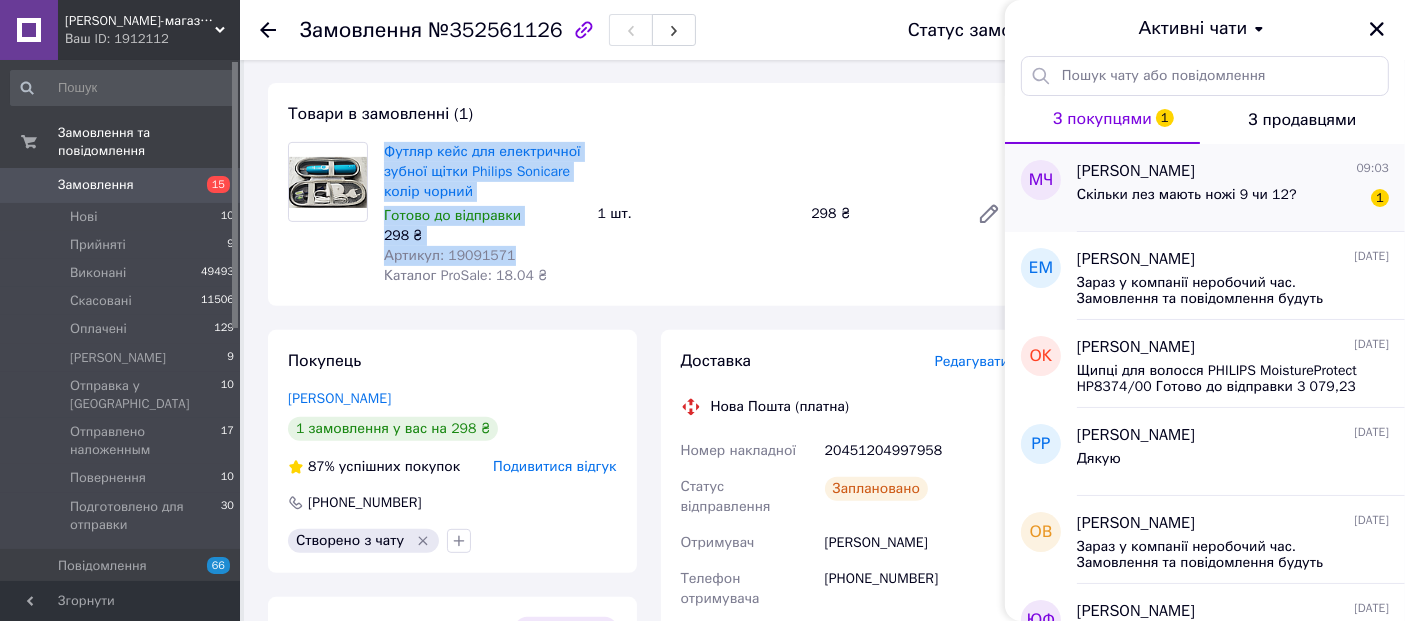 click on "Скільки лез мають ножі 9 чи 12?" at bounding box center [1187, 201] 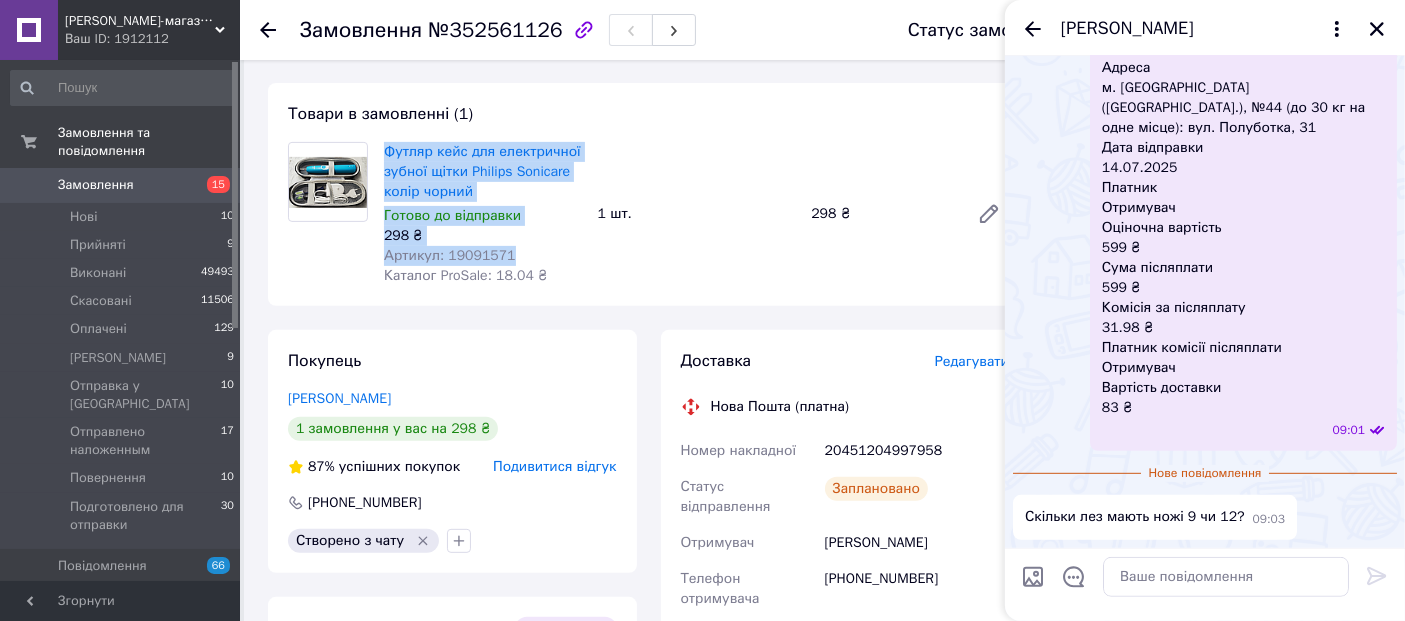 scroll, scrollTop: 1194, scrollLeft: 0, axis: vertical 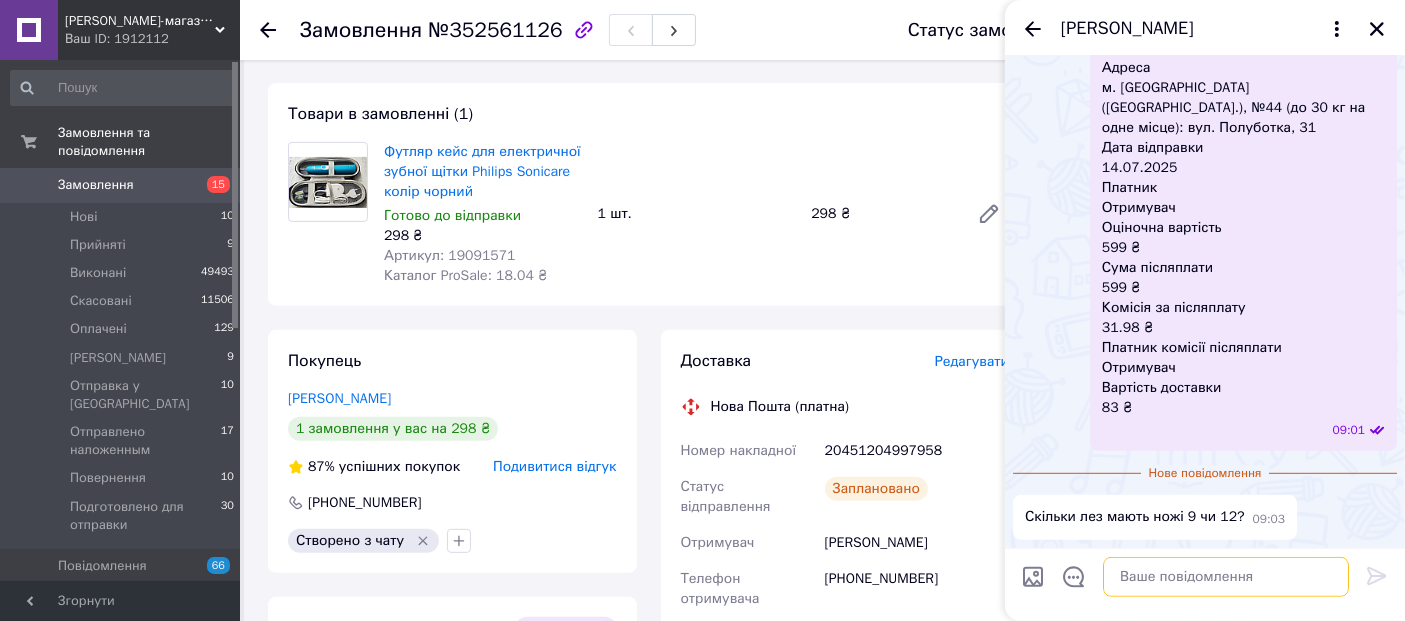 click at bounding box center (1226, 577) 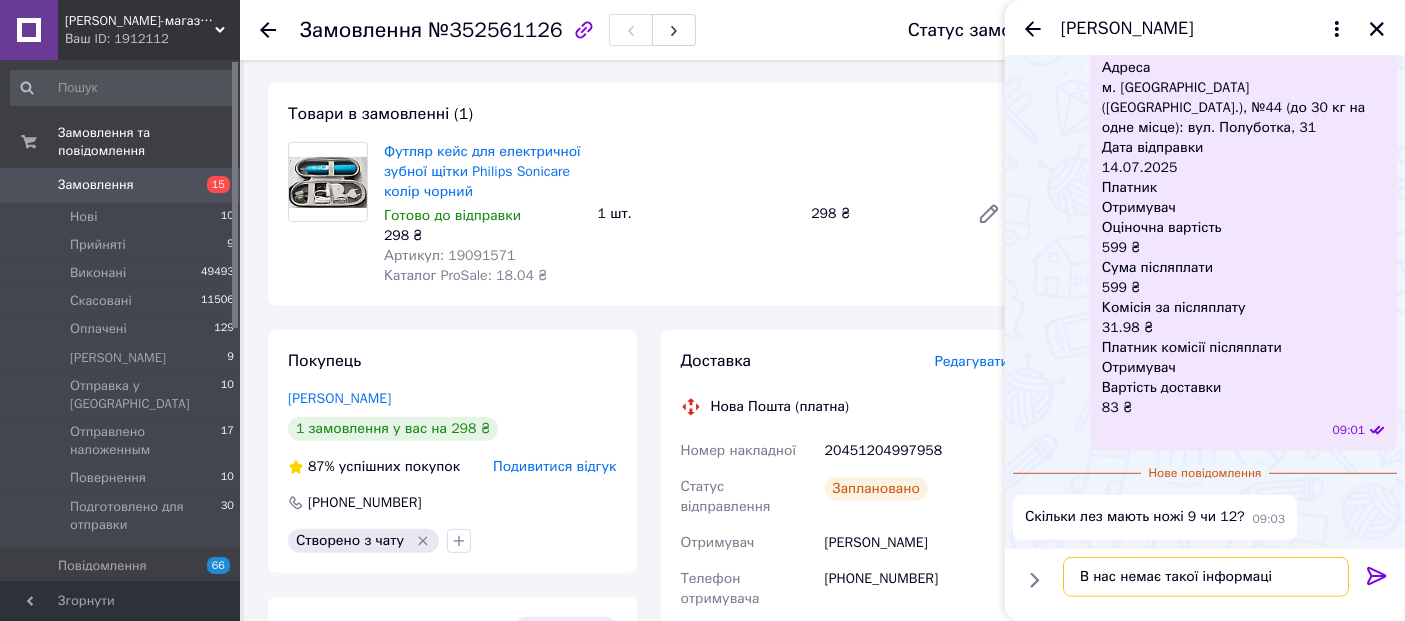 type on "В нас немає такої інформації" 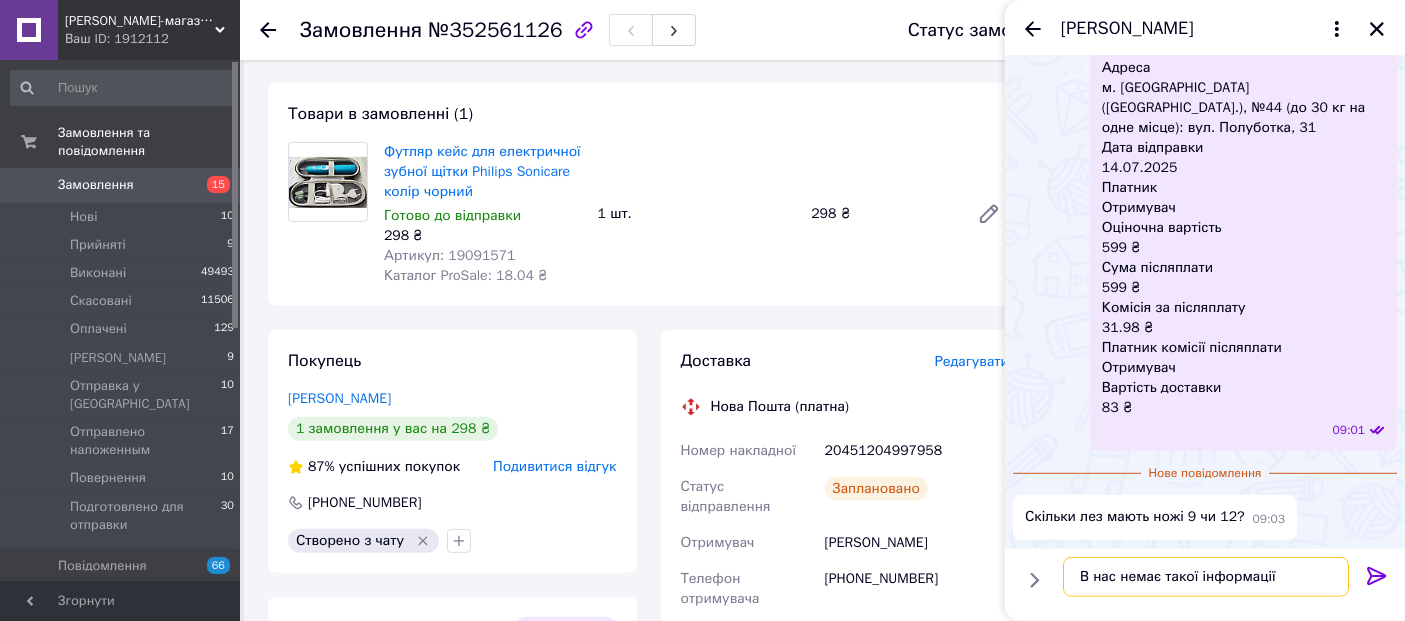 type 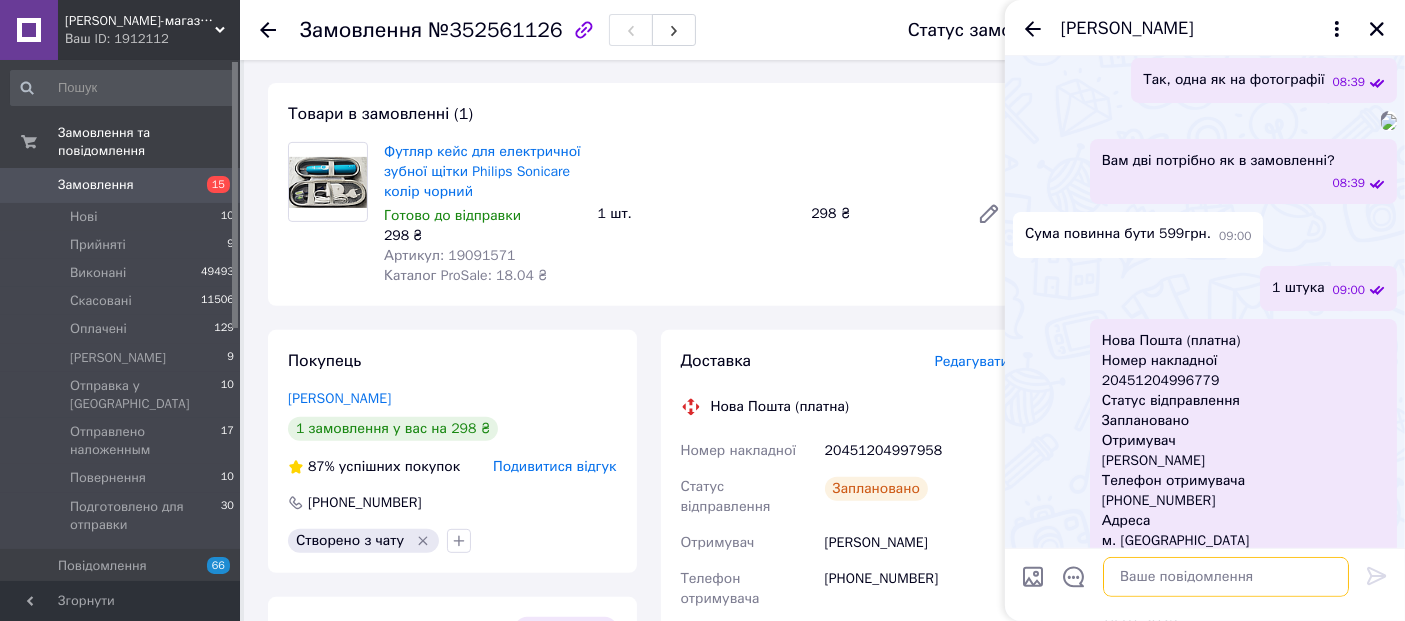 scroll, scrollTop: 545, scrollLeft: 0, axis: vertical 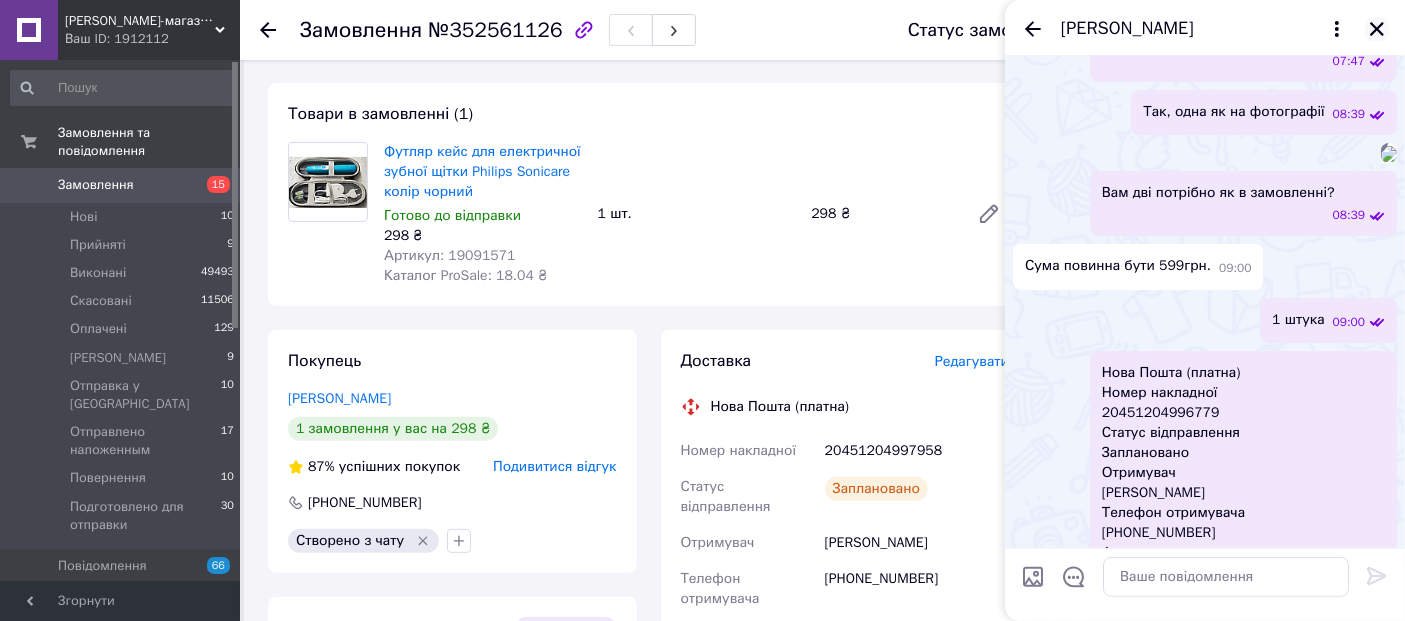 click 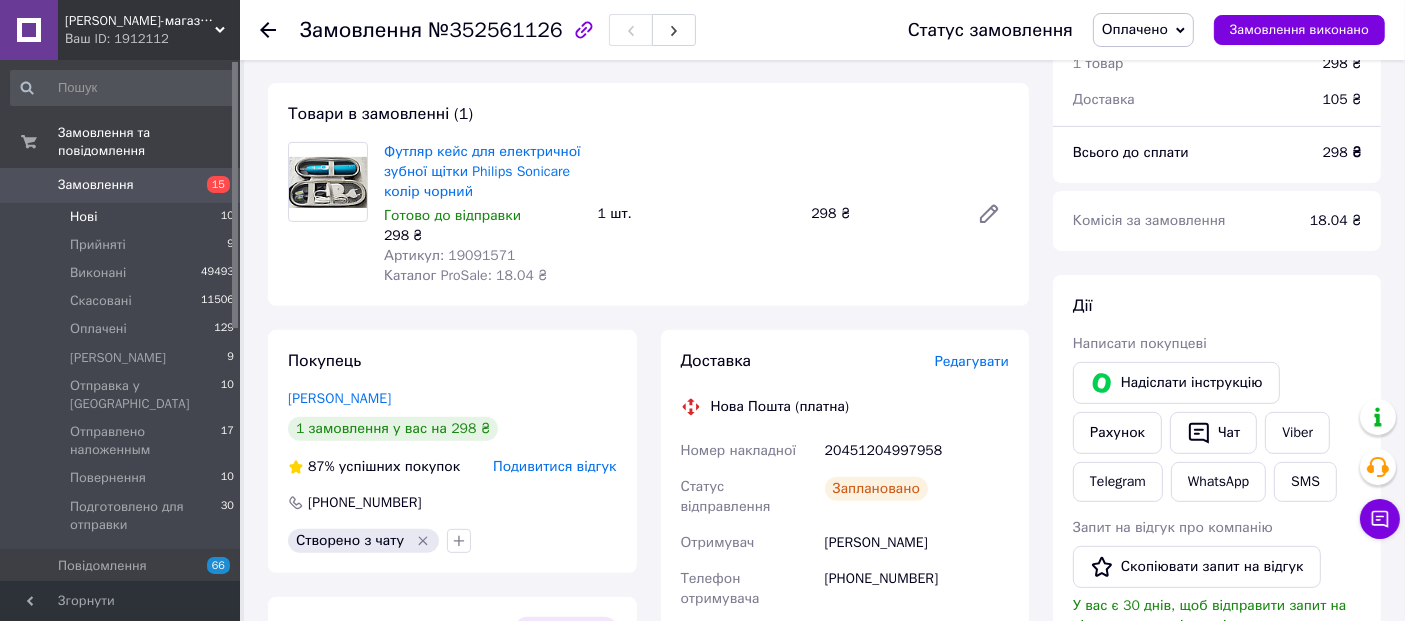click on "Нові" at bounding box center [83, 217] 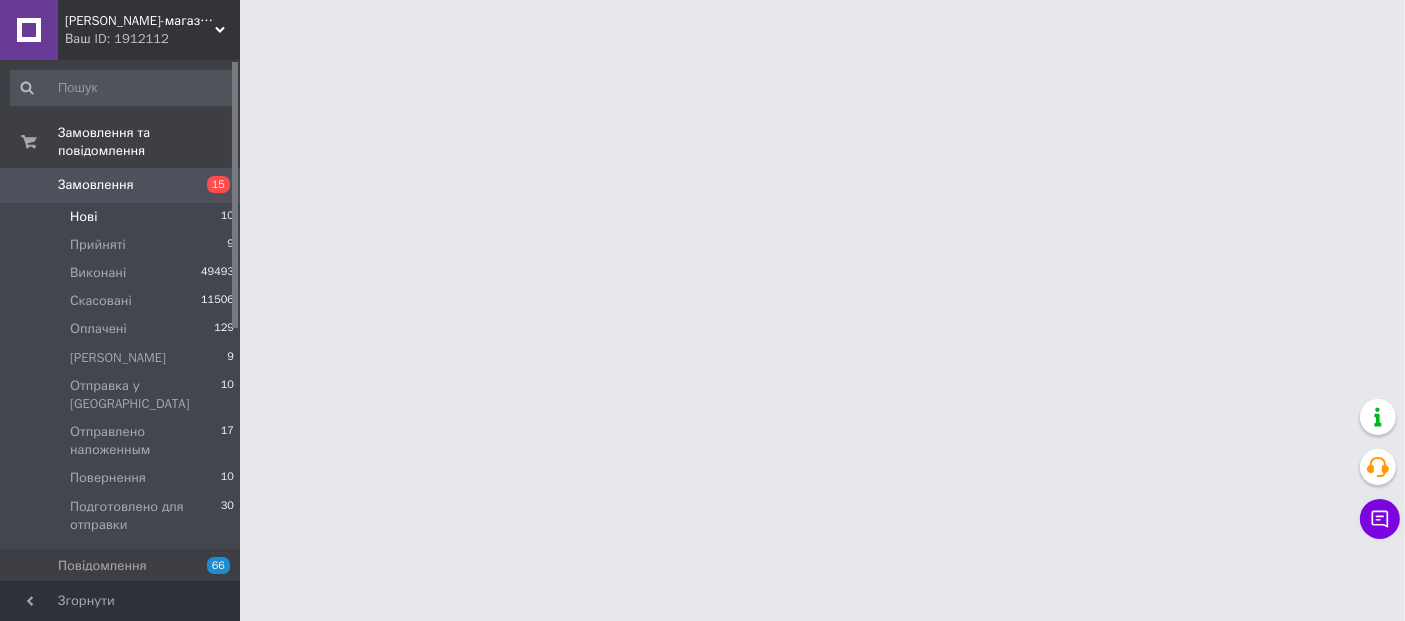 scroll, scrollTop: 0, scrollLeft: 0, axis: both 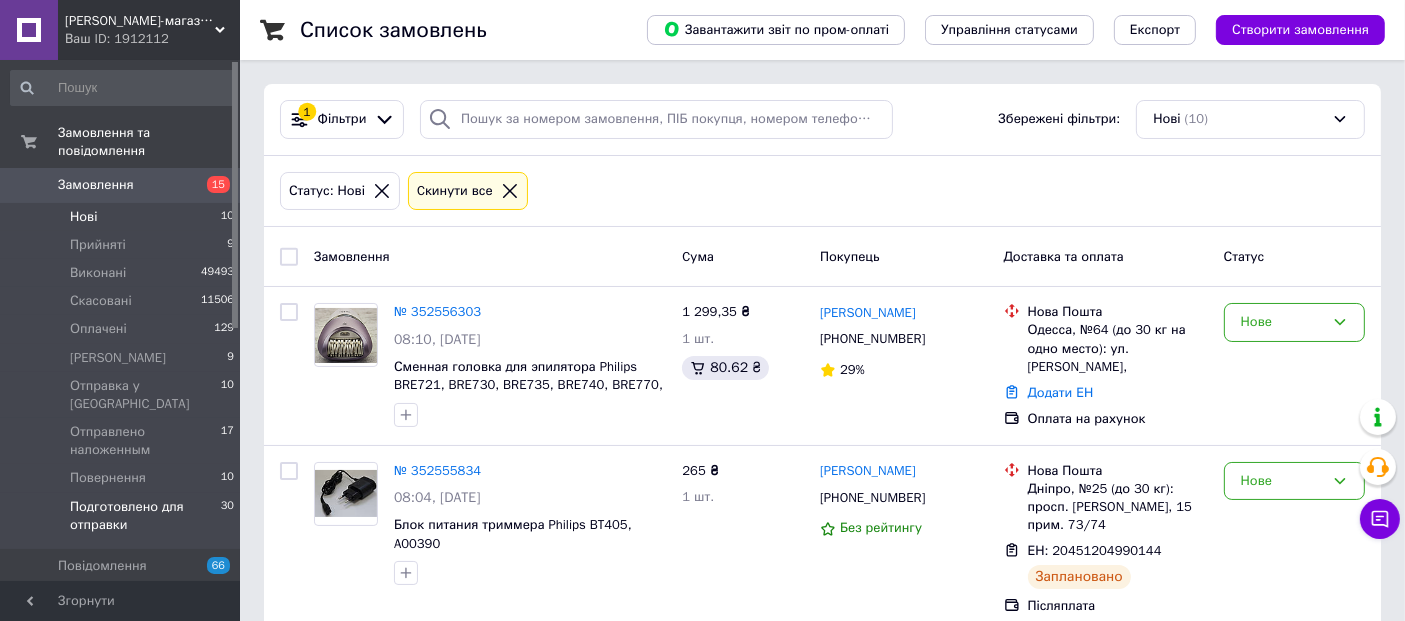 click on "Подготовлено для отправки" at bounding box center (145, 516) 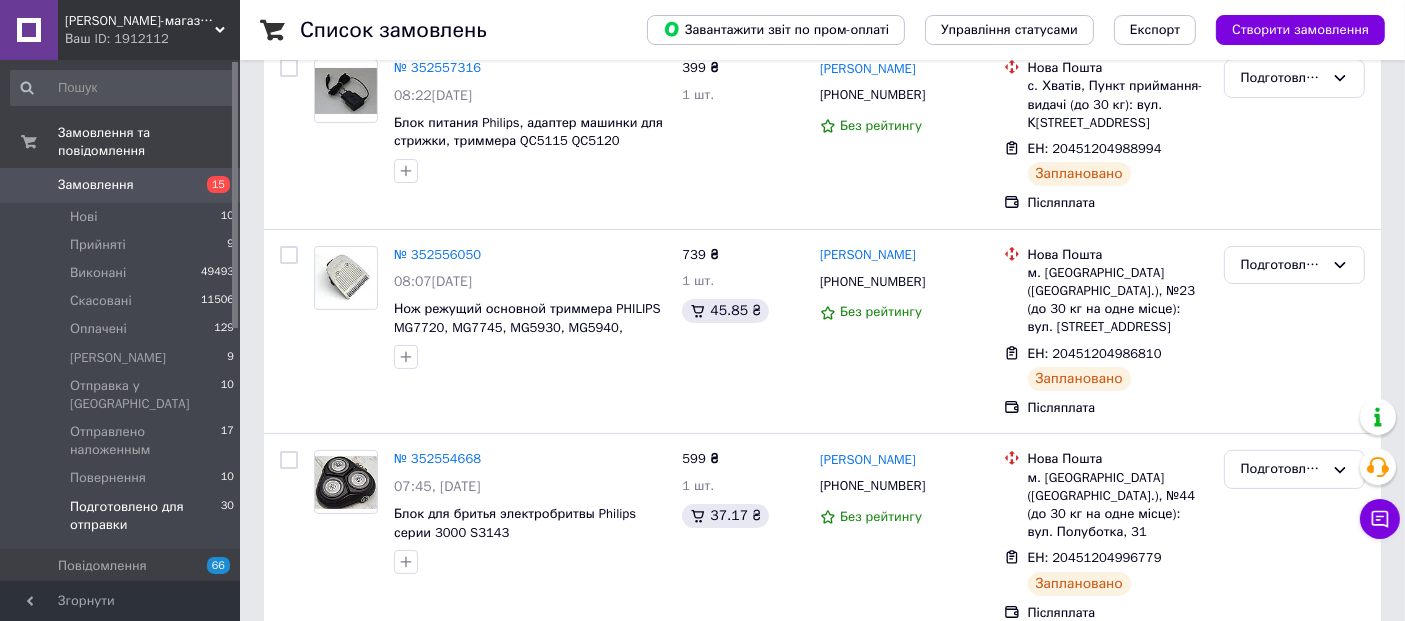 scroll, scrollTop: 333, scrollLeft: 0, axis: vertical 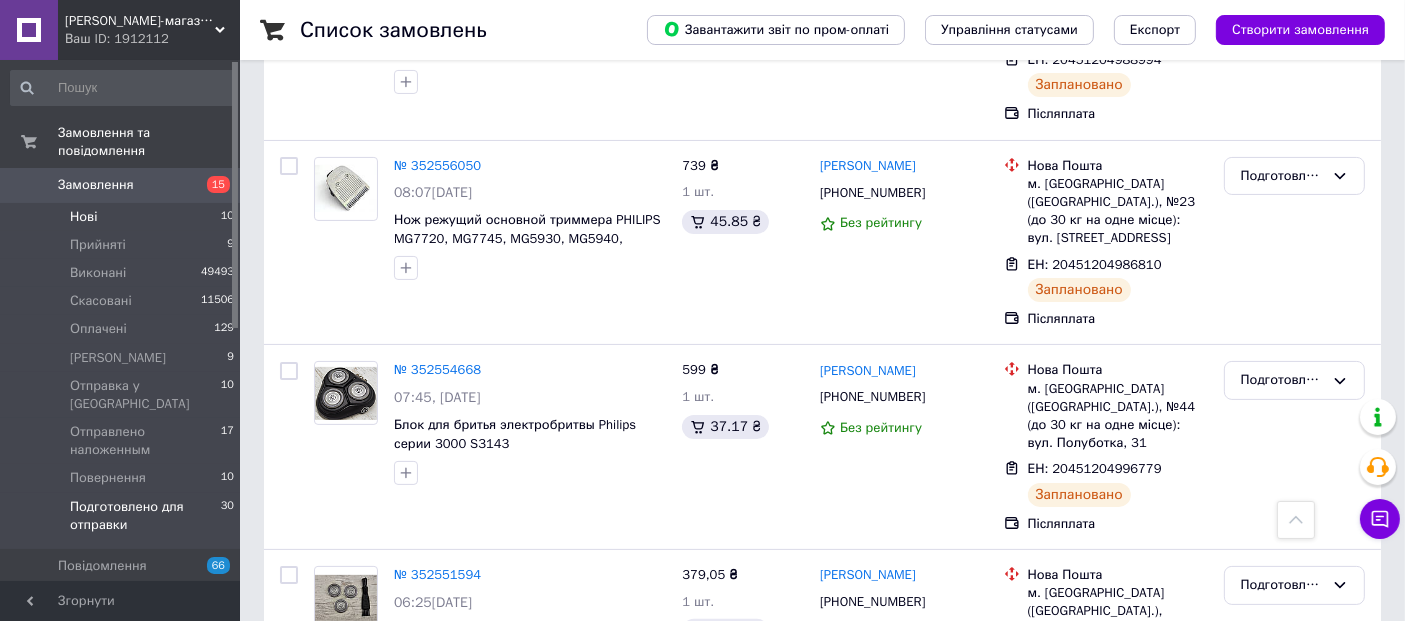 click on "Нові" at bounding box center [83, 217] 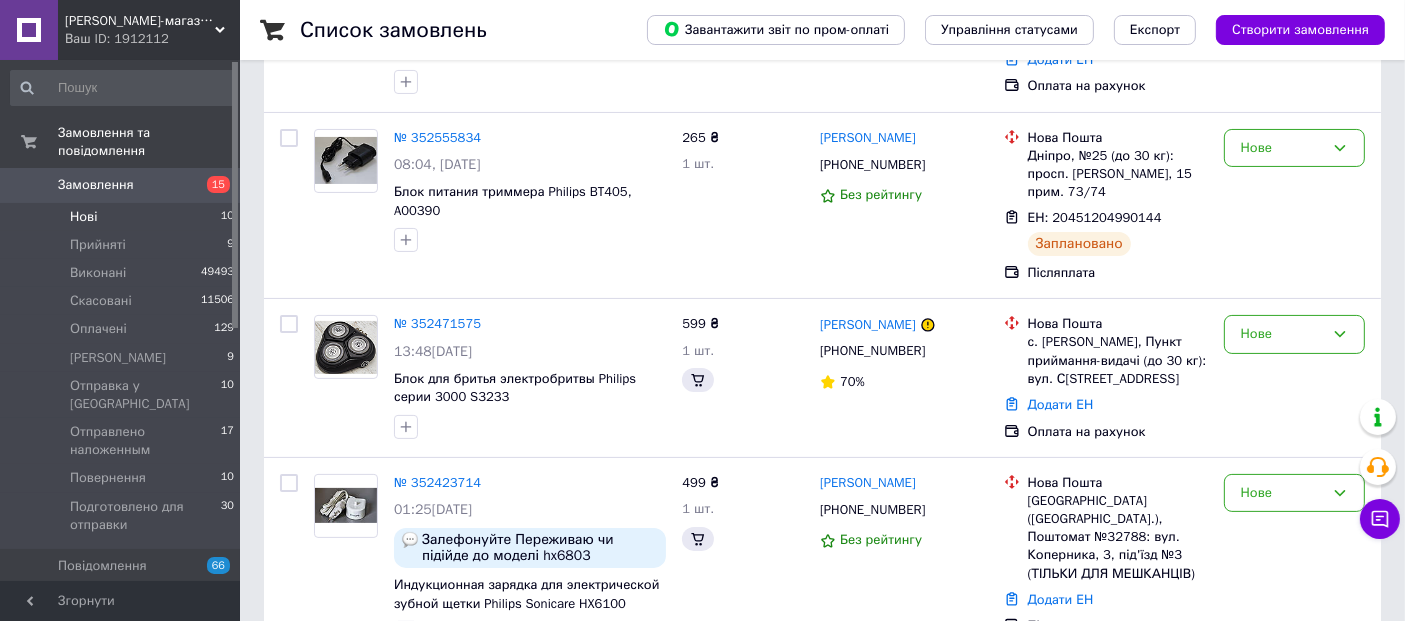 scroll, scrollTop: 0, scrollLeft: 0, axis: both 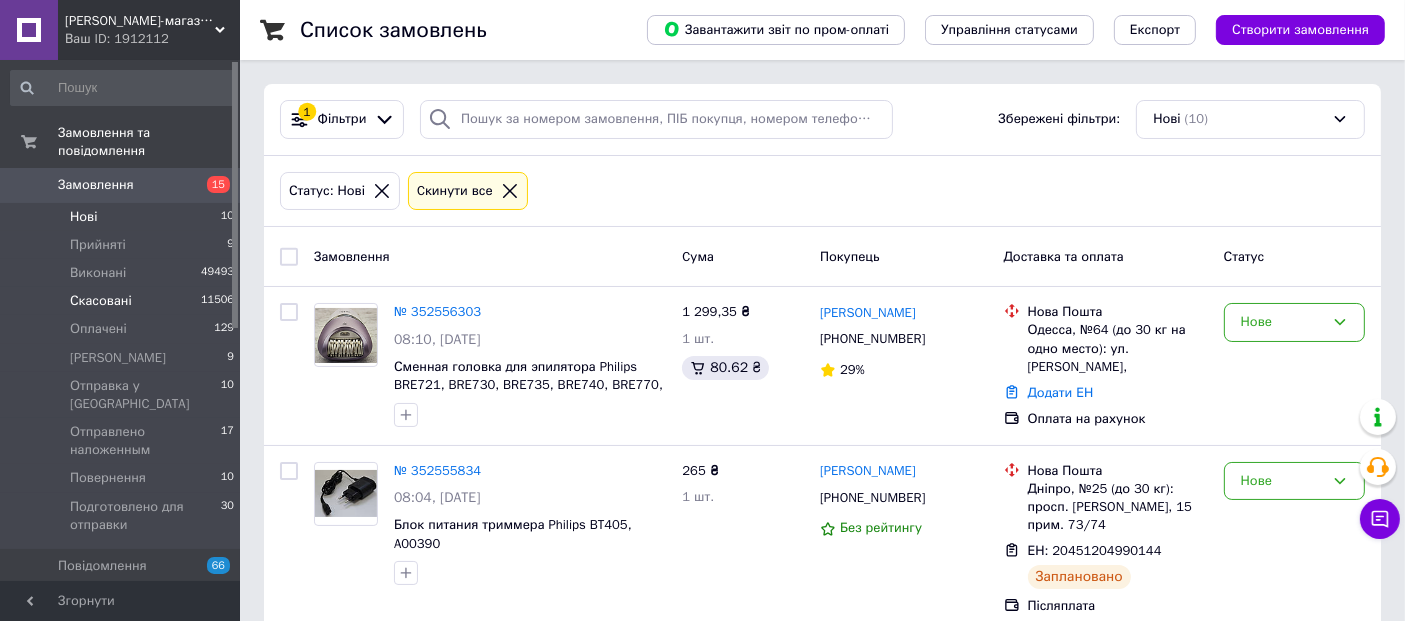 click on "Скасовані 11506" at bounding box center [123, 301] 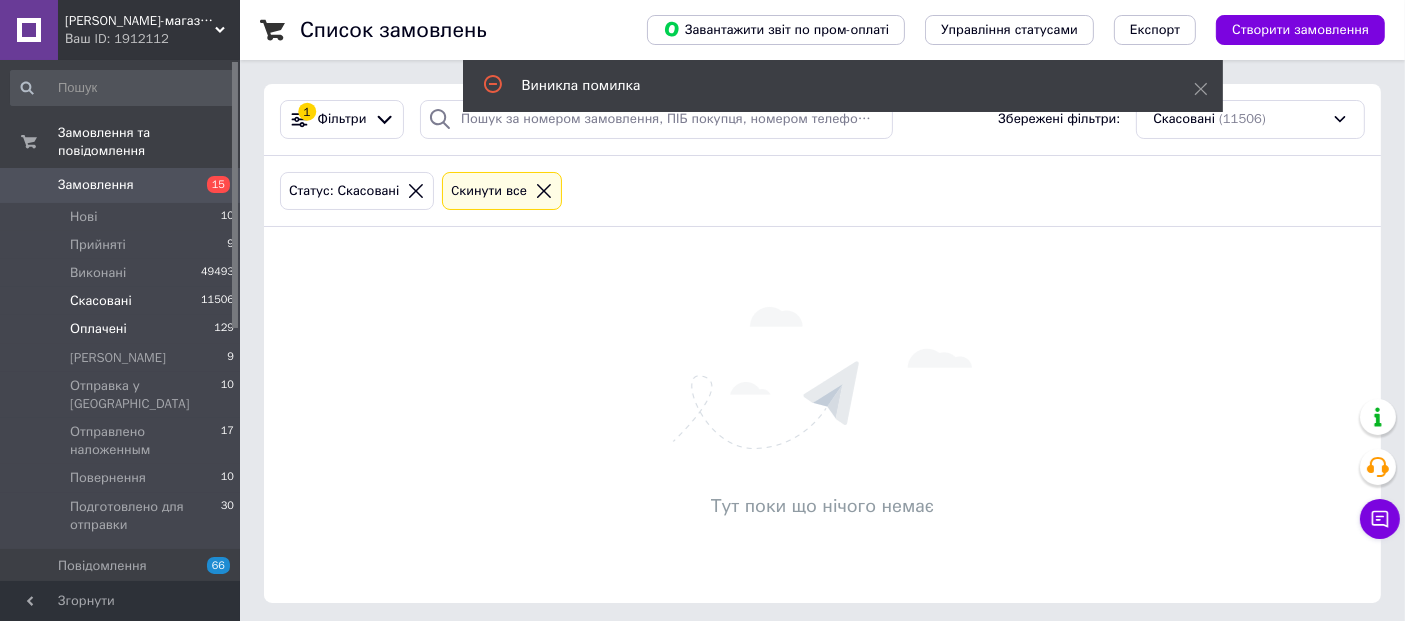 click on "Оплачені" at bounding box center [98, 329] 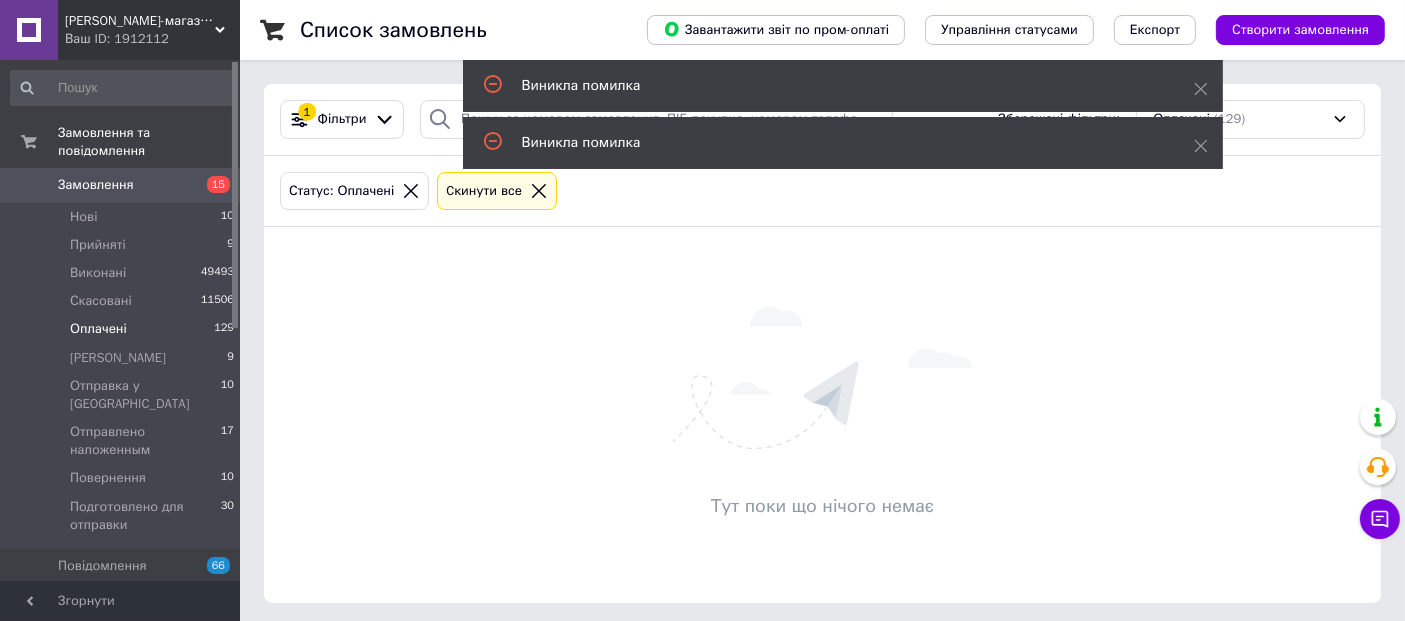 click at bounding box center [822, 378] 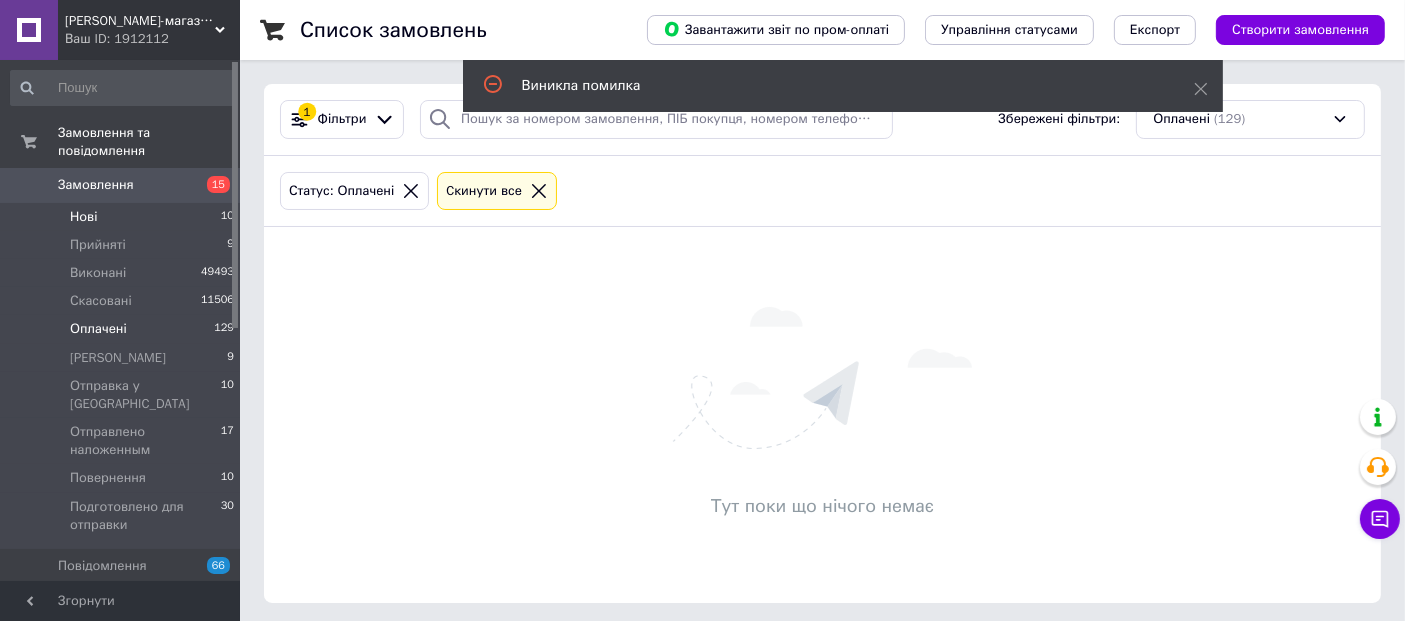 click on "Нові" at bounding box center (83, 217) 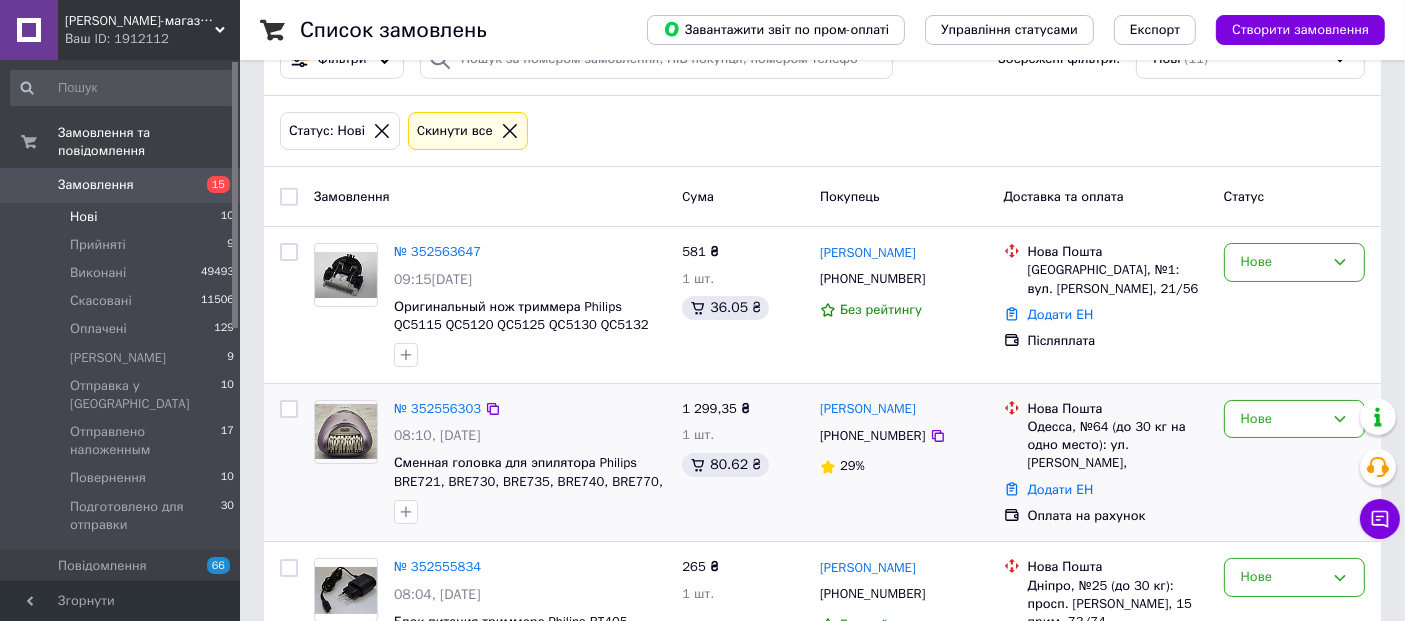 scroll, scrollTop: 111, scrollLeft: 0, axis: vertical 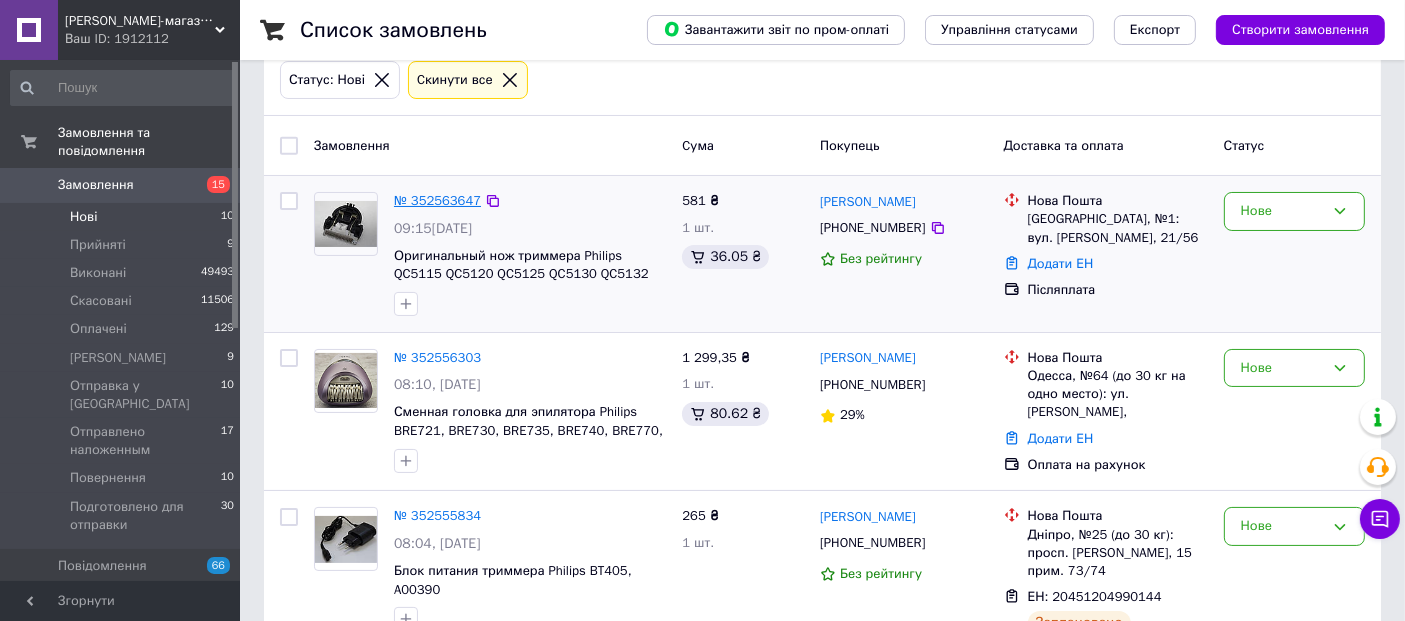 click on "№ 352563647" at bounding box center [437, 200] 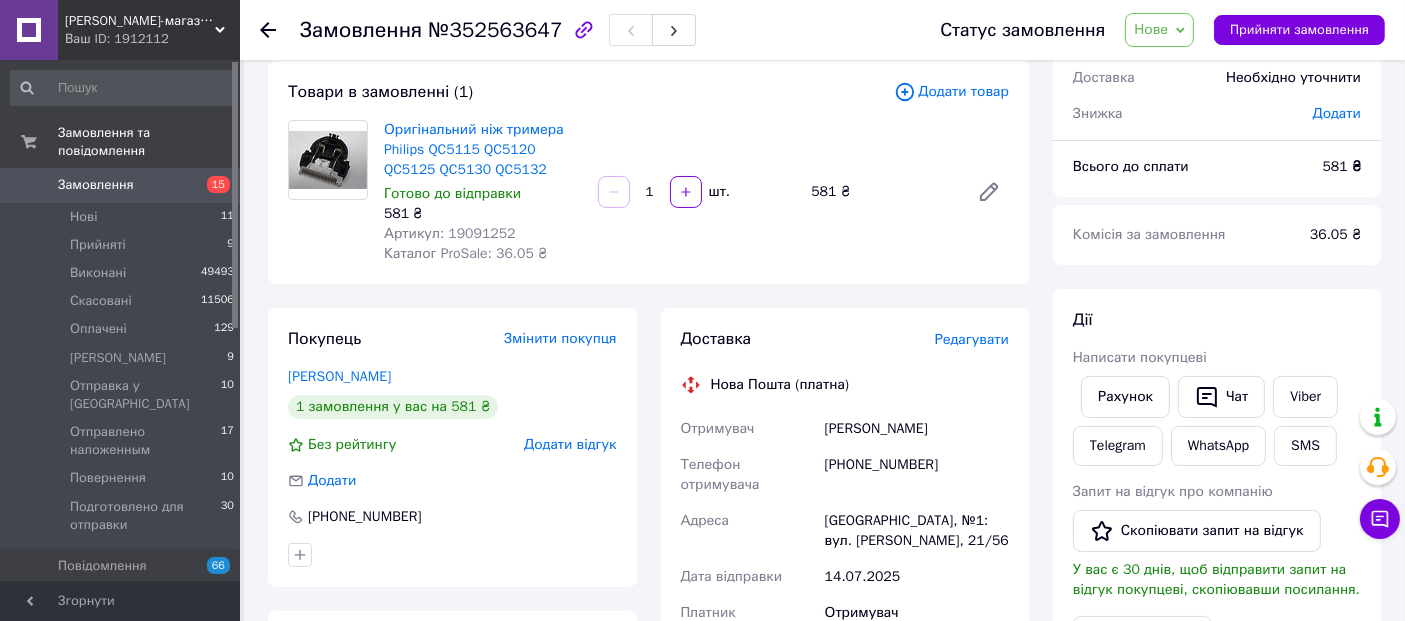 click on "Нове" at bounding box center (1151, 29) 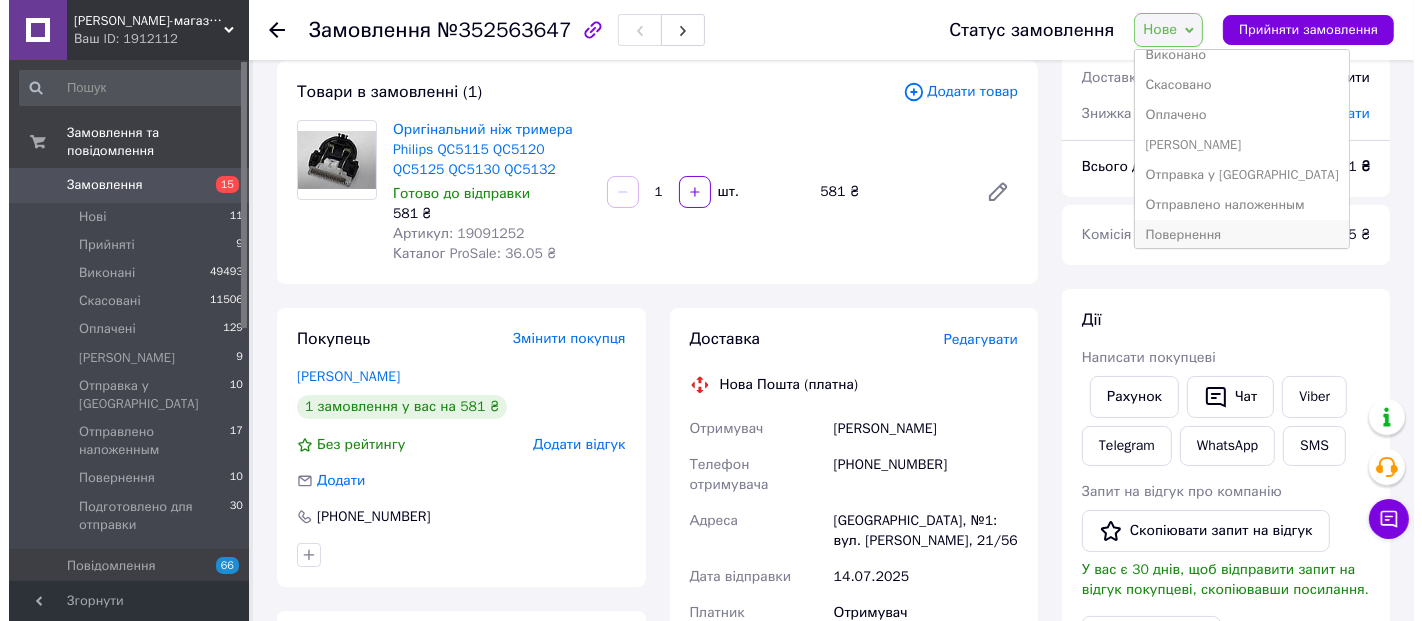 scroll, scrollTop: 81, scrollLeft: 0, axis: vertical 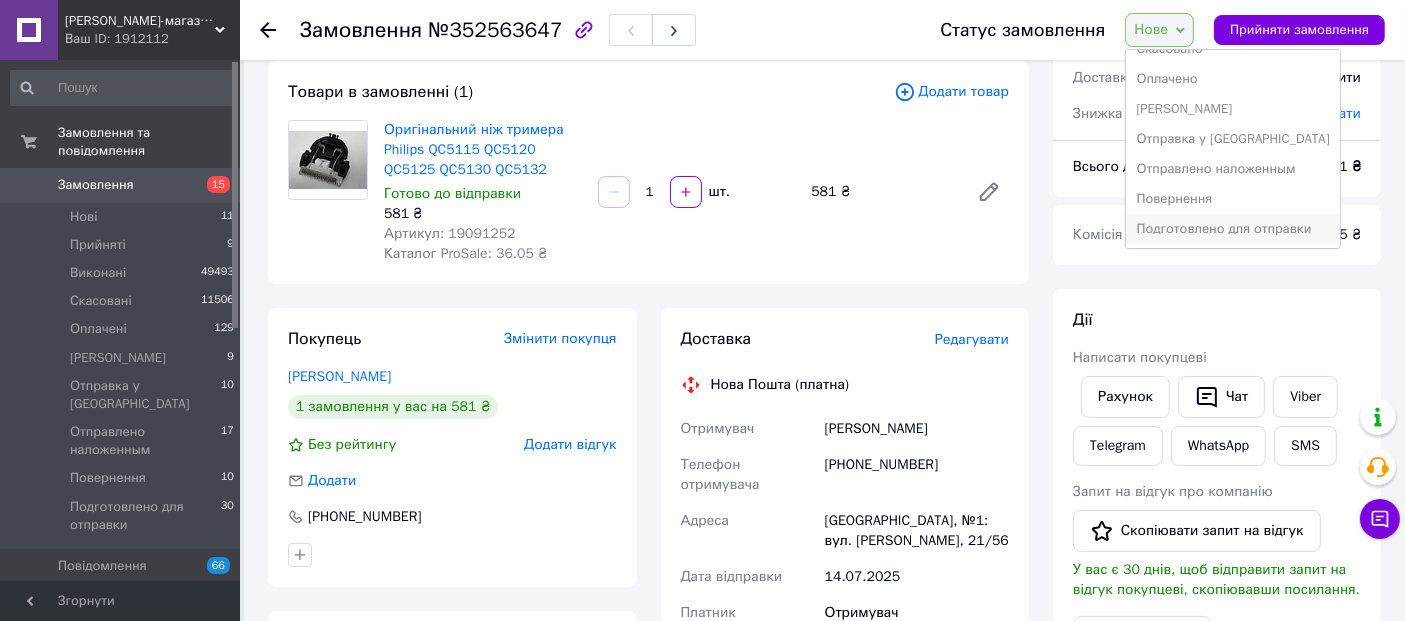 click on "Подготовлено для отправки" at bounding box center (1232, 229) 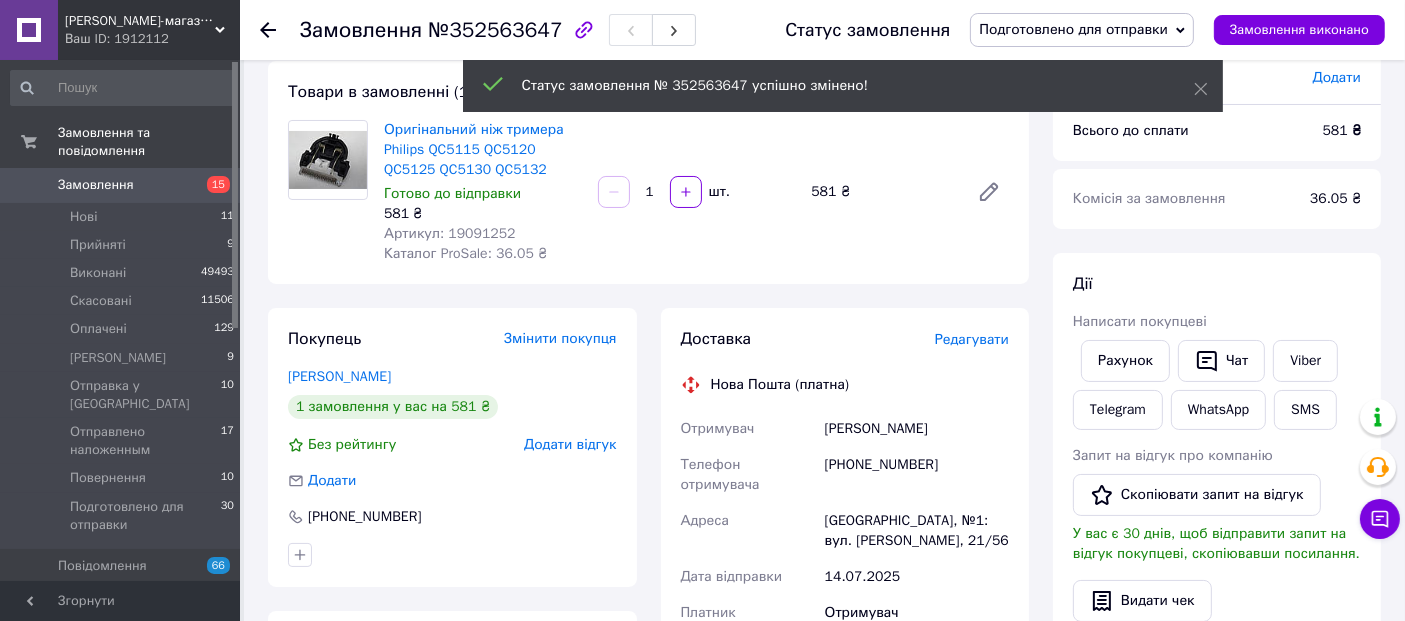 click on "Доставка Редагувати Нова Пошта (платна) Отримувач [PERSON_NAME] Телефон отримувача [PHONE_NUMBER] [GEOGRAPHIC_DATA]: вул. [PERSON_NAME], 21/56 Дата відправки 14[DATE]�атник Отримувач Оціночна вартість 581 ₴ Сума післяплати 581 ₴ Комісія за післяплату 31.62 ₴ Платник комісії післяплати Отримувач Передати номер або Згенерувати ЕН" at bounding box center [845, 668] 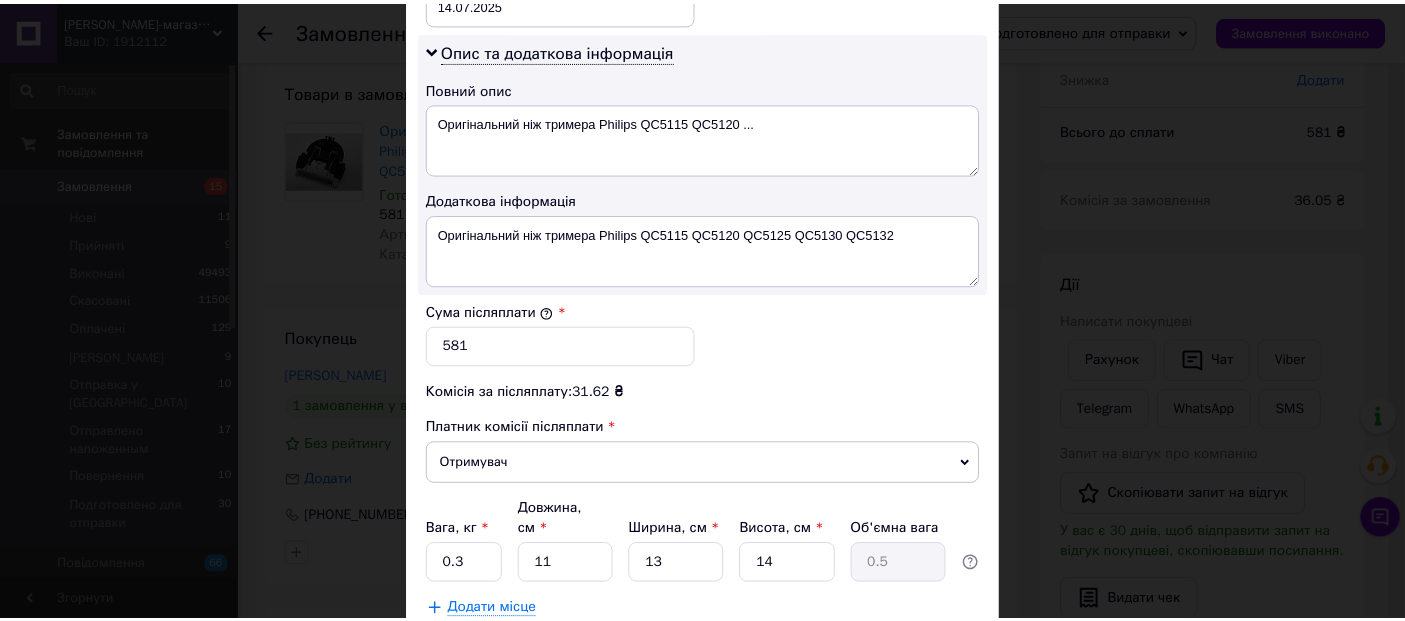 scroll, scrollTop: 1119, scrollLeft: 0, axis: vertical 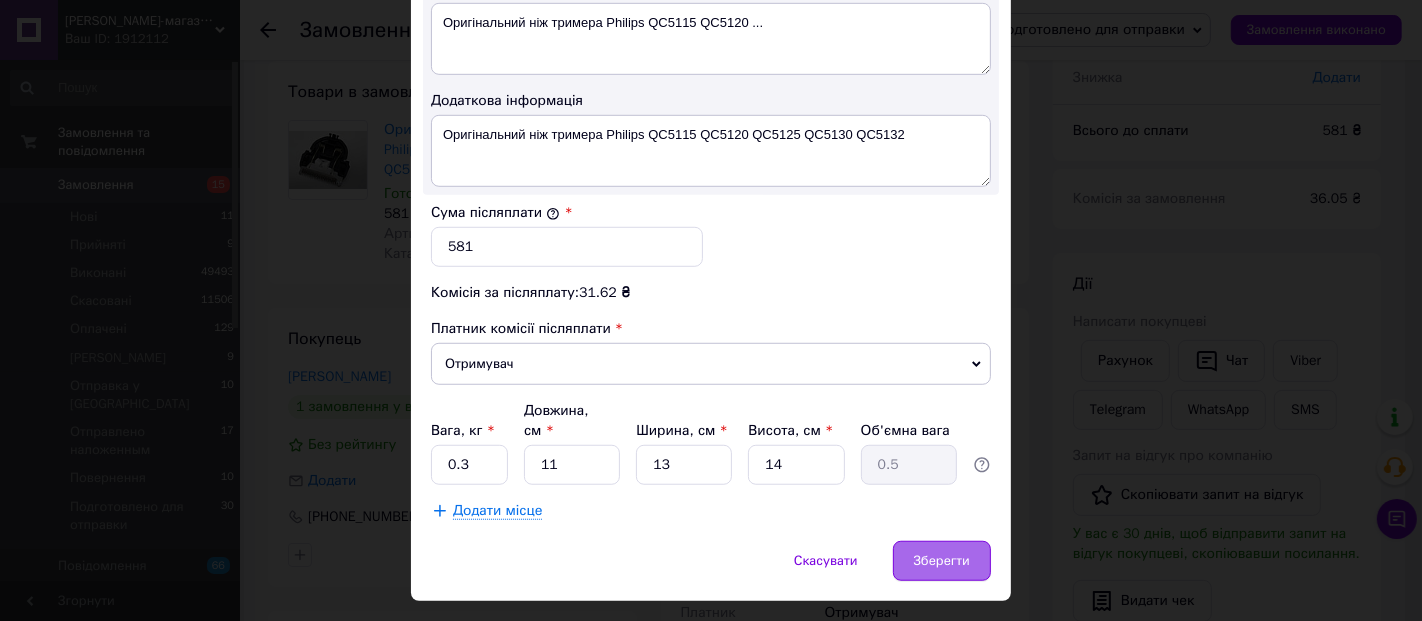 click on "Зберегти" at bounding box center [942, 561] 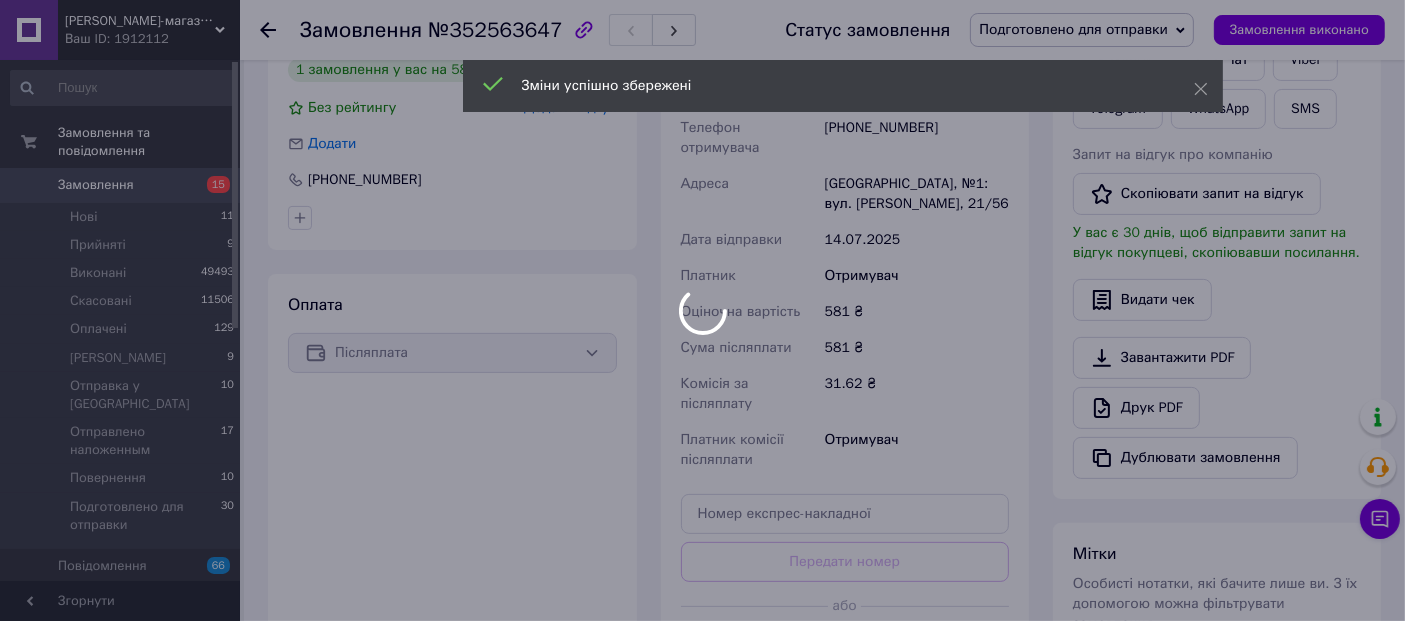 scroll, scrollTop: 555, scrollLeft: 0, axis: vertical 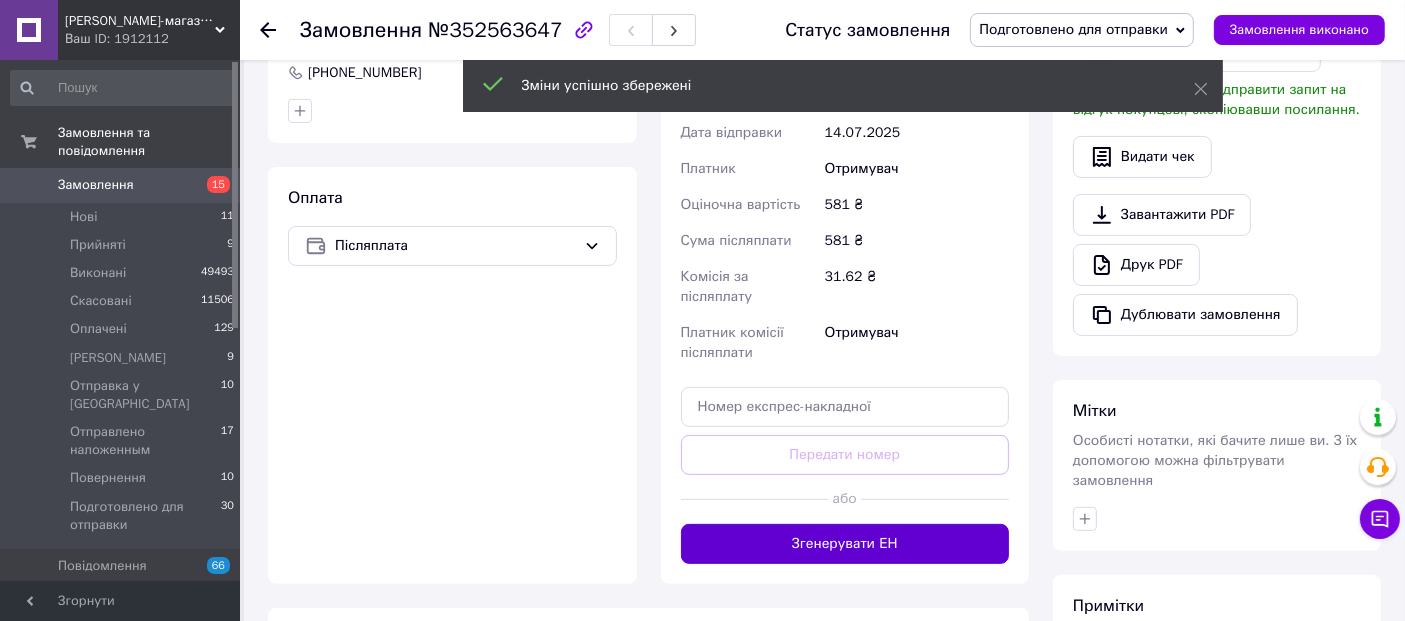 click on "Згенерувати ЕН" at bounding box center (845, 544) 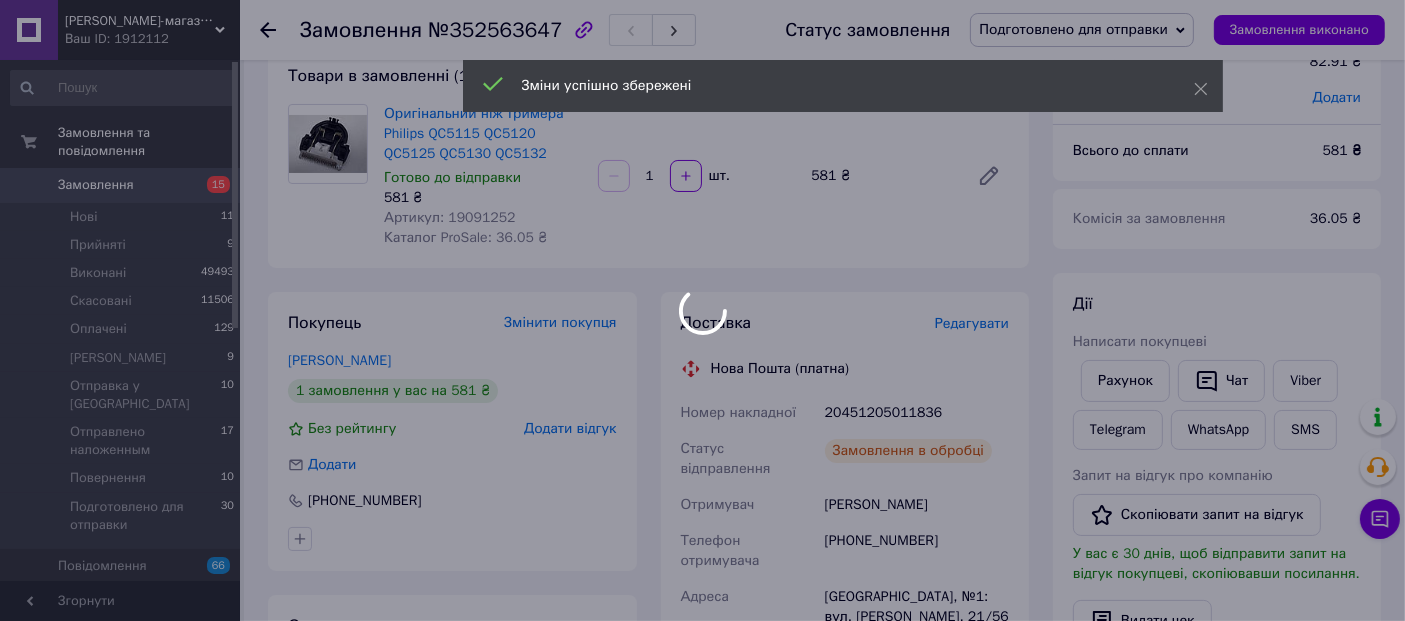 scroll, scrollTop: 0, scrollLeft: 0, axis: both 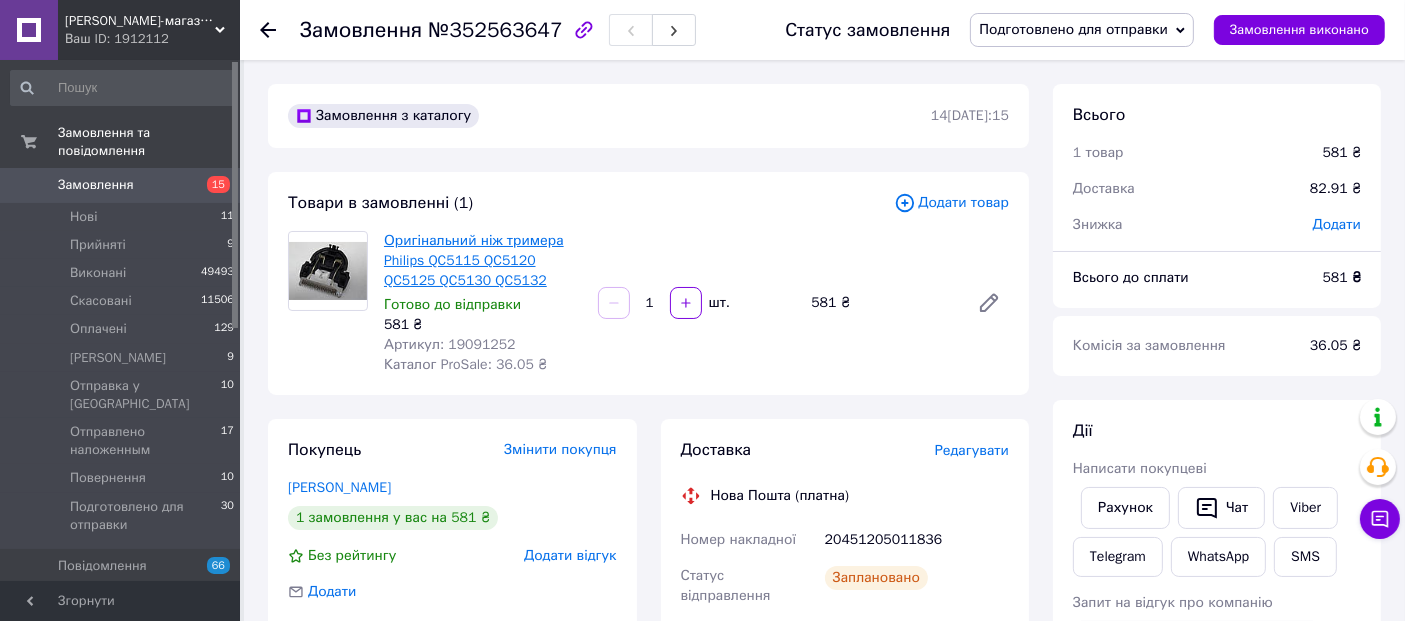click on "Оригінальний ніж тримера Philips QC5115 QC5120 QC5125 QC5130 QC5132" at bounding box center (474, 260) 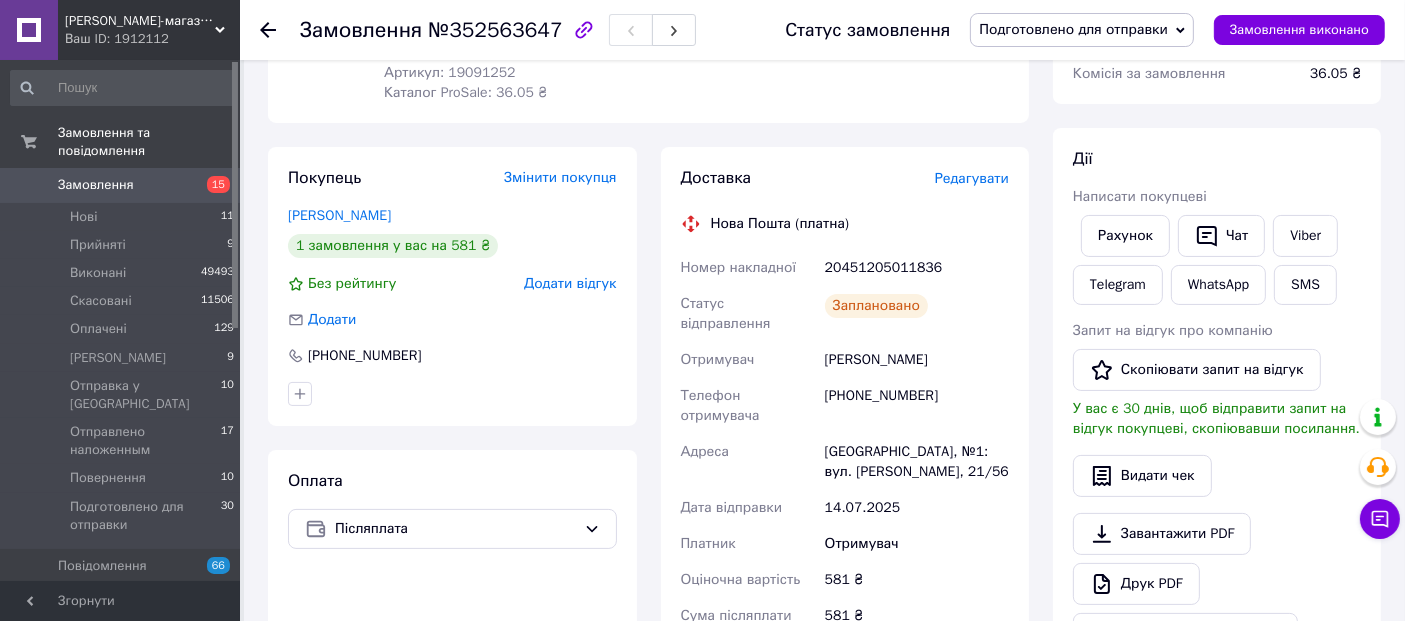scroll, scrollTop: 222, scrollLeft: 0, axis: vertical 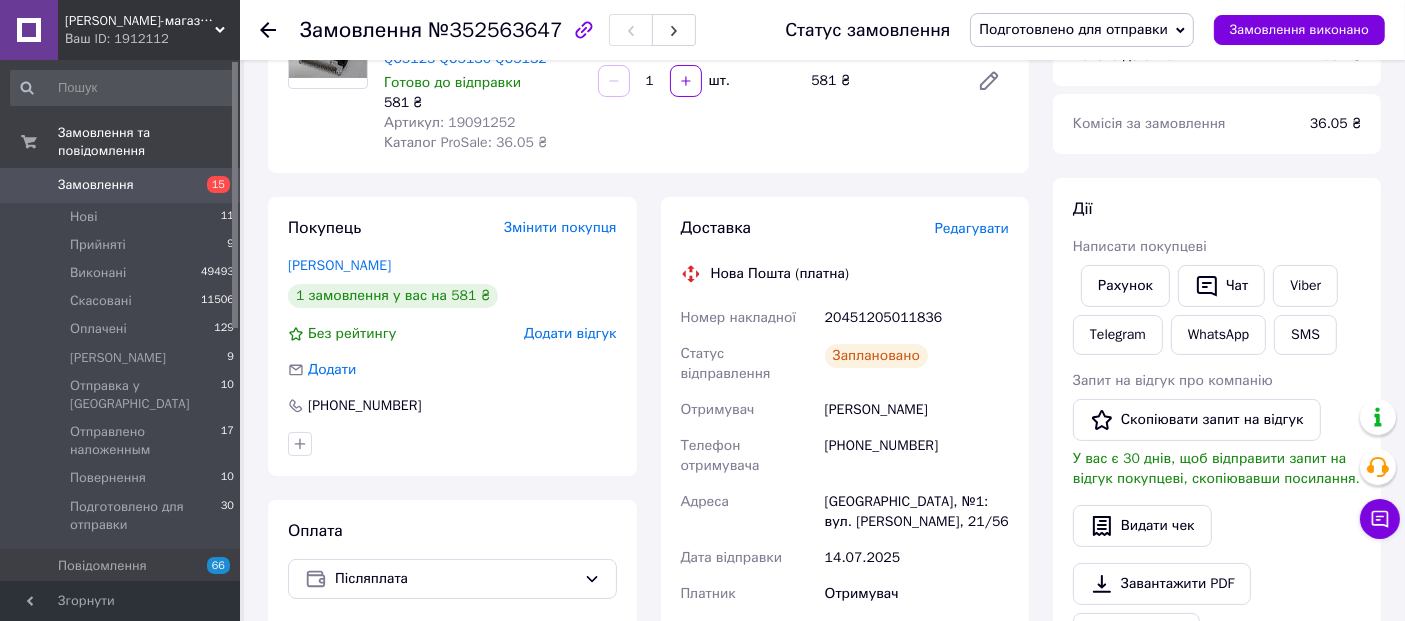 drag, startPoint x: 699, startPoint y: 270, endPoint x: 785, endPoint y: 355, distance: 120.91733 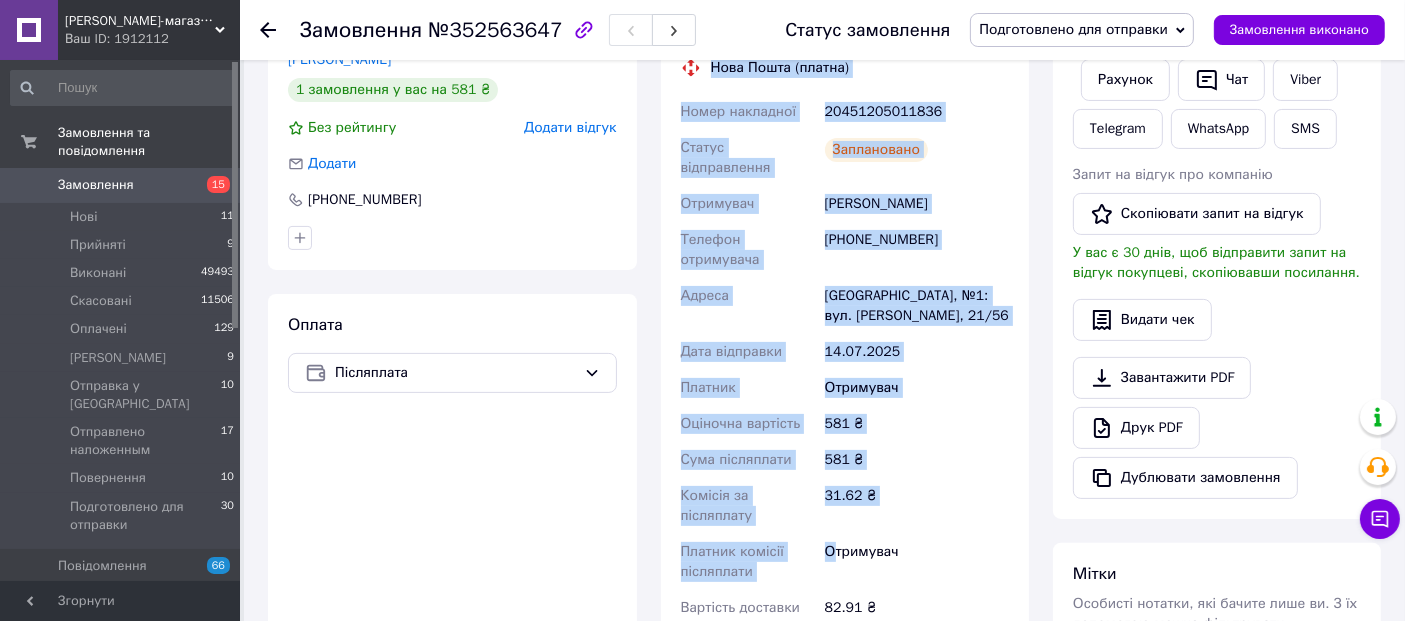 scroll, scrollTop: 555, scrollLeft: 0, axis: vertical 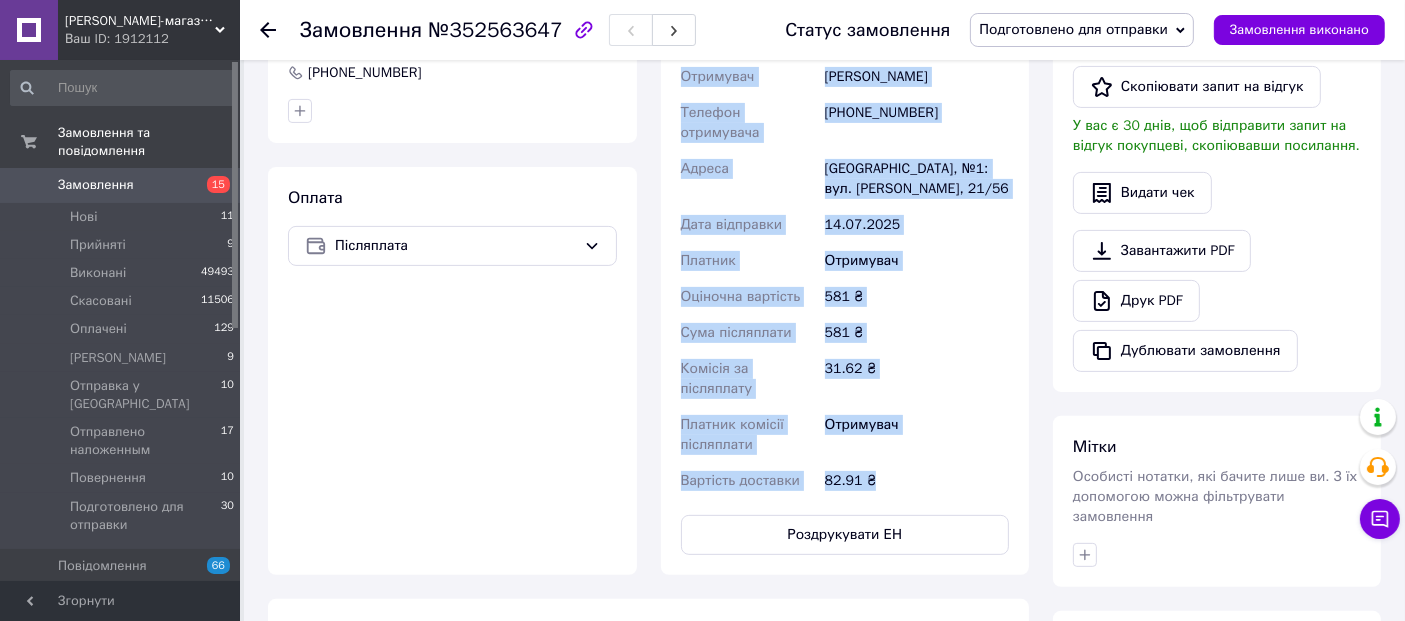 drag, startPoint x: 713, startPoint y: 272, endPoint x: 892, endPoint y: 423, distance: 234.18369 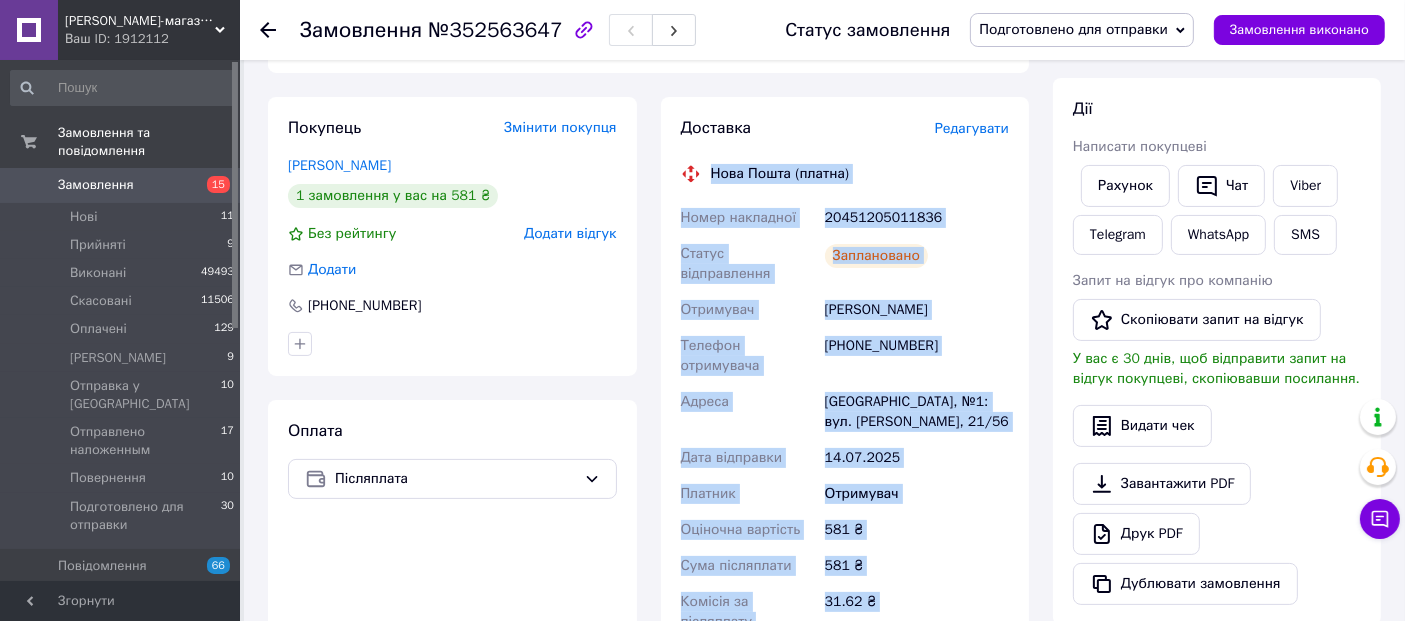 scroll, scrollTop: 111, scrollLeft: 0, axis: vertical 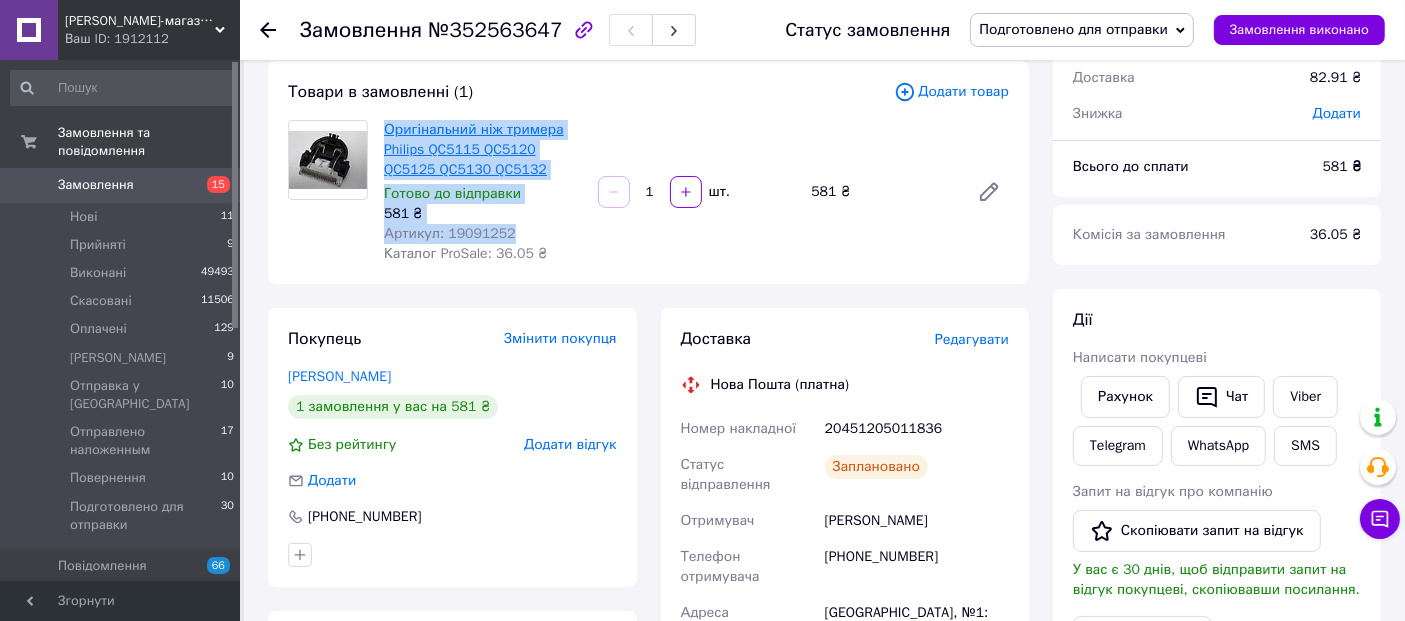 drag, startPoint x: 509, startPoint y: 233, endPoint x: 385, endPoint y: 123, distance: 165.75887 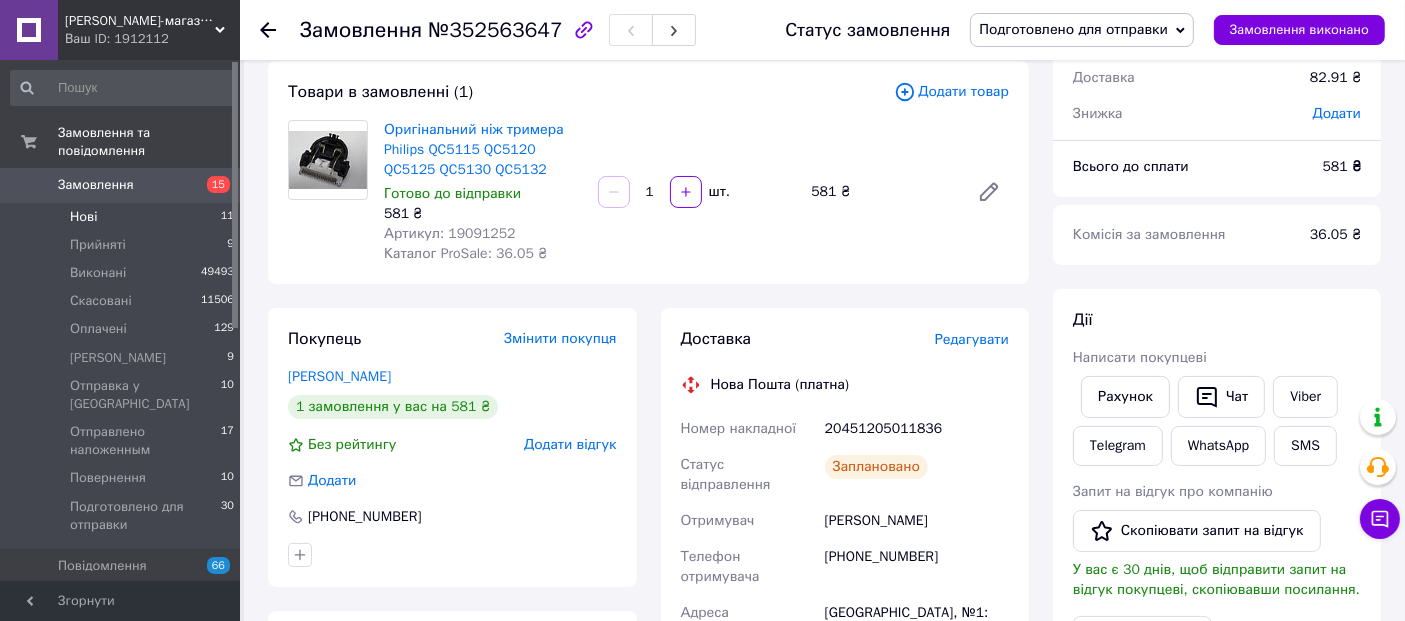 click on "Нові" at bounding box center (83, 217) 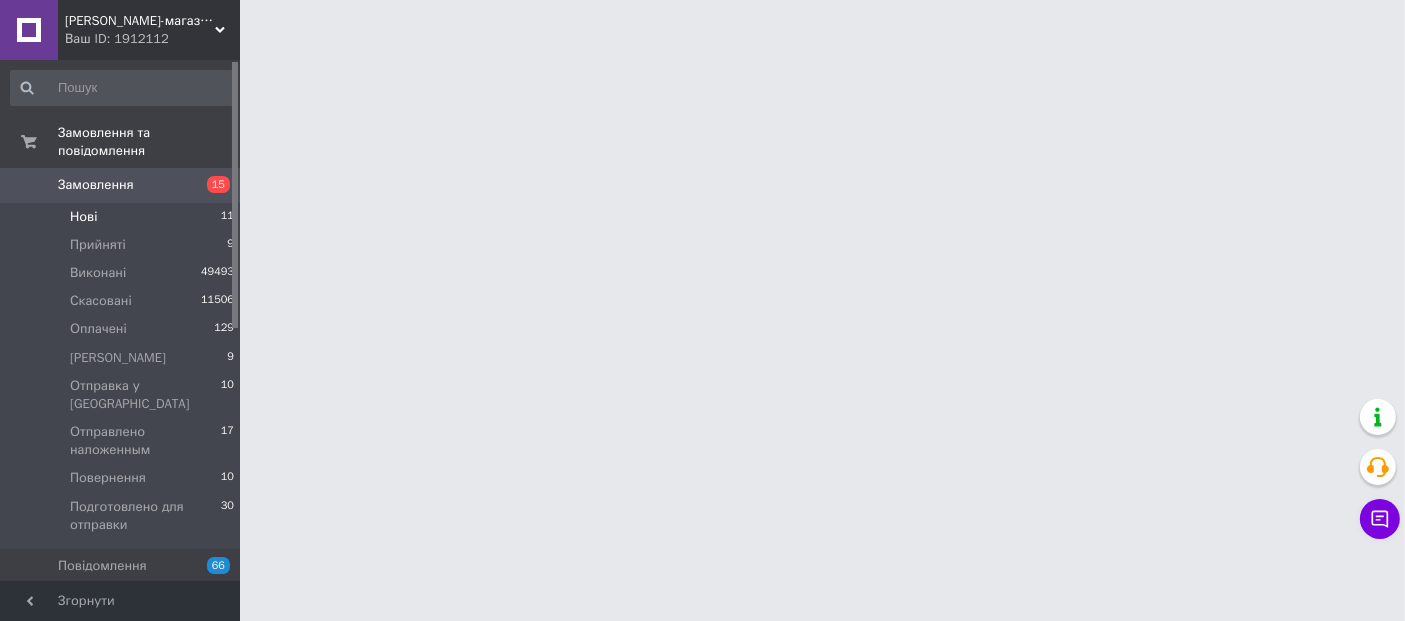 scroll, scrollTop: 0, scrollLeft: 0, axis: both 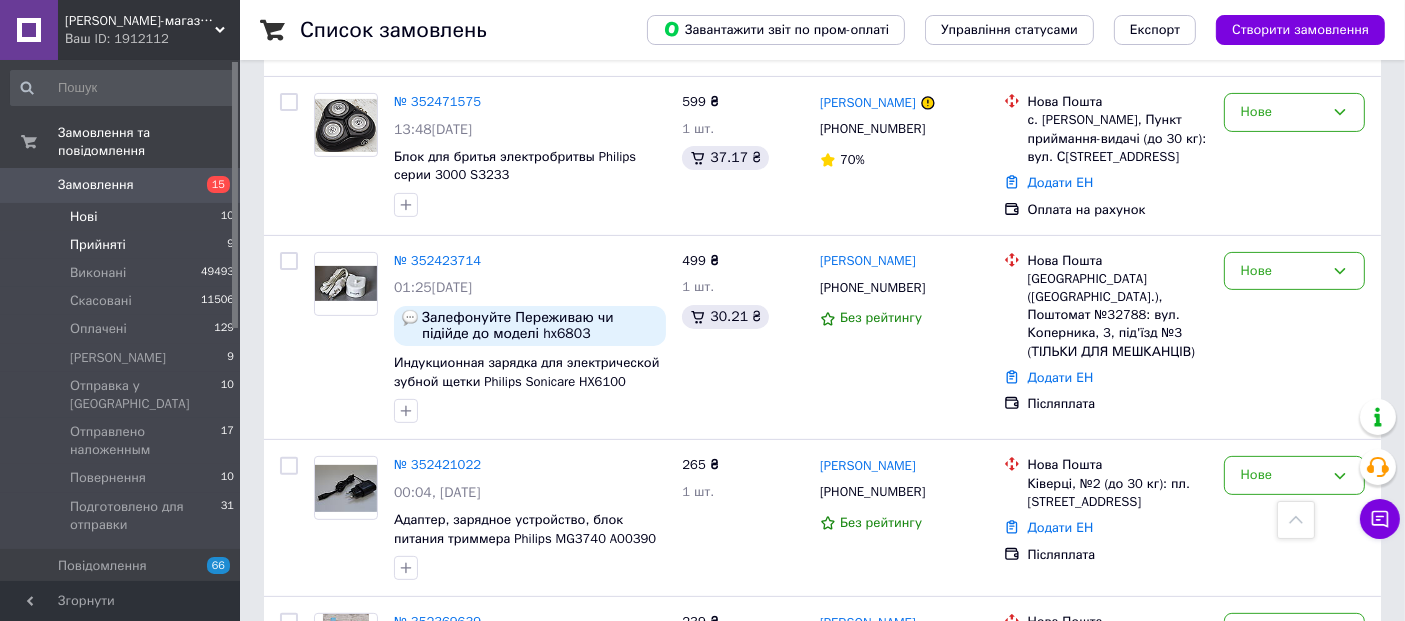 click on "Прийняті" at bounding box center (98, 245) 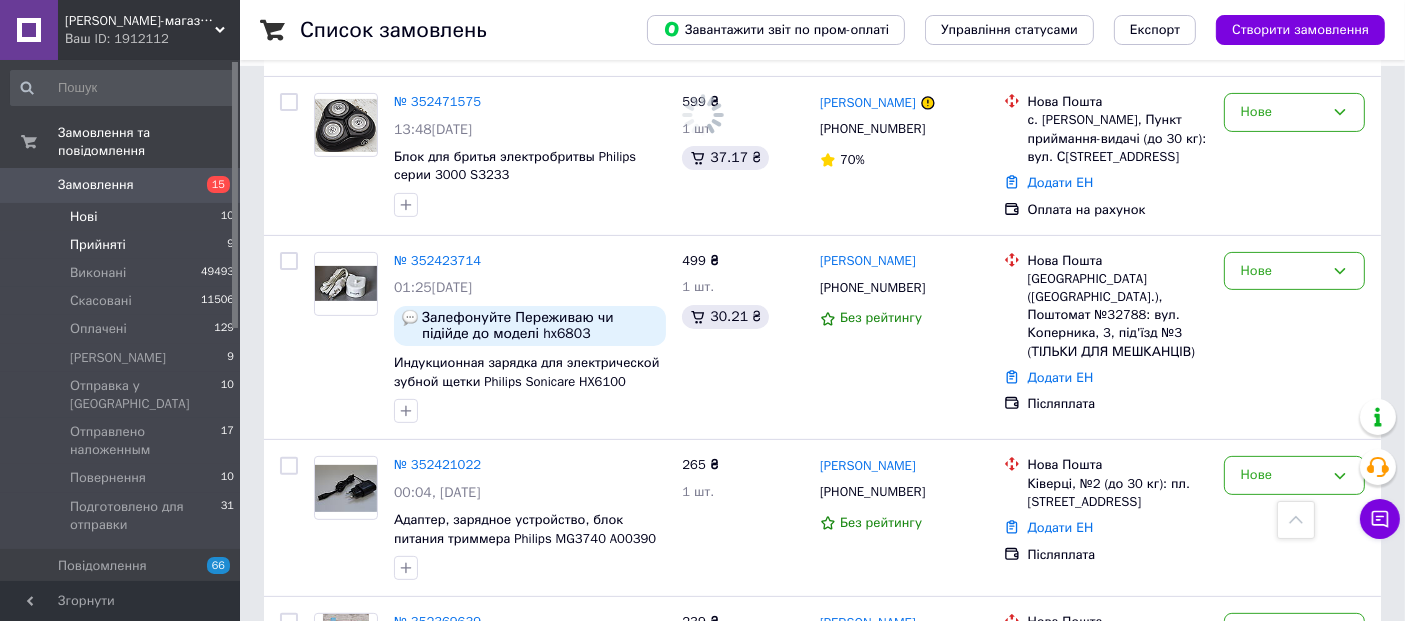 click on "Нові" at bounding box center (83, 217) 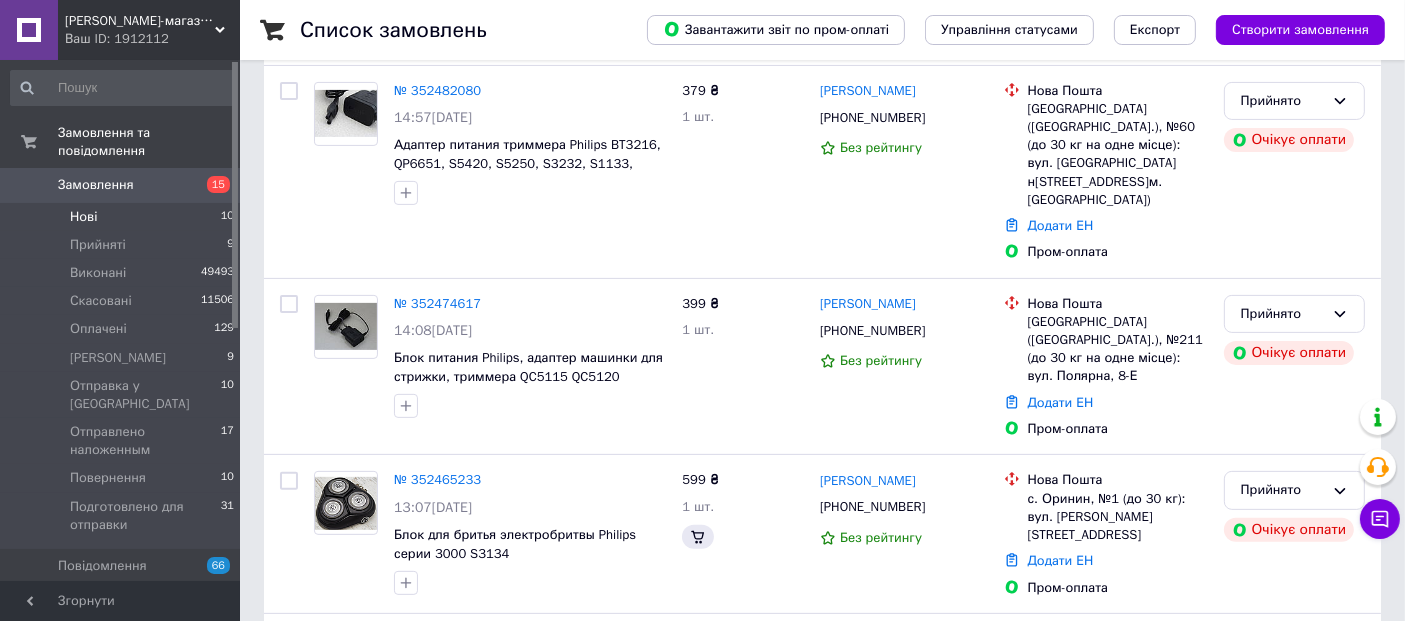 scroll, scrollTop: 0, scrollLeft: 0, axis: both 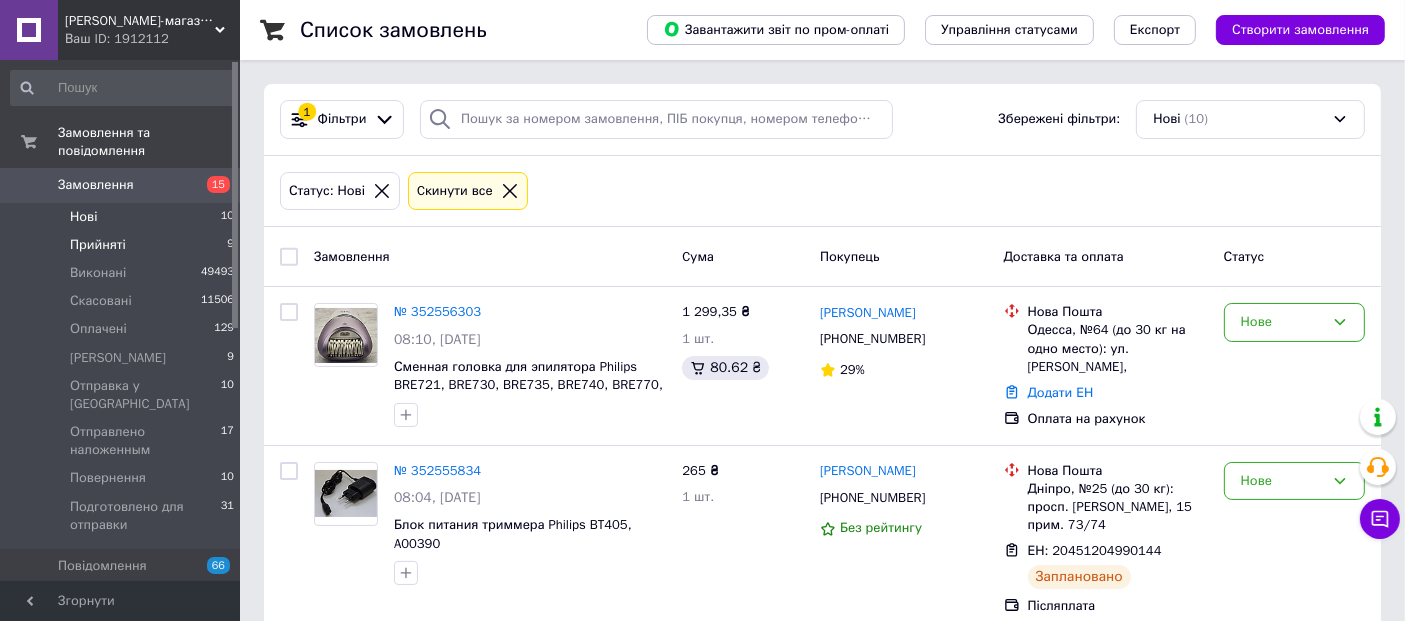 click on "Прийняті" at bounding box center (98, 245) 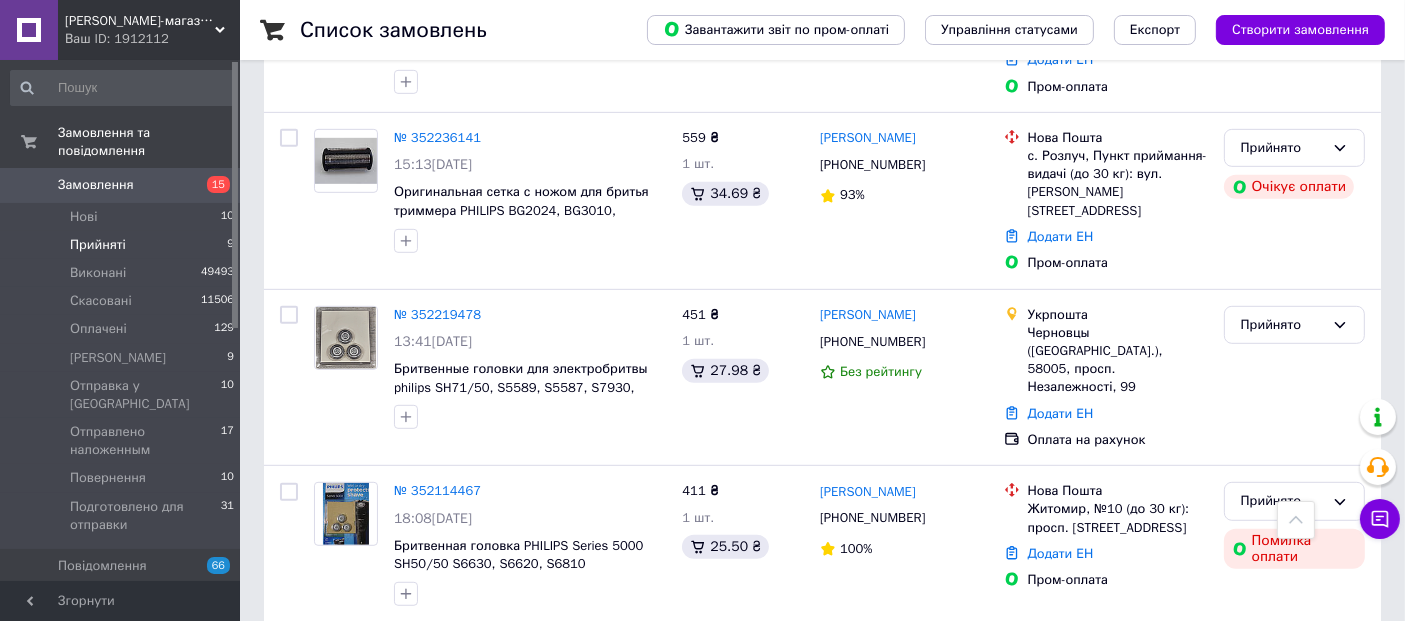 scroll, scrollTop: 1127, scrollLeft: 0, axis: vertical 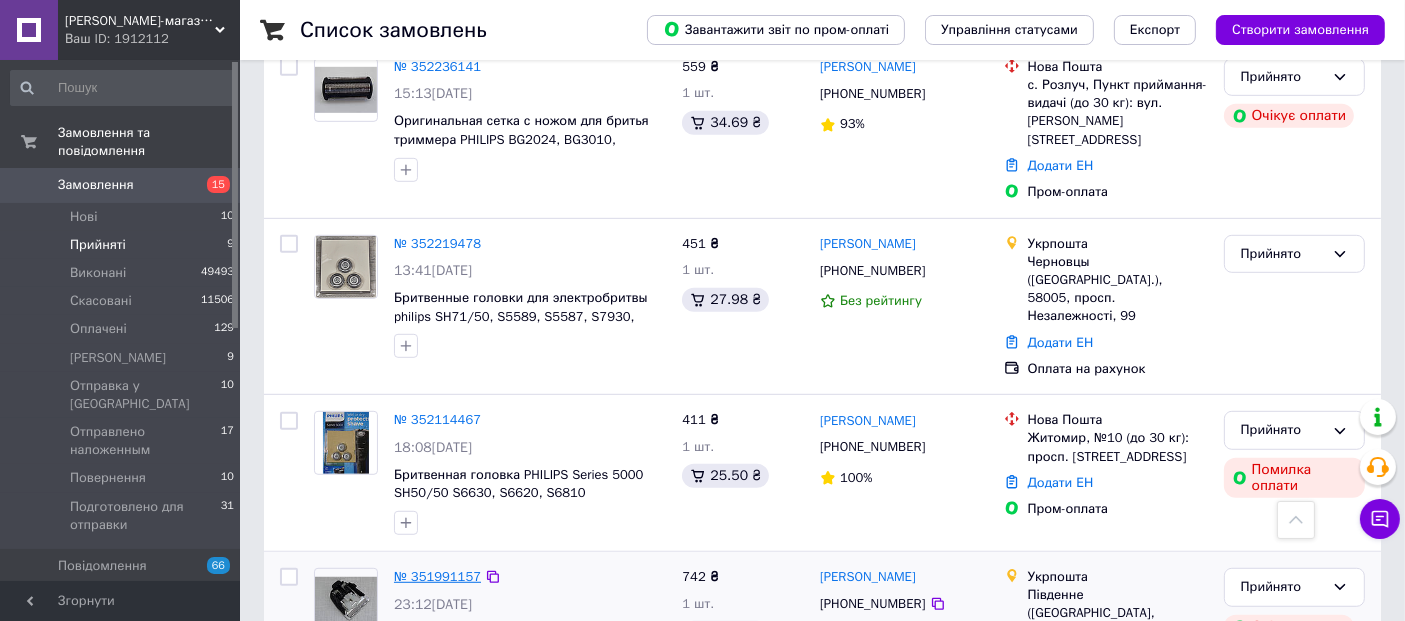 click on "№ 351991157" at bounding box center (437, 576) 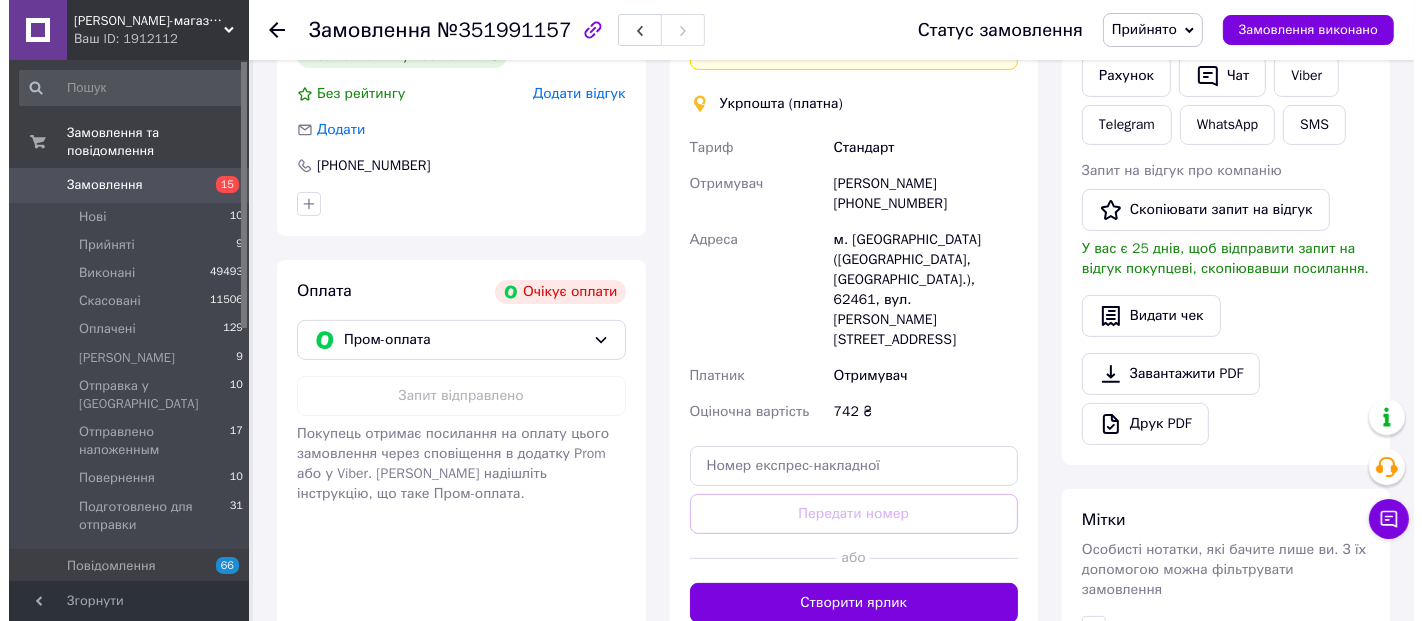 scroll, scrollTop: 364, scrollLeft: 0, axis: vertical 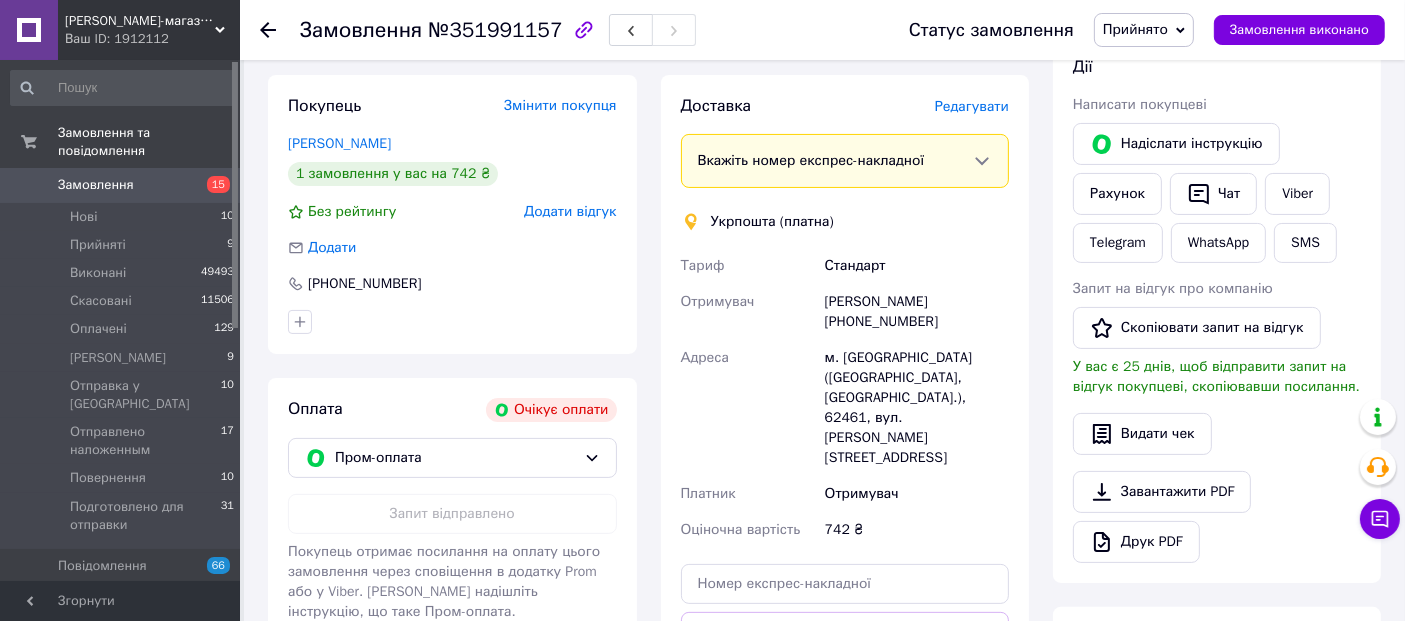 click on "Прийнято" at bounding box center [1135, 29] 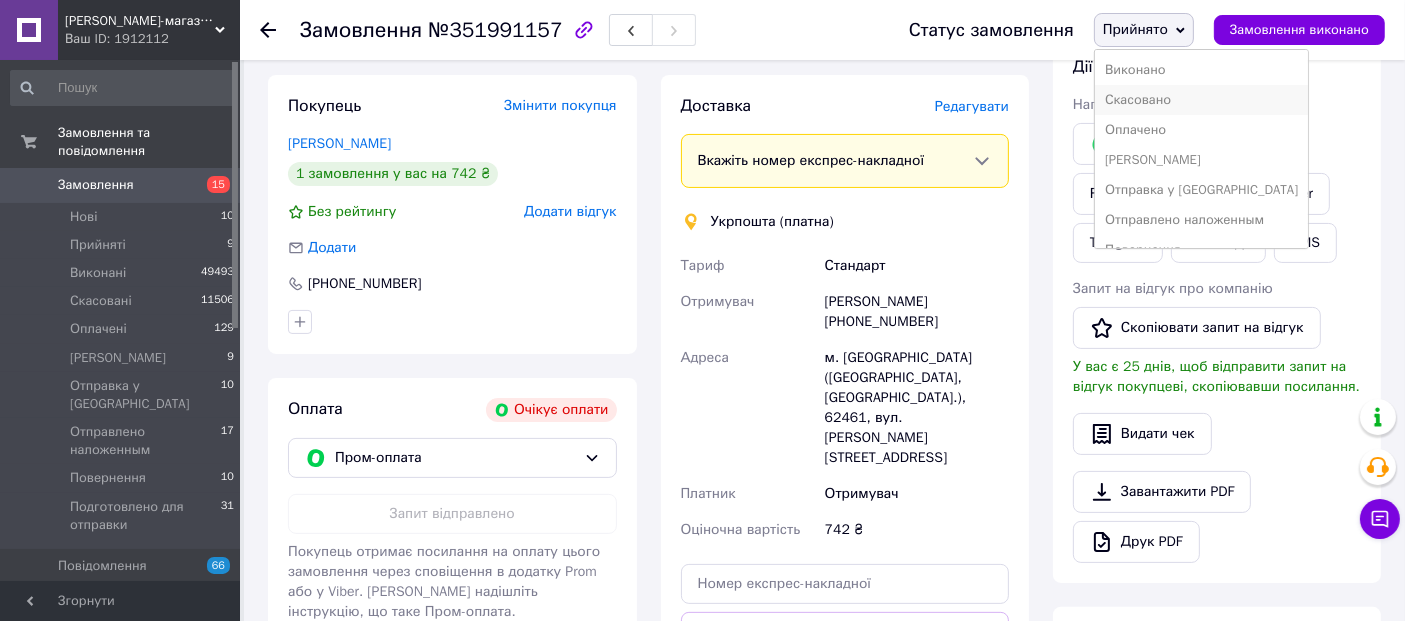 click on "Скасовано" at bounding box center [1201, 100] 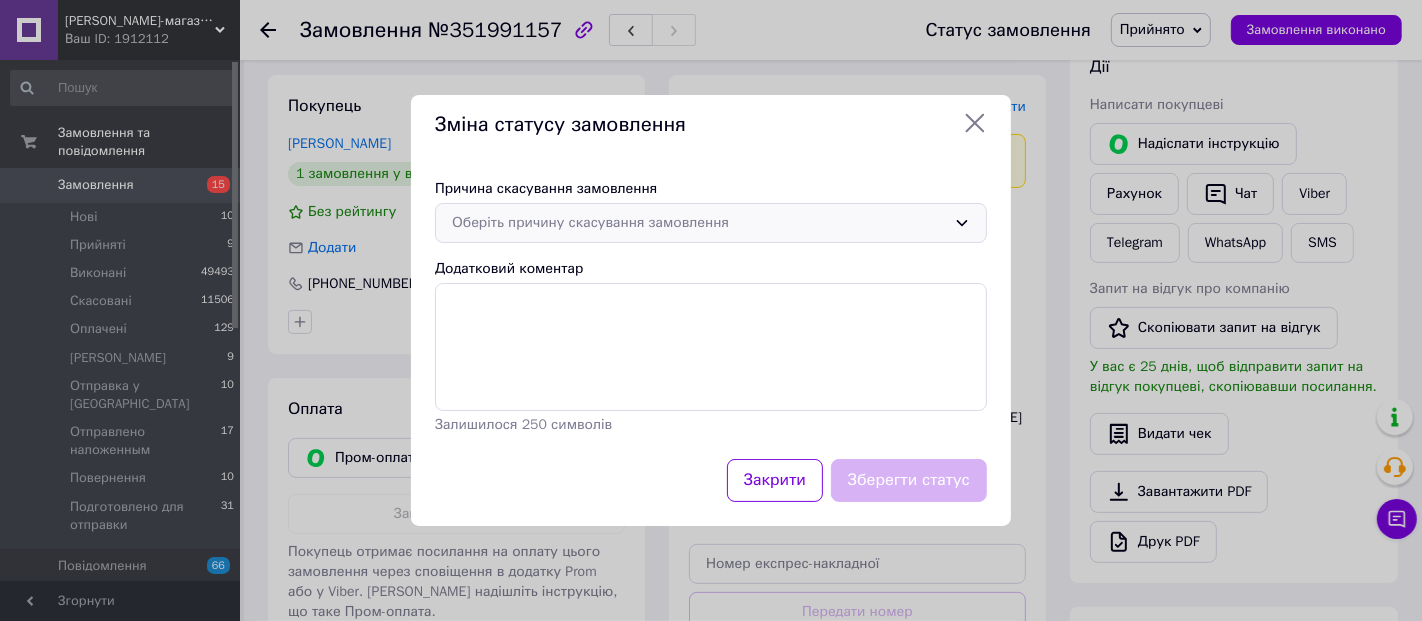 click on "Оберіть причину скасування замовлення" at bounding box center [699, 223] 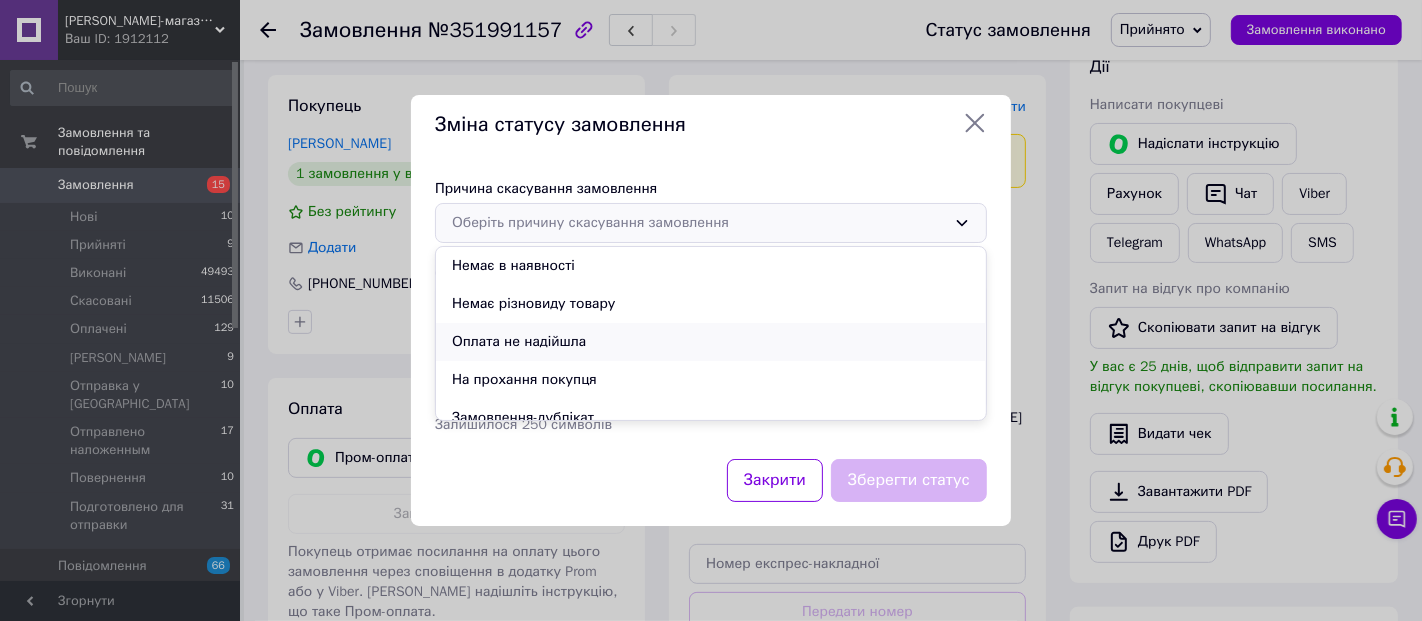 click on "Оплата не надійшла" at bounding box center [711, 342] 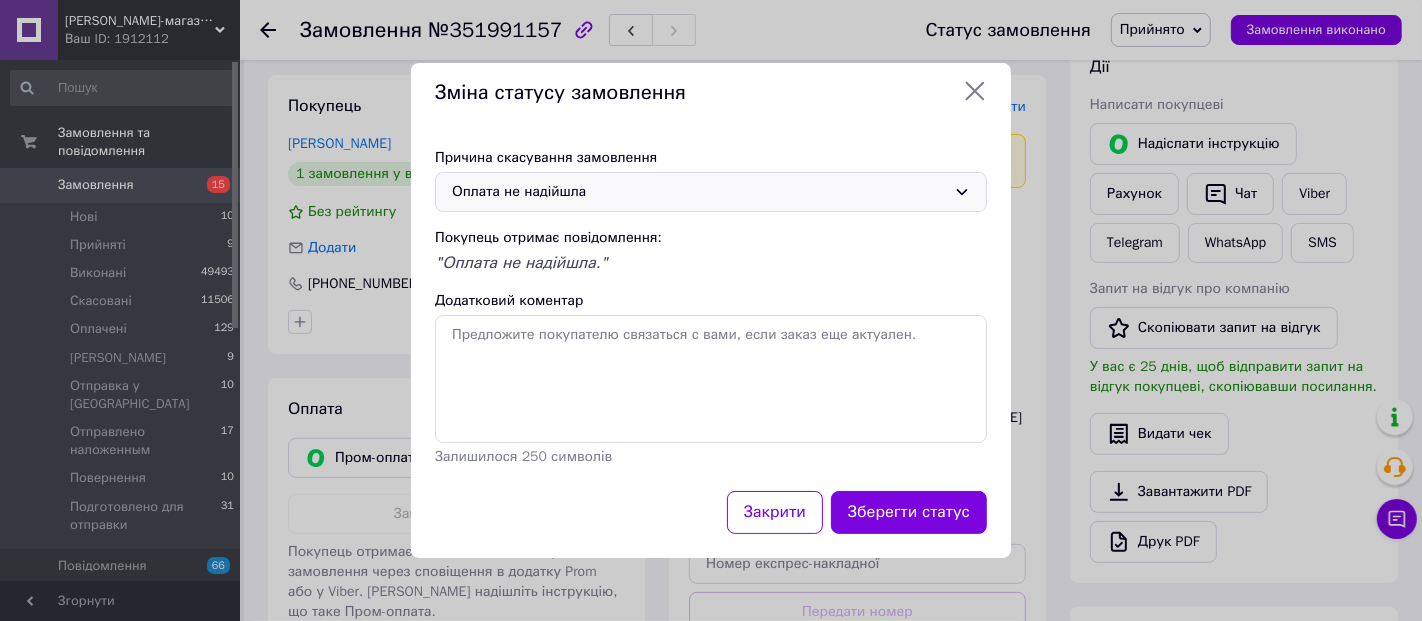 click on "Зберегти статус" at bounding box center (909, 512) 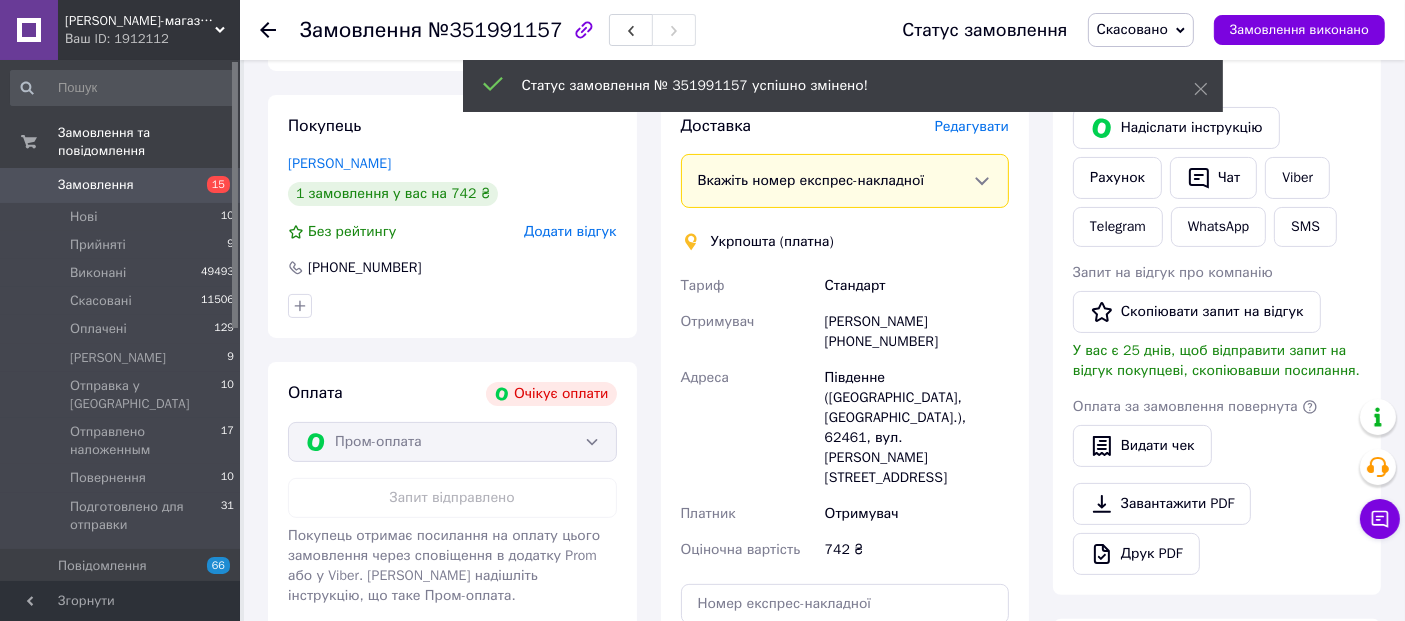 click on "Додати відгук" at bounding box center (570, 231) 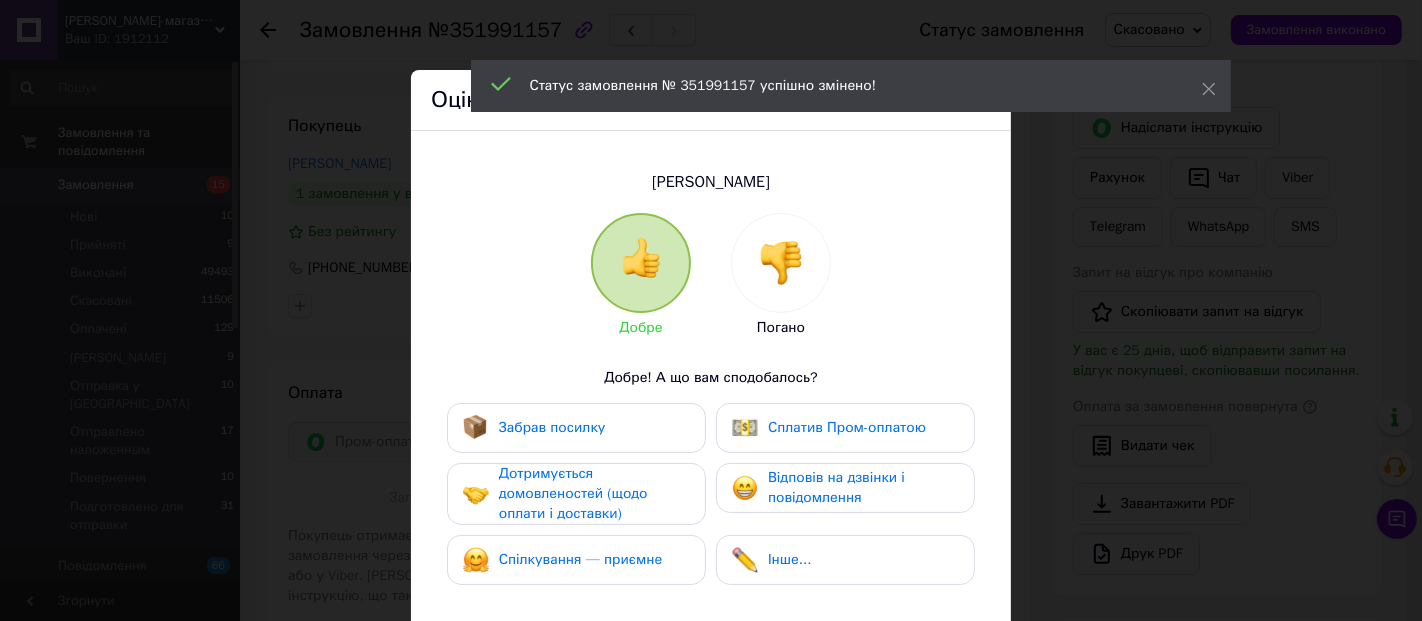 click at bounding box center [781, 263] 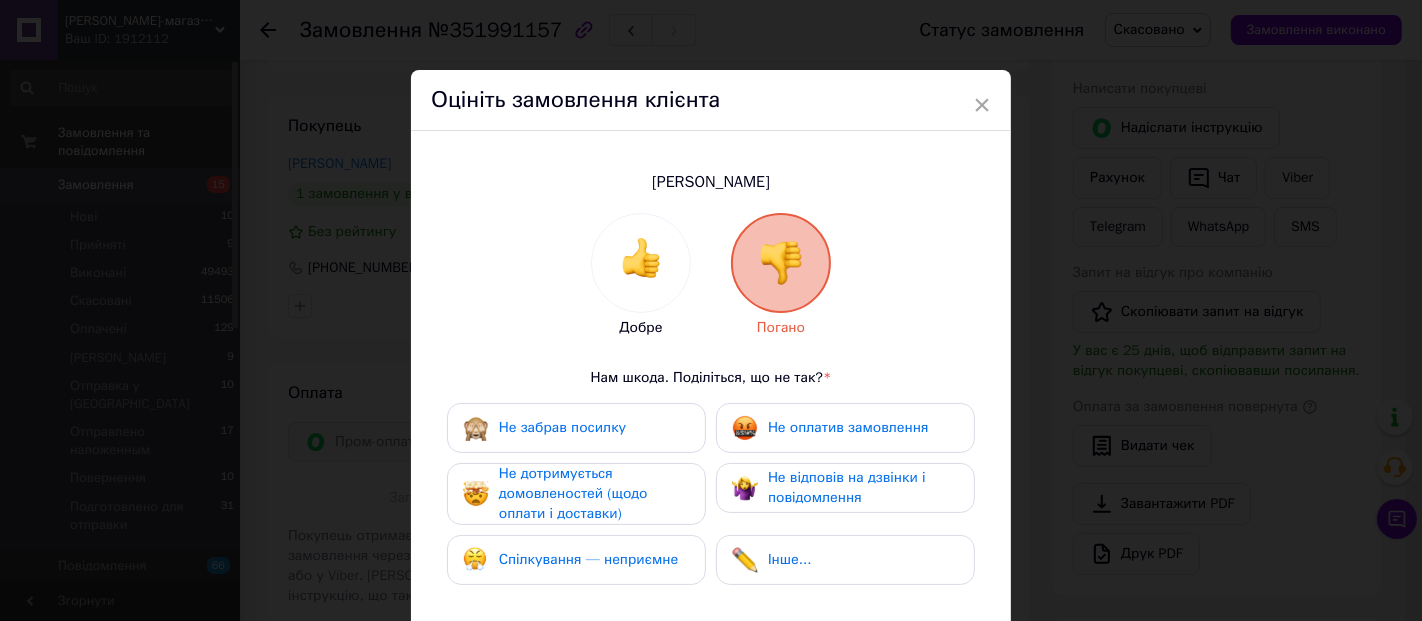 drag, startPoint x: 829, startPoint y: 434, endPoint x: 628, endPoint y: 458, distance: 202.42776 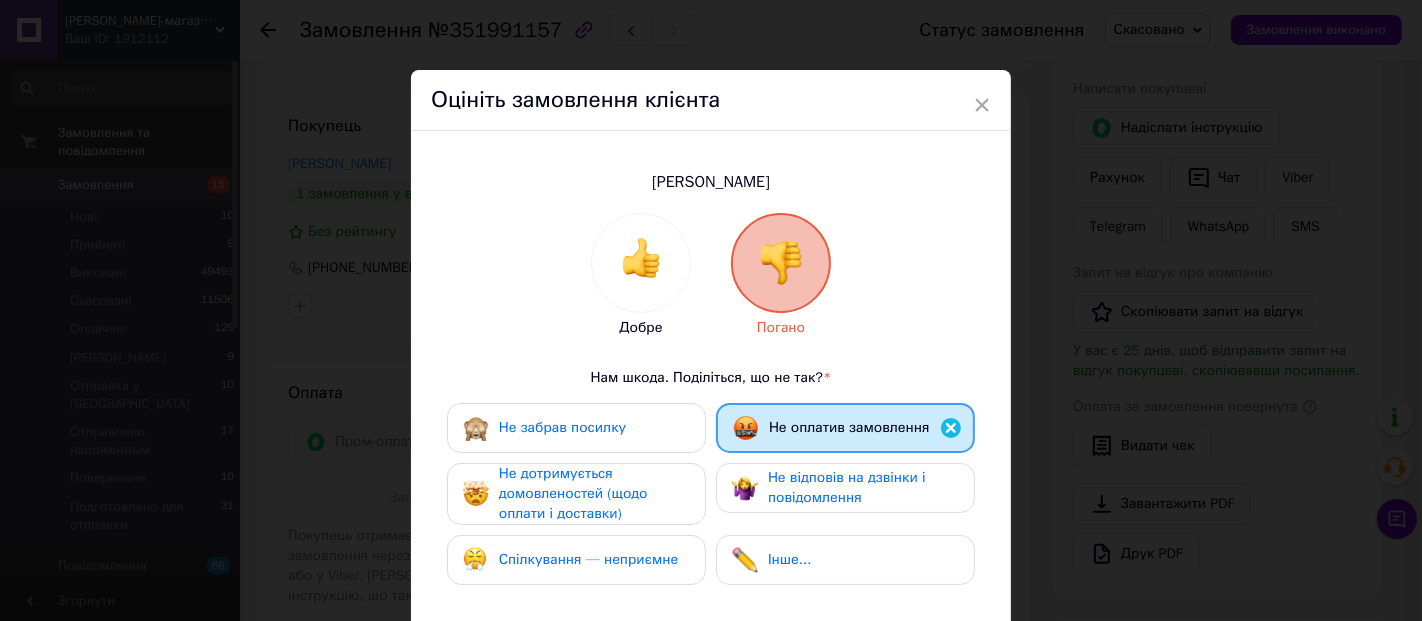 click on "Не забрав посилку Не оплатив замовлення Не дотримується домовленостей (щодо оплати і доставки) Не відповів на дзвінки і повідомлення Спілкування — неприємне Інше..." at bounding box center [711, 499] 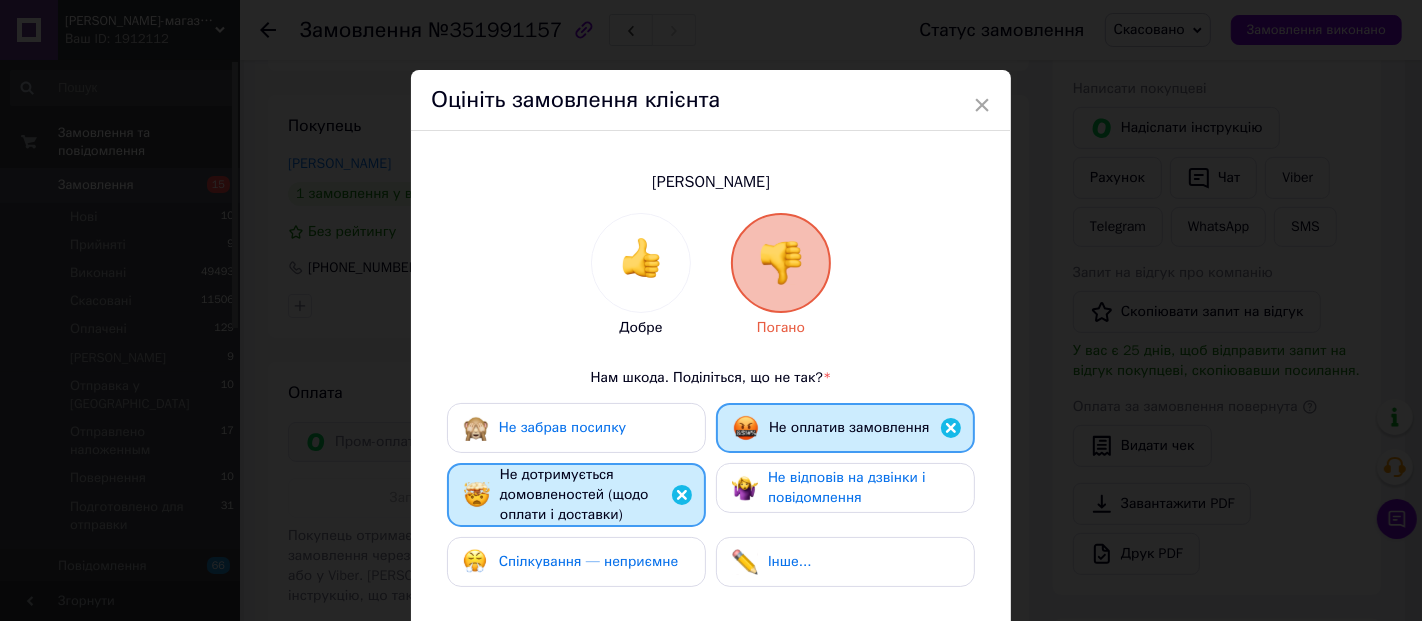 click on "Спілкування — неприємне" at bounding box center [588, 561] 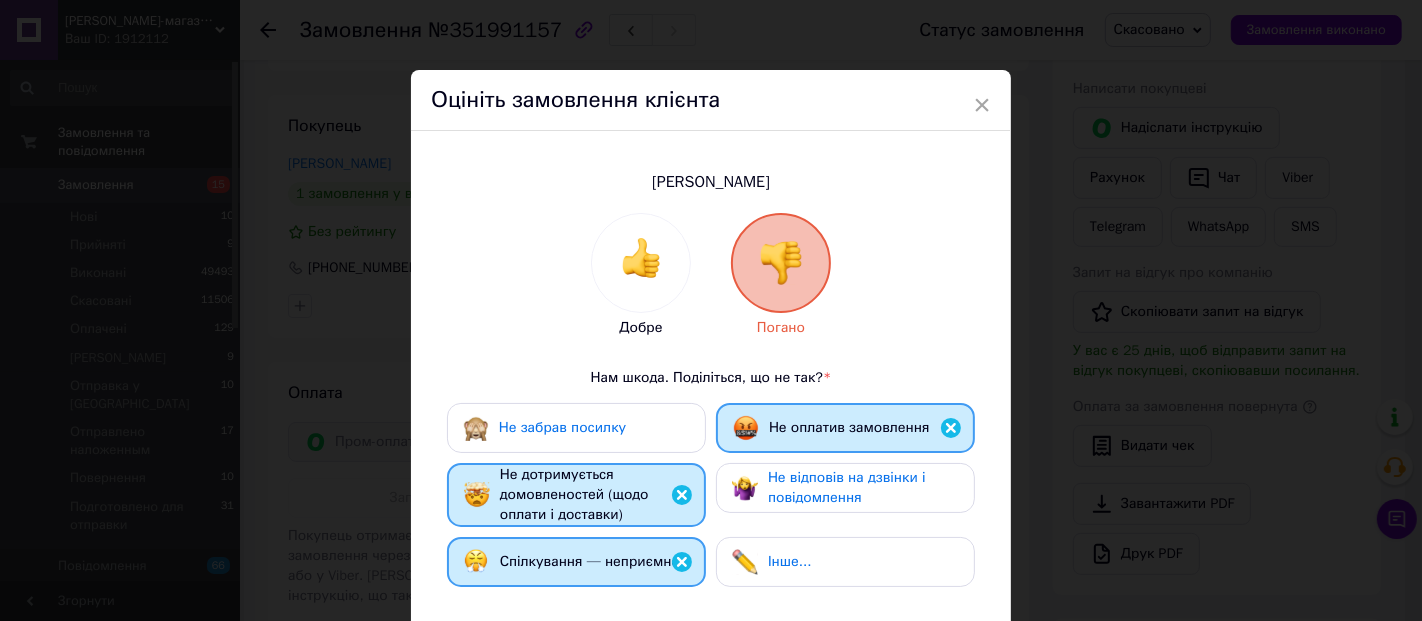 click on "Не відповів на дзвінки і повідомлення" at bounding box center (847, 487) 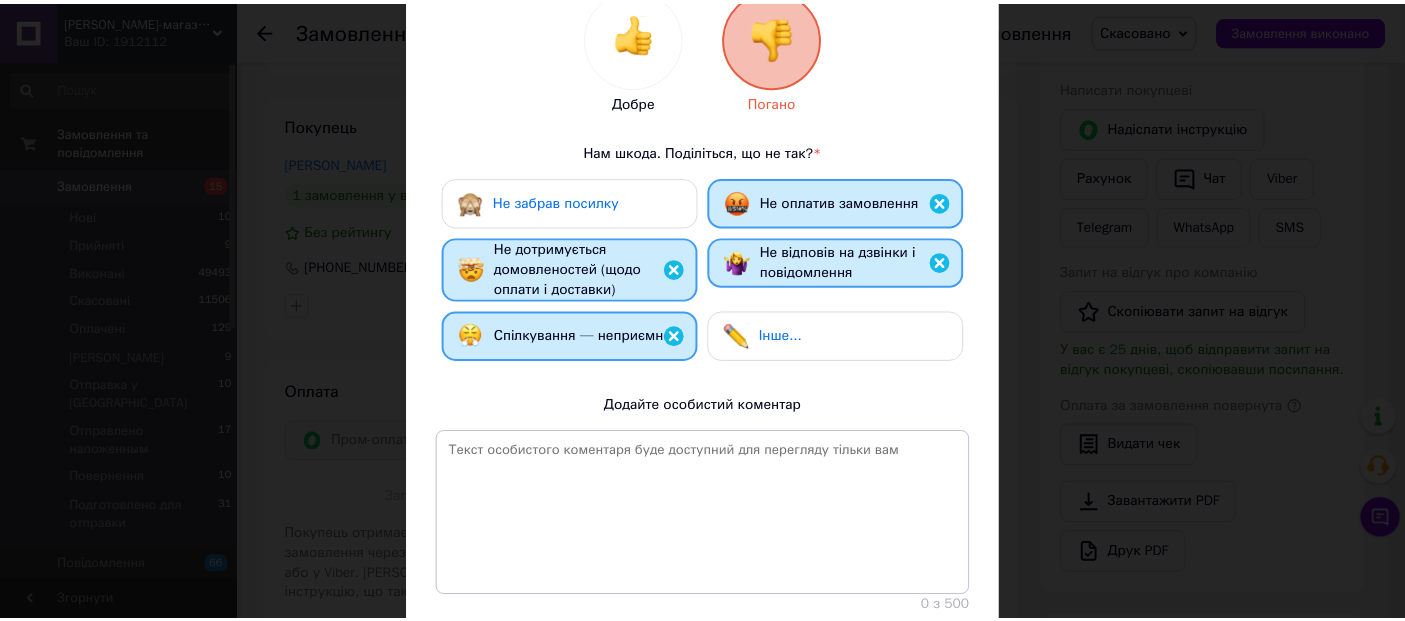 scroll, scrollTop: 368, scrollLeft: 0, axis: vertical 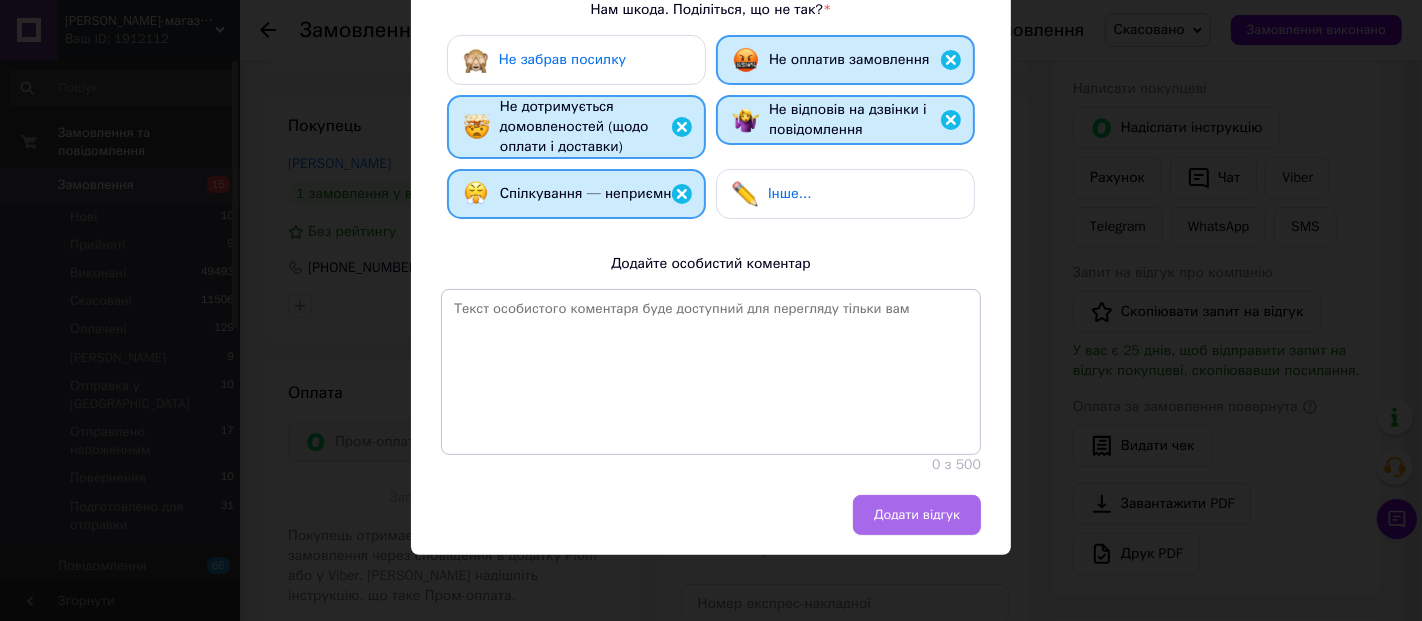 click on "Додати відгук" at bounding box center [917, 515] 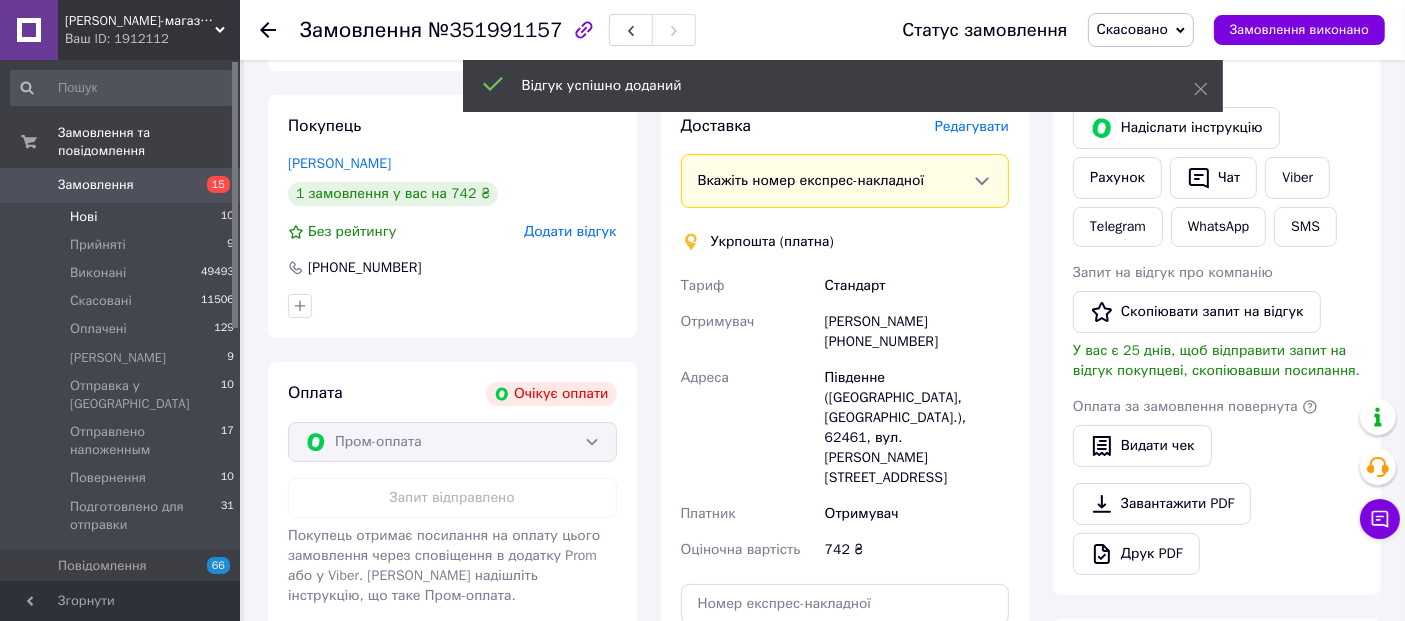 click on "Нові" at bounding box center [83, 217] 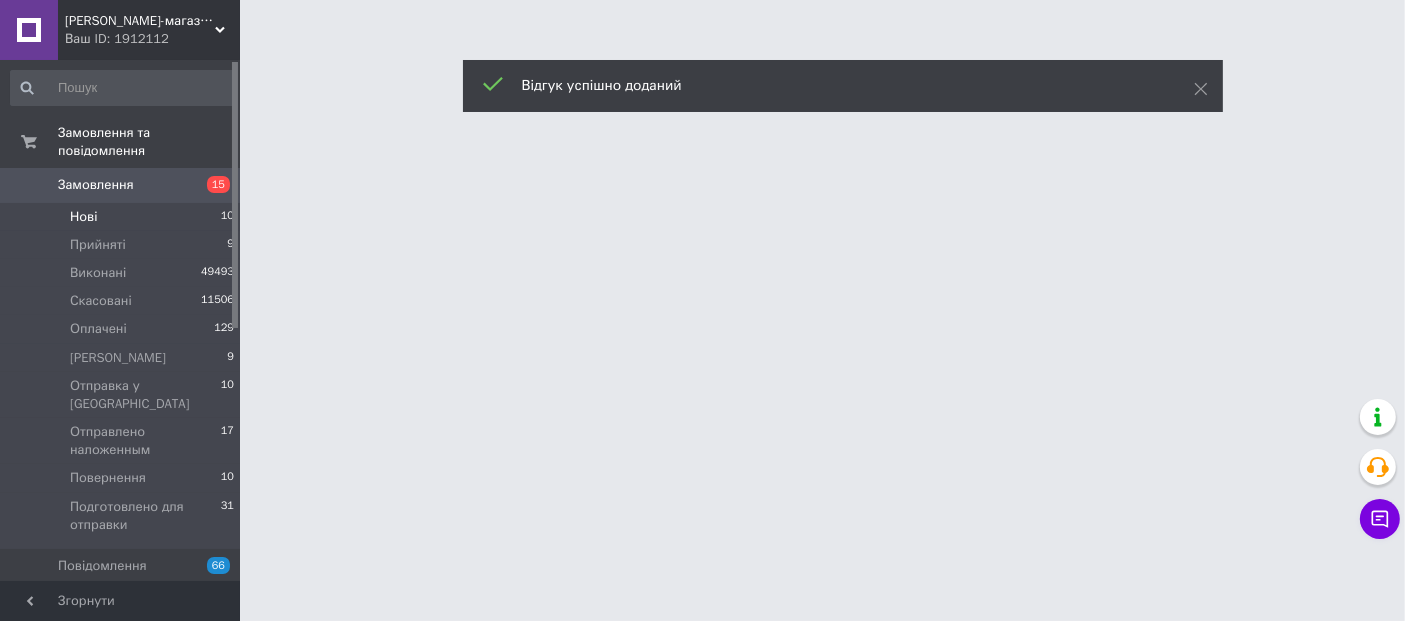 scroll, scrollTop: 0, scrollLeft: 0, axis: both 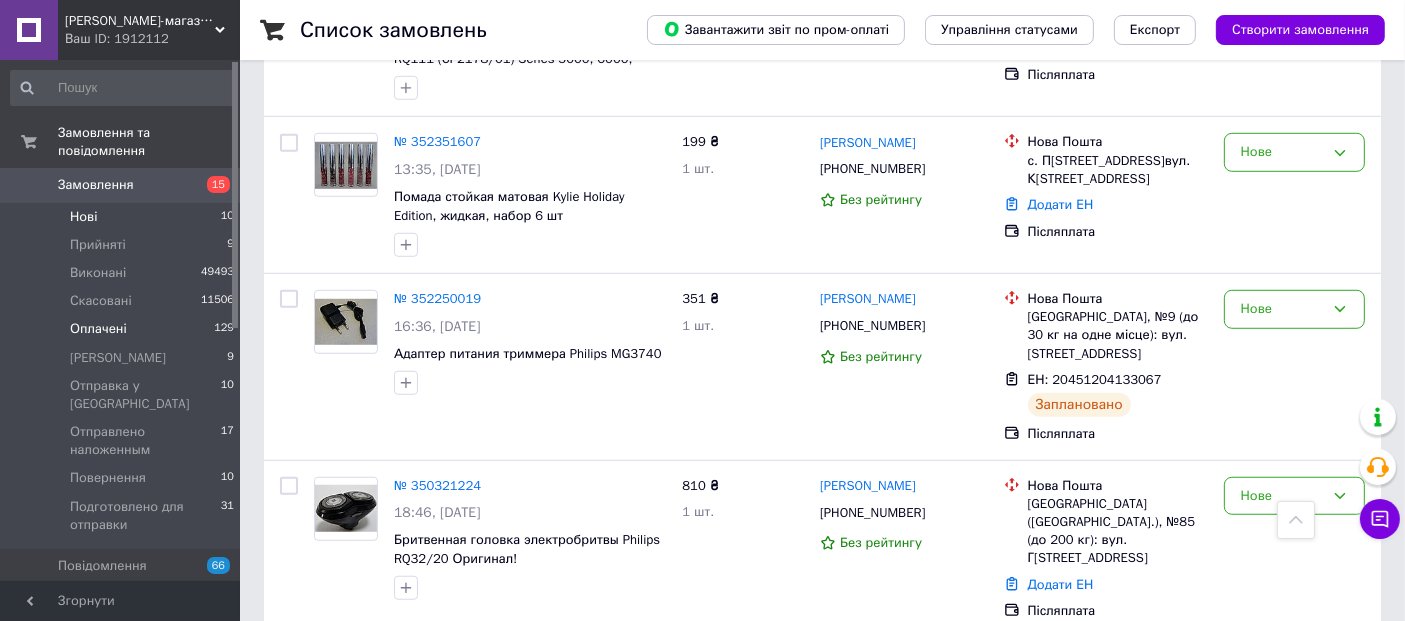 click on "Оплачені" at bounding box center (98, 329) 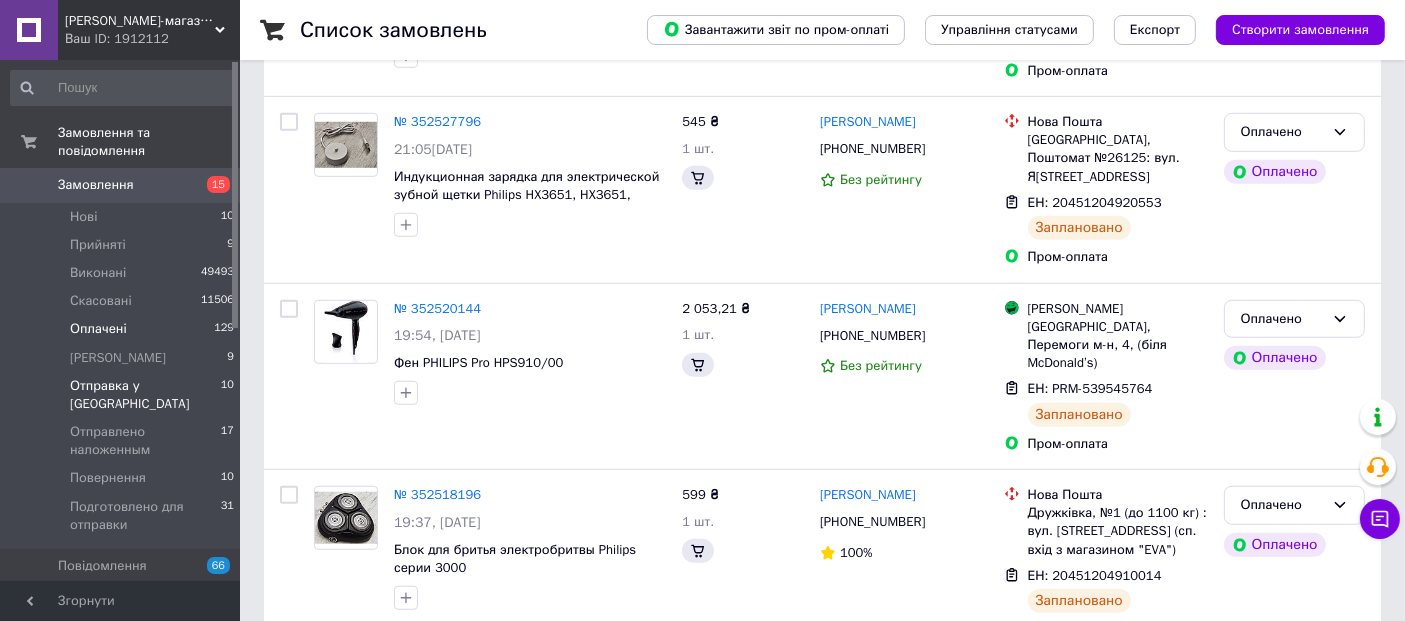 scroll, scrollTop: 0, scrollLeft: 0, axis: both 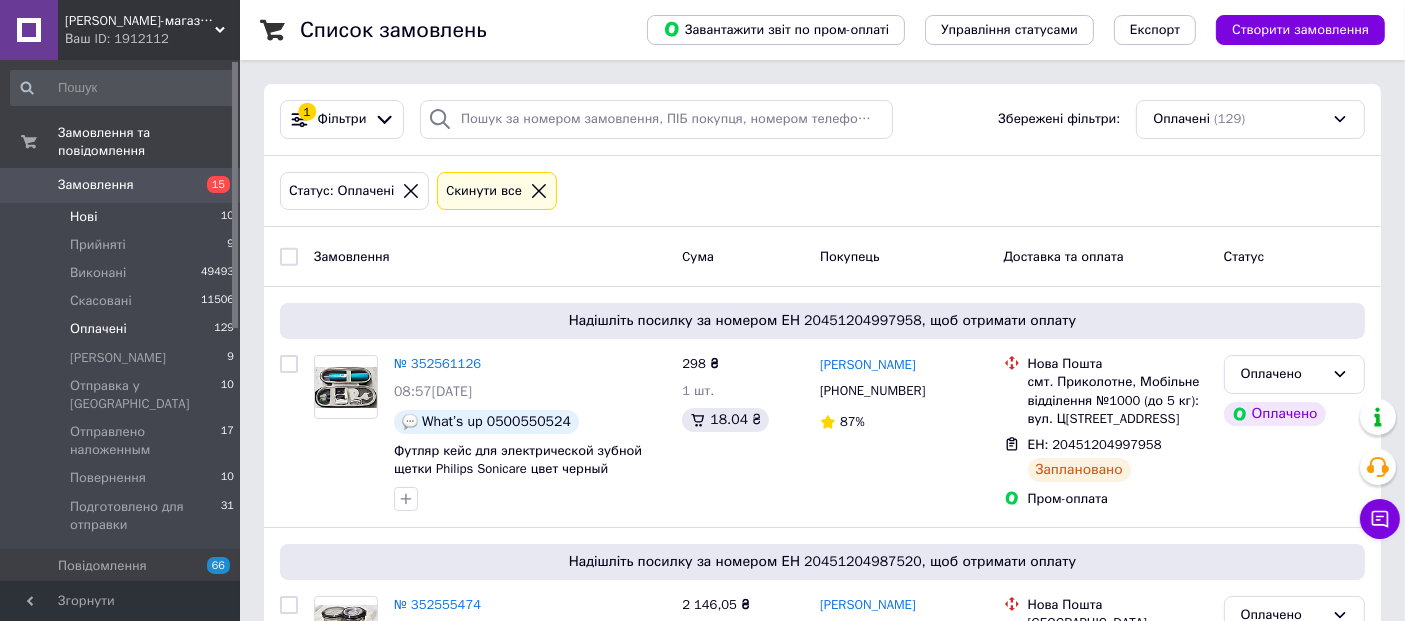click on "Нові" at bounding box center [83, 217] 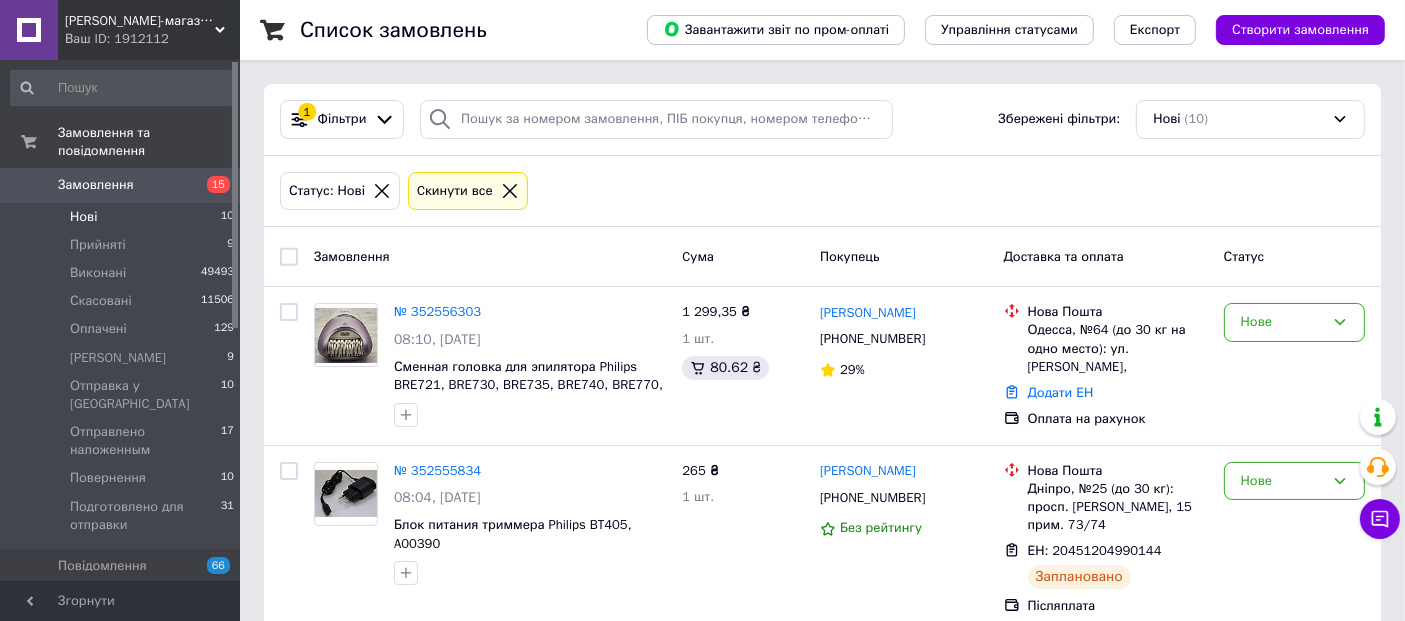 click on "Нові" at bounding box center [83, 217] 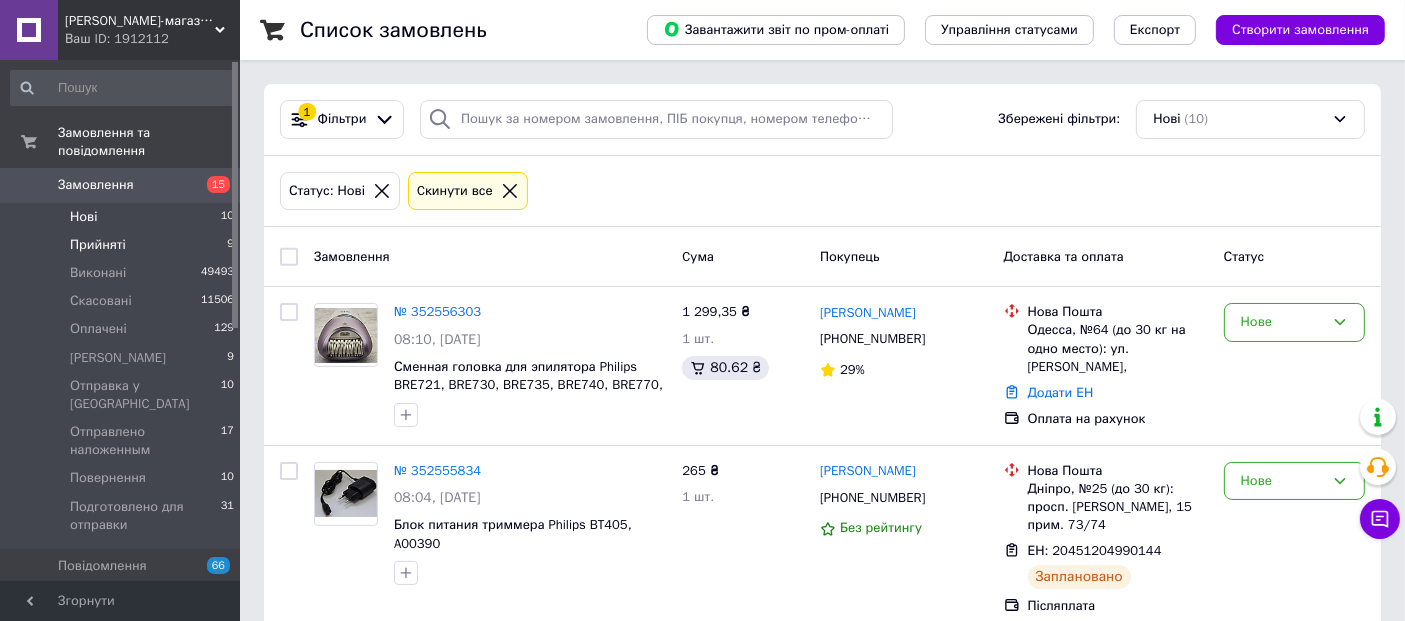 click on "Прийняті" at bounding box center (98, 245) 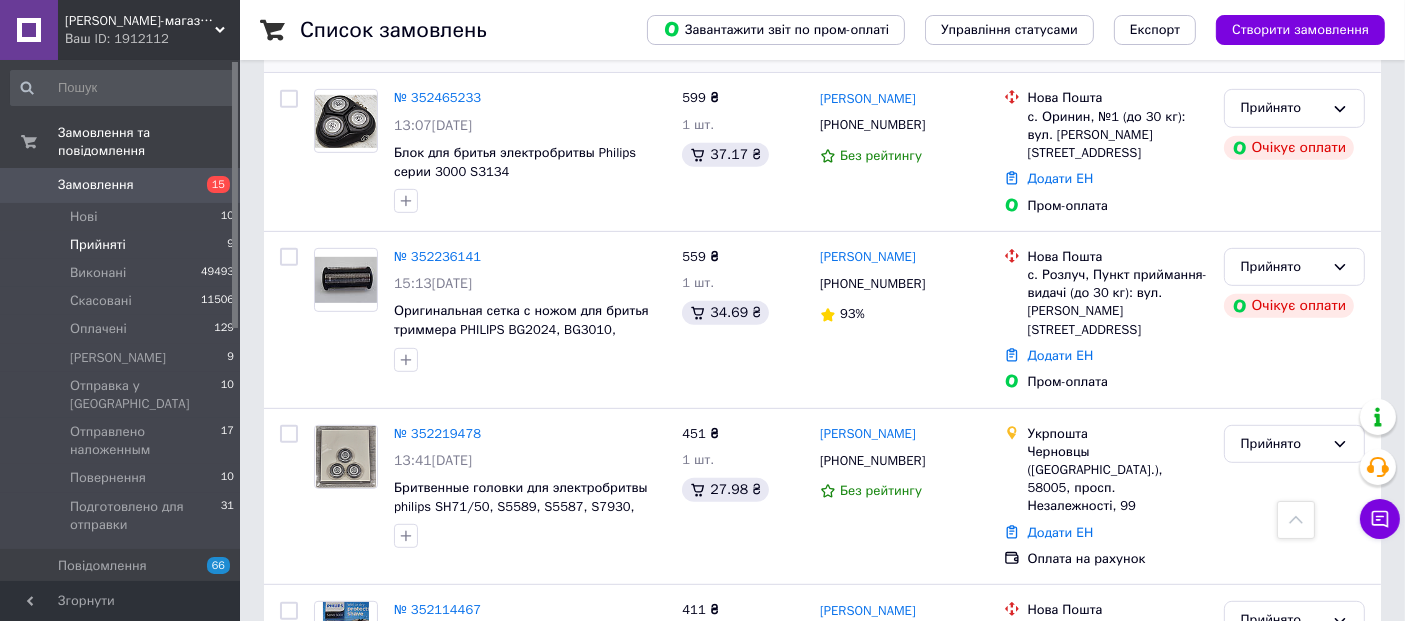 scroll, scrollTop: 968, scrollLeft: 0, axis: vertical 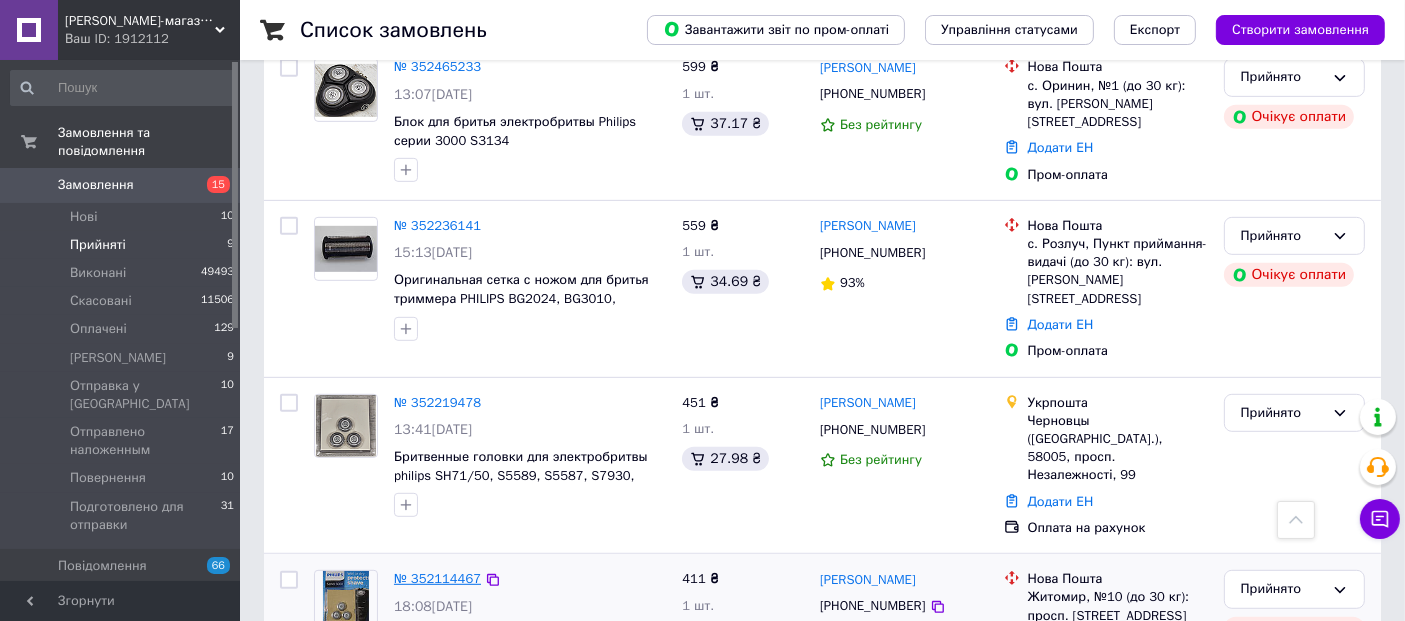 click on "№ 352114467" at bounding box center (437, 578) 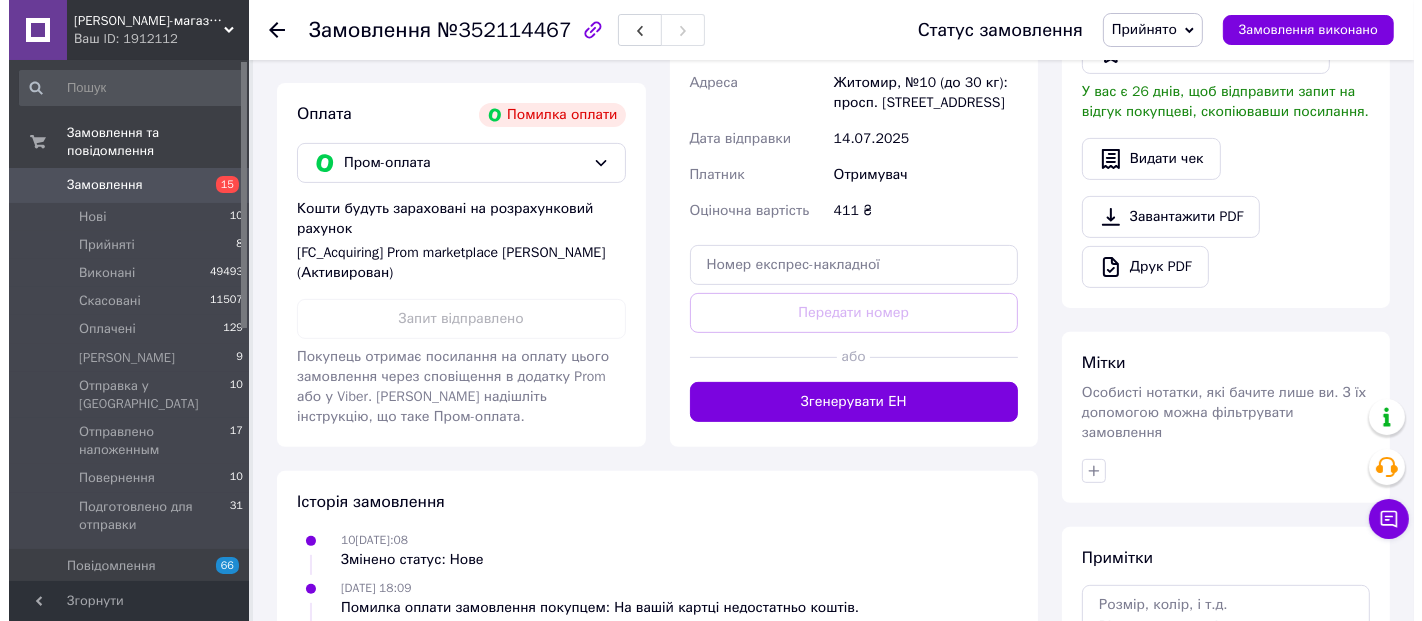 scroll, scrollTop: 106, scrollLeft: 0, axis: vertical 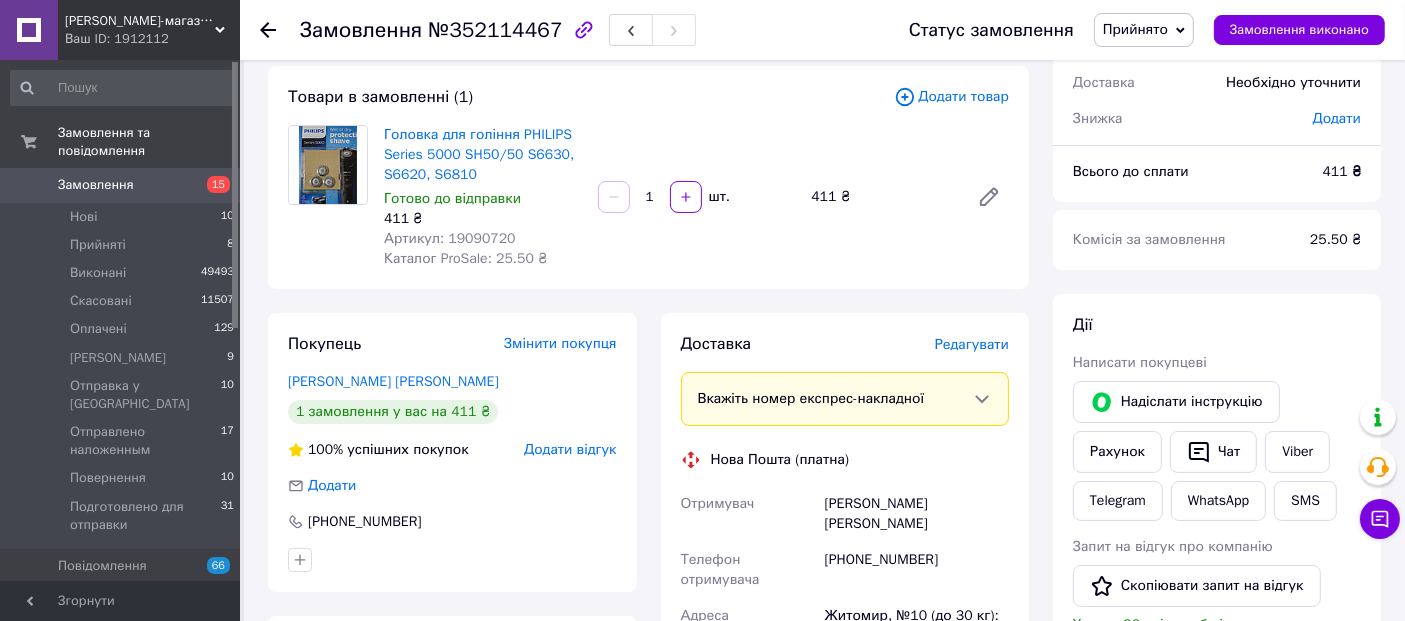 click on "Додати відгук" at bounding box center (570, 449) 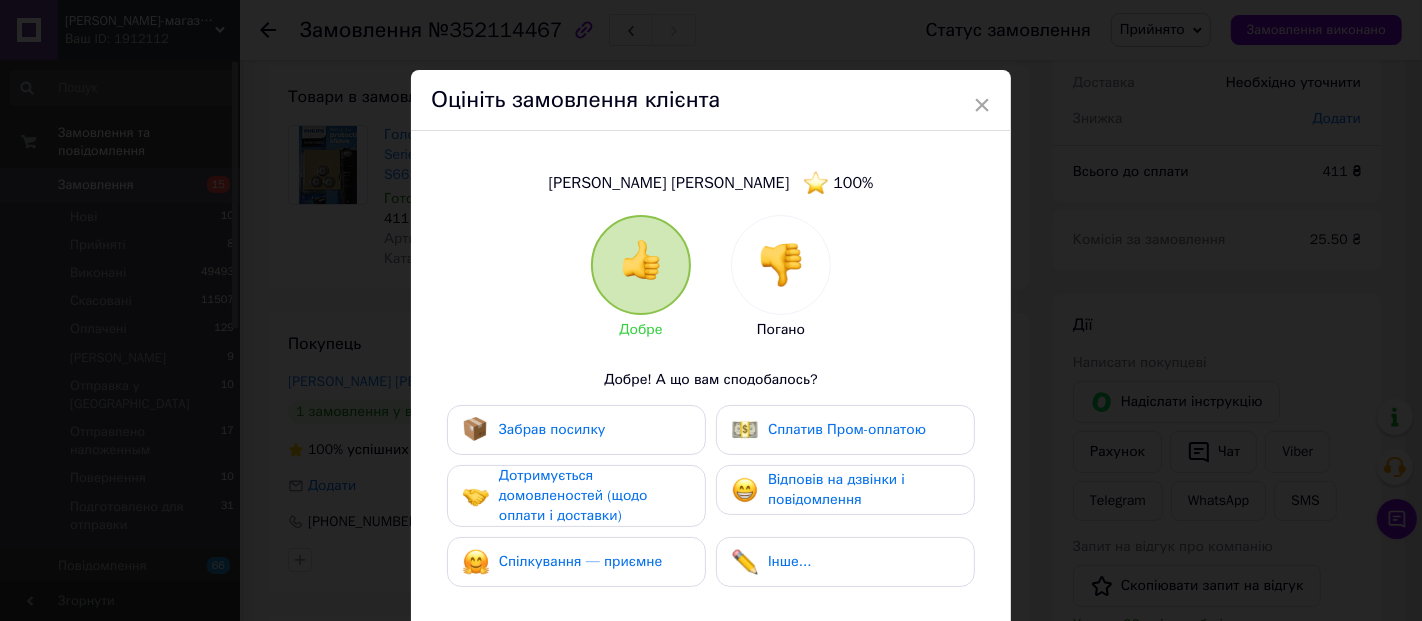 drag, startPoint x: 777, startPoint y: 272, endPoint x: 797, endPoint y: 331, distance: 62.297672 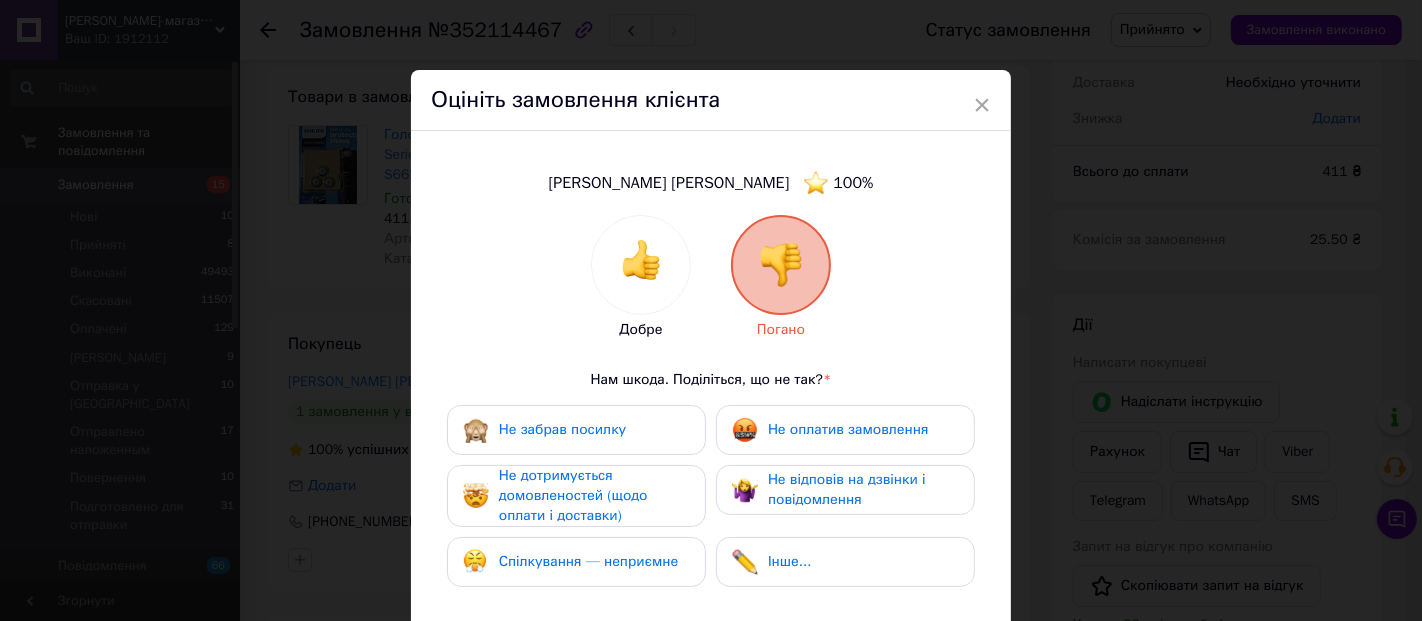 drag, startPoint x: 803, startPoint y: 421, endPoint x: 783, endPoint y: 434, distance: 23.853722 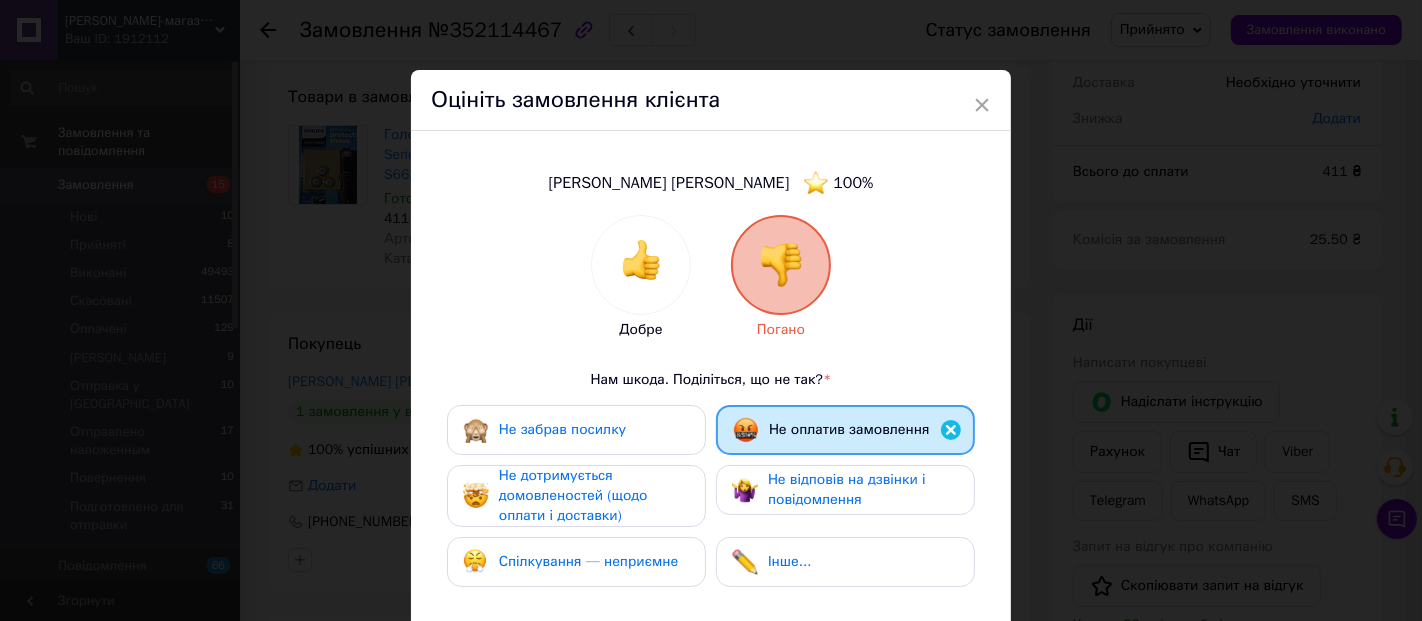 drag, startPoint x: 655, startPoint y: 493, endPoint x: 994, endPoint y: 506, distance: 339.24918 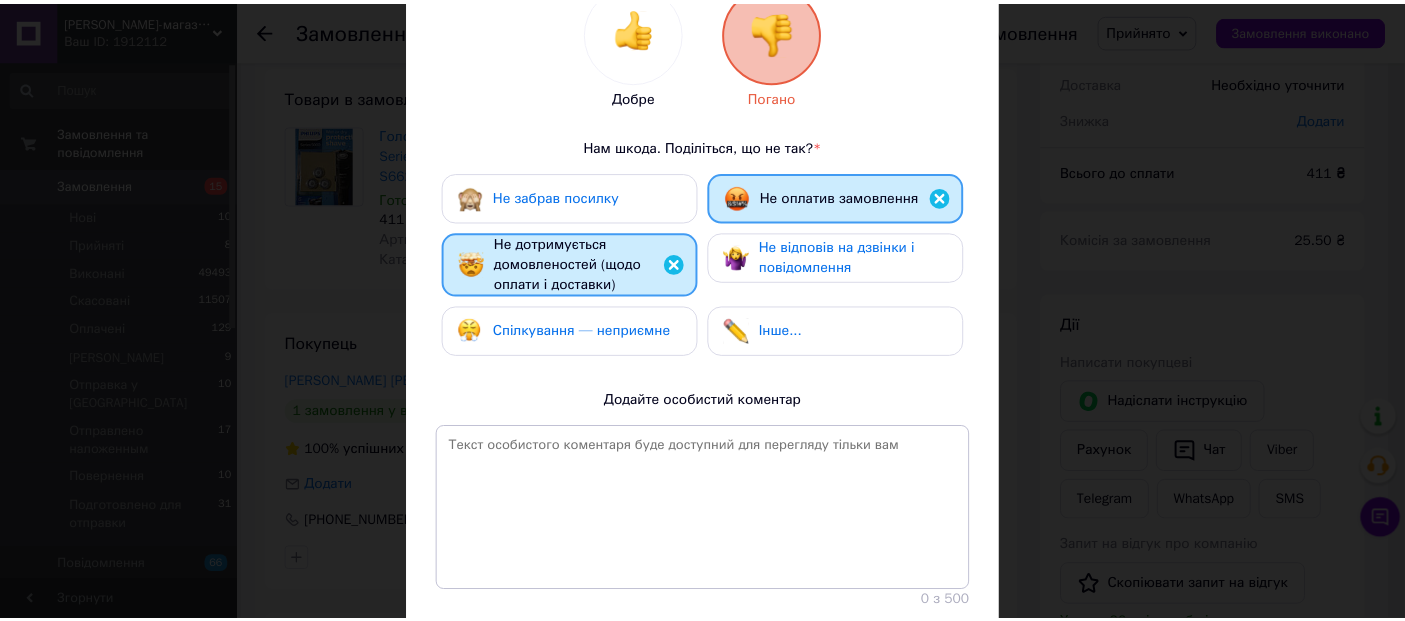 scroll, scrollTop: 370, scrollLeft: 0, axis: vertical 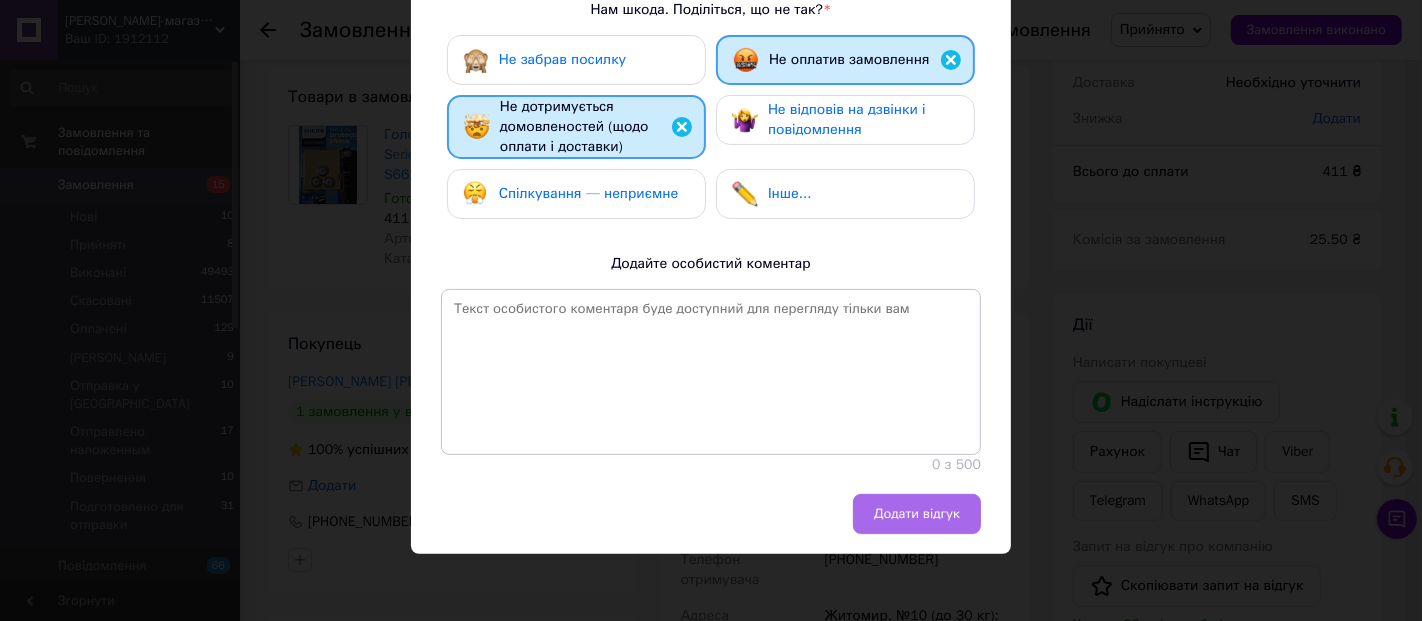 click on "Додати відгук" at bounding box center [917, 514] 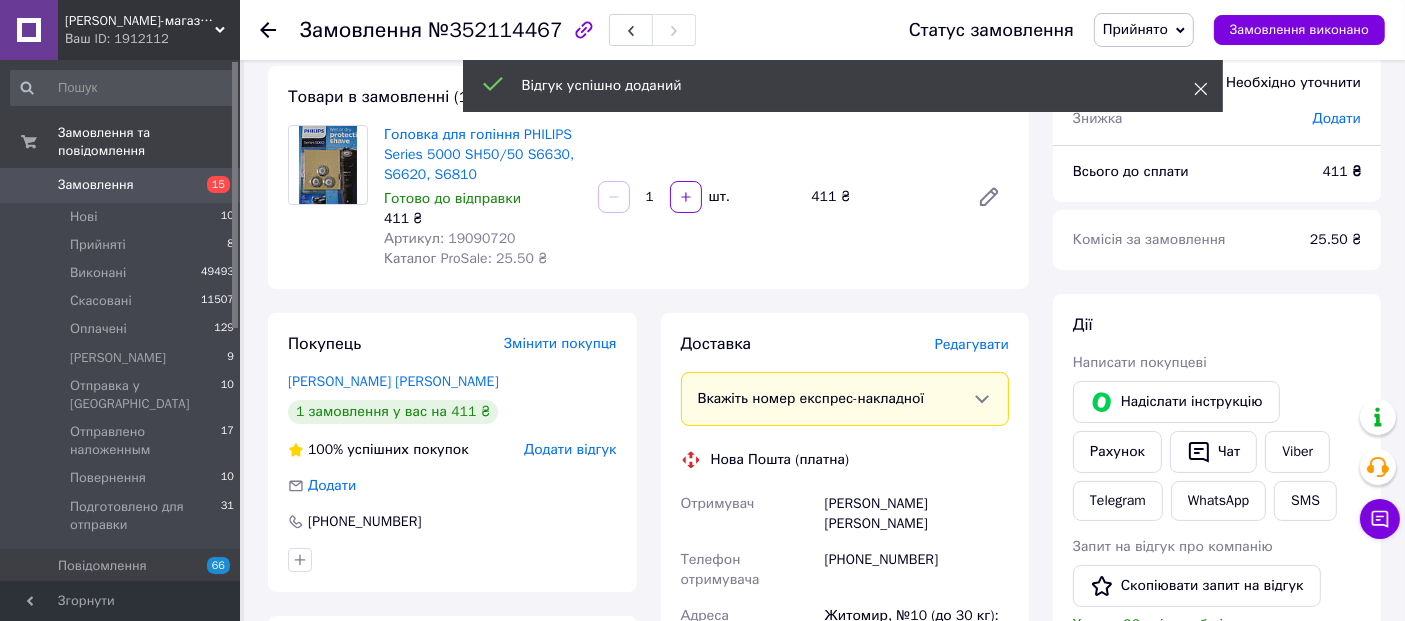 click 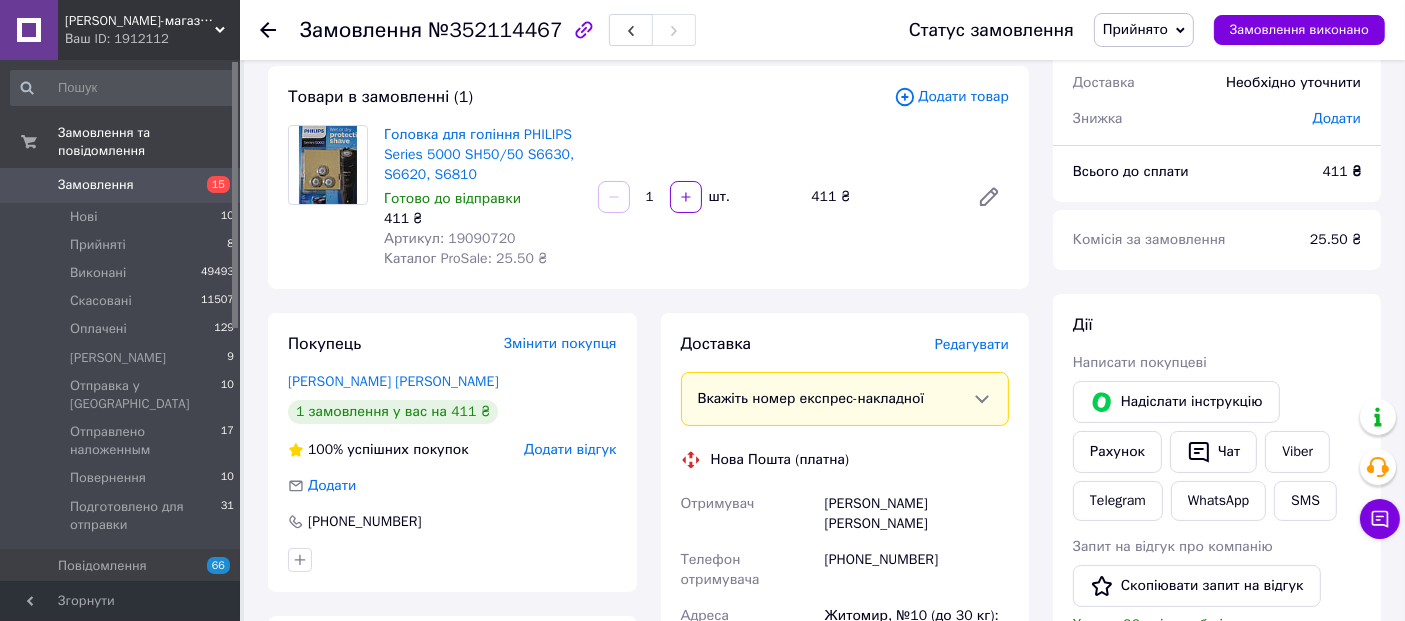 click on "Прийнято" at bounding box center [1135, 29] 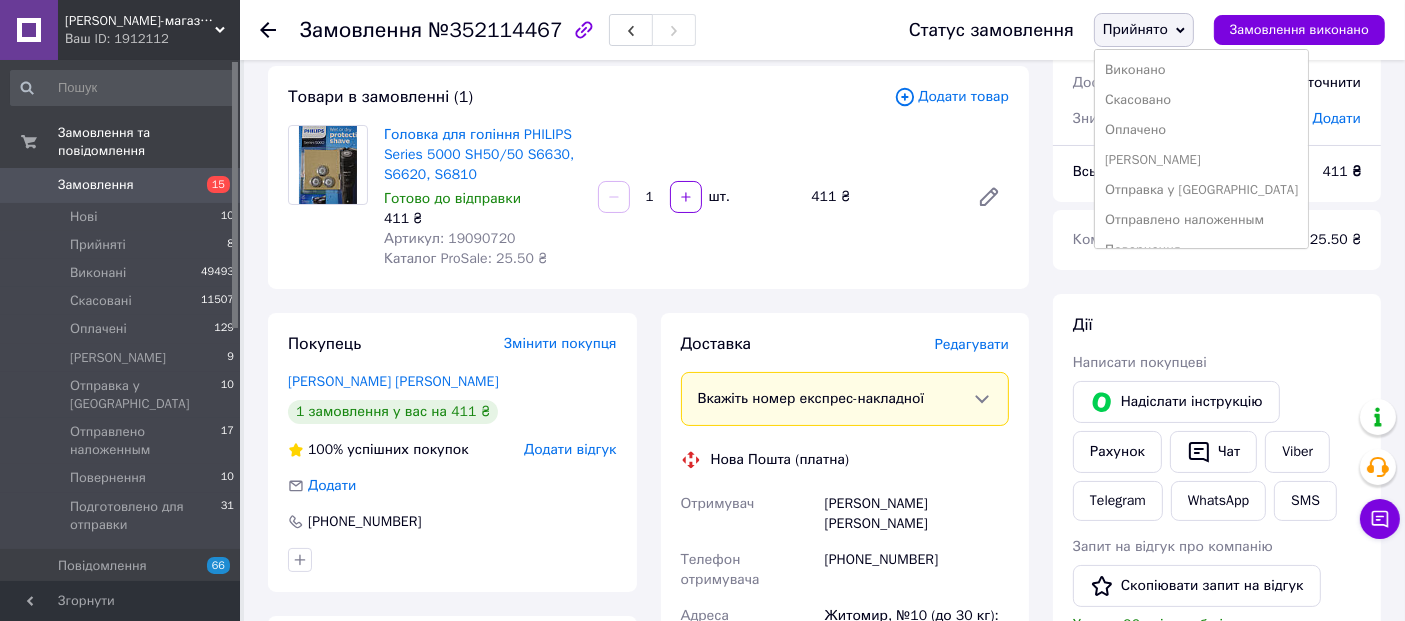 click on "Скасовано" at bounding box center (1201, 100) 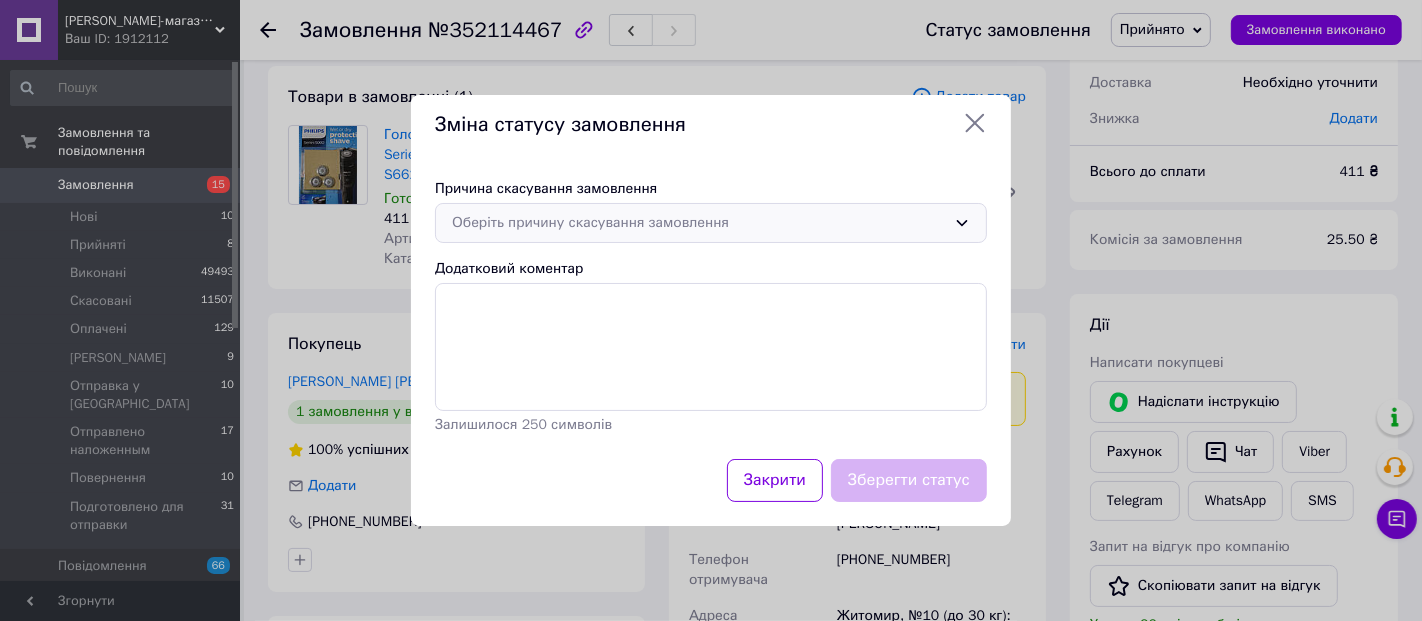 click on "Оберіть причину скасування замовлення" at bounding box center (699, 223) 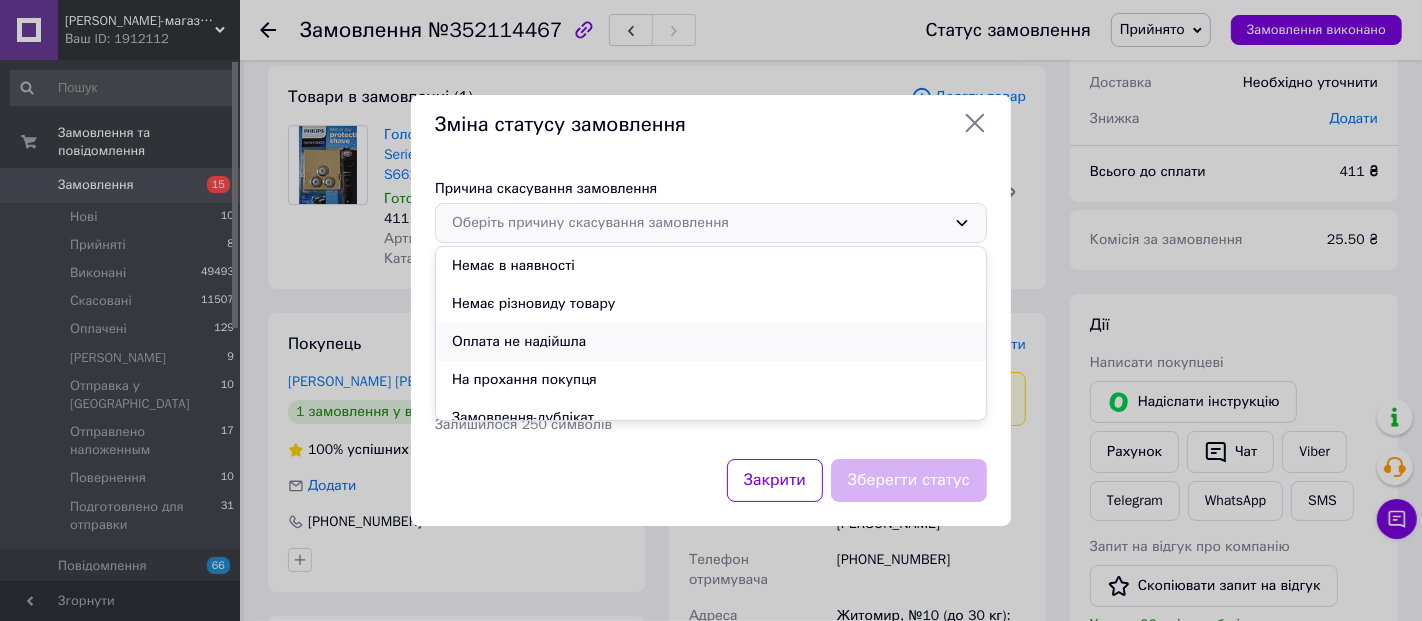click on "Оплата не надійшла" at bounding box center [711, 342] 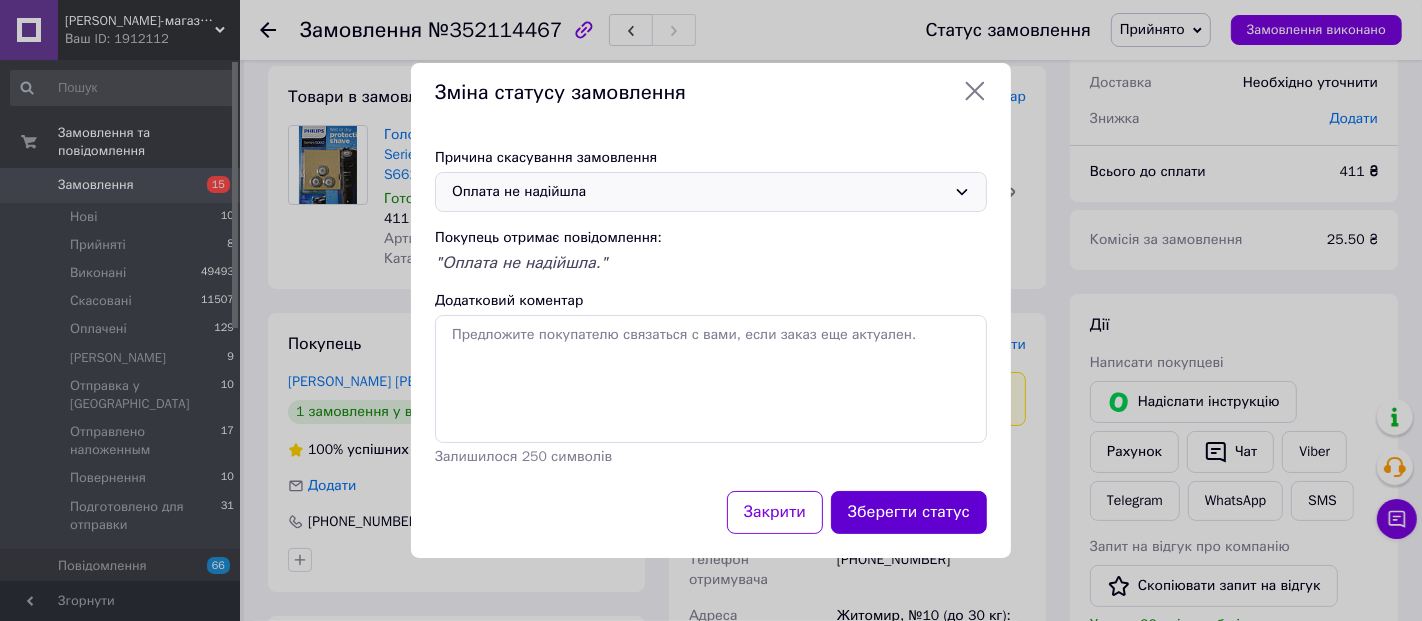 click on "Зберегти статус" at bounding box center (909, 512) 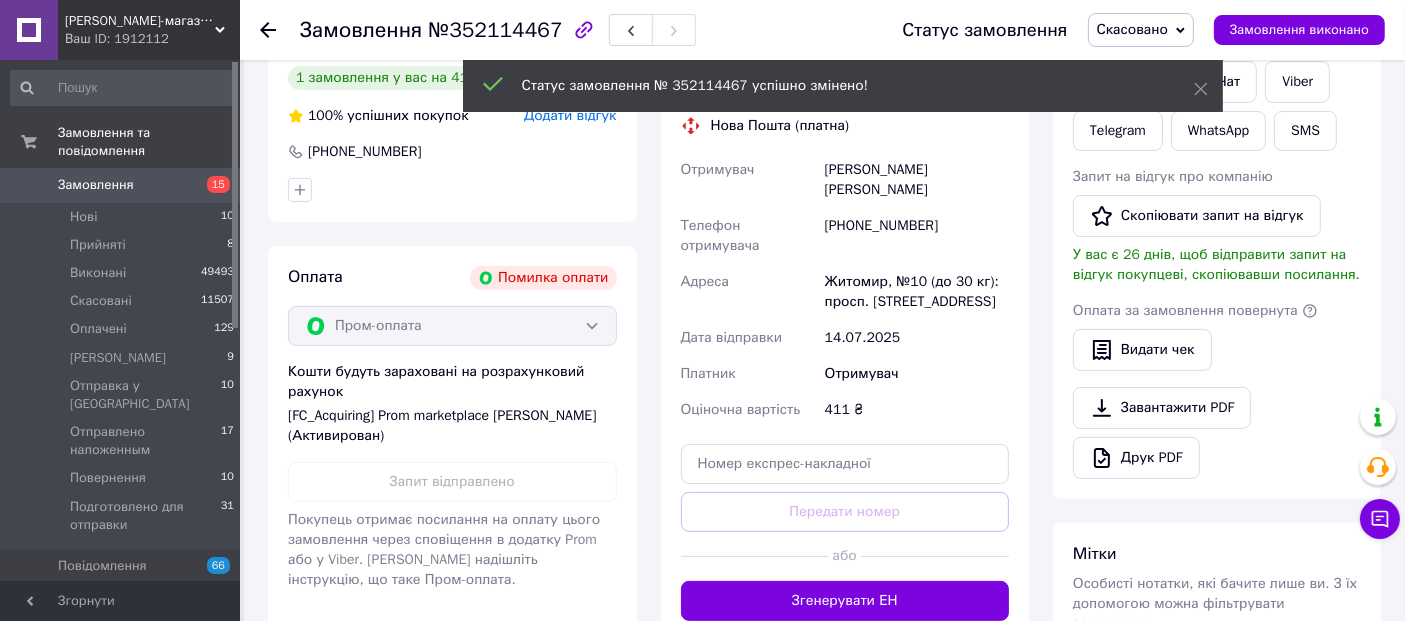 scroll, scrollTop: 237, scrollLeft: 0, axis: vertical 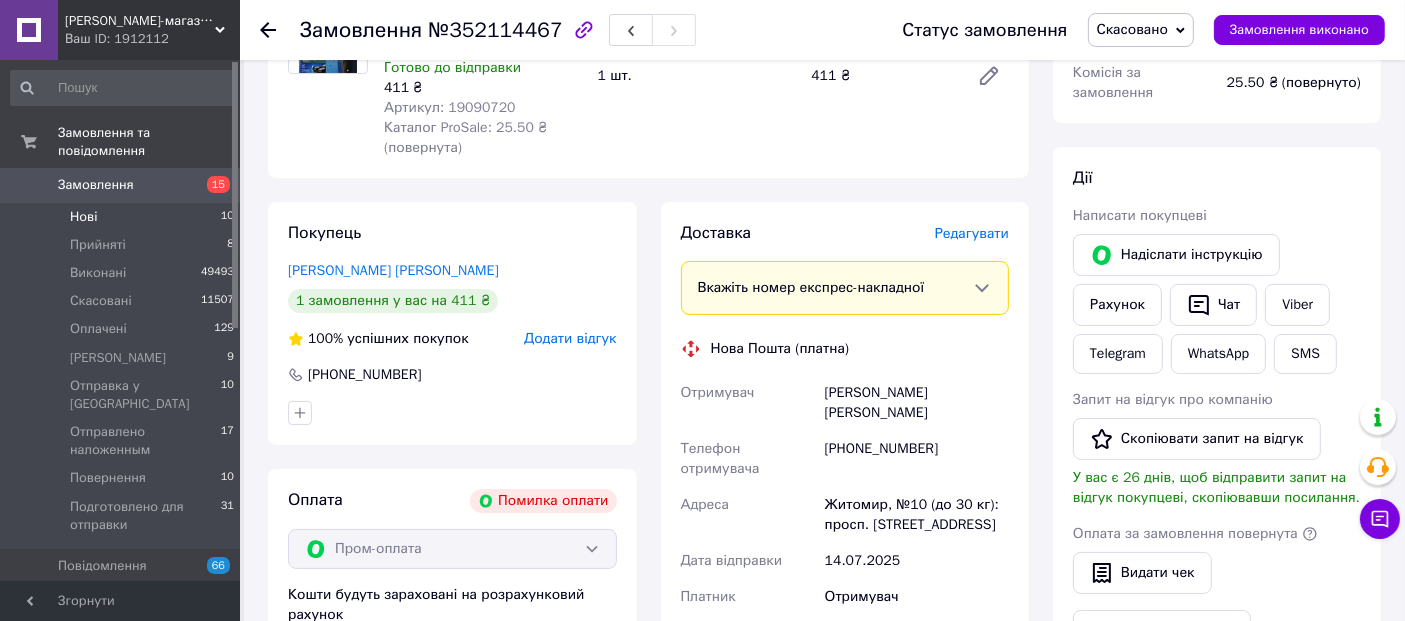 click on "Нові 10" at bounding box center (123, 217) 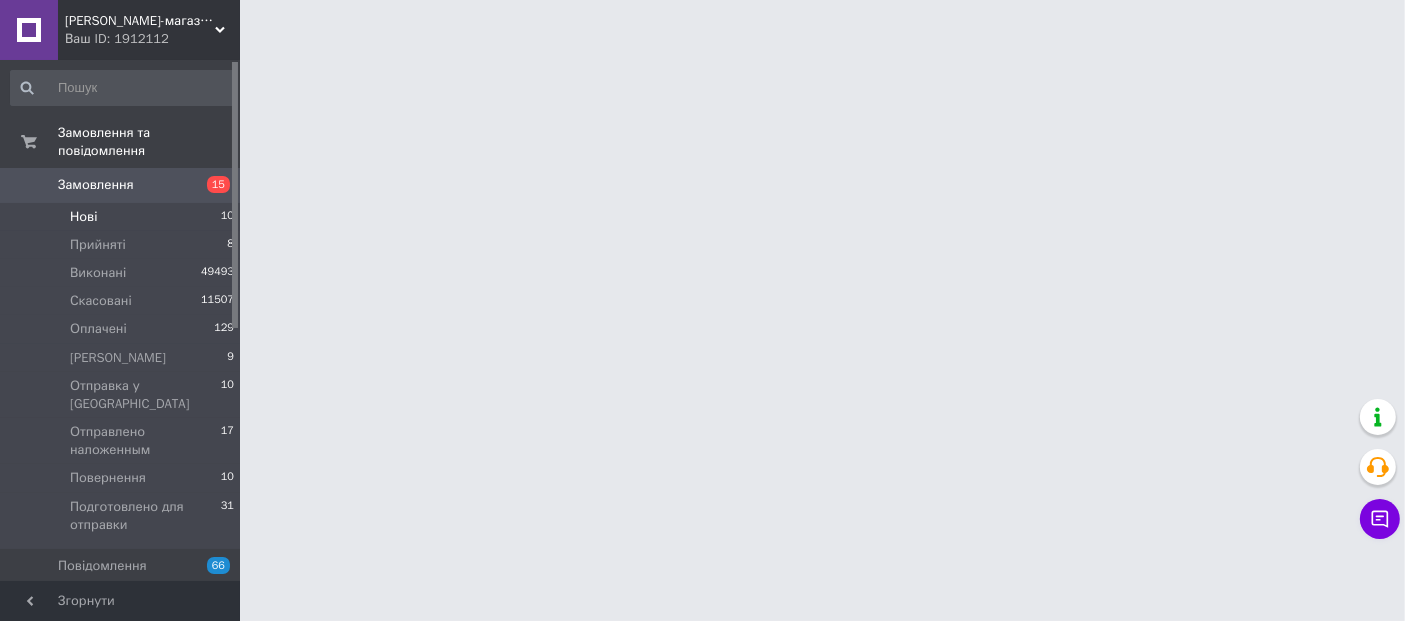 scroll, scrollTop: 0, scrollLeft: 0, axis: both 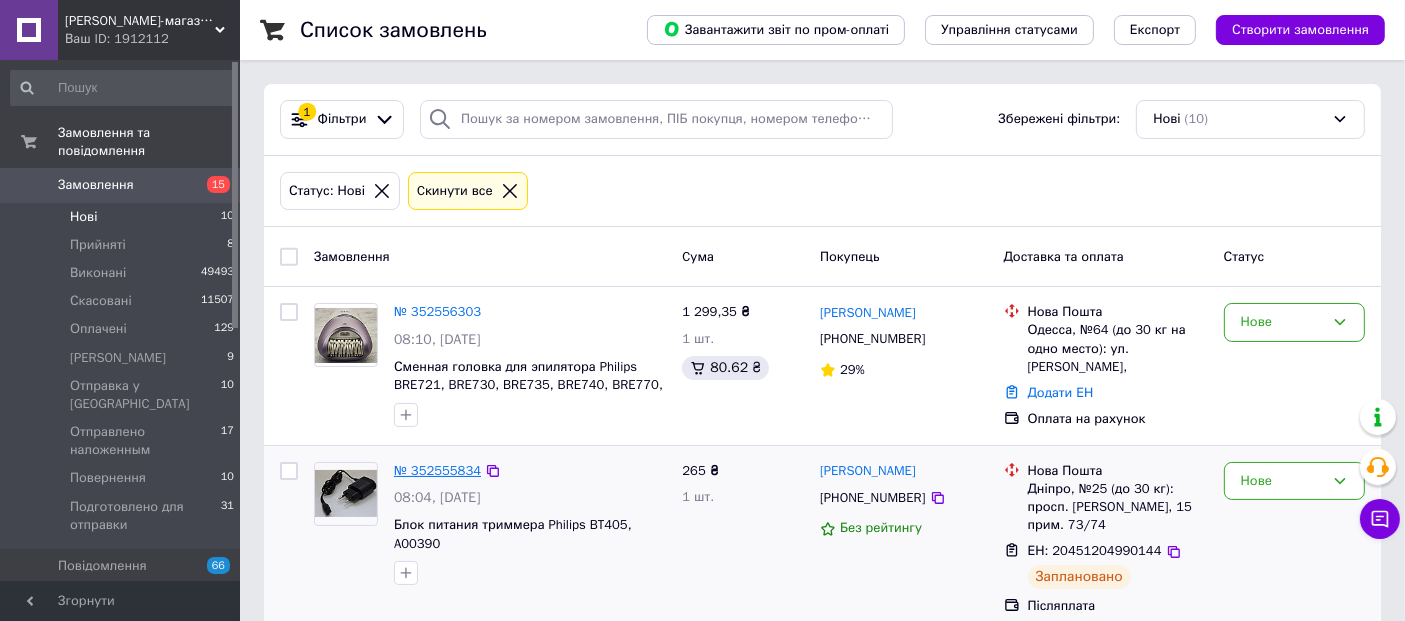 click on "№ 352555834" at bounding box center (437, 470) 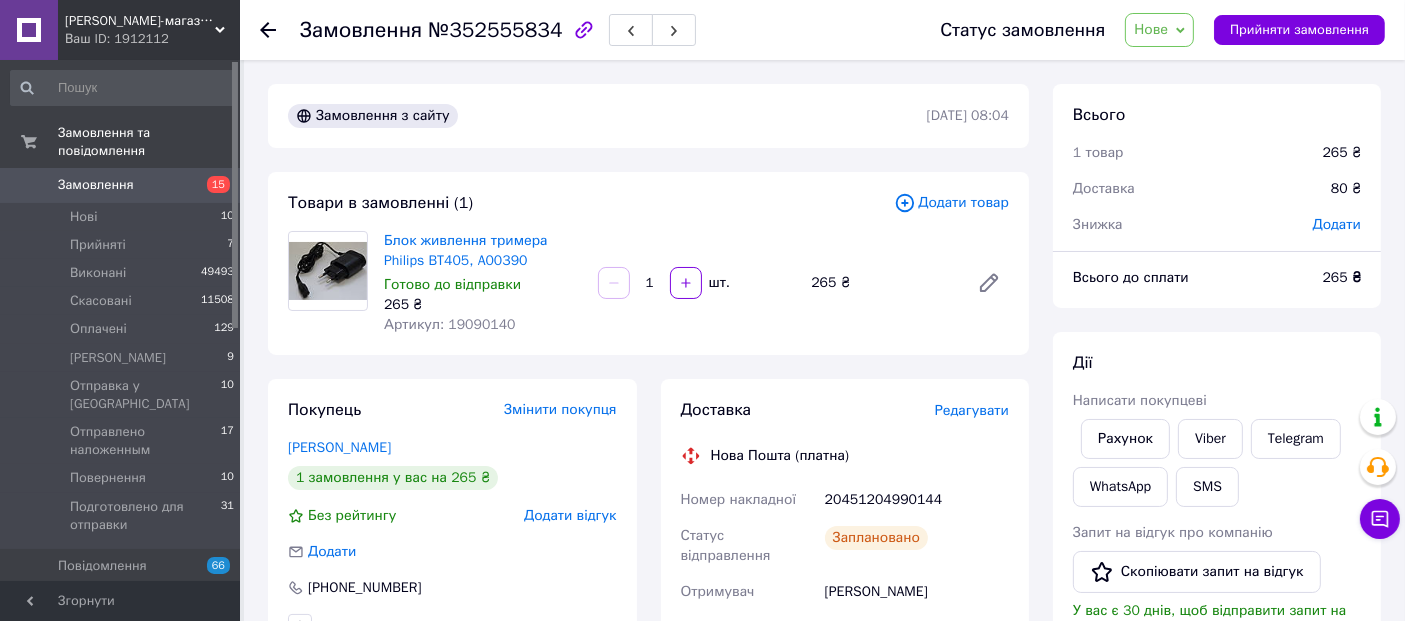 click on "Нове" at bounding box center (1151, 29) 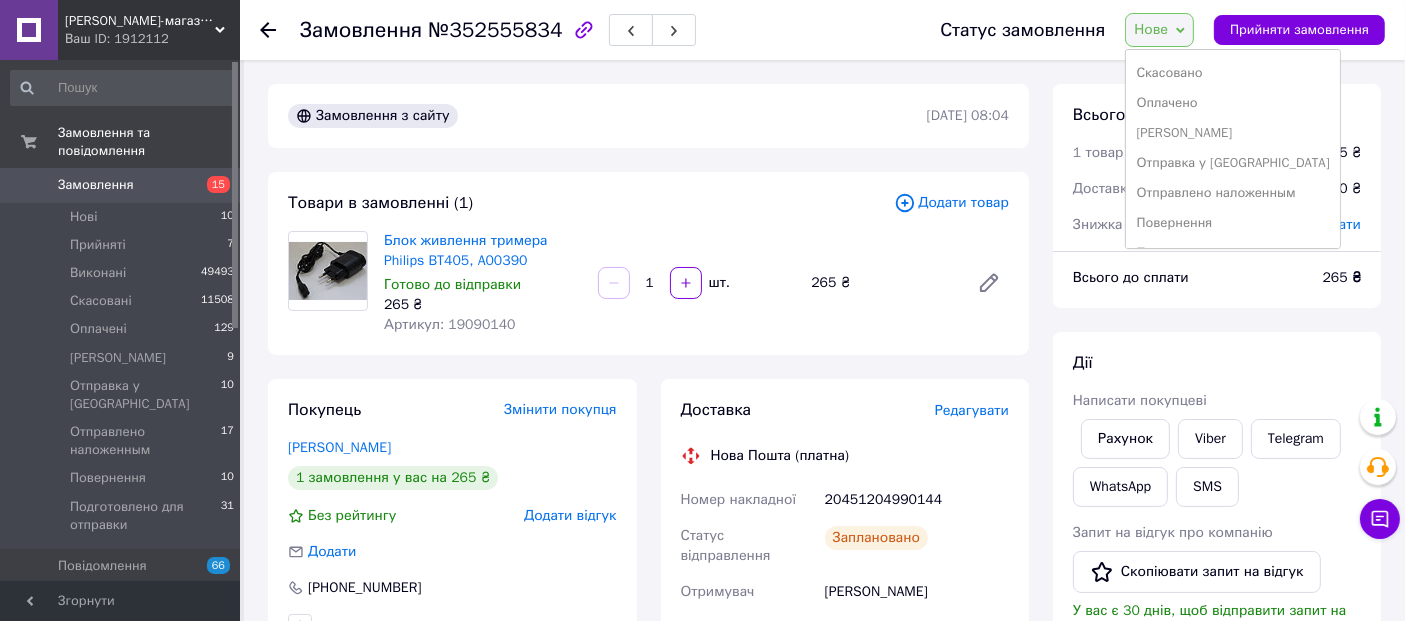 scroll, scrollTop: 81, scrollLeft: 0, axis: vertical 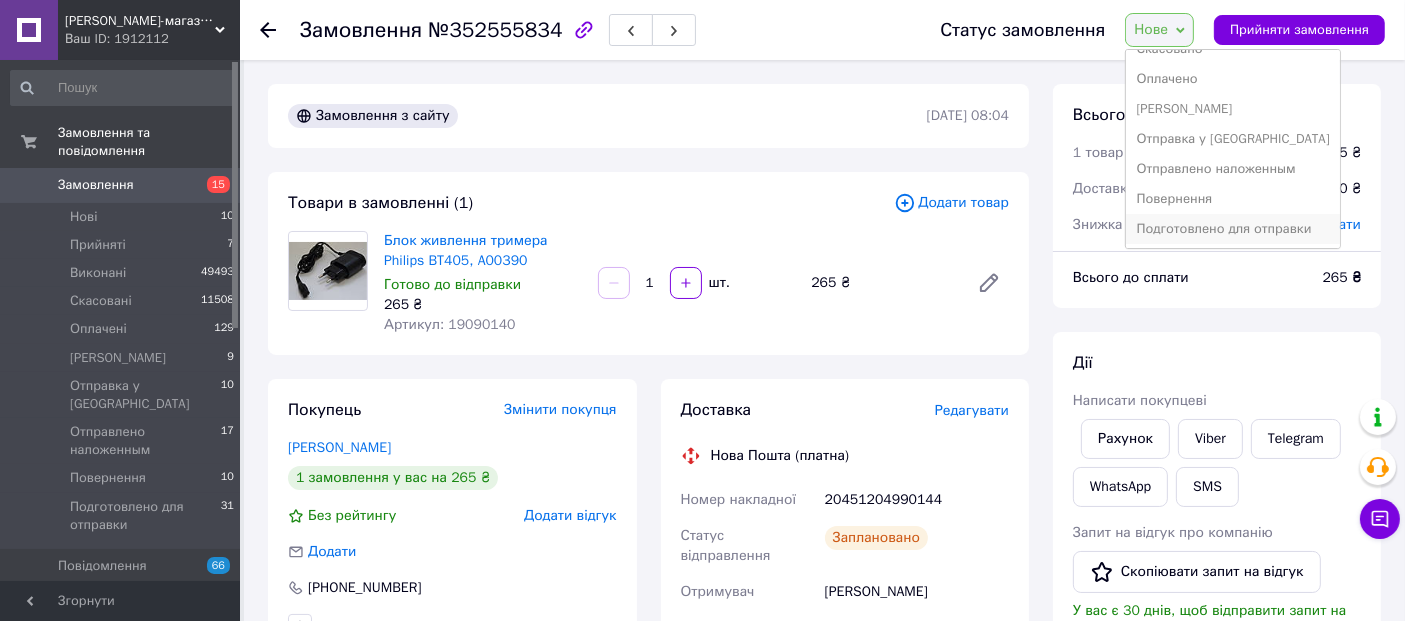 click on "Подготовлено для отправки" at bounding box center (1232, 229) 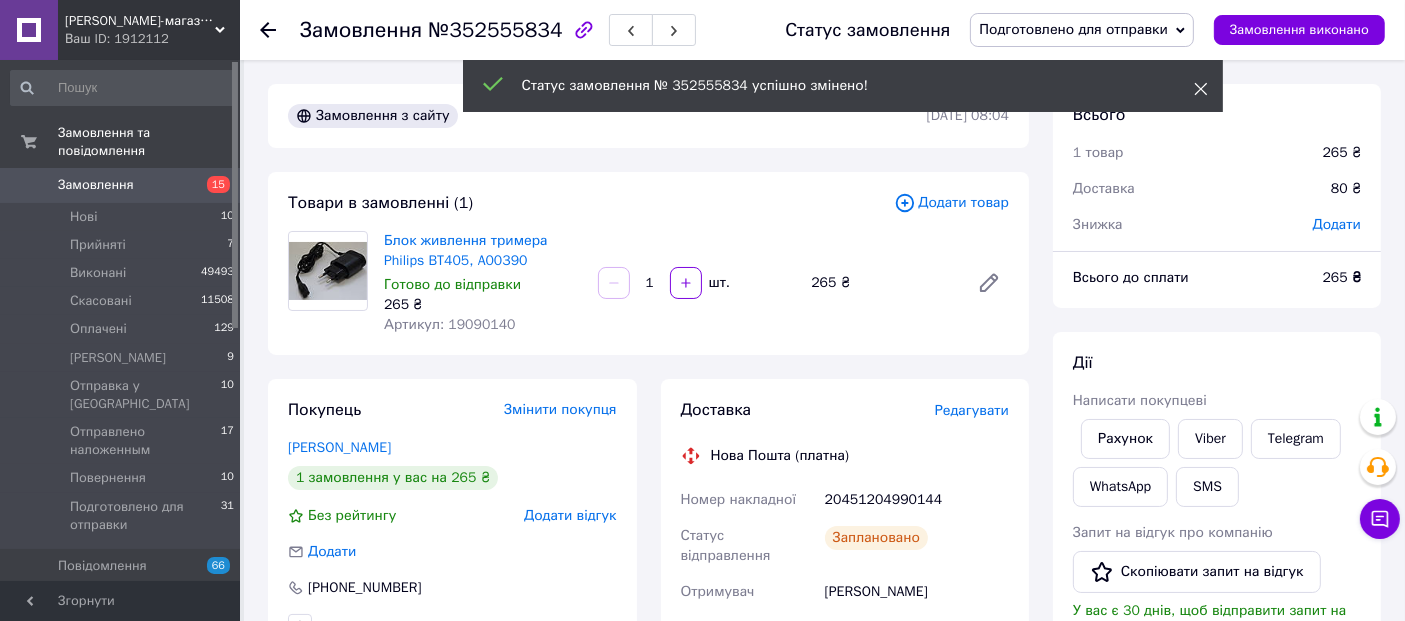 click 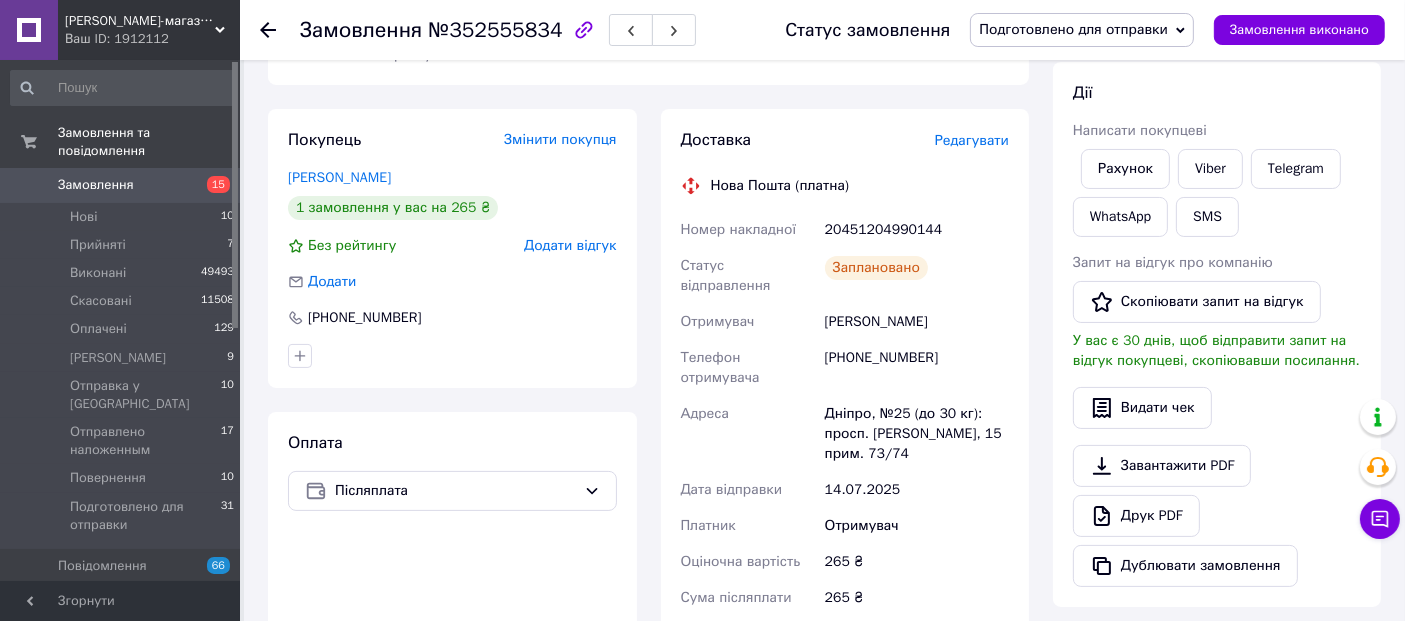 scroll, scrollTop: 333, scrollLeft: 0, axis: vertical 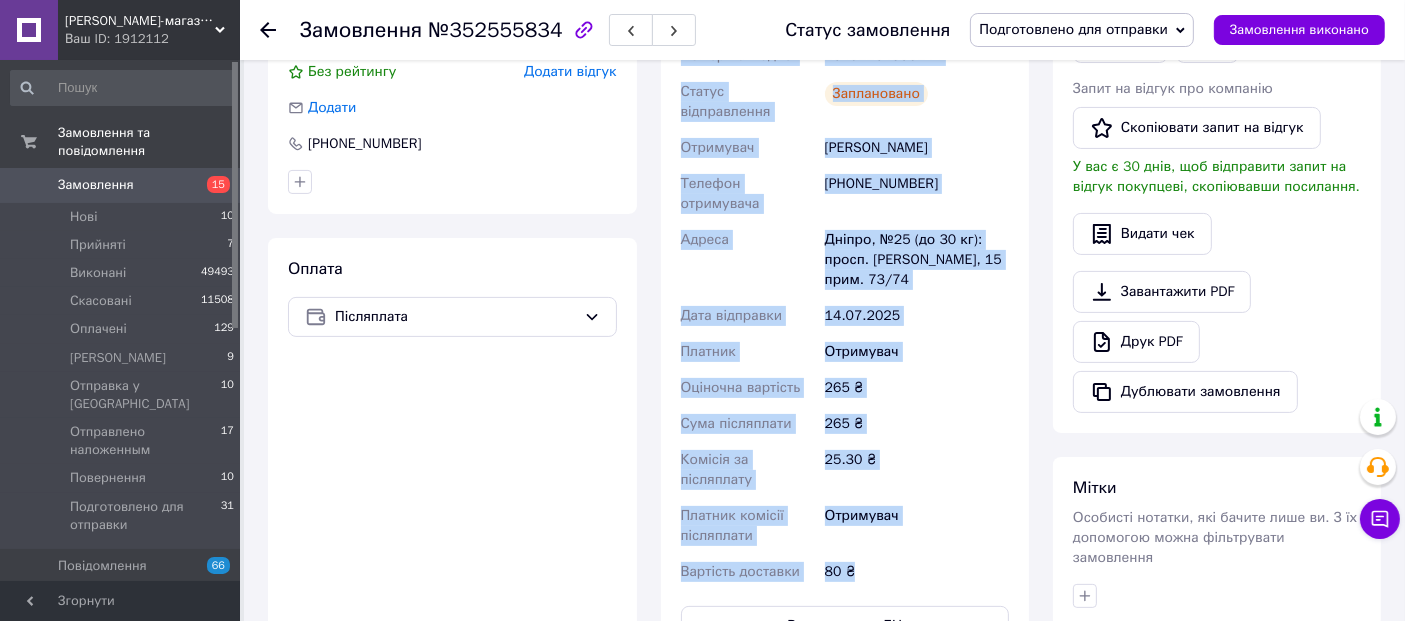drag, startPoint x: 705, startPoint y: 114, endPoint x: 873, endPoint y: 508, distance: 428.3223 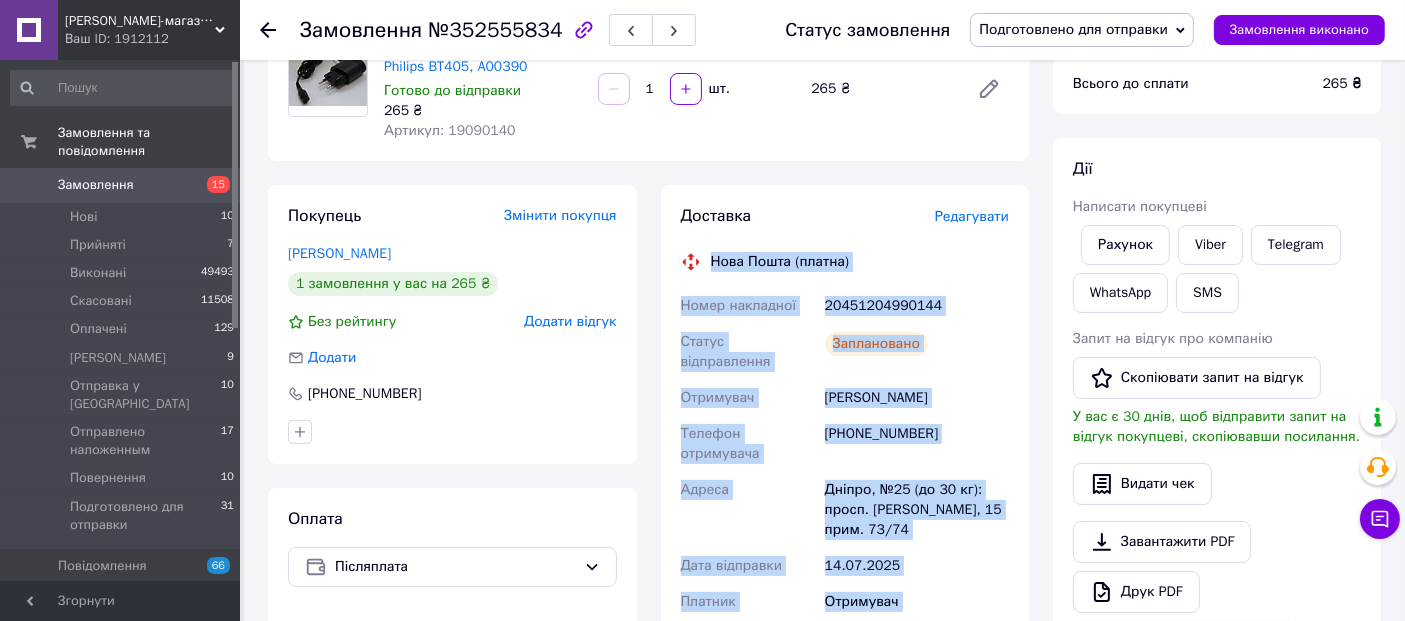 scroll, scrollTop: 0, scrollLeft: 0, axis: both 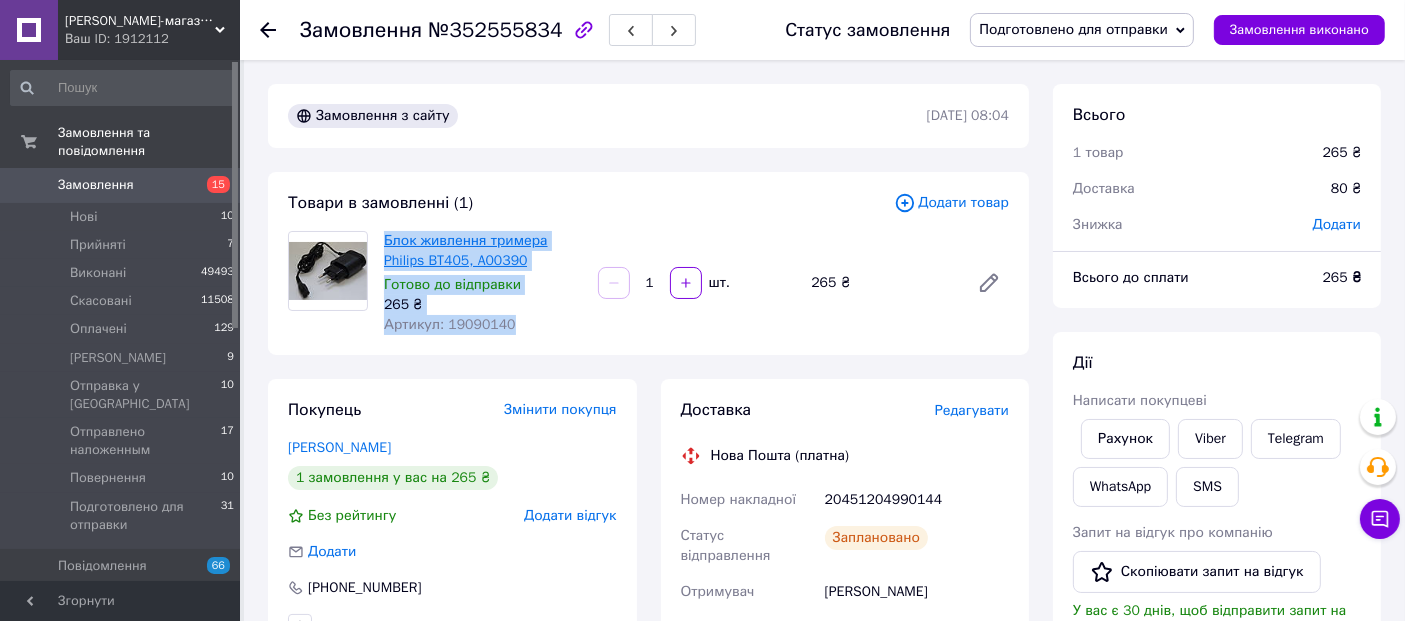 drag, startPoint x: 533, startPoint y: 324, endPoint x: 397, endPoint y: 243, distance: 158.29404 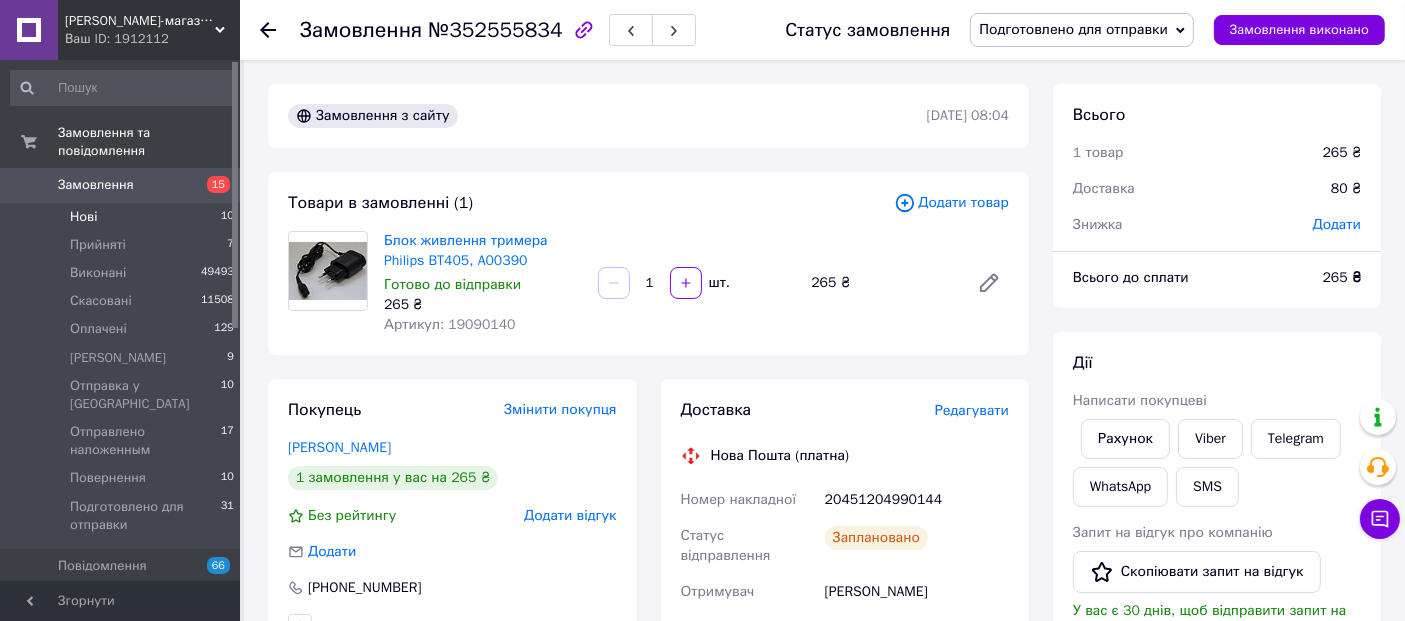 click on "Нові" at bounding box center [83, 217] 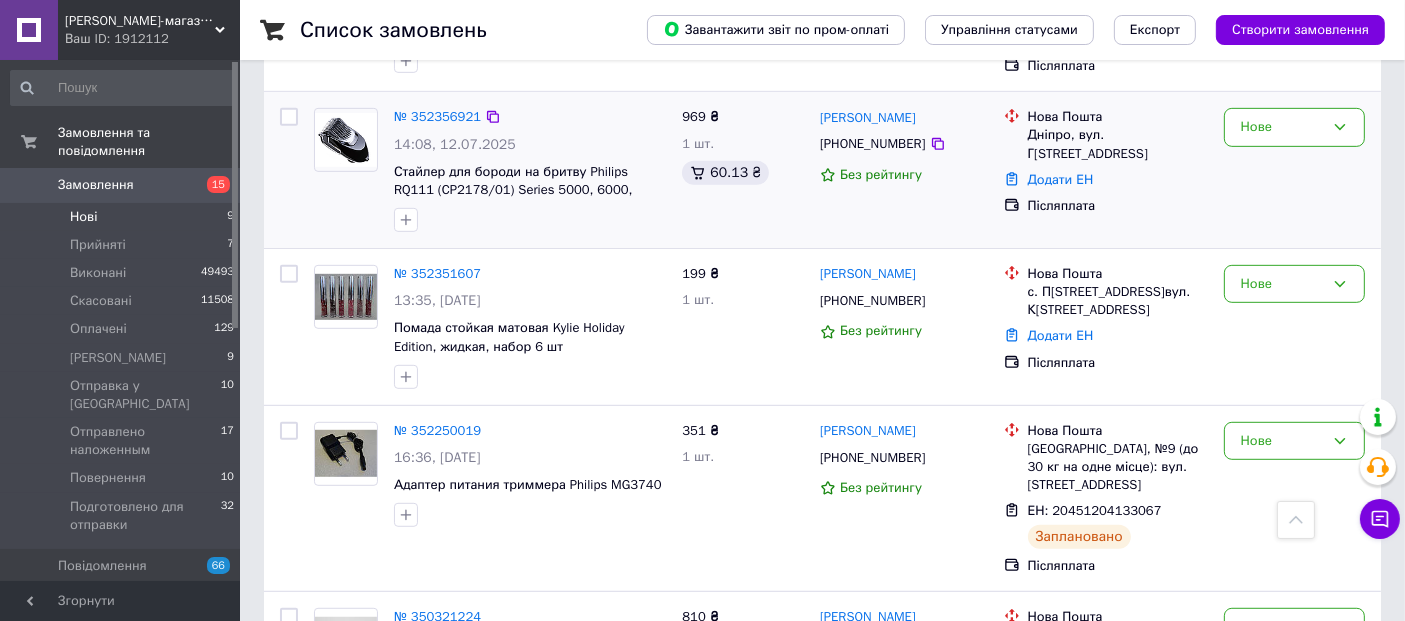 scroll, scrollTop: 1163, scrollLeft: 0, axis: vertical 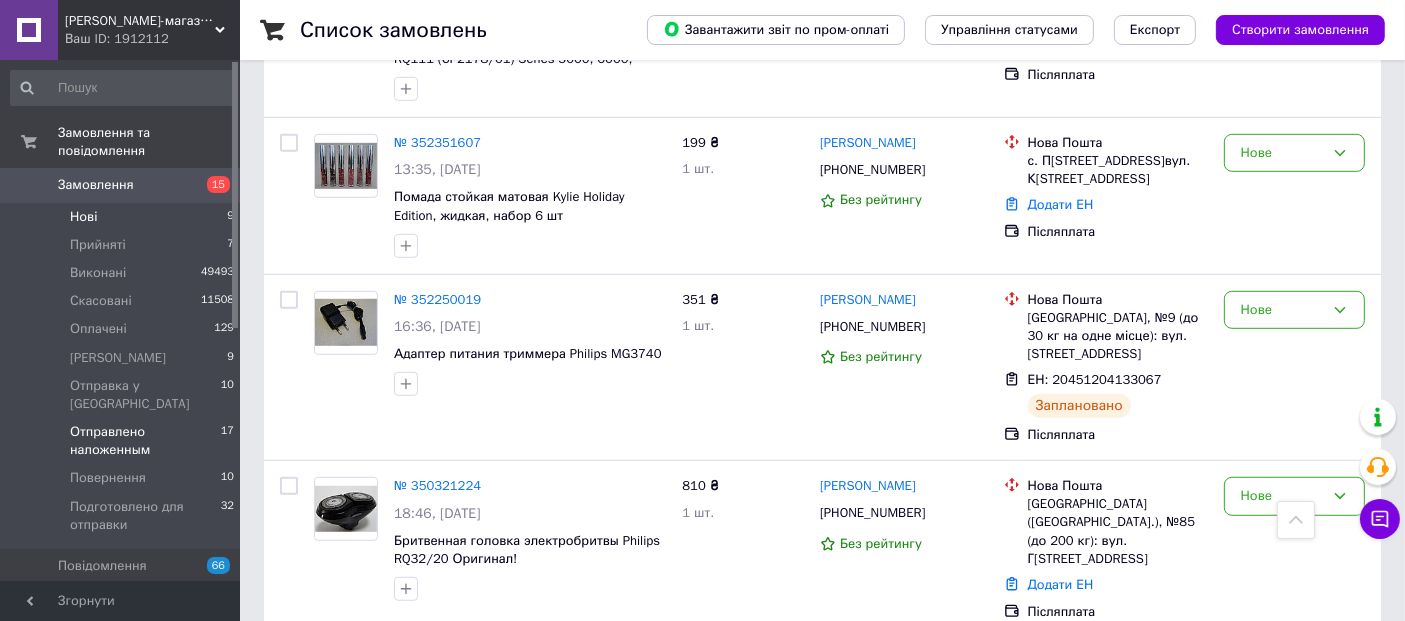 click on "Отправлено наложенным" at bounding box center [145, 441] 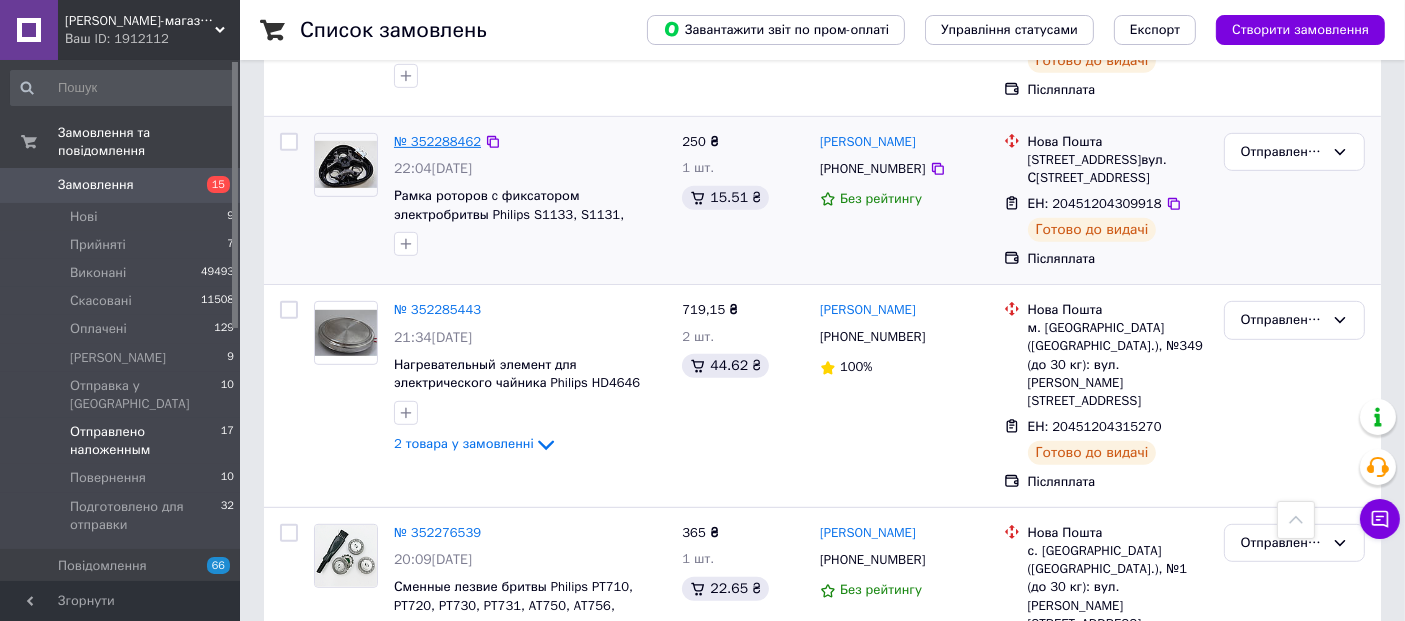scroll, scrollTop: 648, scrollLeft: 0, axis: vertical 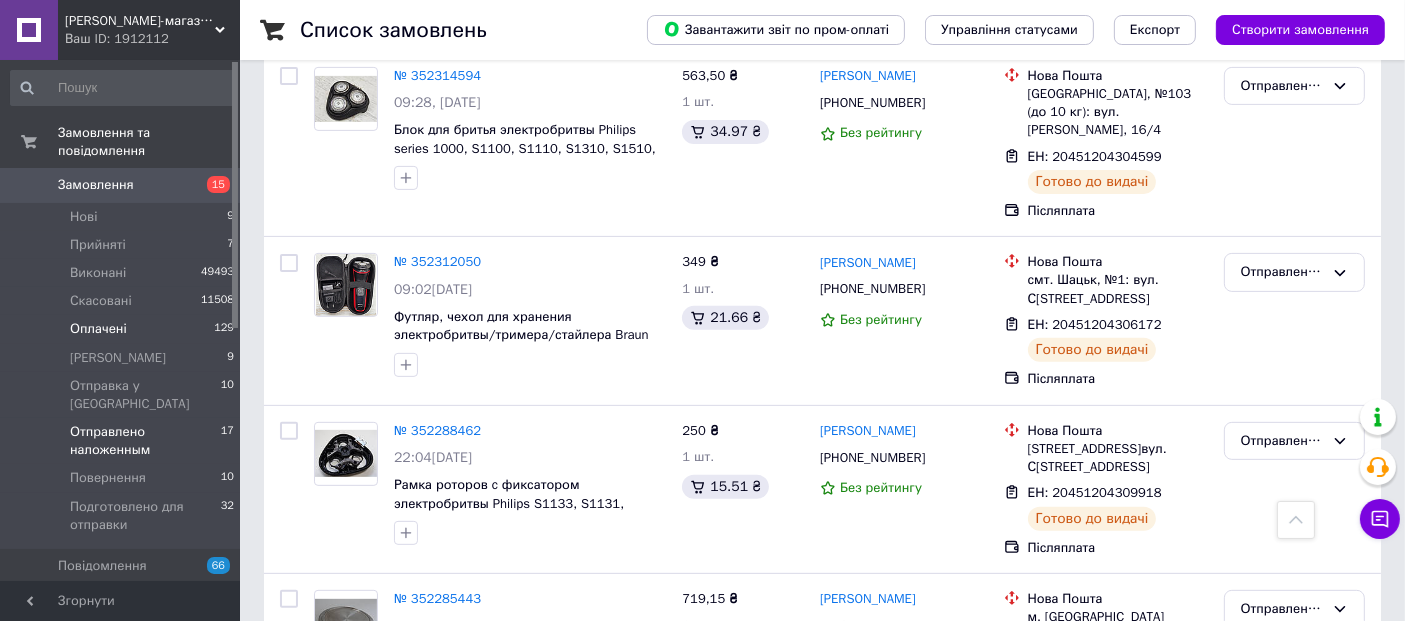 click on "Оплачені" at bounding box center (98, 329) 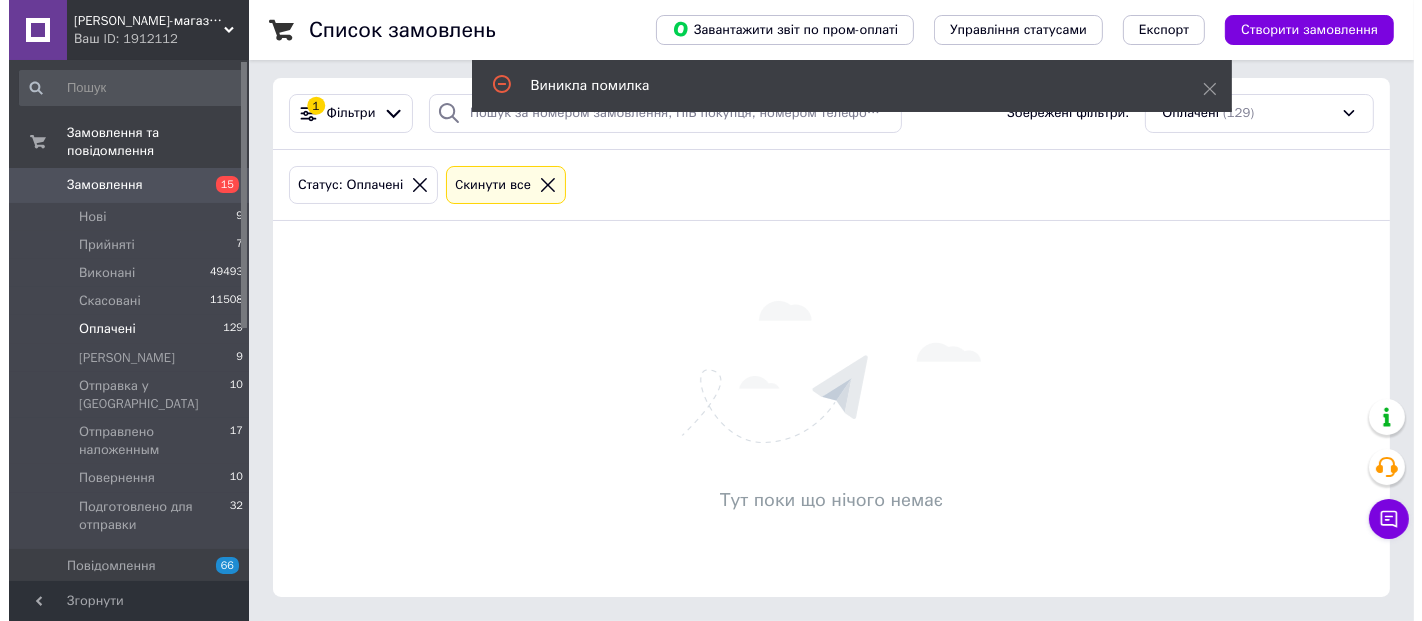 scroll, scrollTop: 0, scrollLeft: 0, axis: both 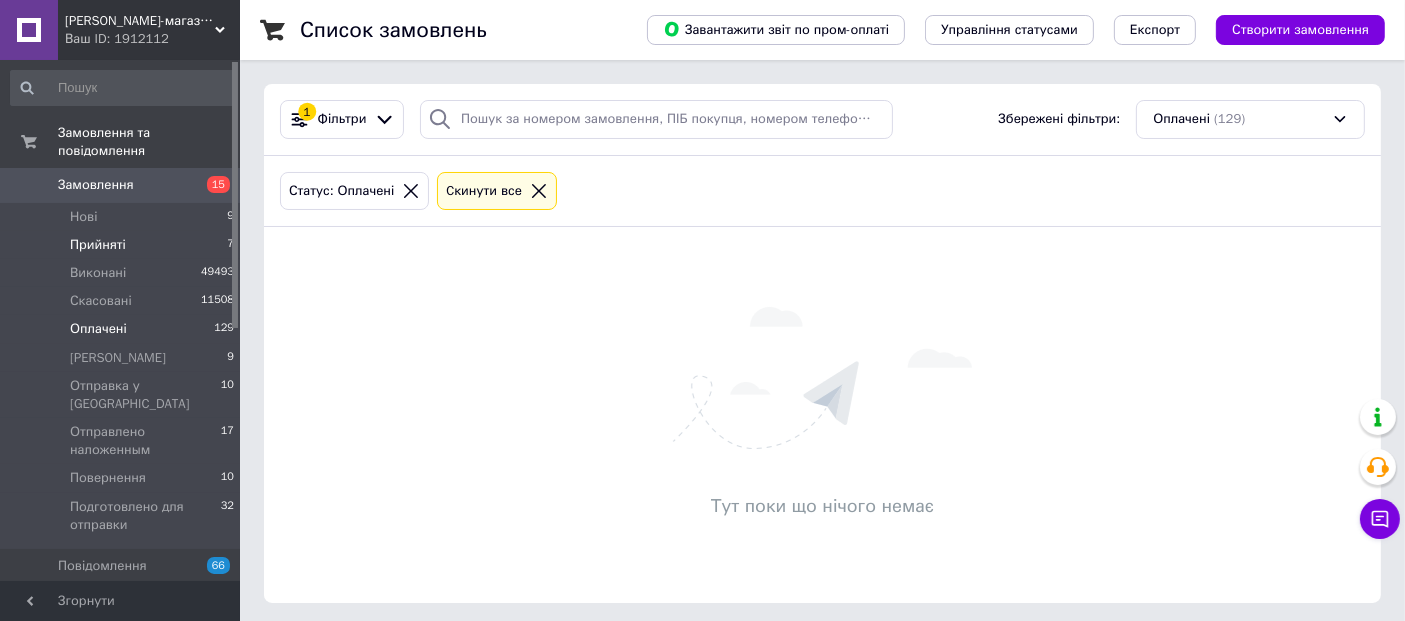 click on "Прийняті 7" at bounding box center [123, 245] 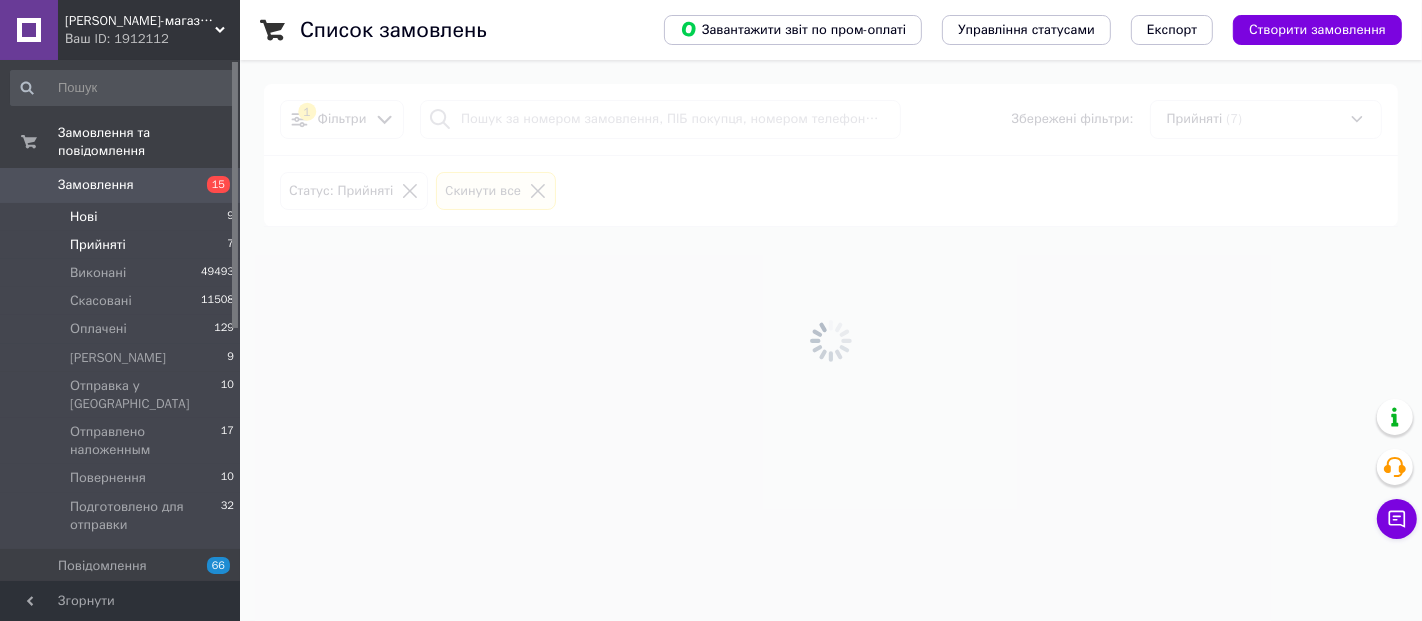 click on "Нові" at bounding box center (83, 217) 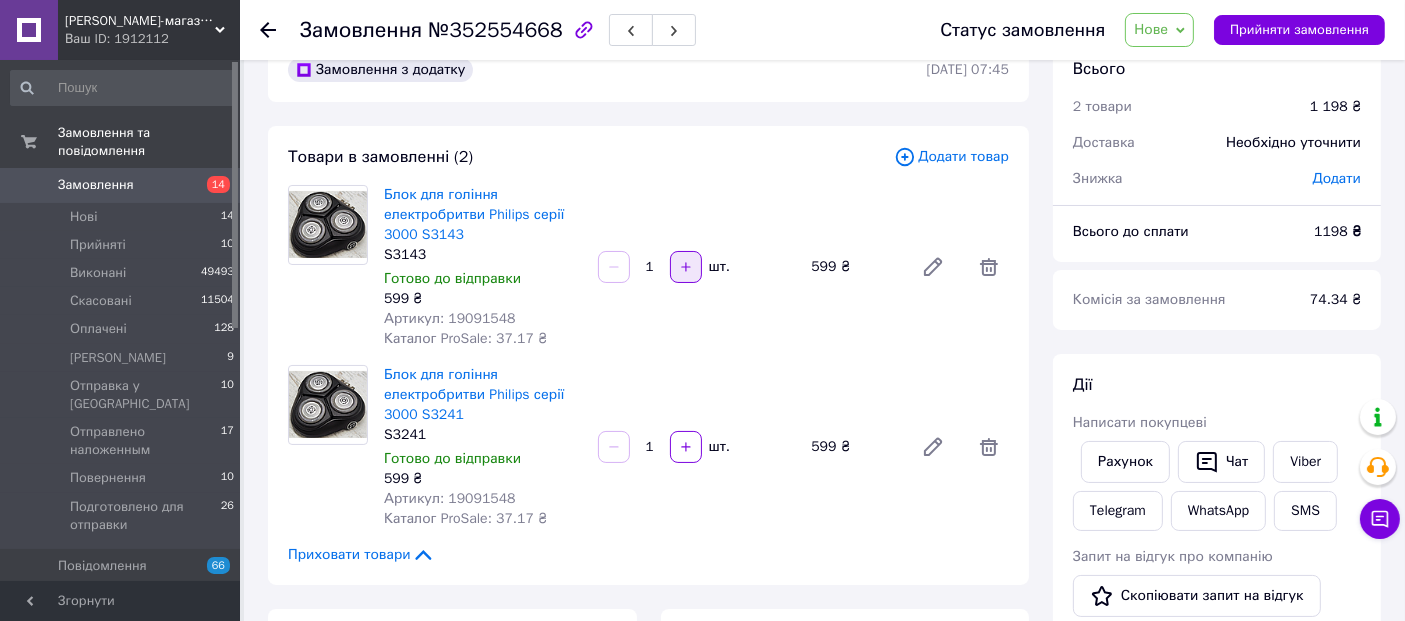 scroll, scrollTop: 0, scrollLeft: 0, axis: both 